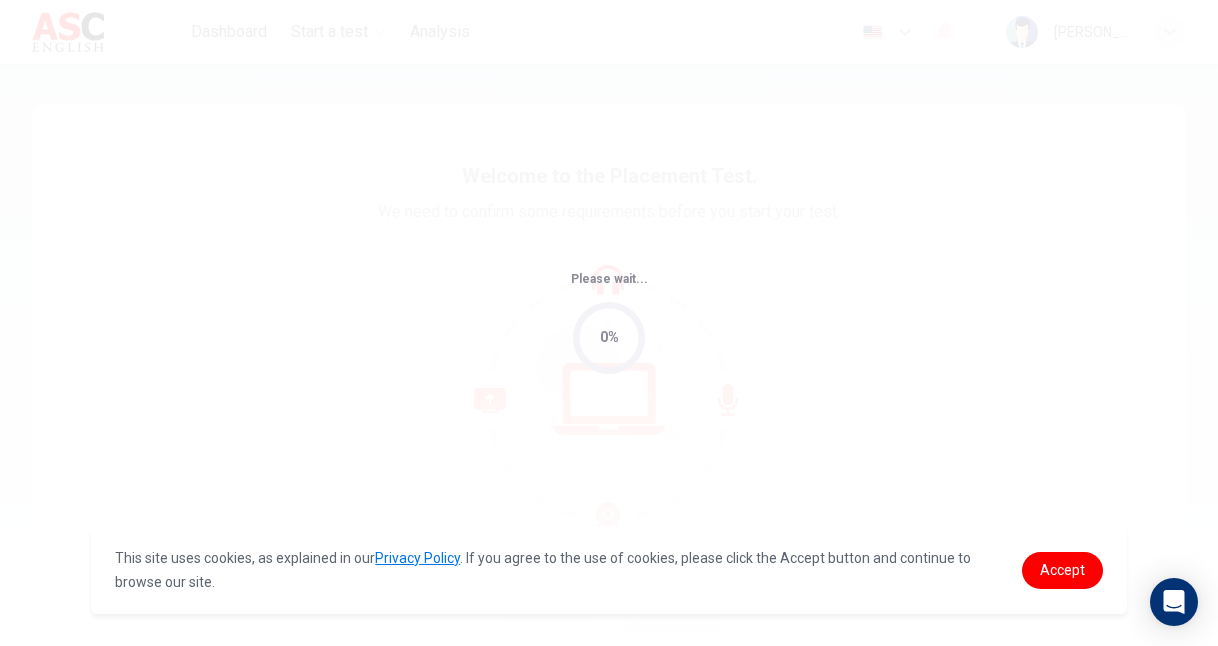 scroll, scrollTop: 0, scrollLeft: 0, axis: both 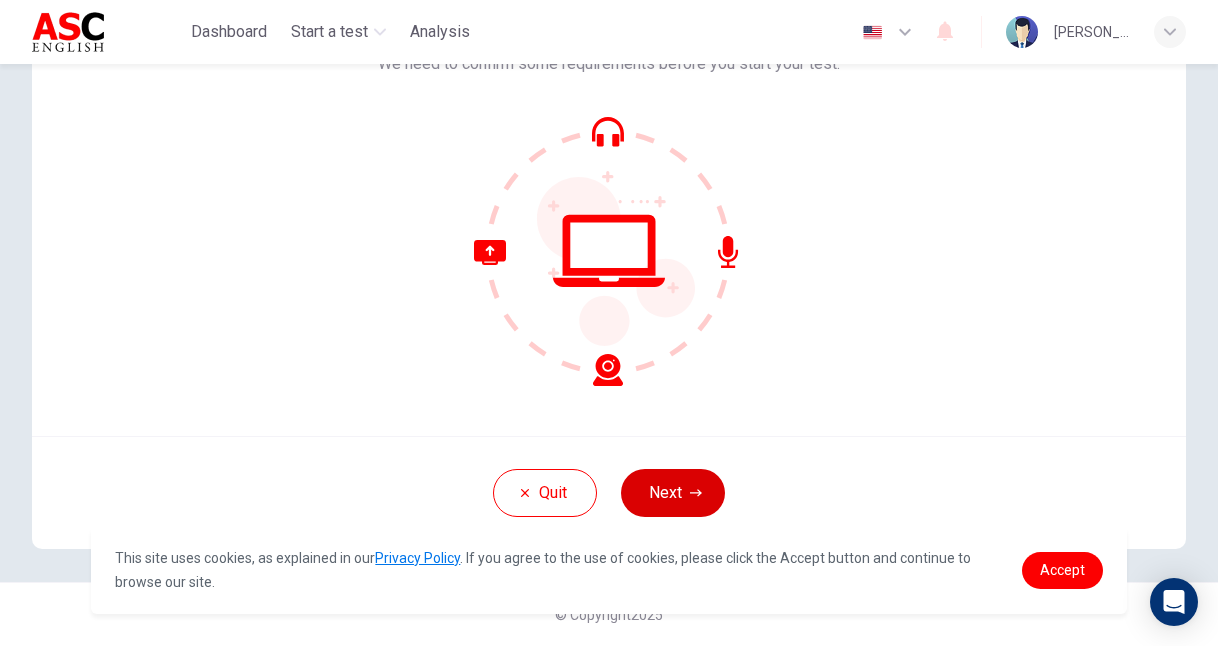 click on "Next" at bounding box center (673, 493) 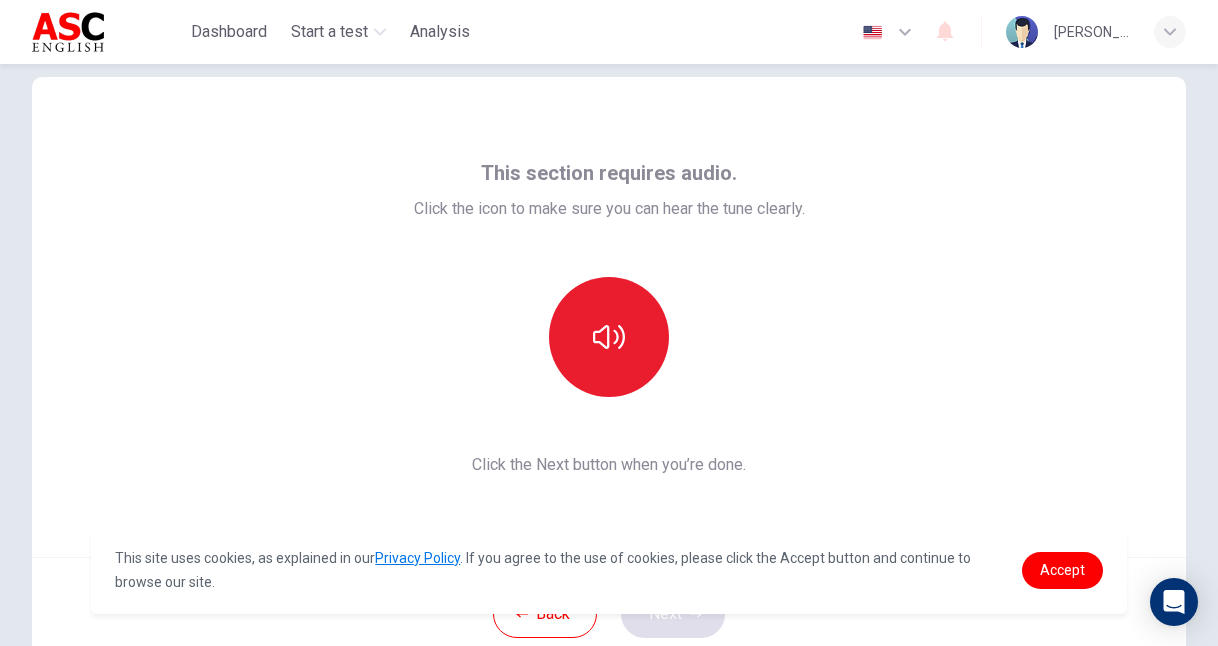 scroll, scrollTop: 24, scrollLeft: 0, axis: vertical 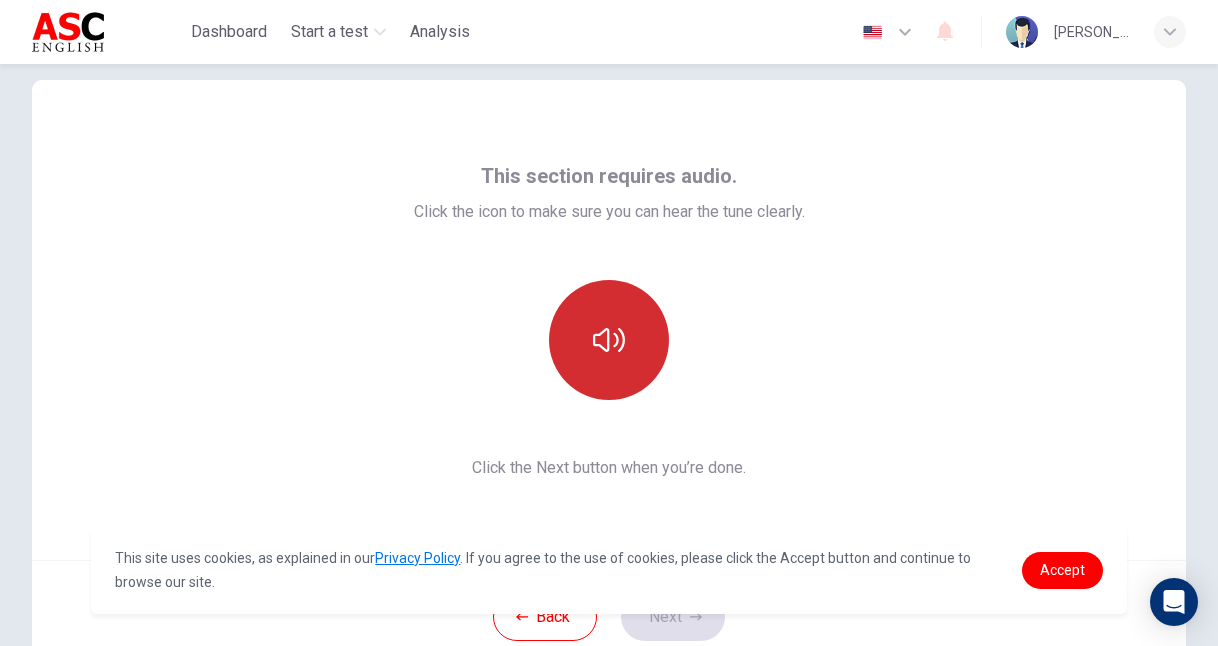 click at bounding box center (609, 340) 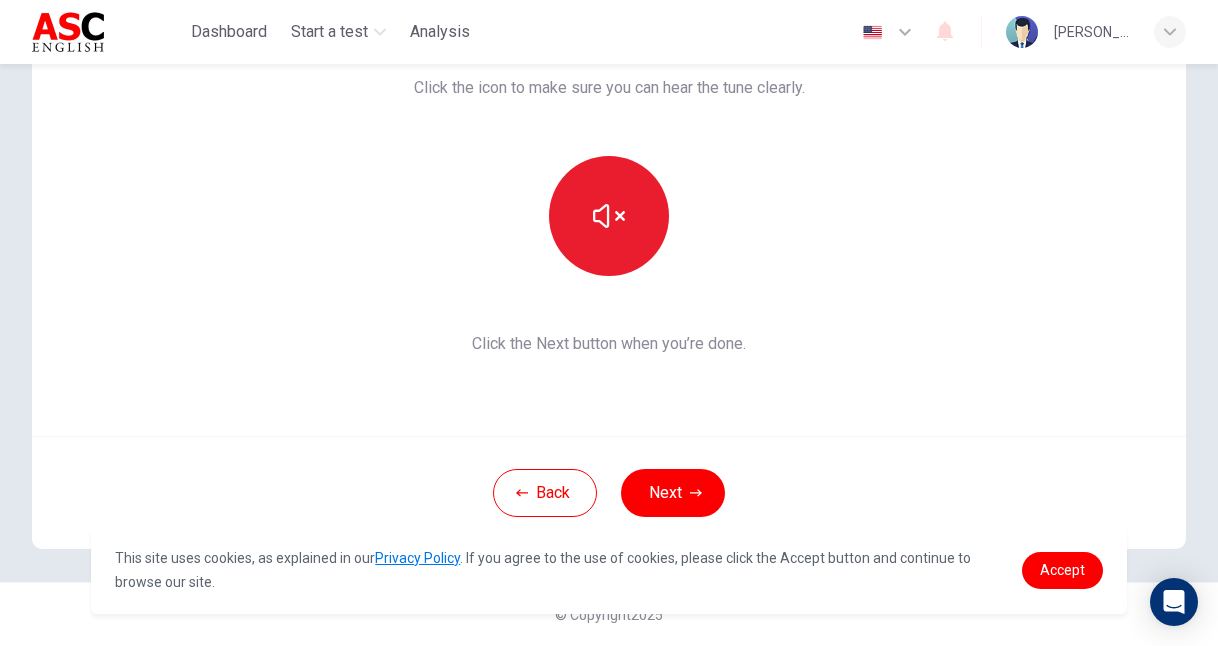 scroll, scrollTop: 148, scrollLeft: 0, axis: vertical 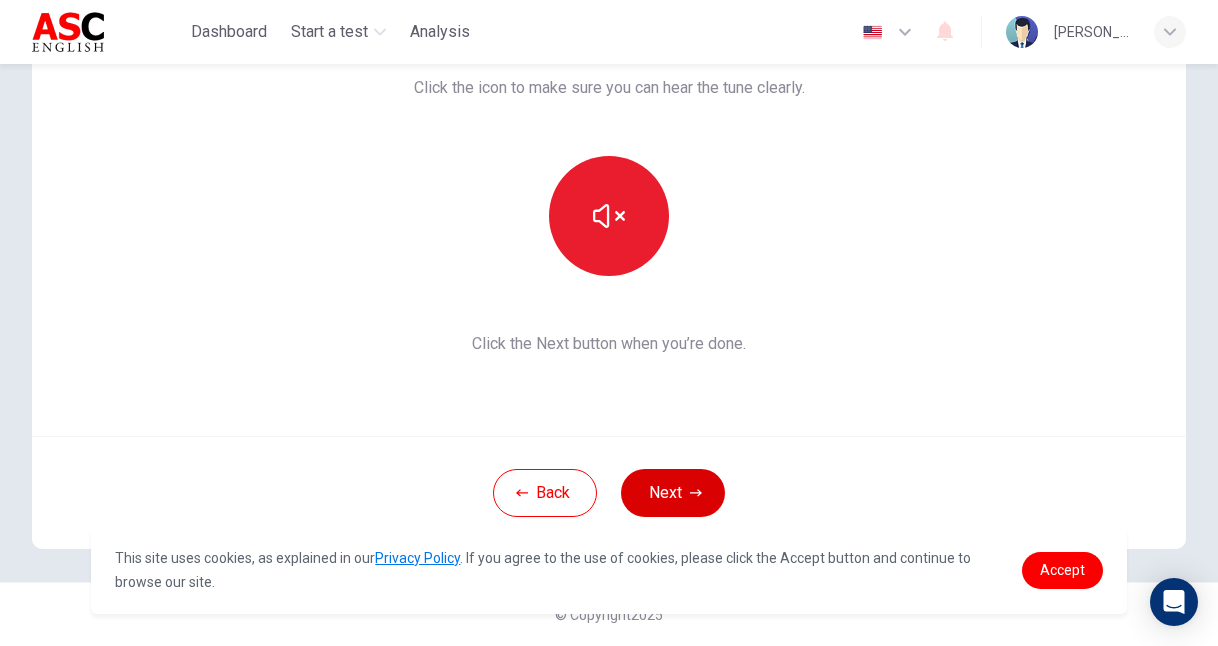 click on "Next" at bounding box center [673, 493] 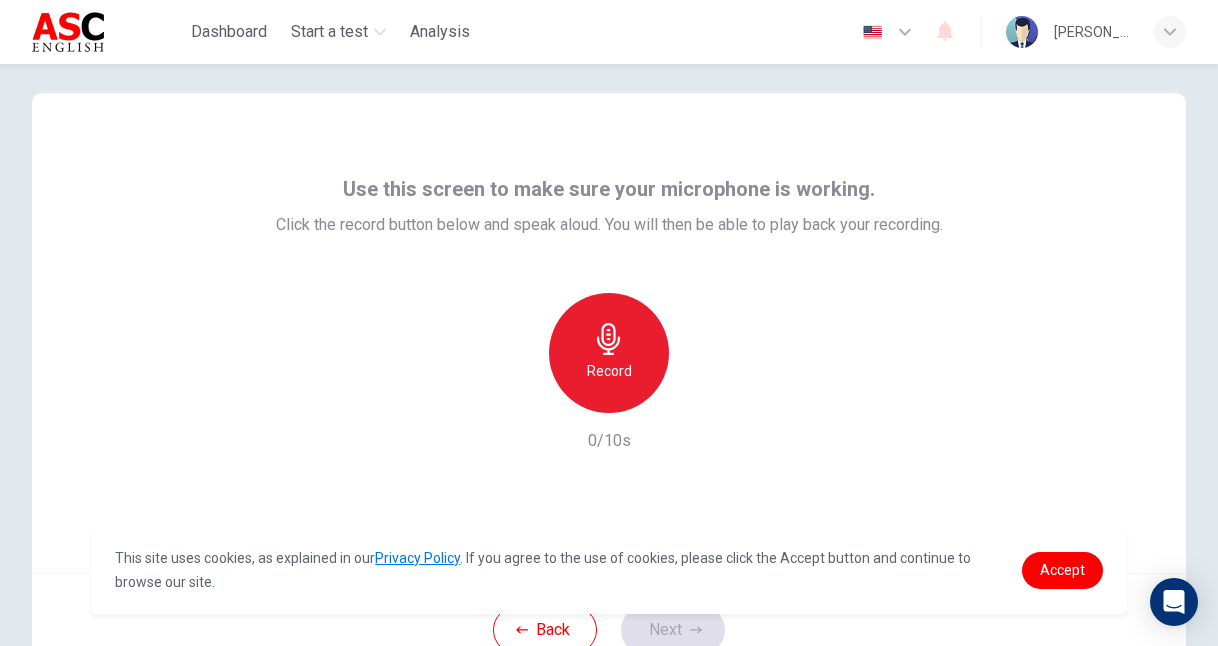 scroll, scrollTop: 7, scrollLeft: 0, axis: vertical 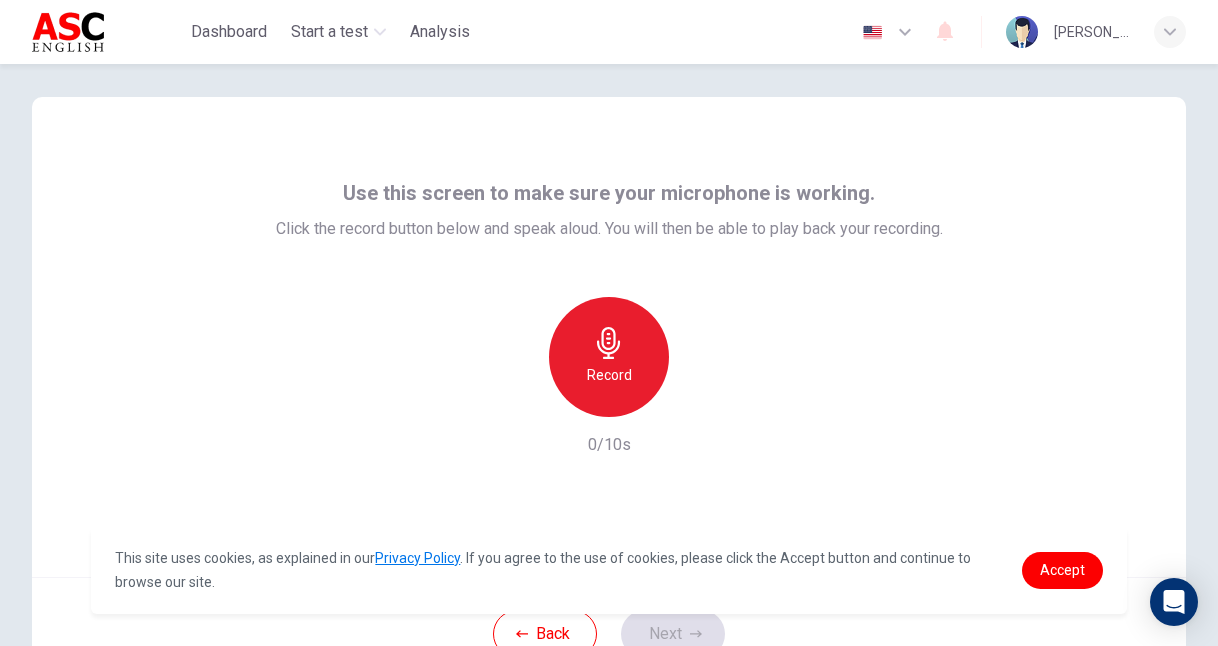 click on "Record" at bounding box center (609, 357) 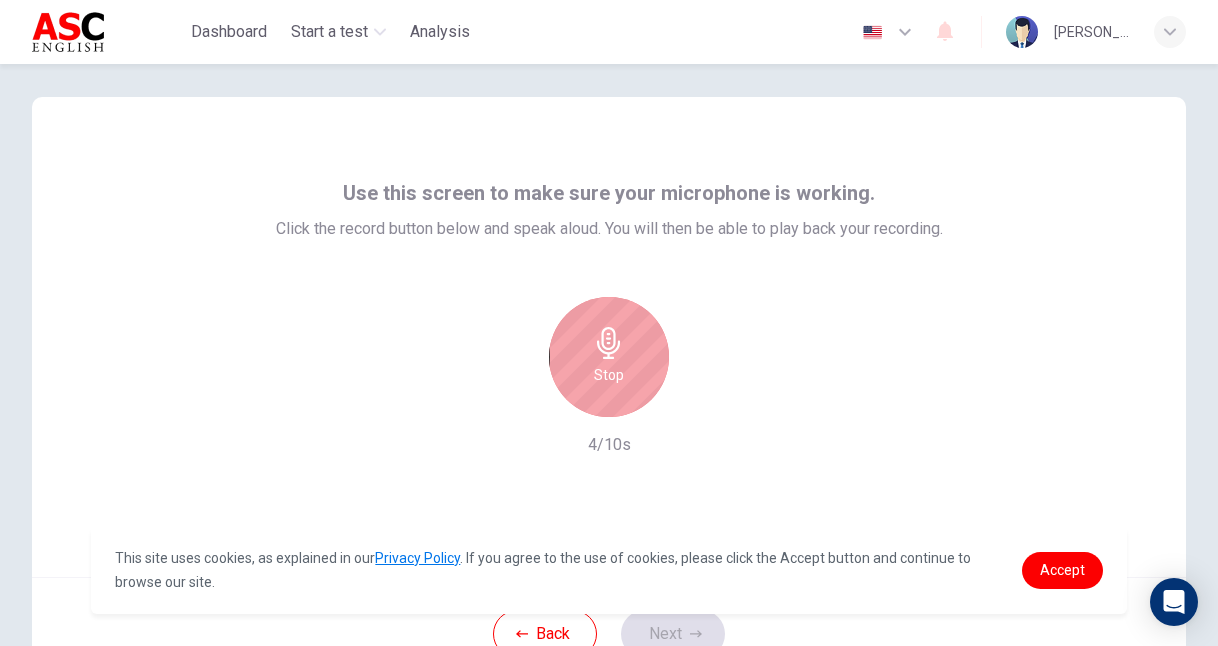 click on "Stop" at bounding box center (609, 357) 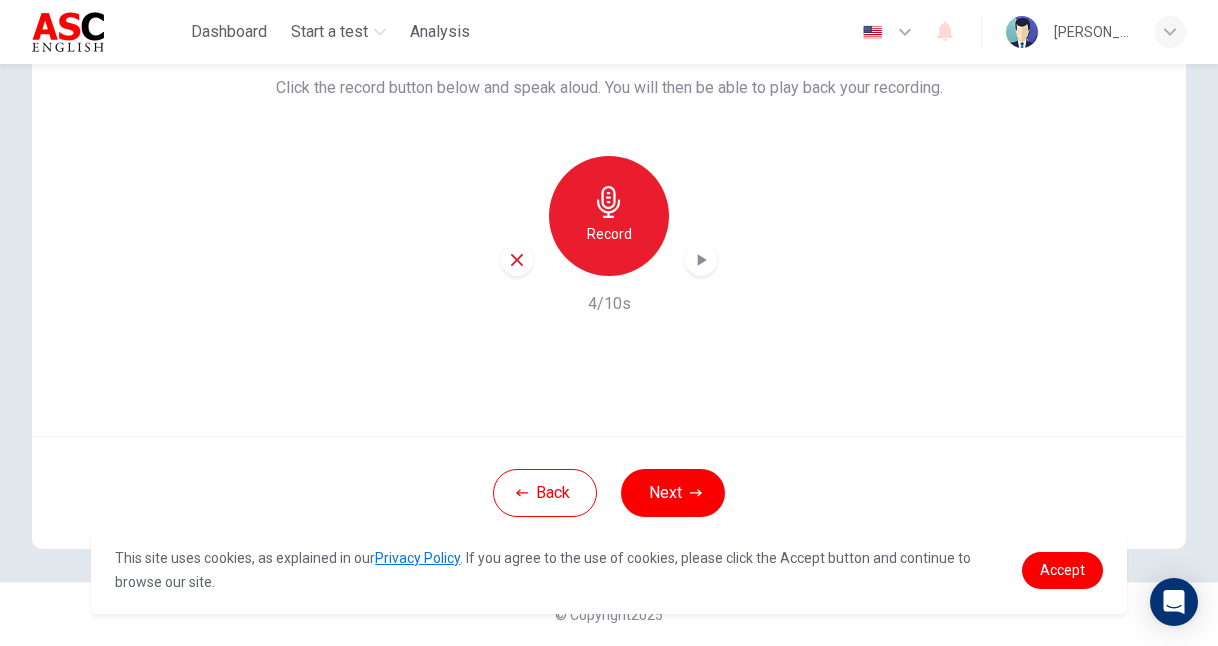scroll, scrollTop: 148, scrollLeft: 0, axis: vertical 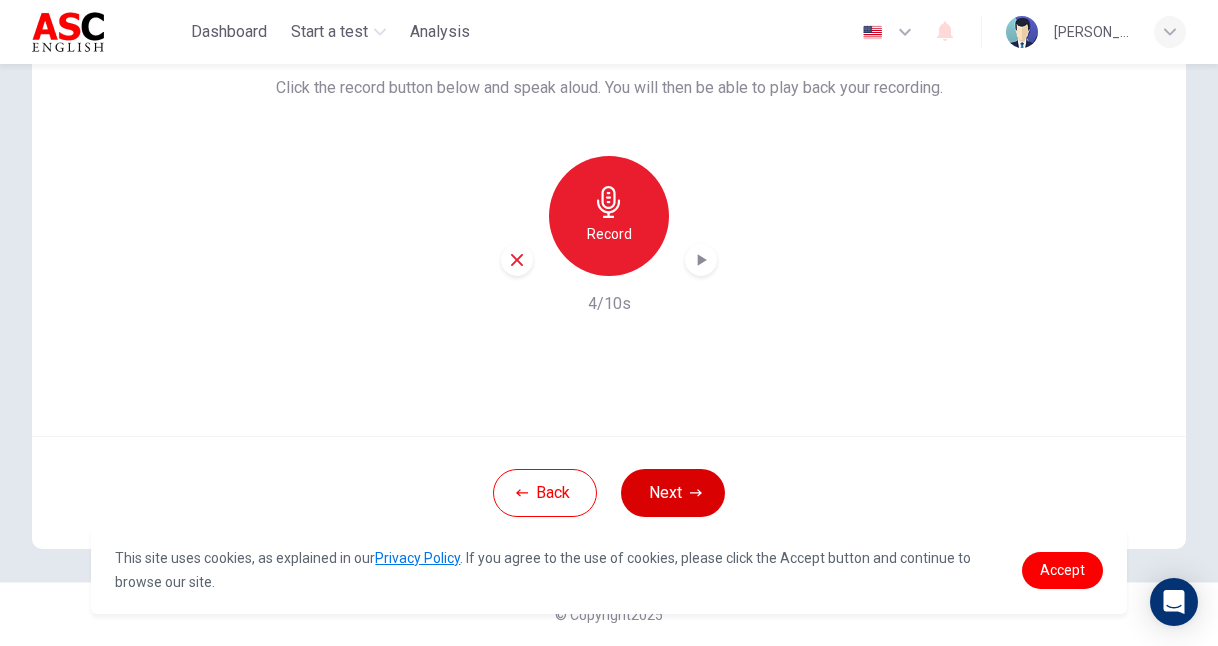 click on "Next" at bounding box center (673, 493) 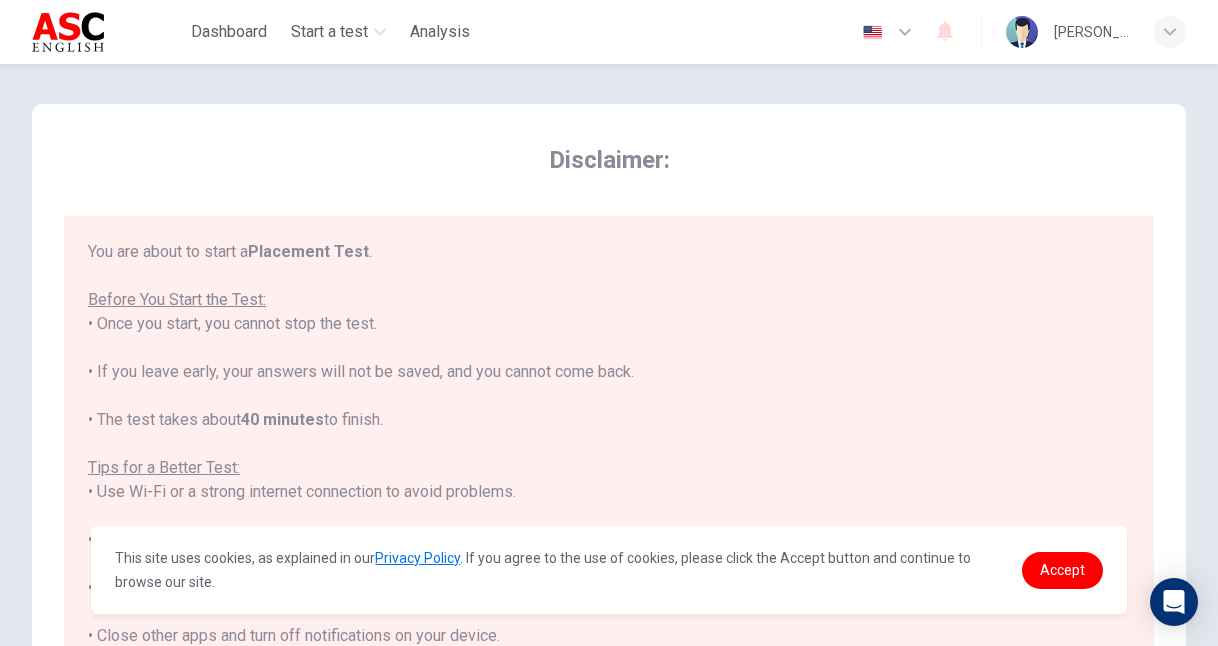 scroll, scrollTop: -1, scrollLeft: 0, axis: vertical 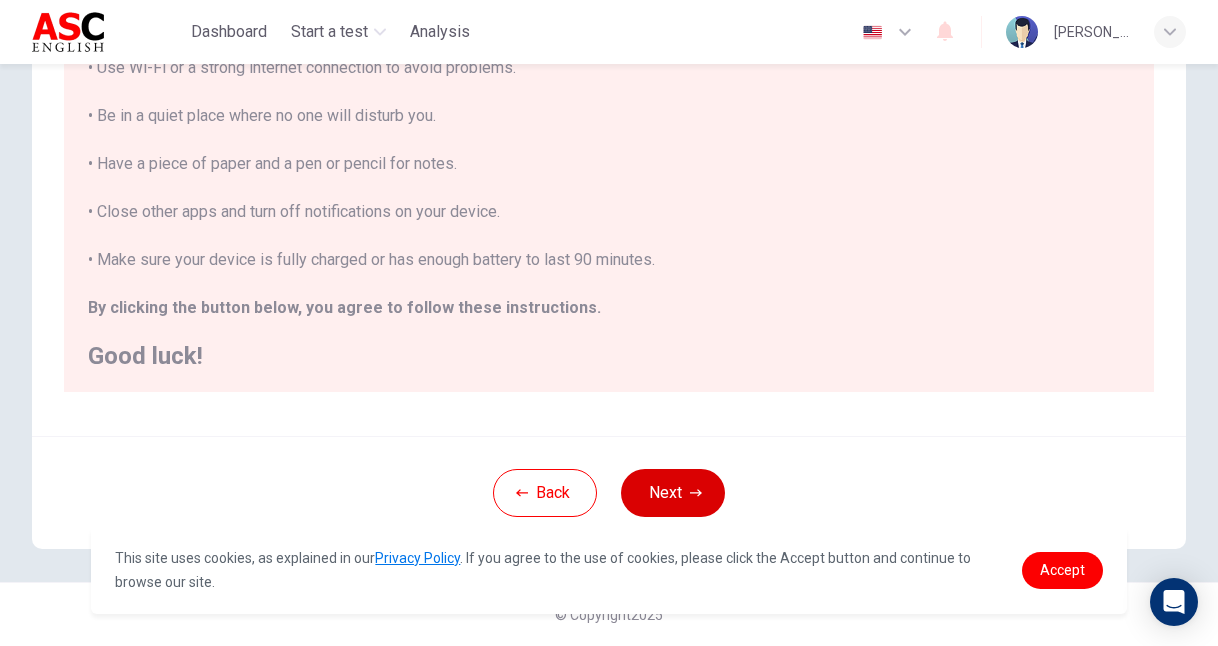 click on "Next" at bounding box center (673, 493) 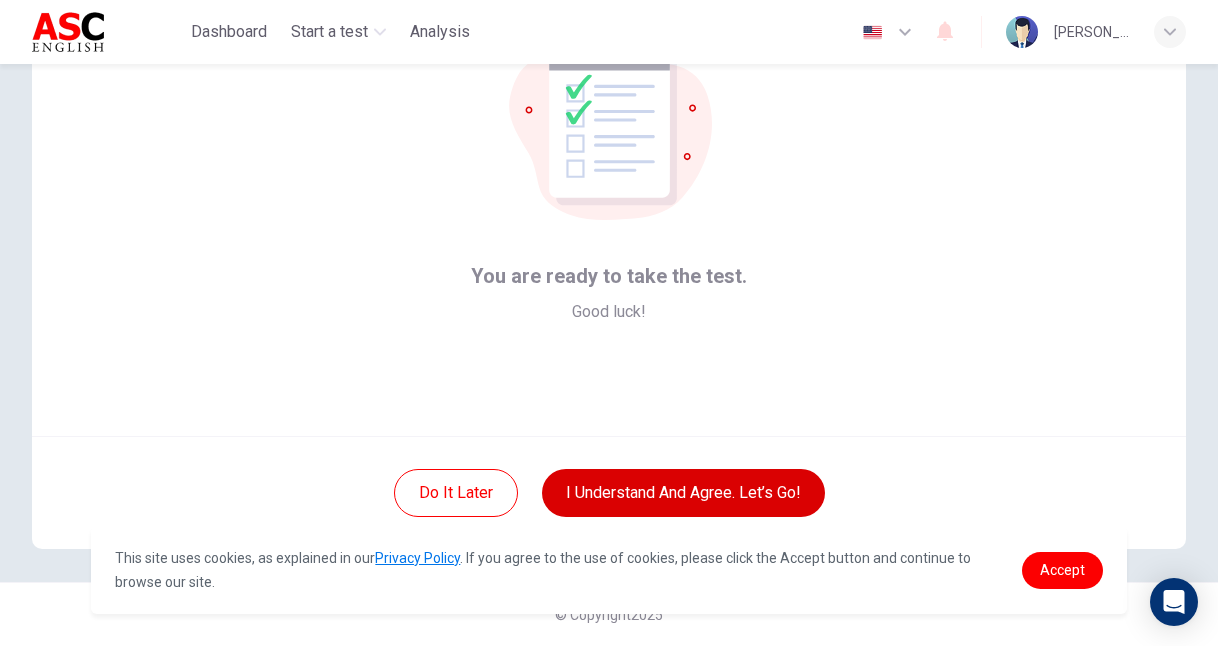click on "I understand and agree. Let’s go!" at bounding box center (683, 493) 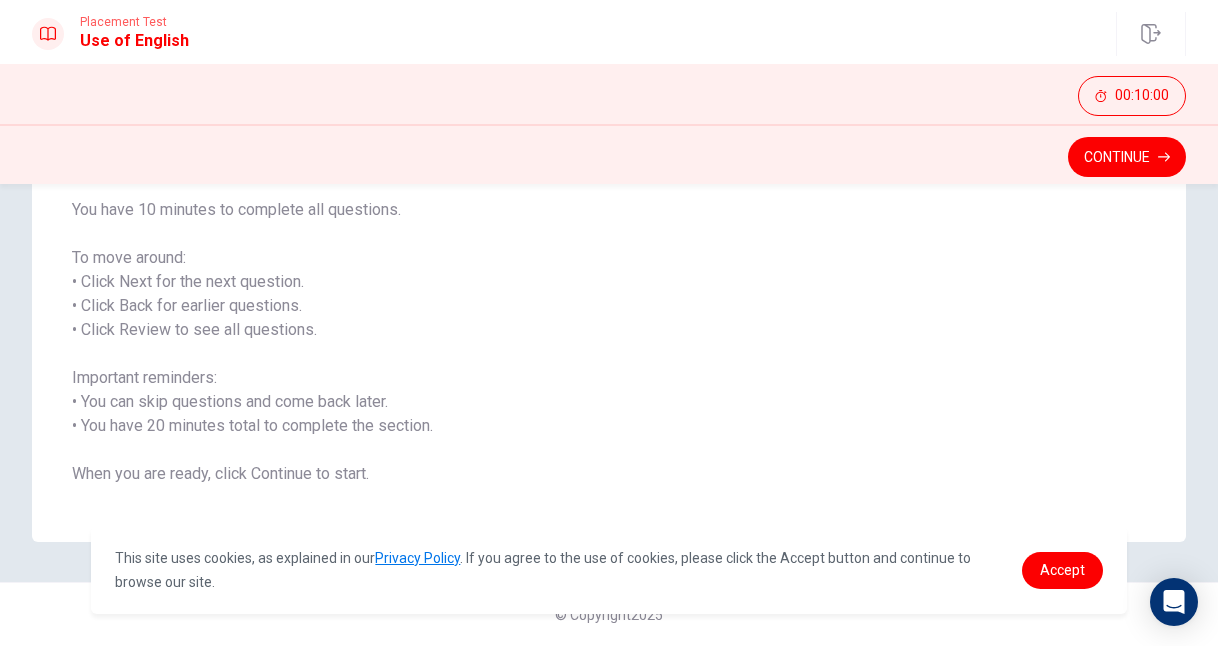 scroll, scrollTop: 250, scrollLeft: 0, axis: vertical 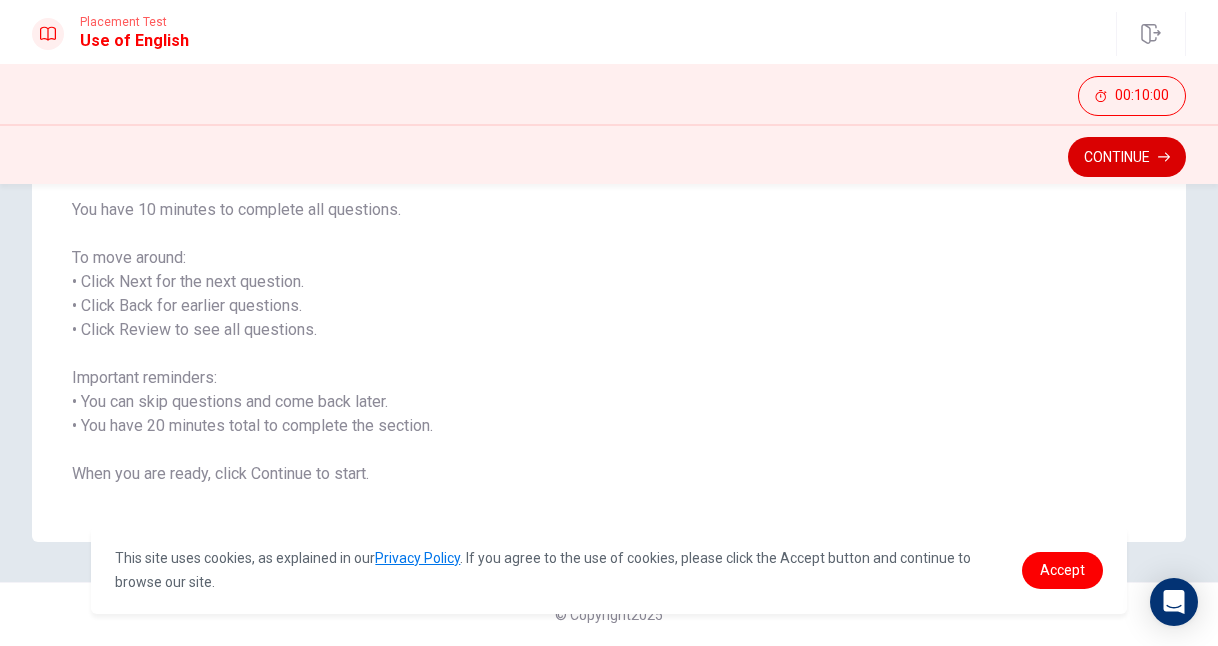 click 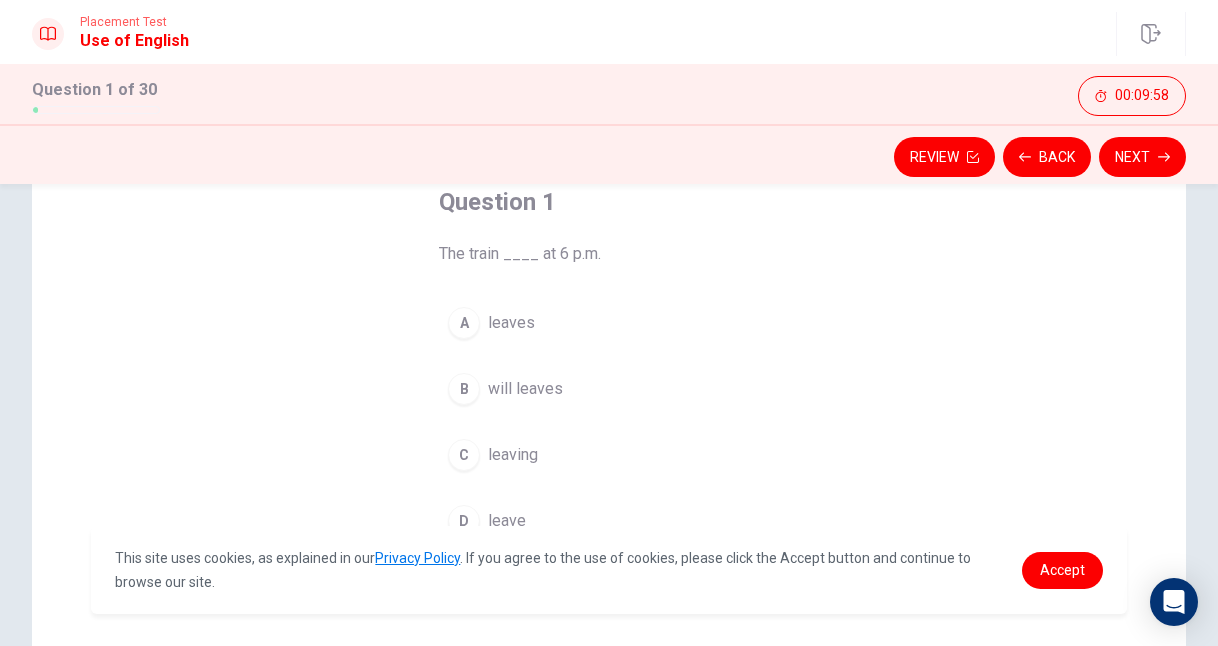 scroll, scrollTop: 126, scrollLeft: 0, axis: vertical 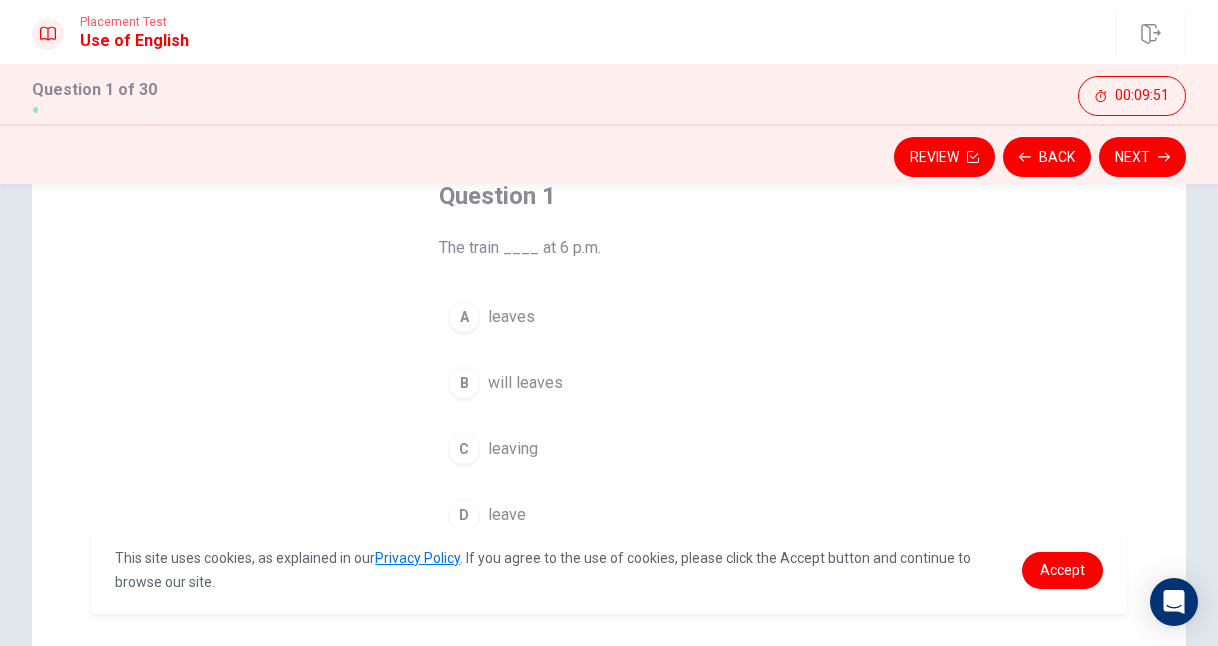 click on "A" at bounding box center [464, 317] 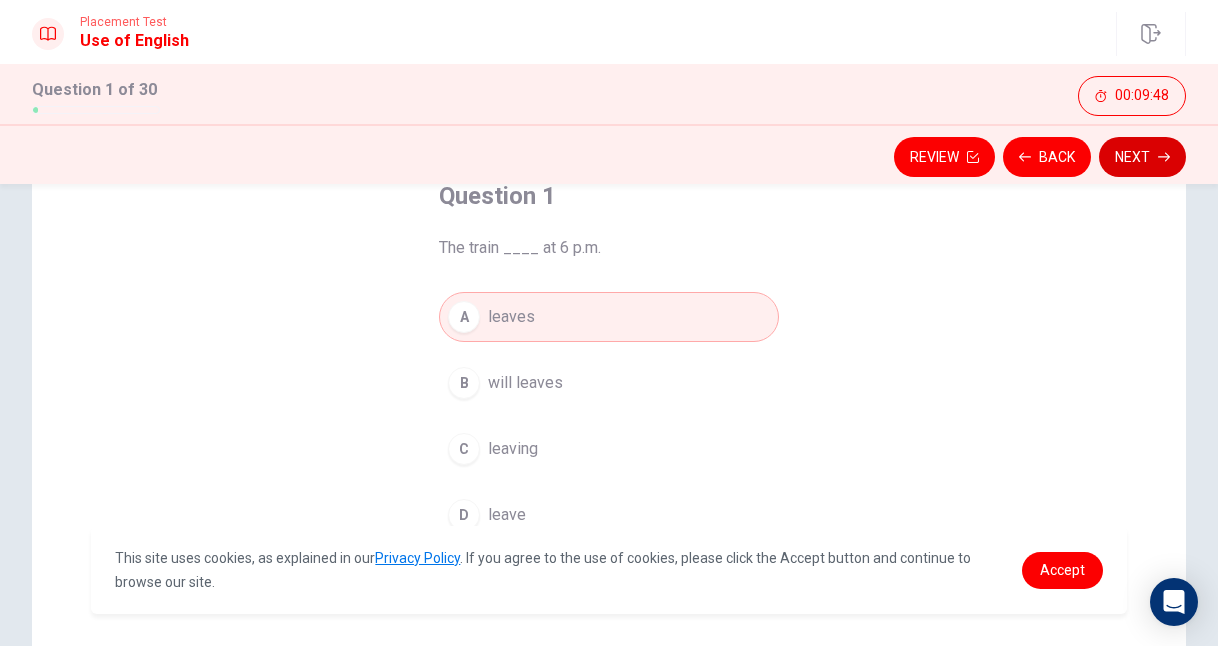 click on "Next" at bounding box center (1142, 157) 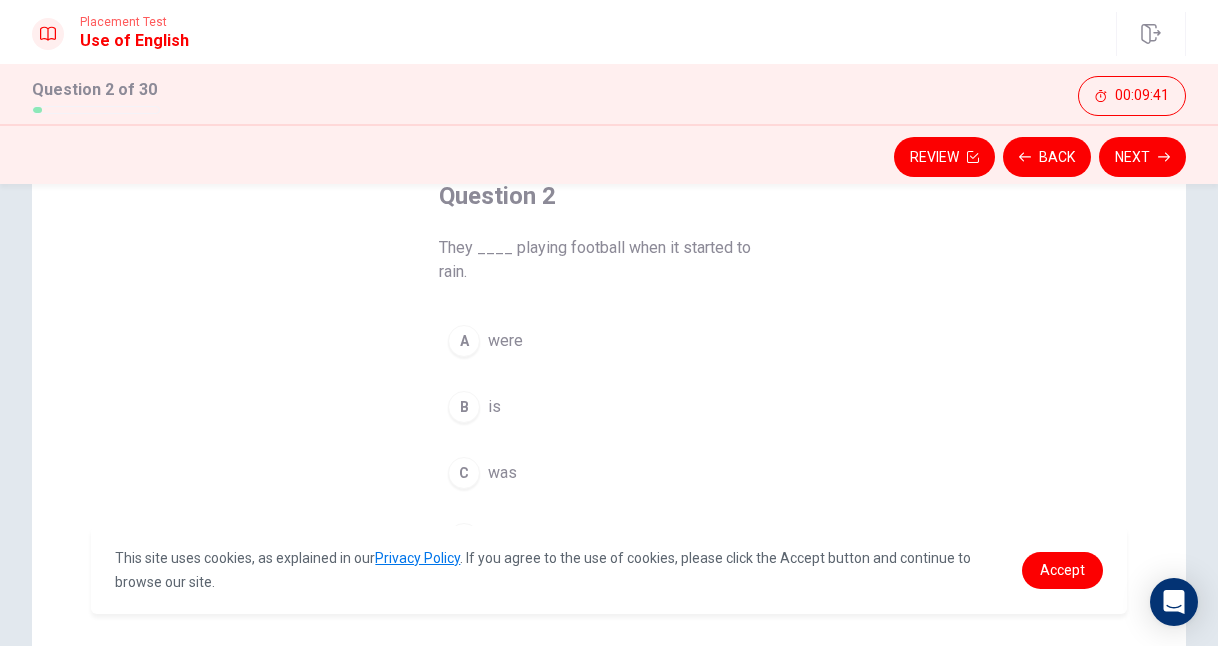 click on "were" at bounding box center (505, 341) 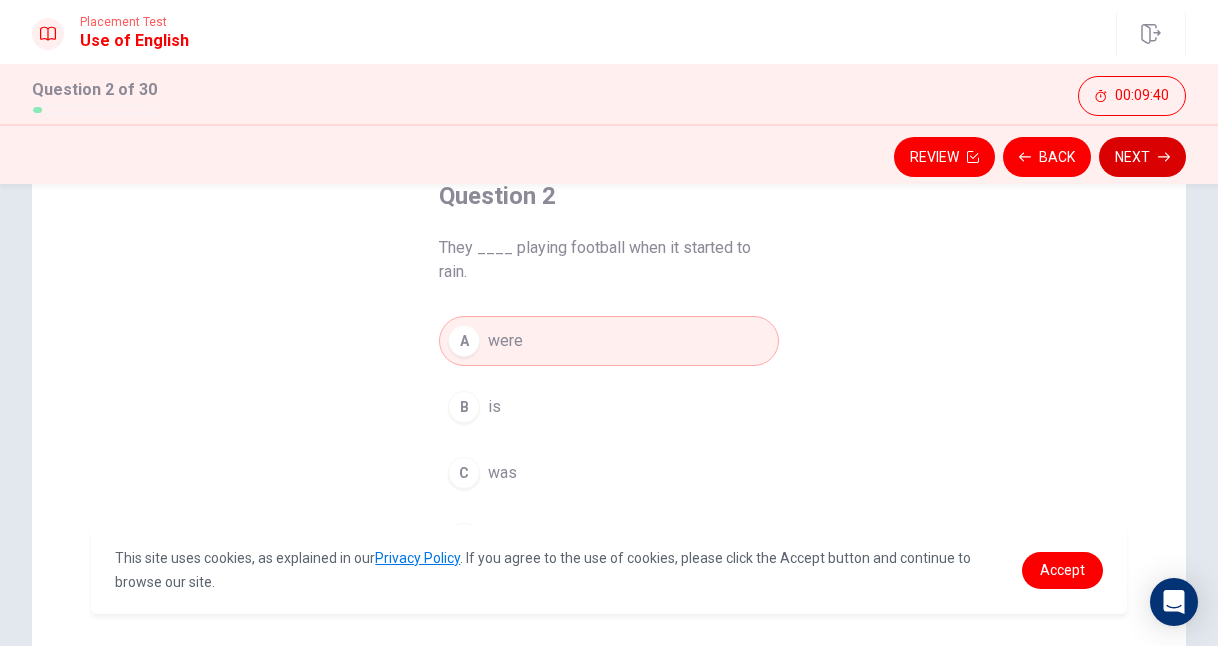 click on "Next" at bounding box center [1142, 157] 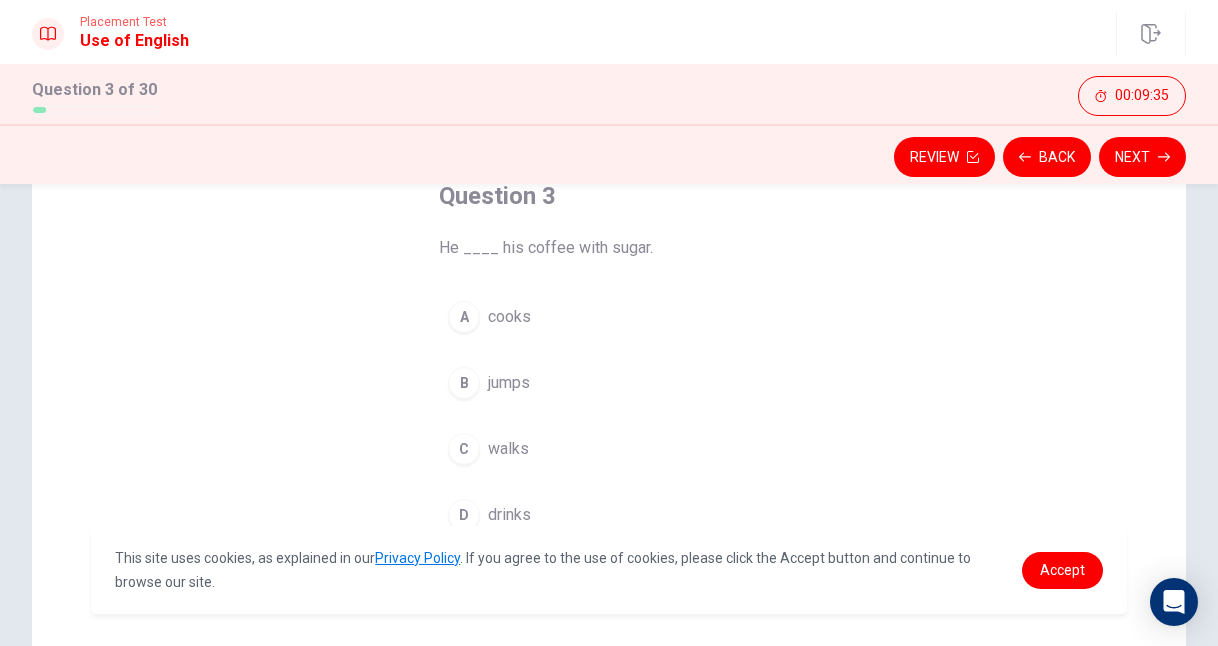 click on "drinks" at bounding box center (509, 515) 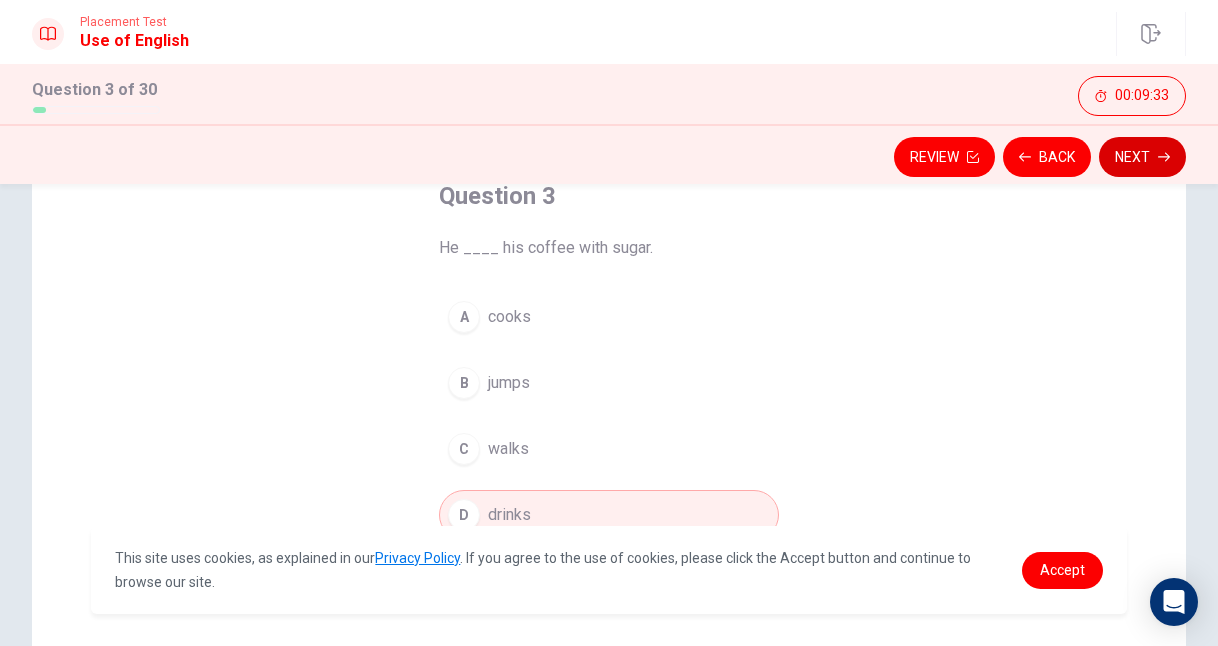 click on "Next" at bounding box center (1142, 157) 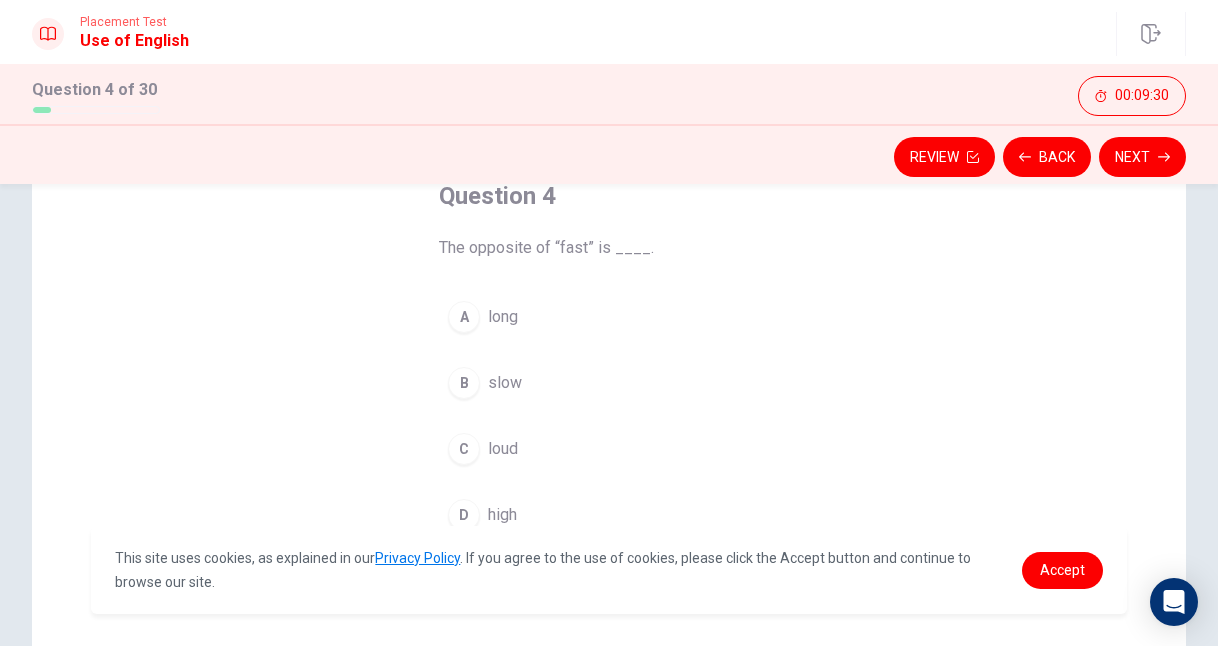 click on "slow" at bounding box center [505, 383] 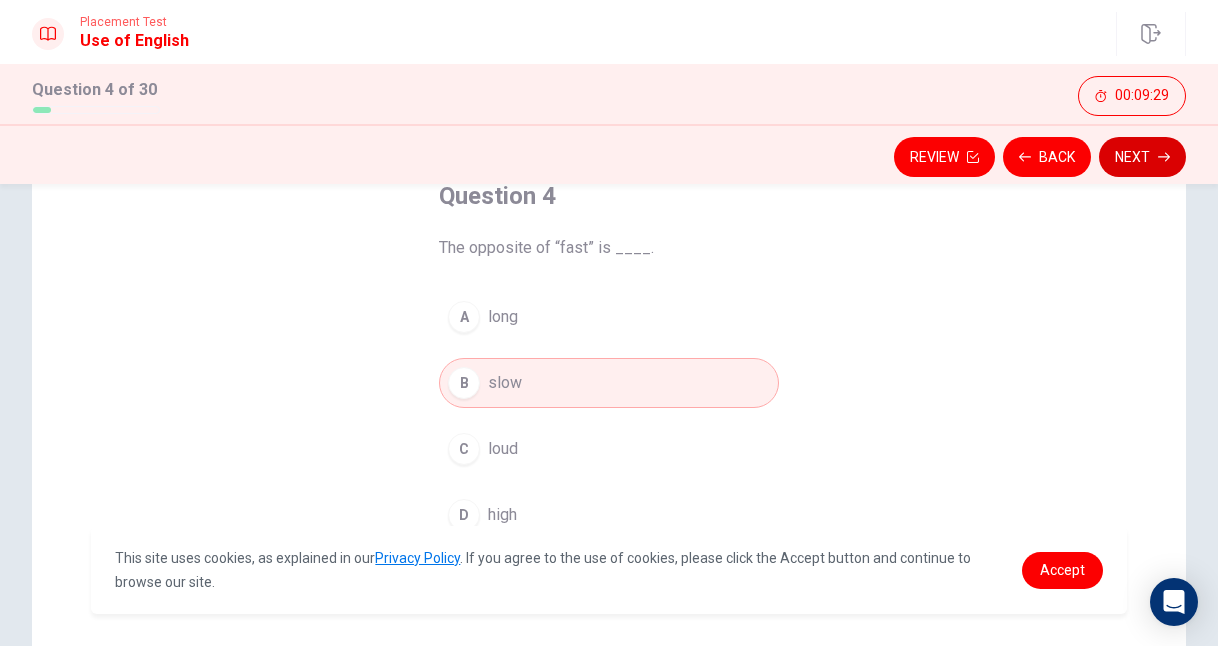click on "Next" at bounding box center [1142, 157] 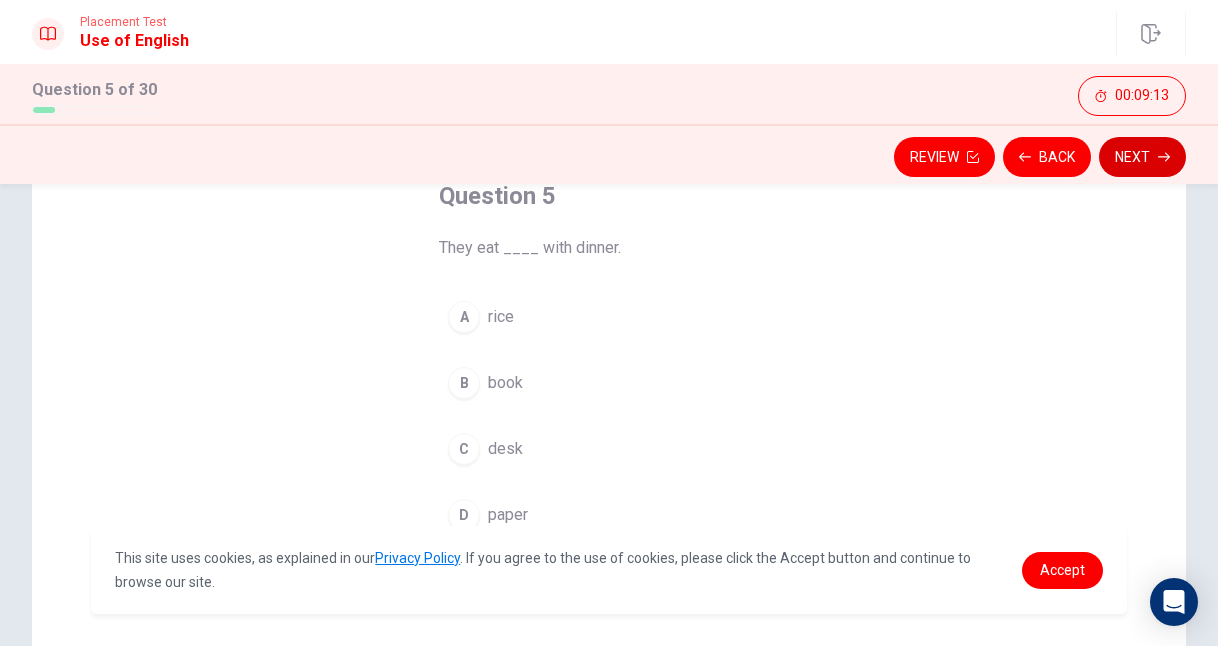 click on "Next" at bounding box center (1142, 157) 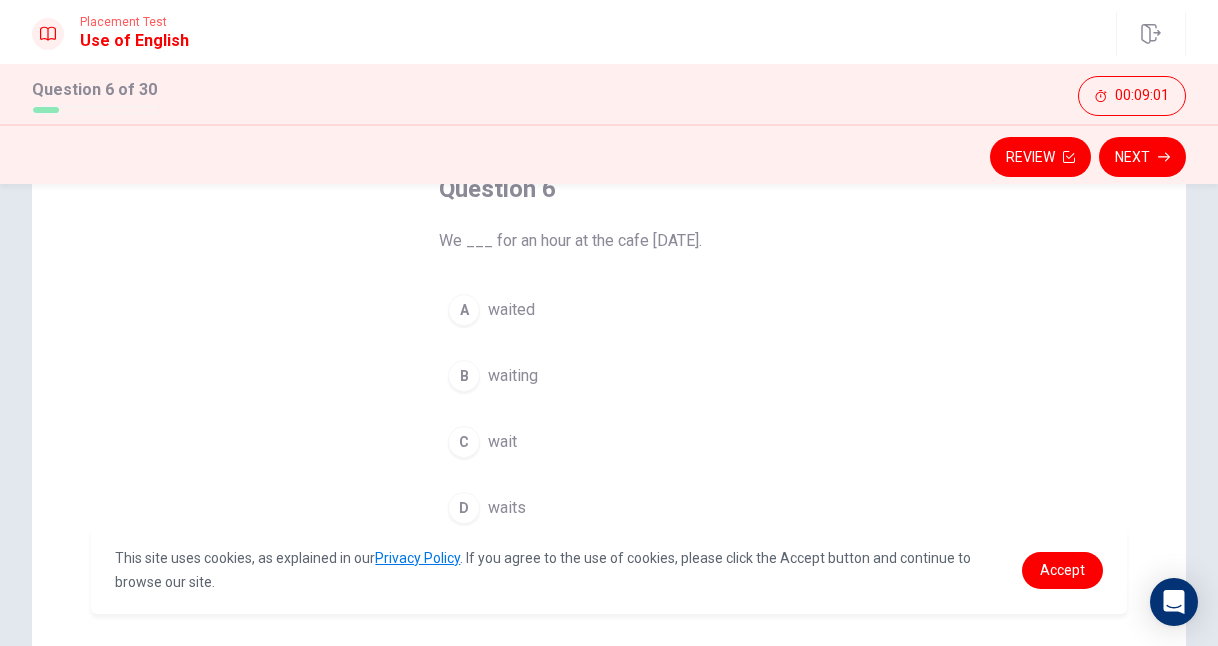 scroll, scrollTop: 136, scrollLeft: 0, axis: vertical 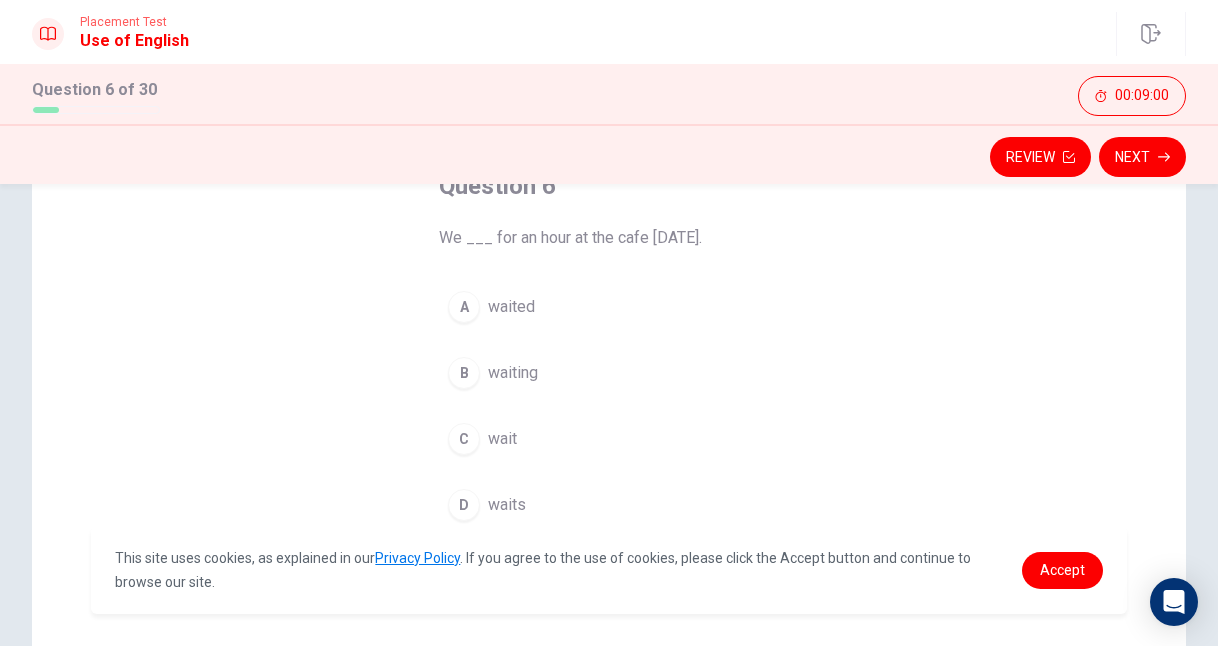 click on "waited" at bounding box center [511, 307] 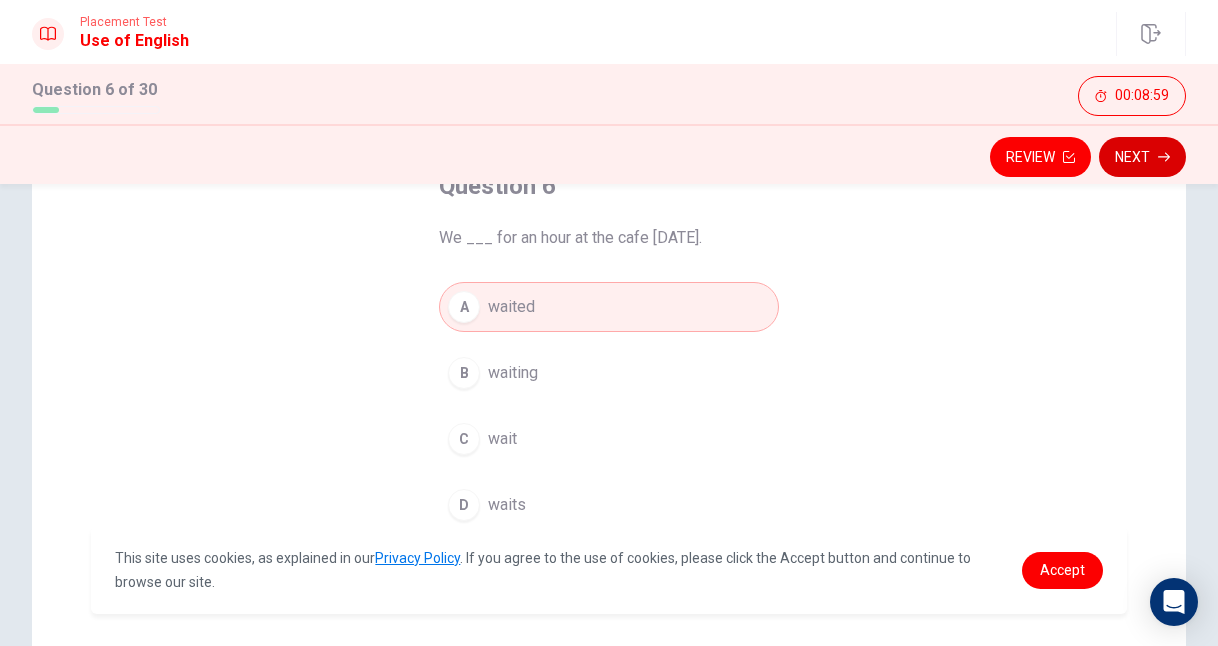 click on "Next" at bounding box center (1142, 157) 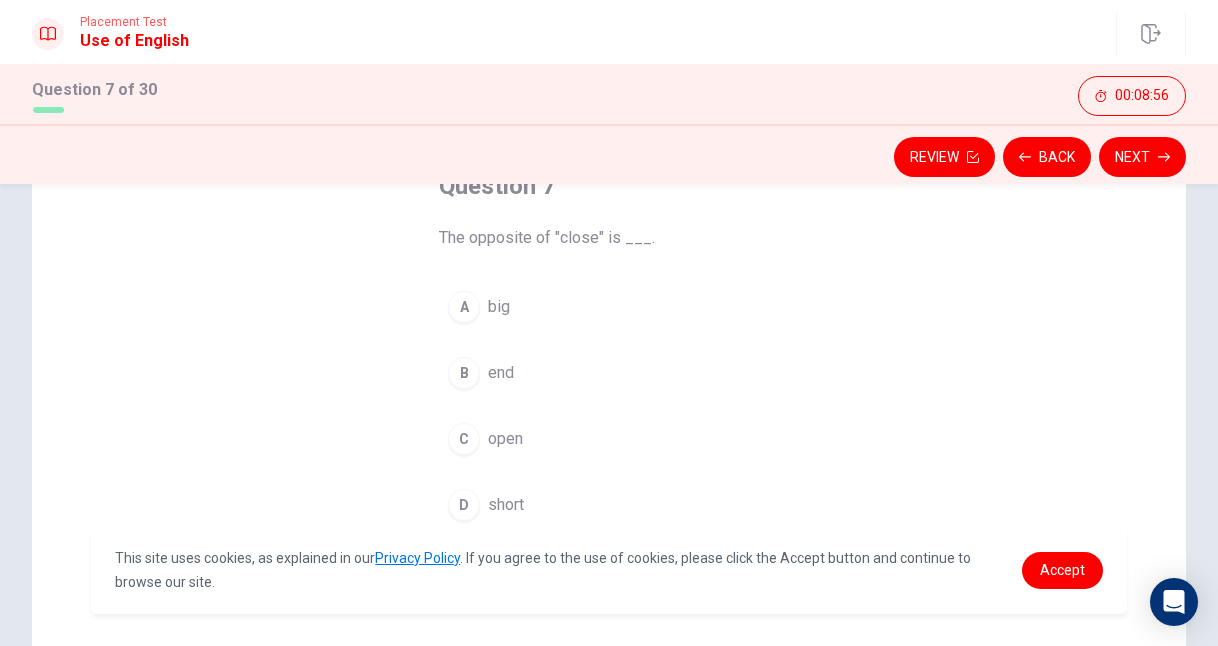 click on "C open" at bounding box center [609, 439] 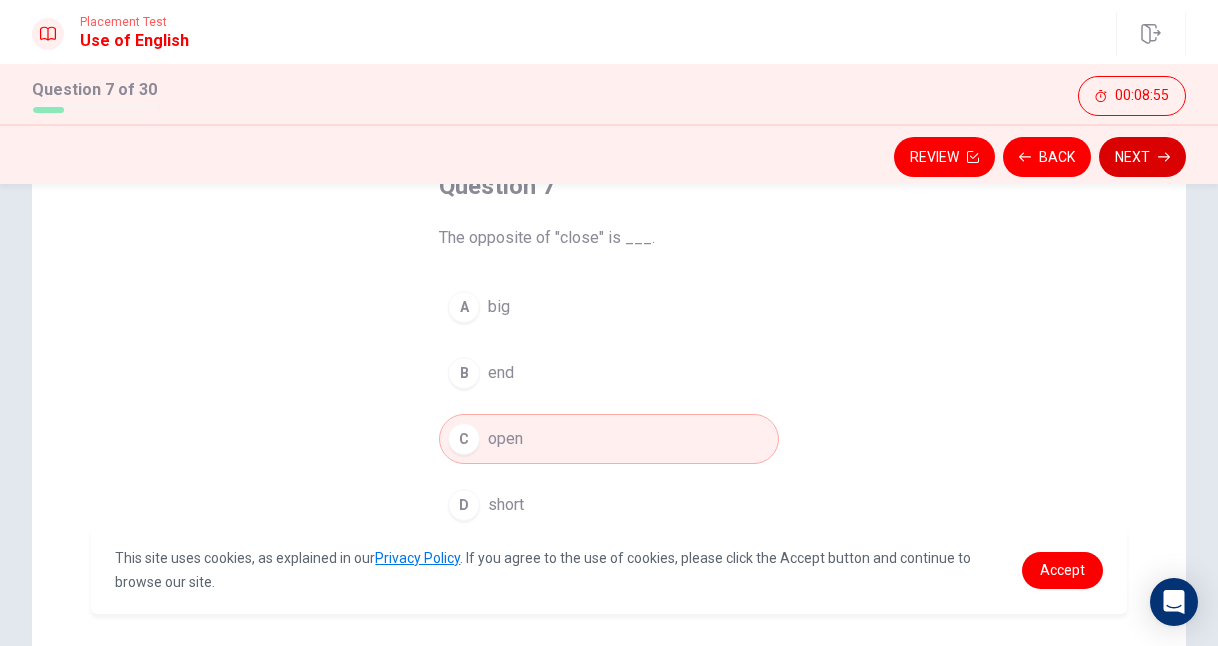 click on "Next" at bounding box center [1142, 157] 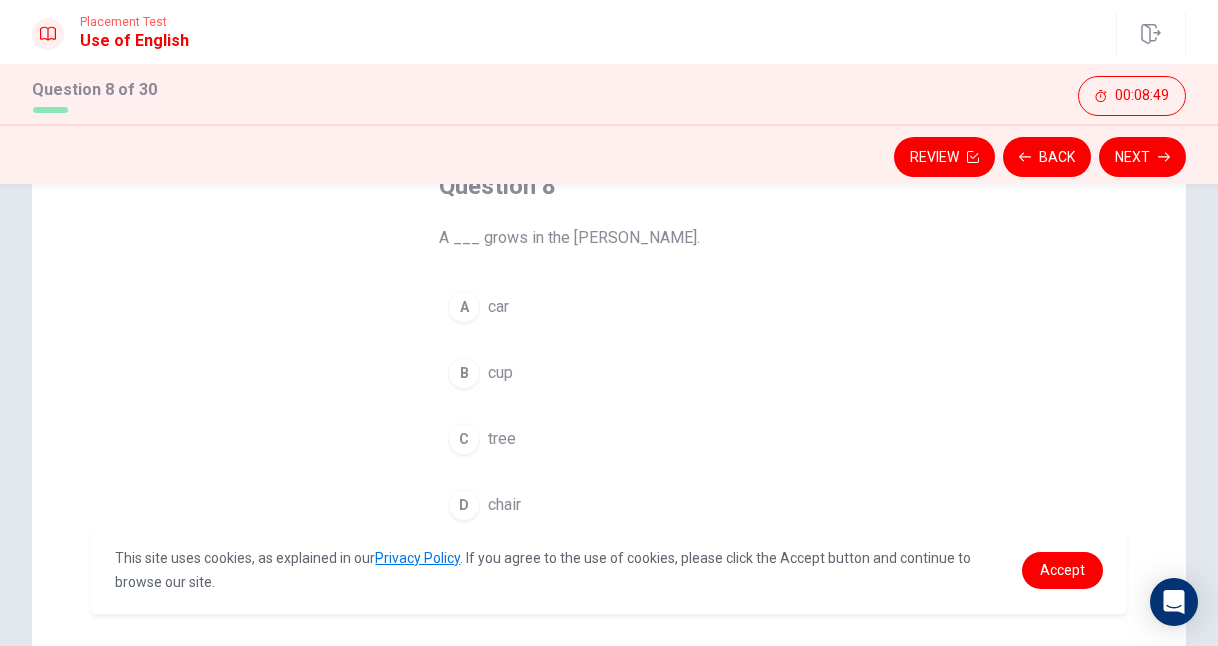 click on "tree" at bounding box center (502, 439) 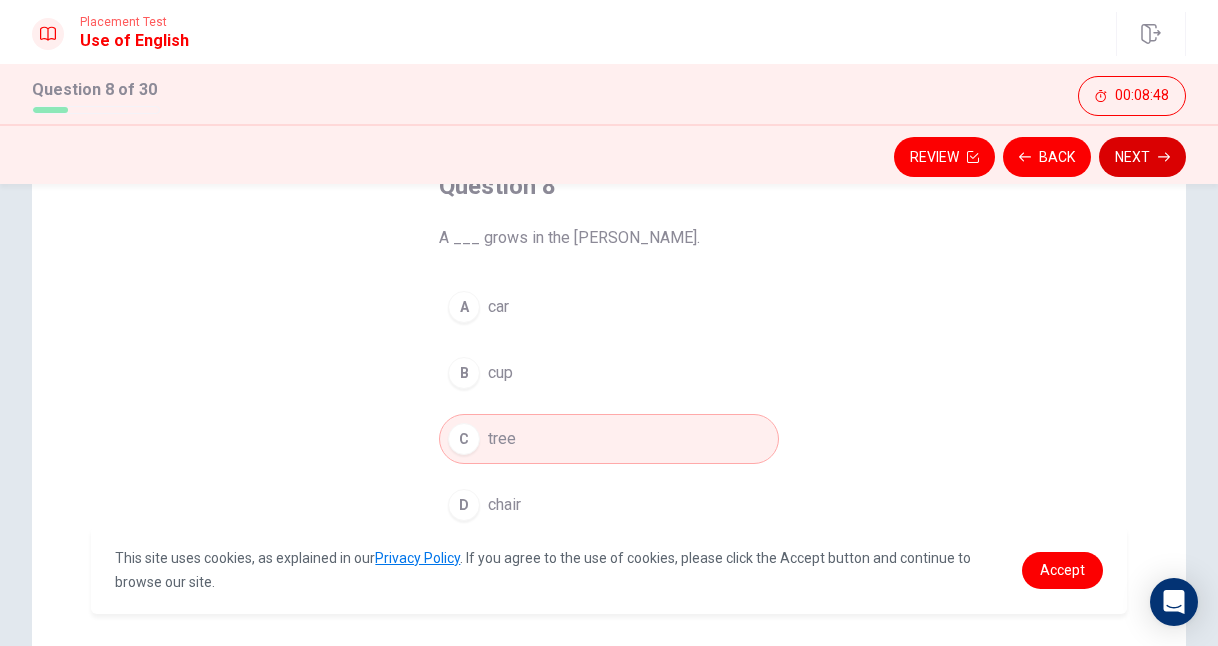 click on "Next" at bounding box center (1142, 157) 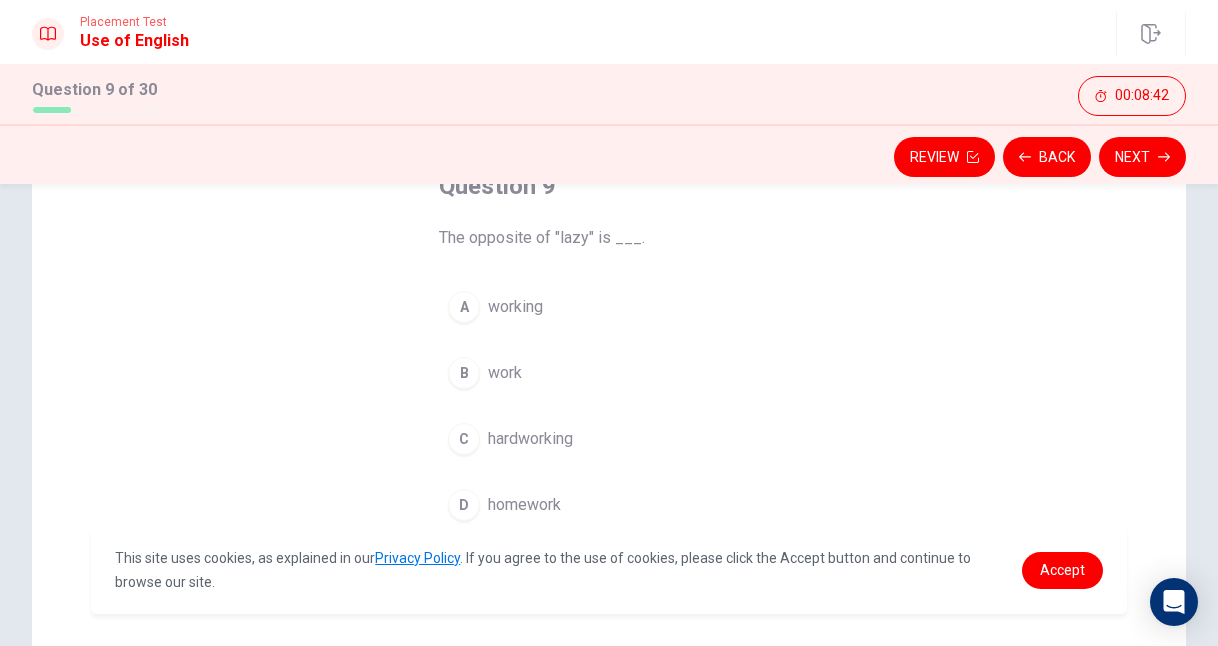 click on "hardworking" at bounding box center (530, 439) 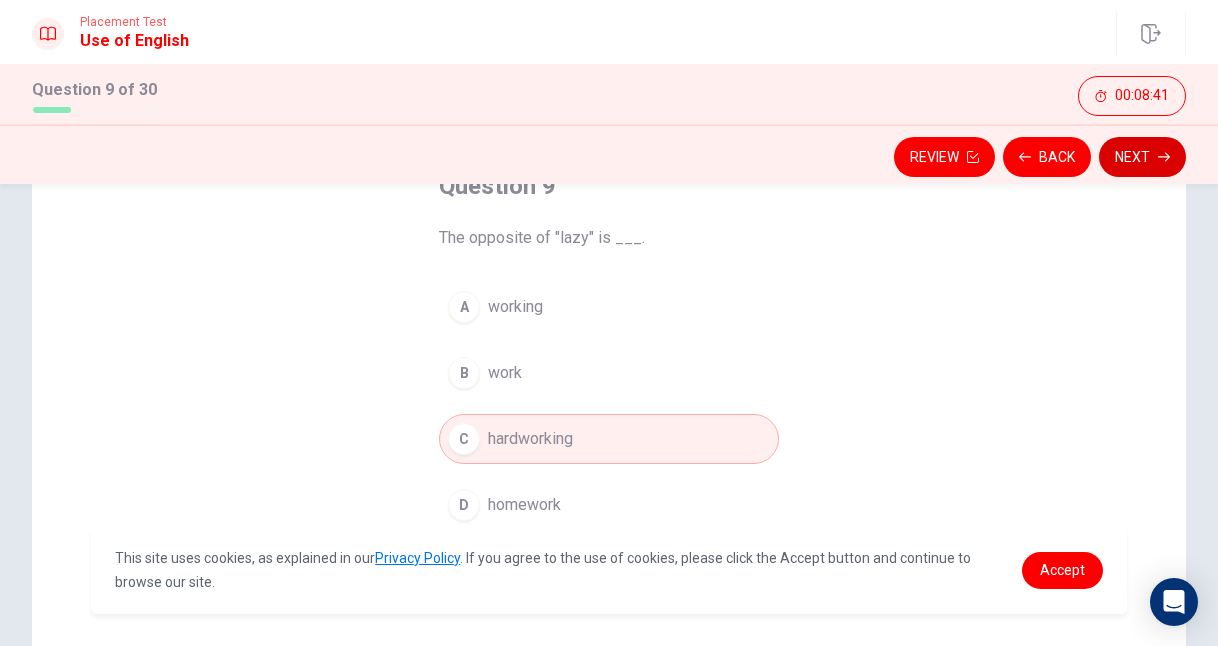 click on "Next" at bounding box center (1142, 157) 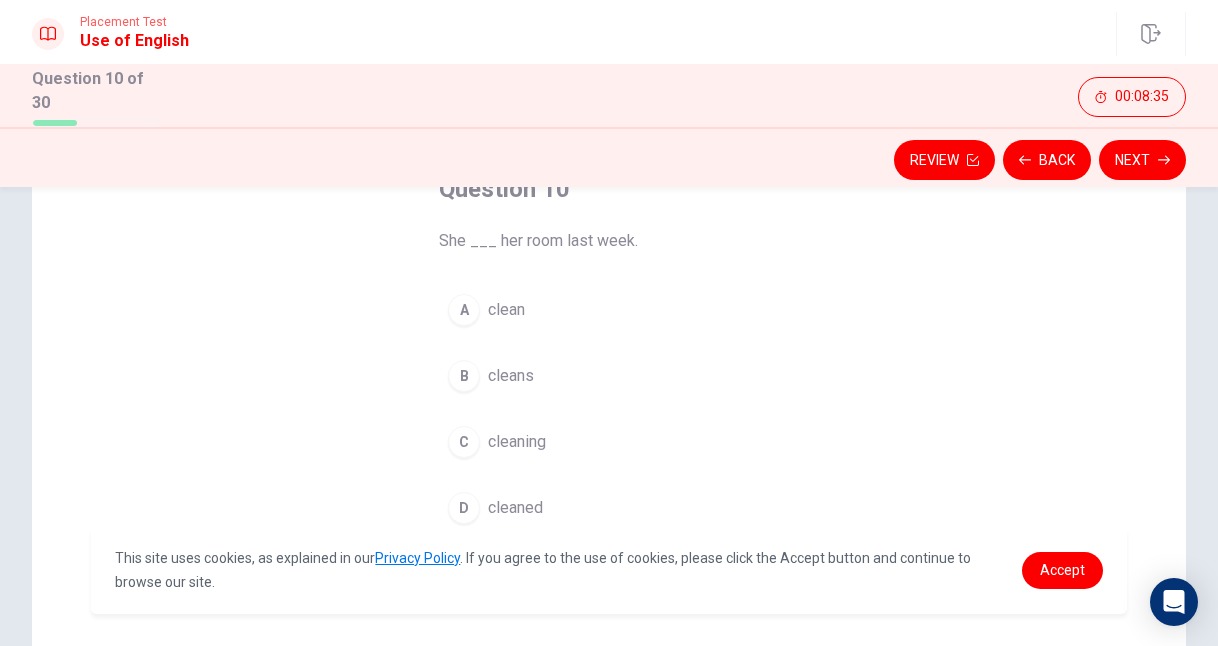 click on "cleaned" at bounding box center (515, 508) 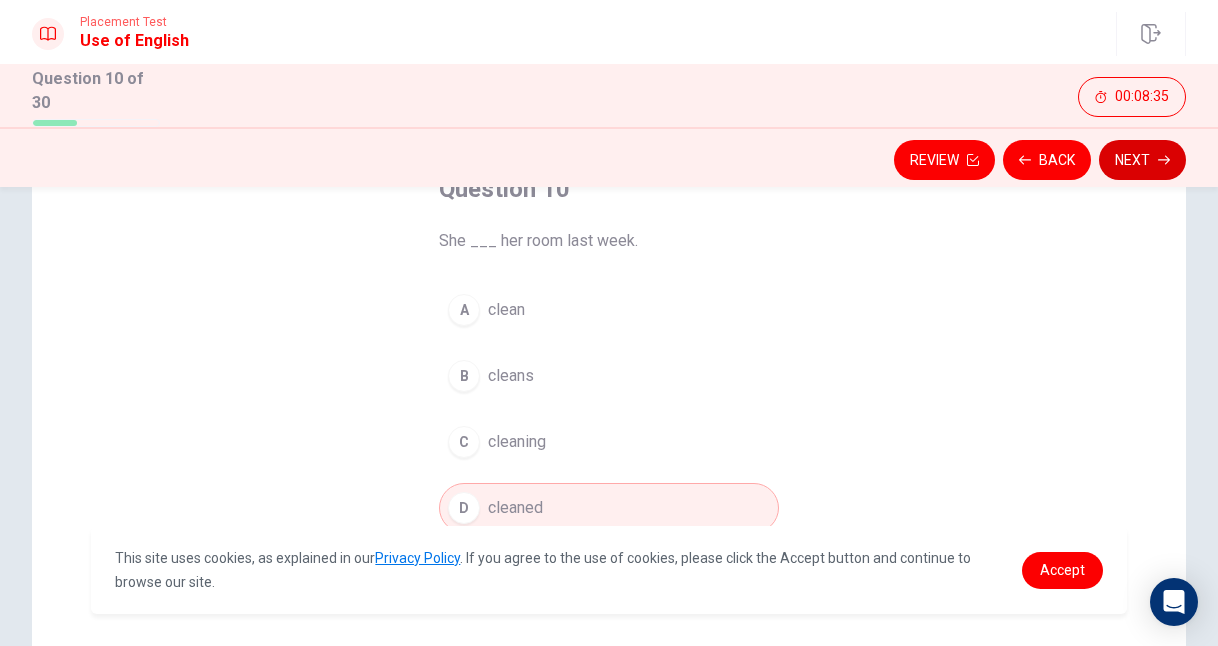 click on "Next" at bounding box center (1142, 160) 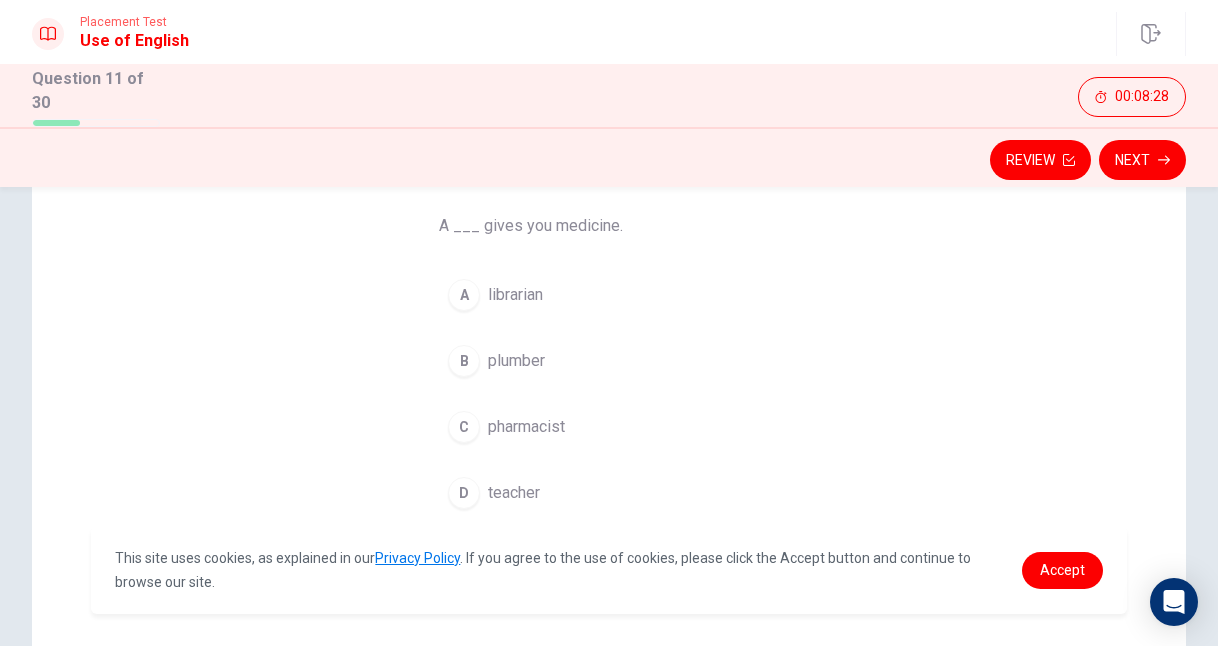 scroll, scrollTop: 156, scrollLeft: 0, axis: vertical 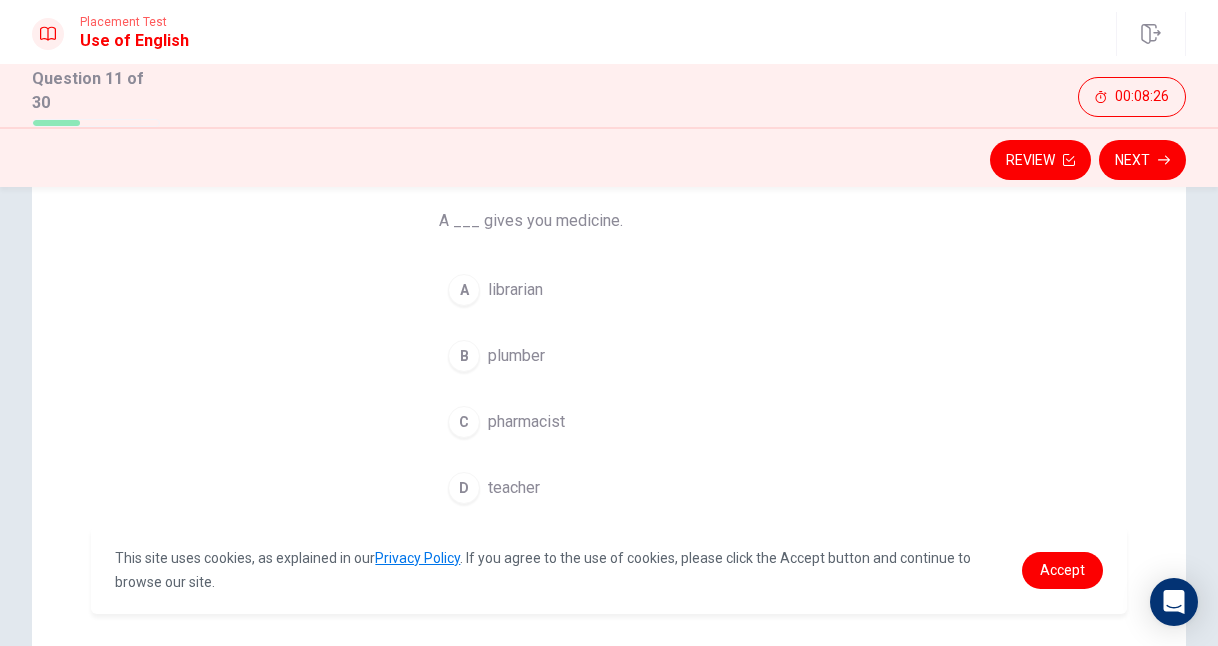 click on "pharmacist" at bounding box center (526, 422) 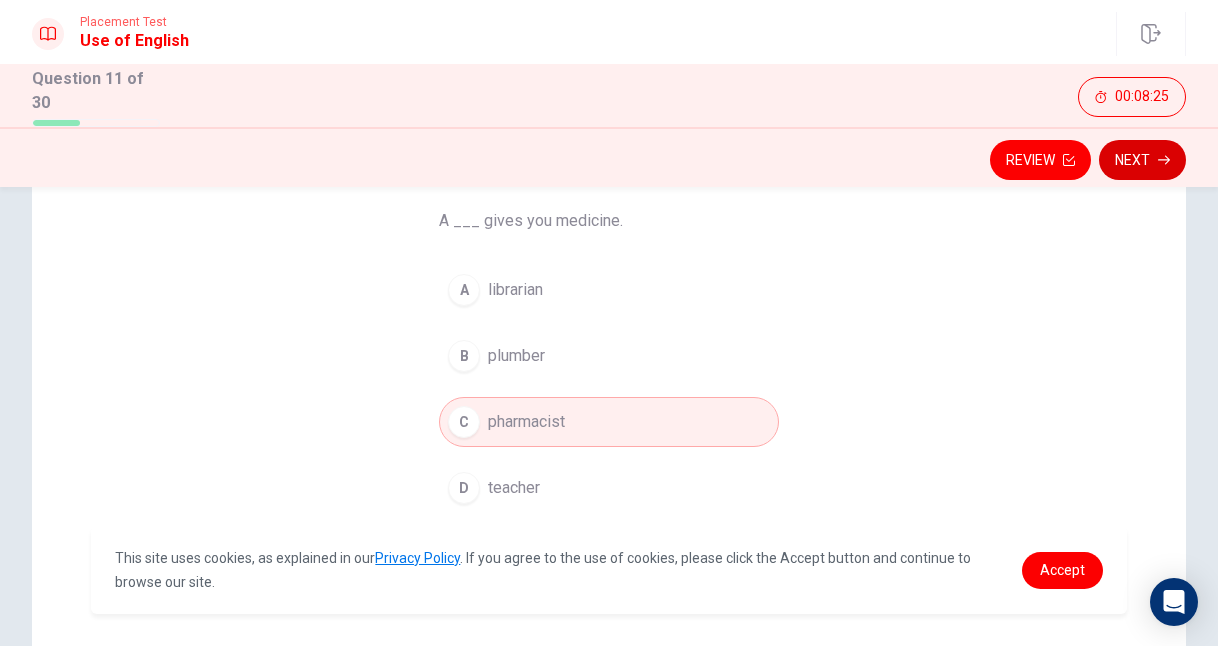 click on "Next" at bounding box center [1142, 160] 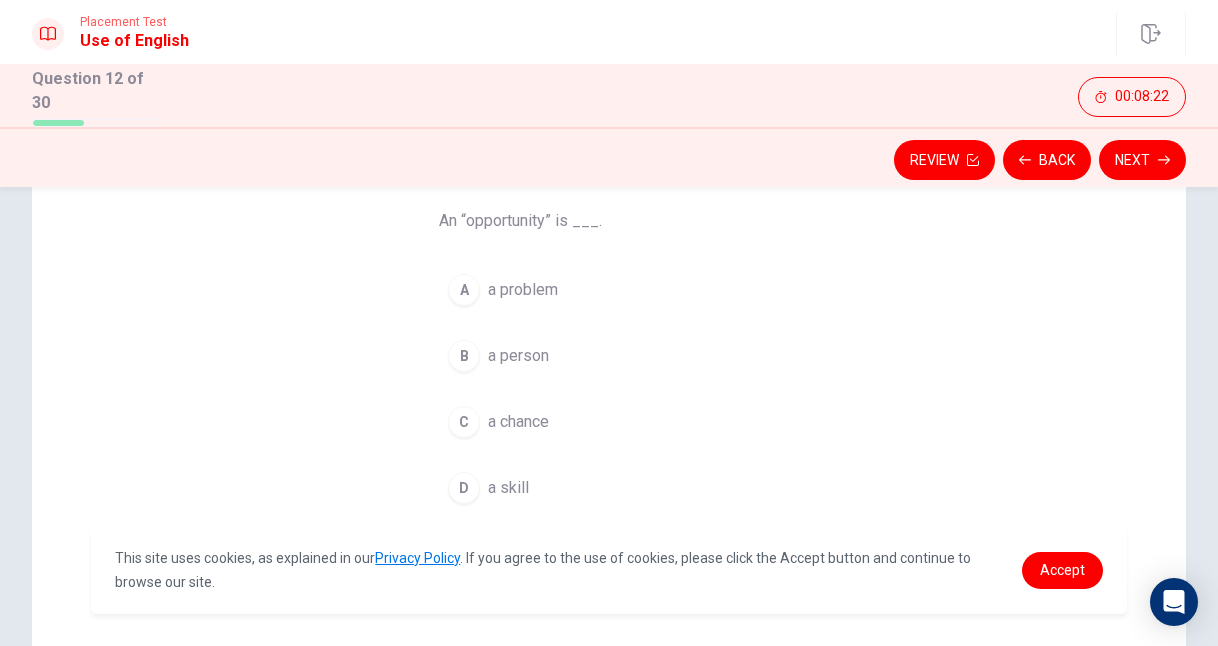 click on "a chance" at bounding box center (518, 422) 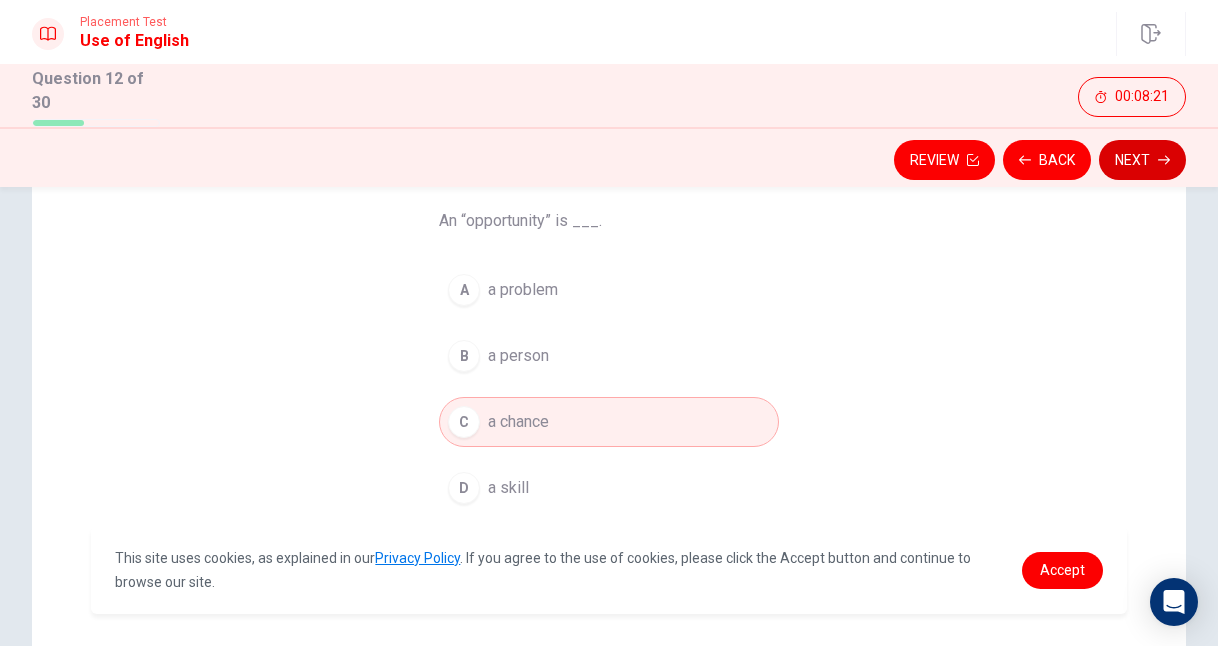 click on "Next" at bounding box center (1142, 160) 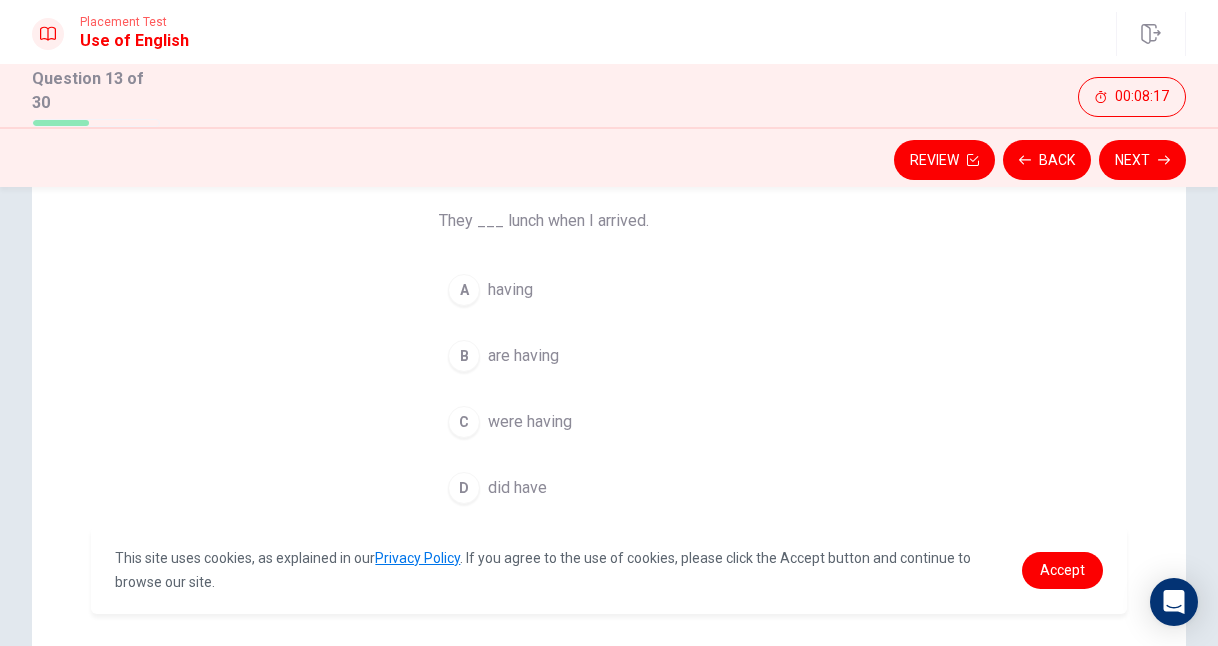 click on "were having" at bounding box center [530, 422] 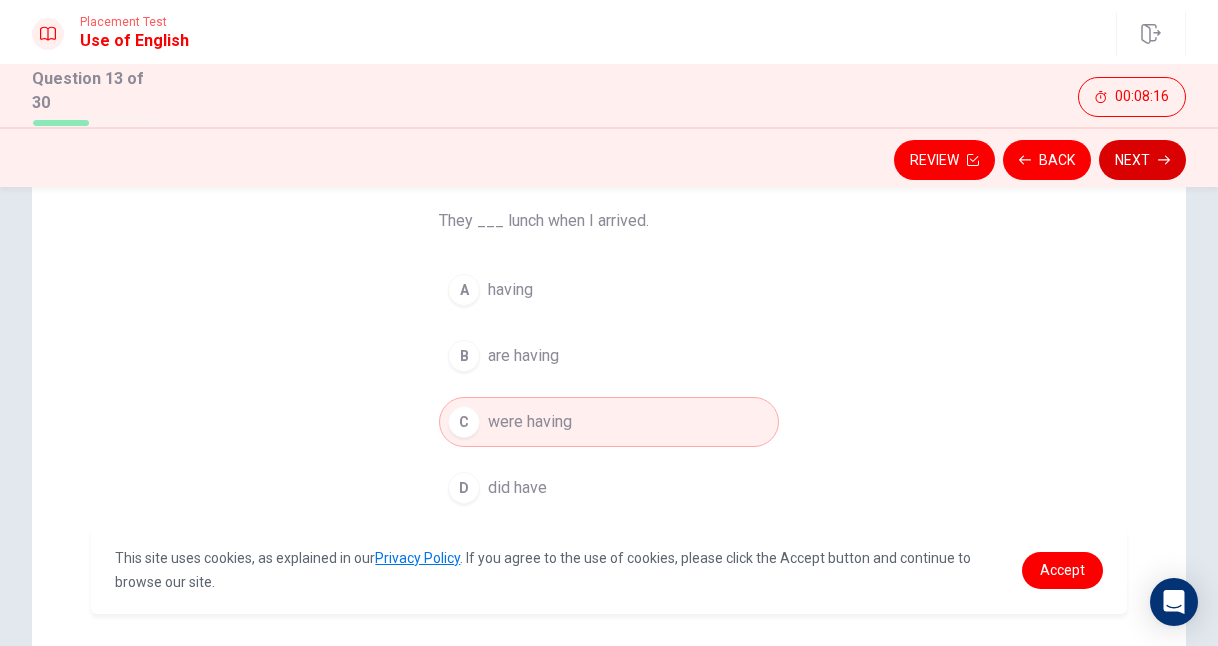 click on "Next" at bounding box center [1142, 160] 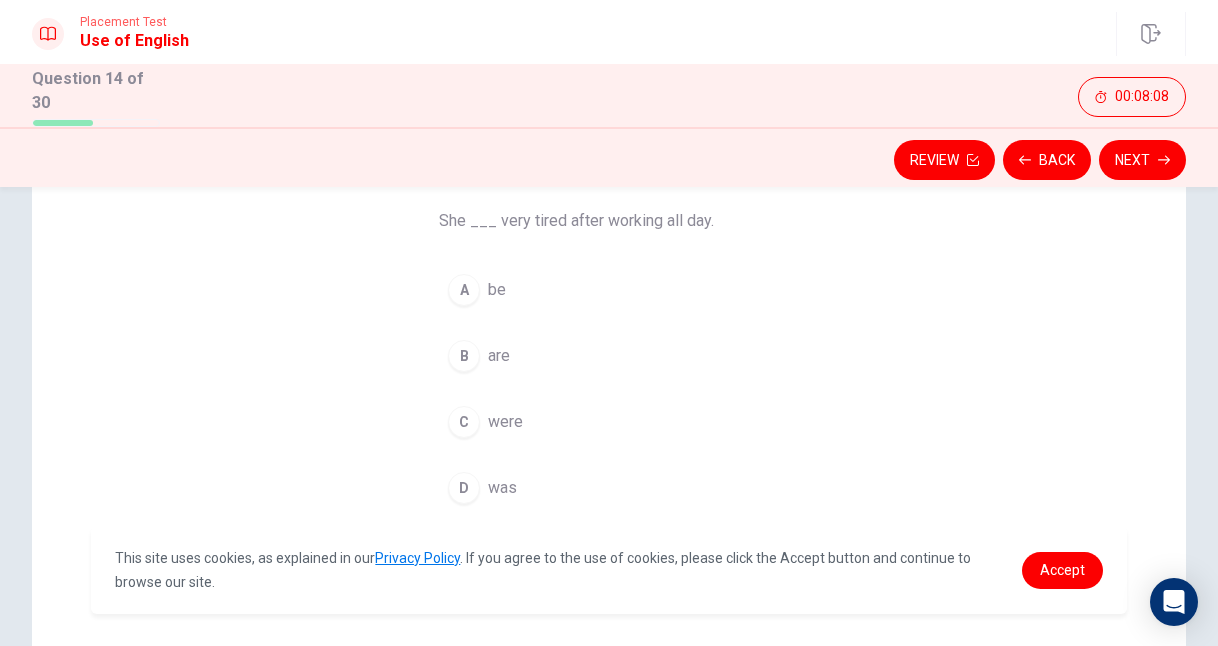click on "D" at bounding box center [464, 488] 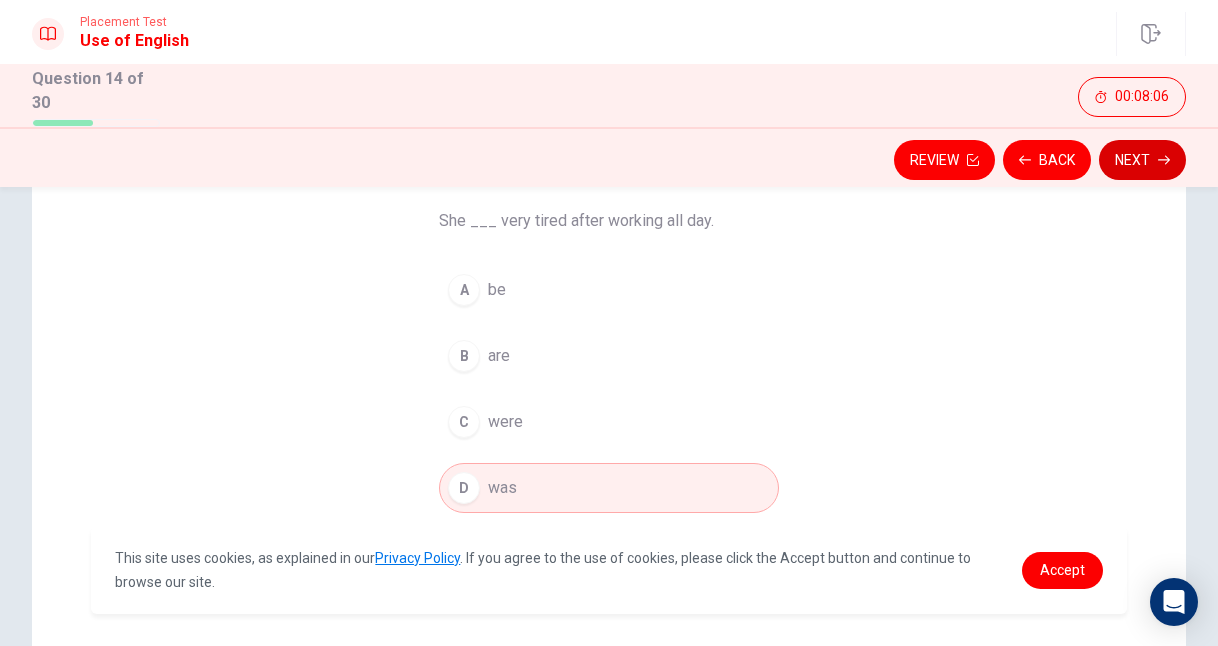 click on "Next" at bounding box center [1142, 160] 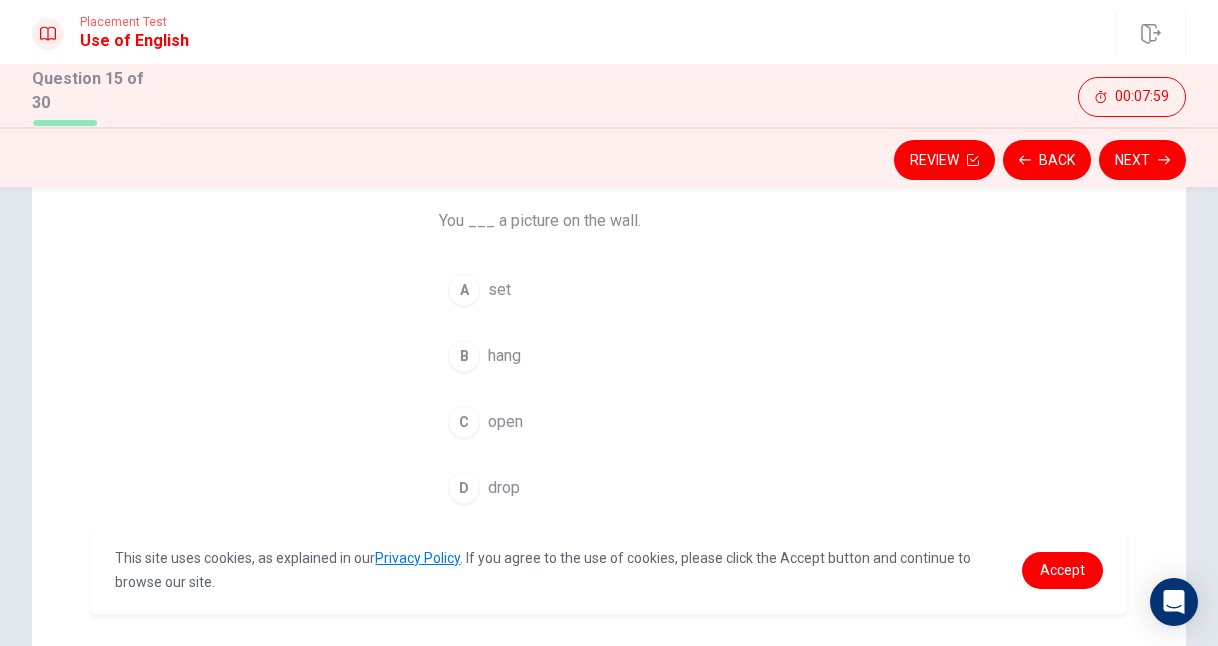 click on "hang" at bounding box center [504, 356] 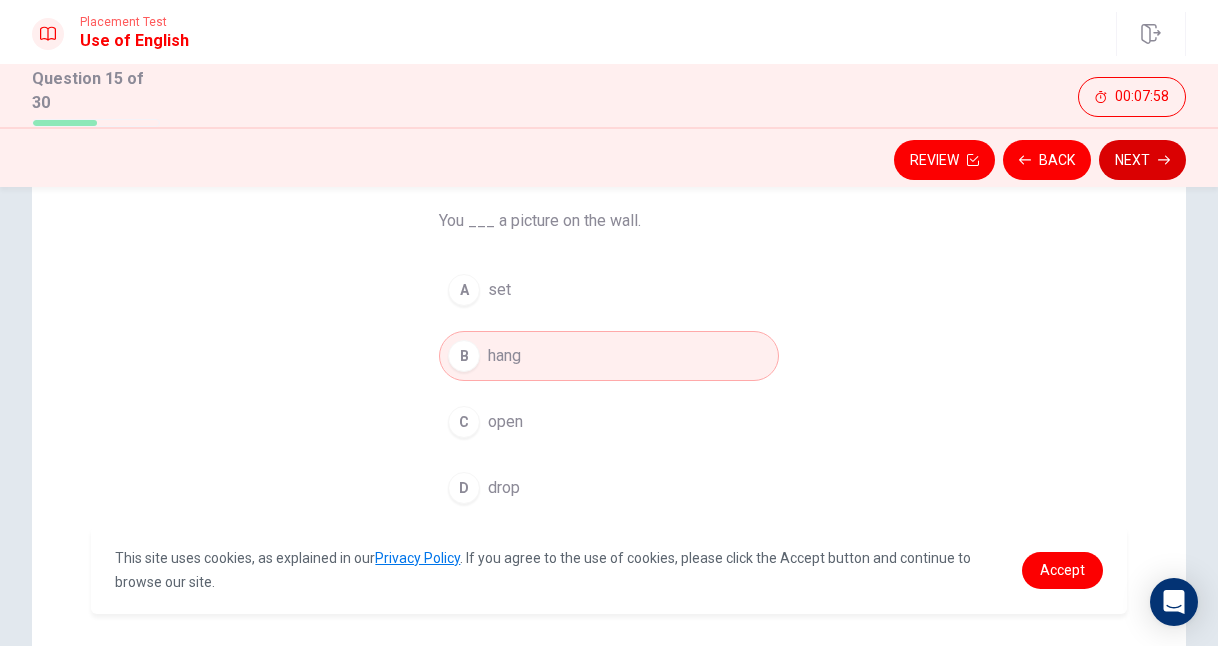 click on "Next" at bounding box center (1142, 160) 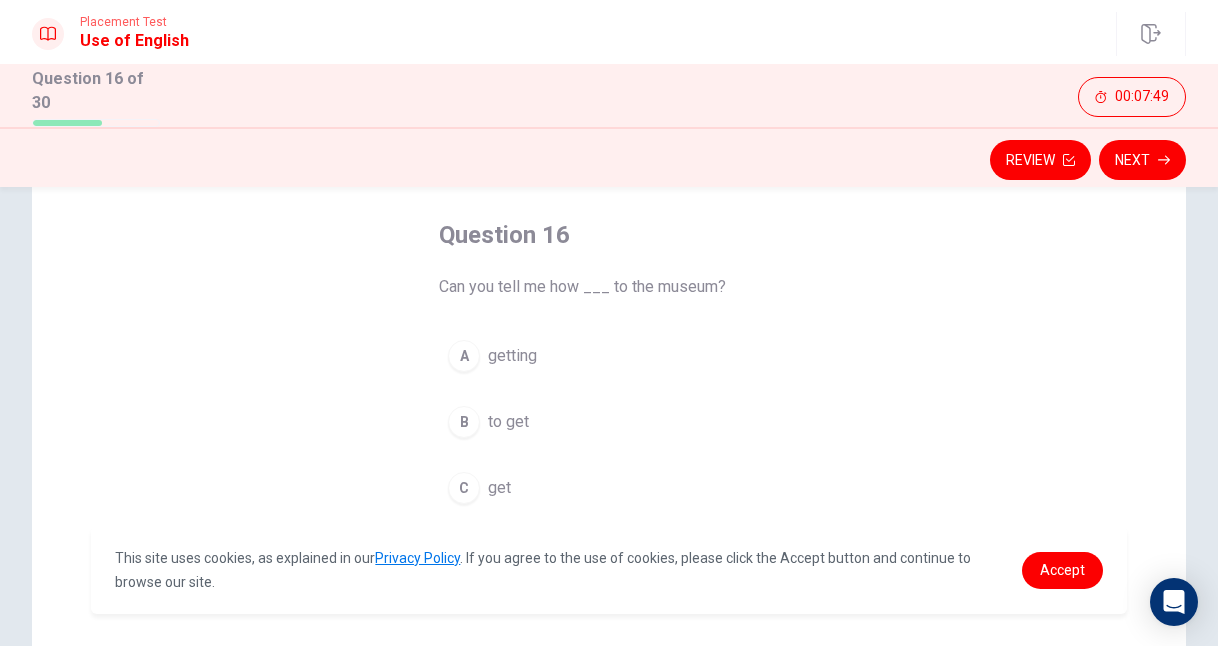 scroll, scrollTop: 110, scrollLeft: 0, axis: vertical 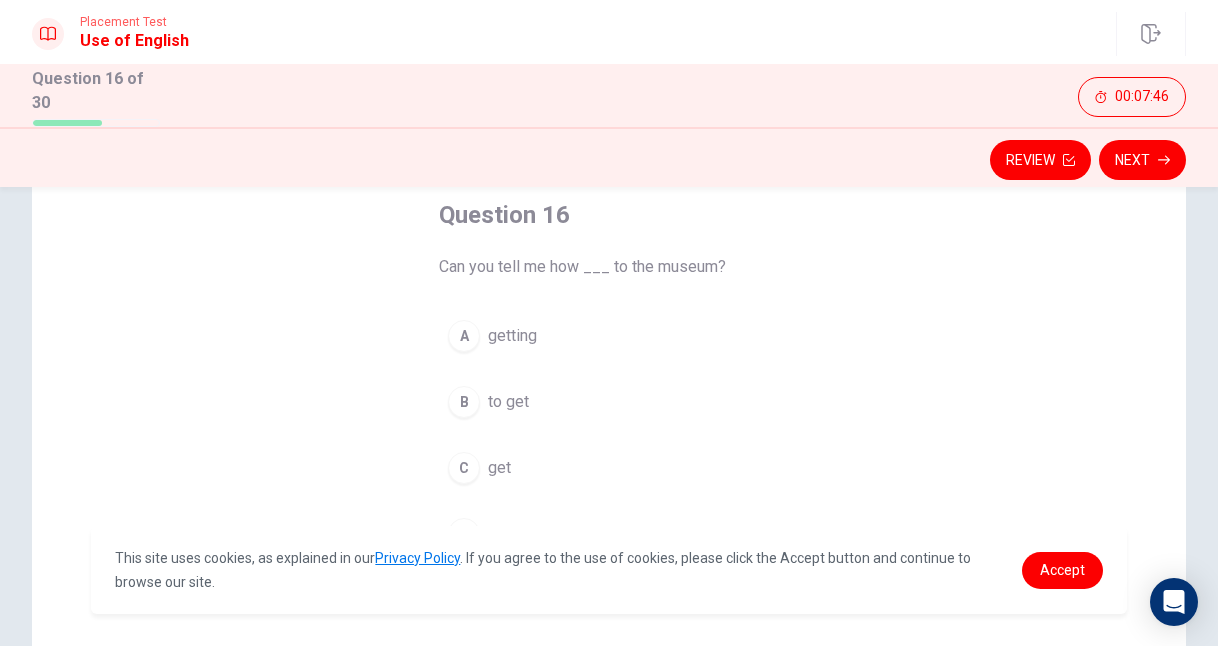 click on "B" at bounding box center [464, 402] 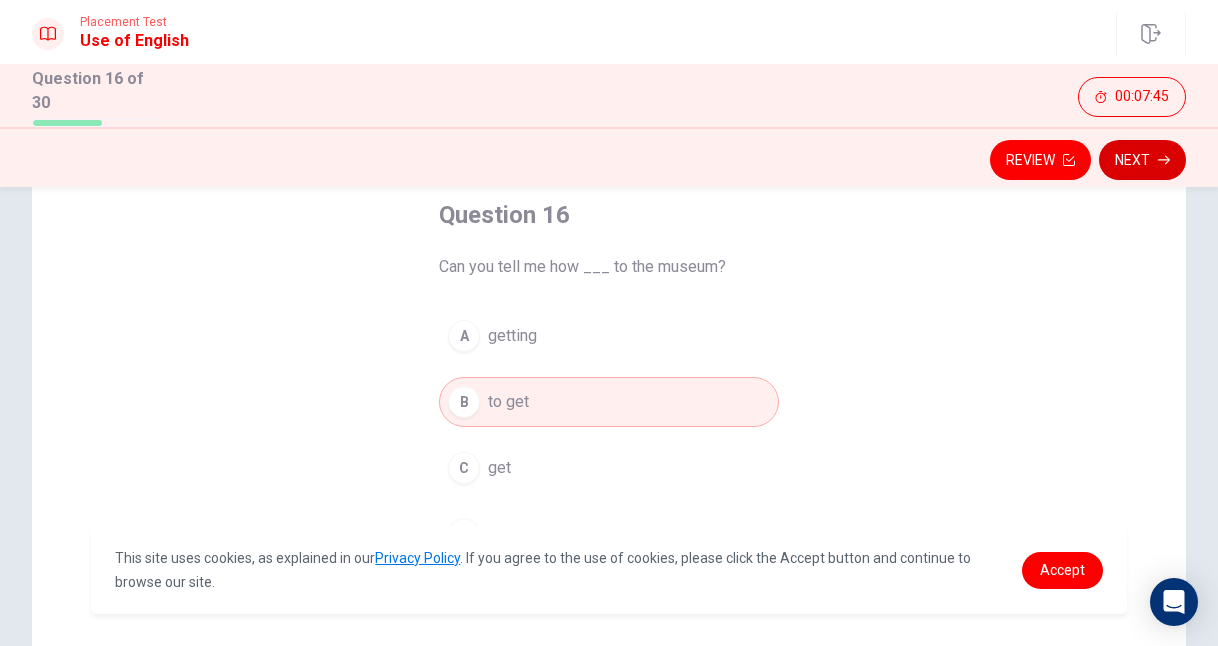 click on "Next" at bounding box center (1142, 160) 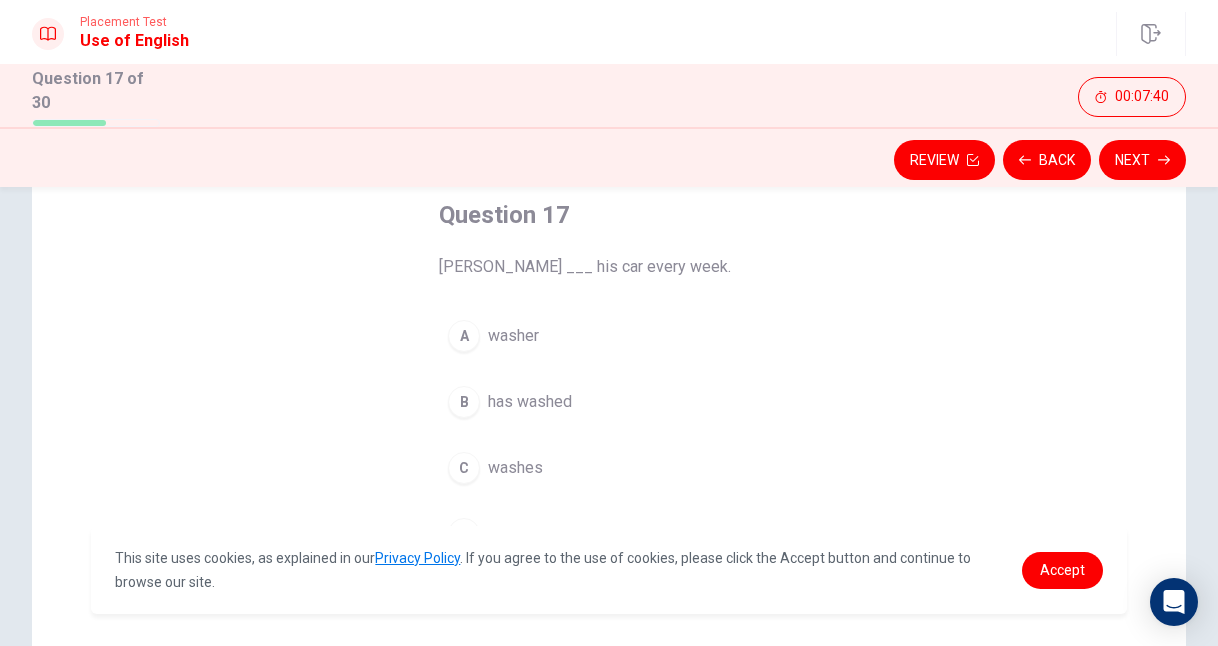 click on "washes" at bounding box center (515, 468) 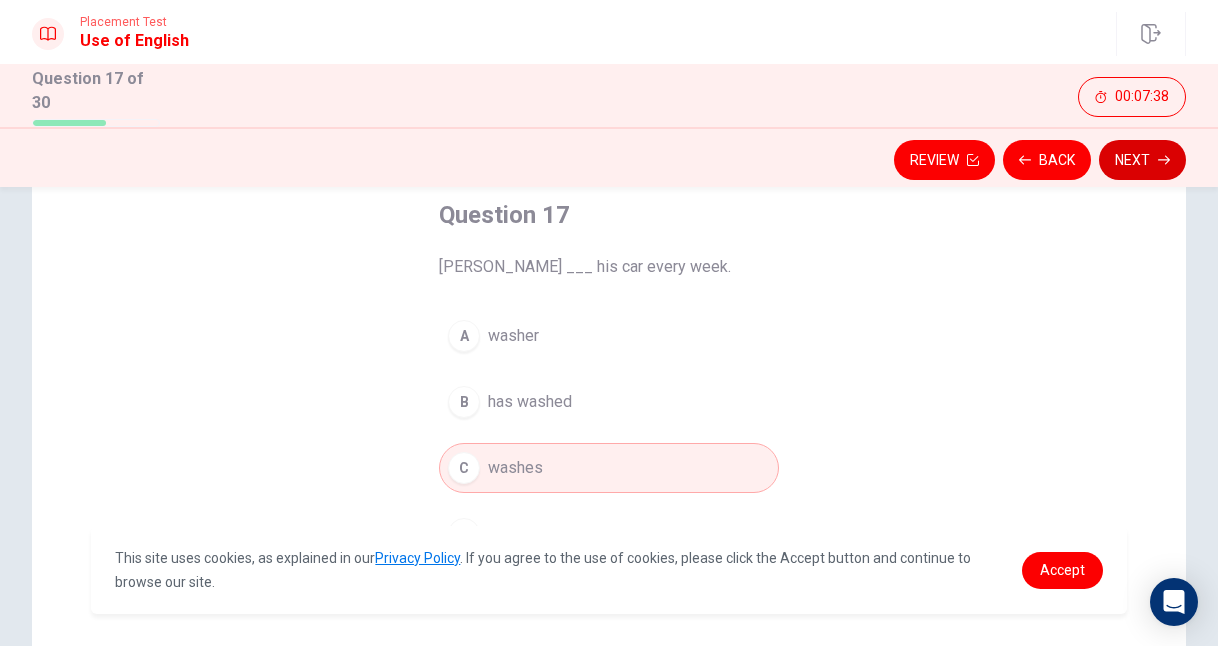 click on "Next" at bounding box center (1142, 160) 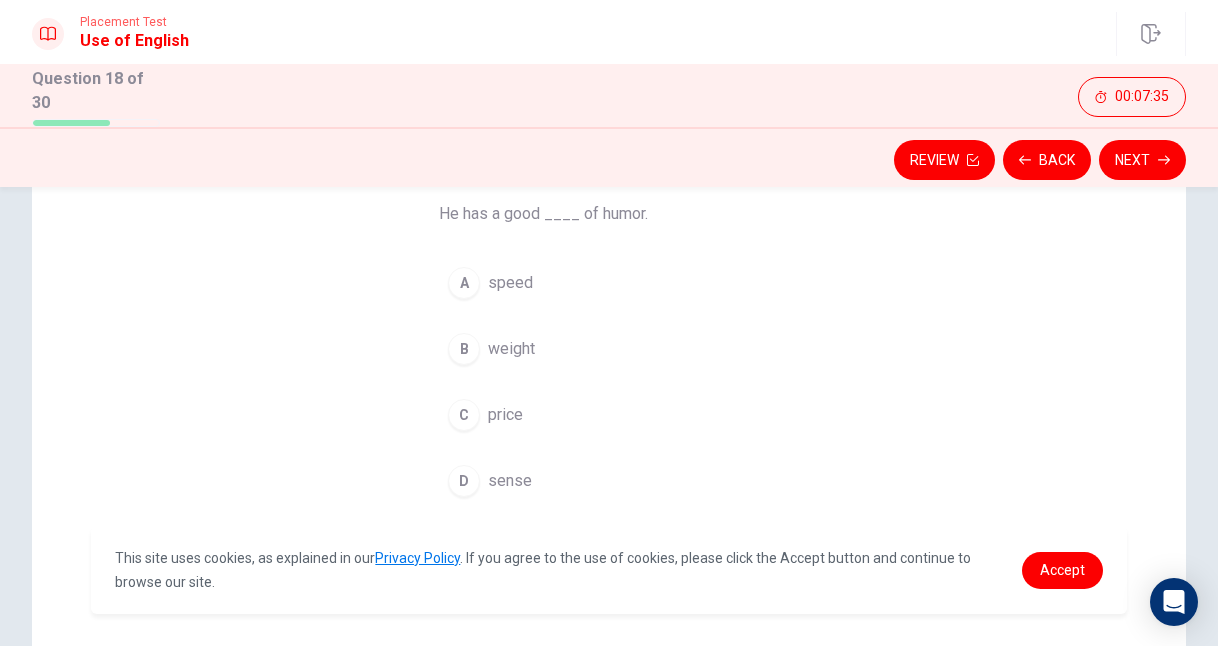 scroll, scrollTop: 164, scrollLeft: 0, axis: vertical 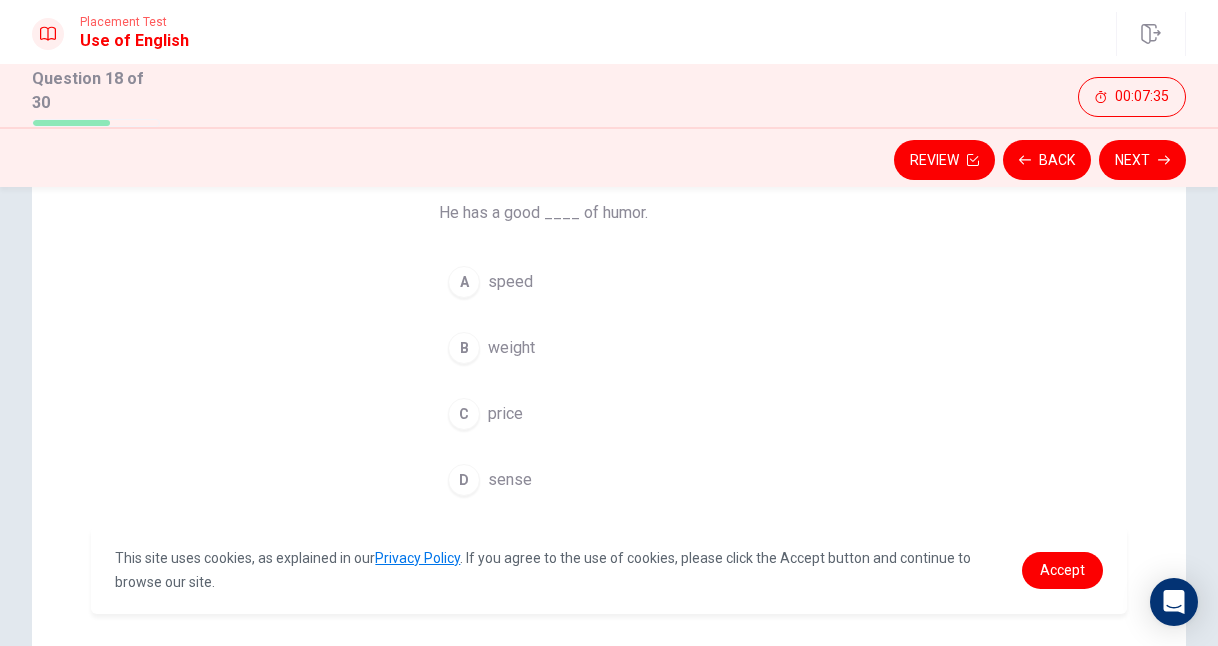 click on "sense" at bounding box center (510, 480) 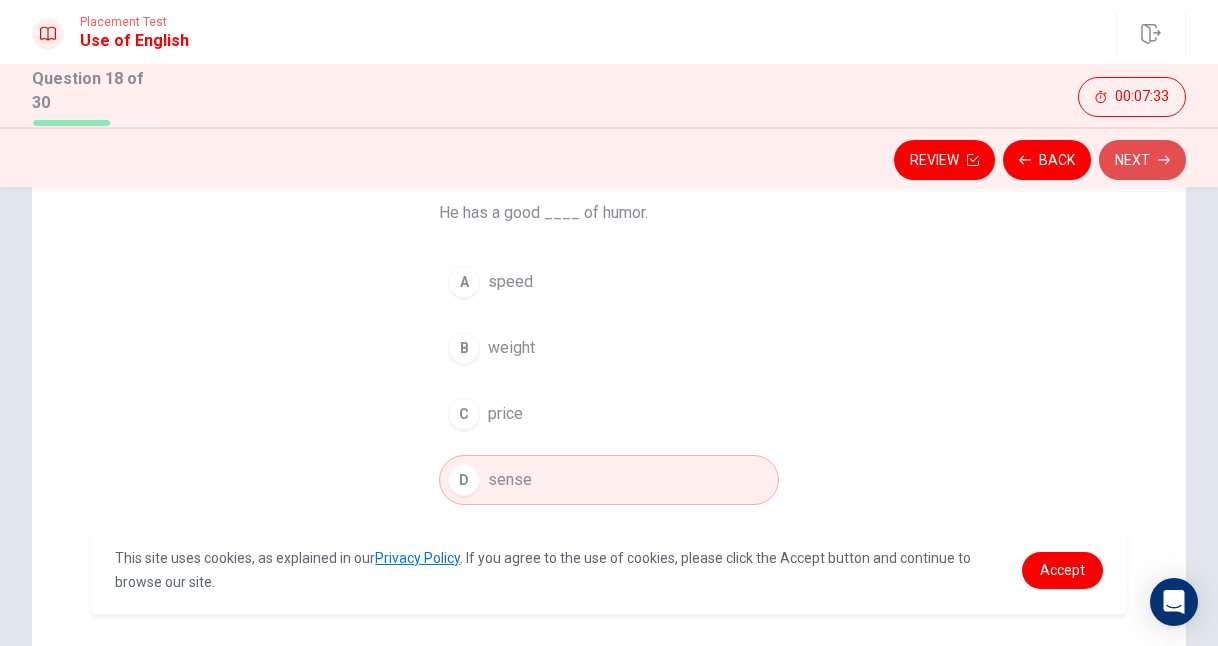 click on "Next" at bounding box center (1142, 160) 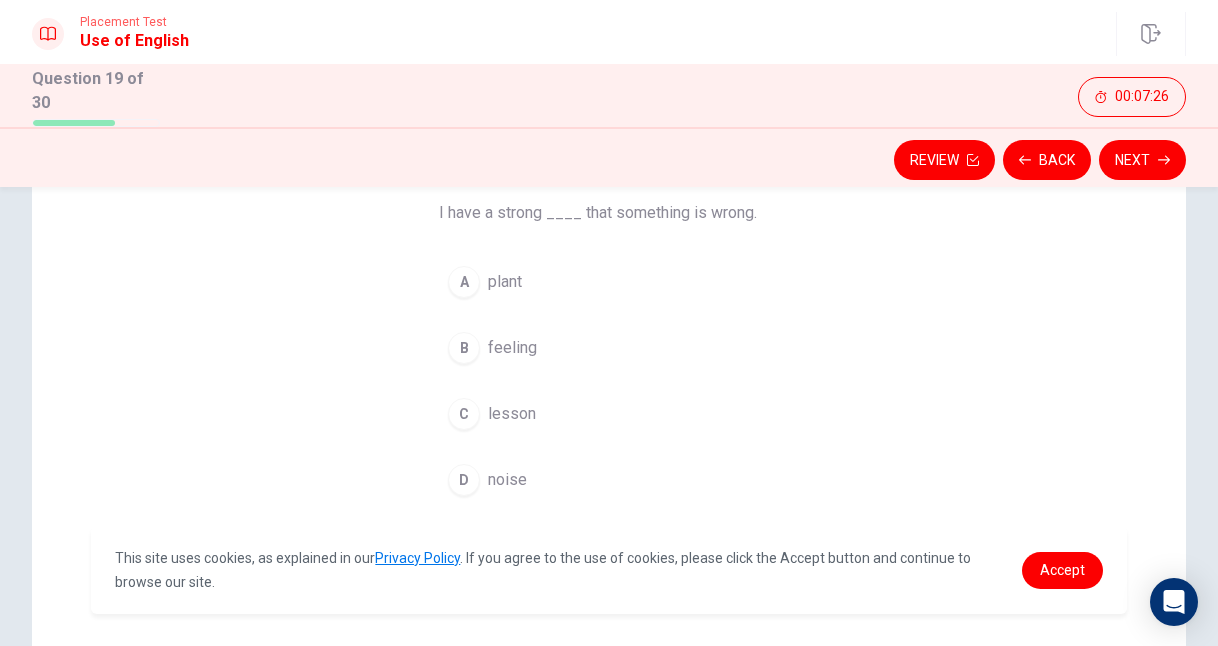 click on "feeling" at bounding box center (512, 348) 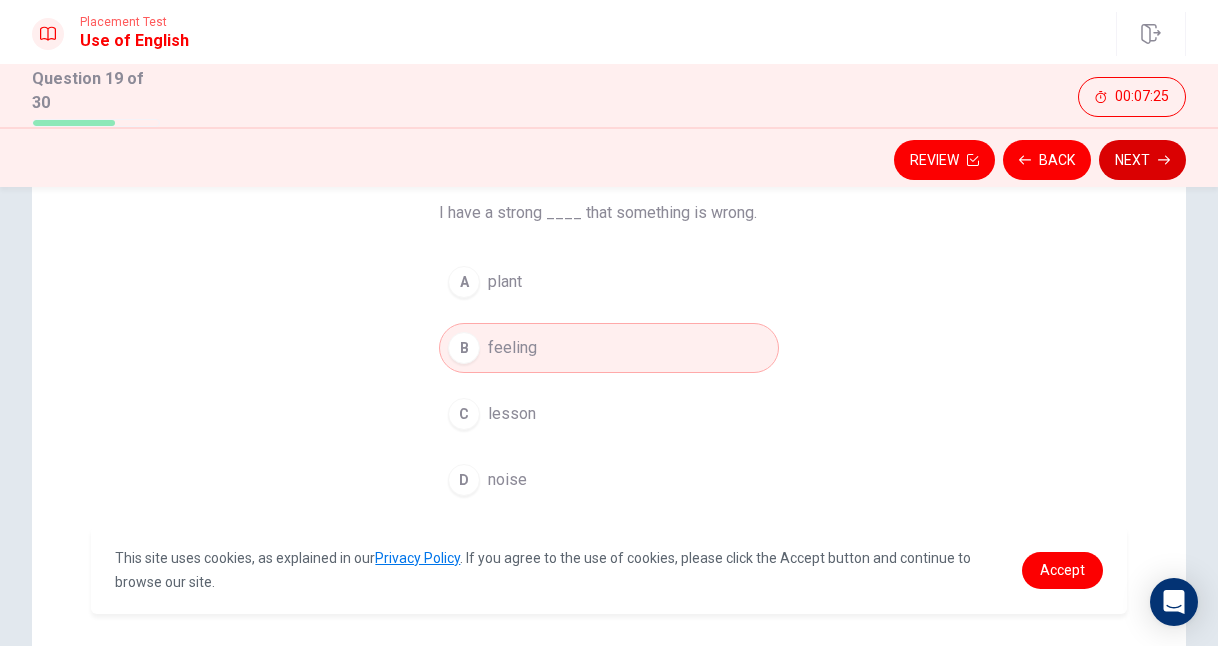 click on "Next" at bounding box center (1142, 160) 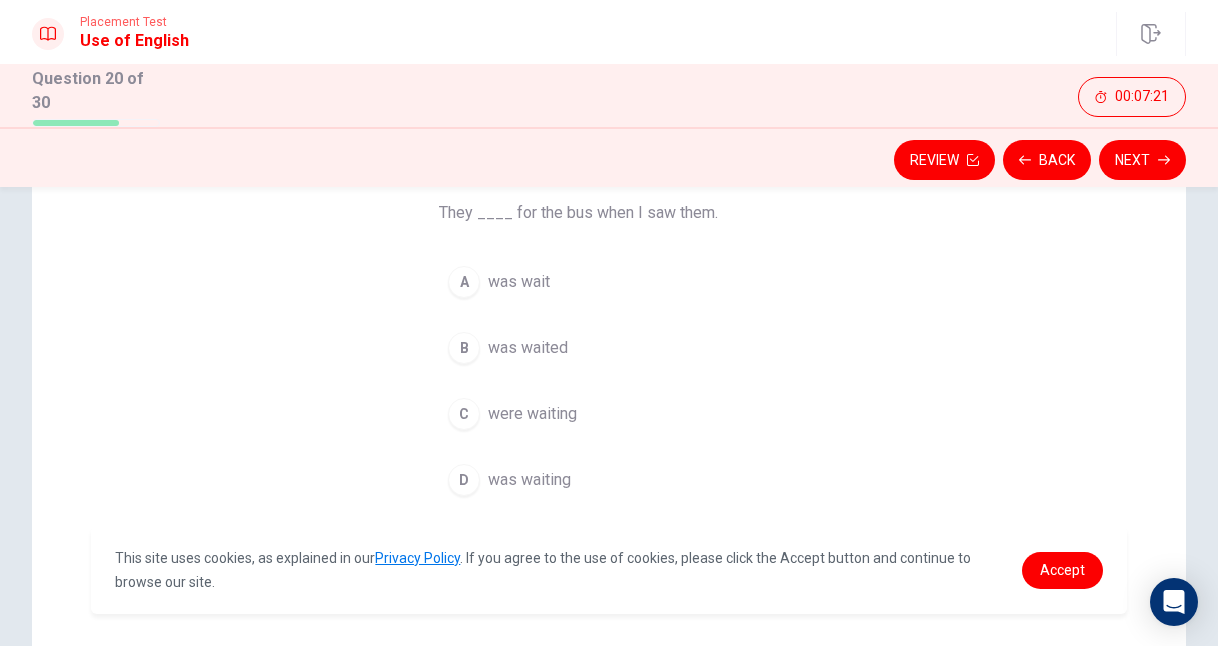 click on "were waiting" at bounding box center [532, 414] 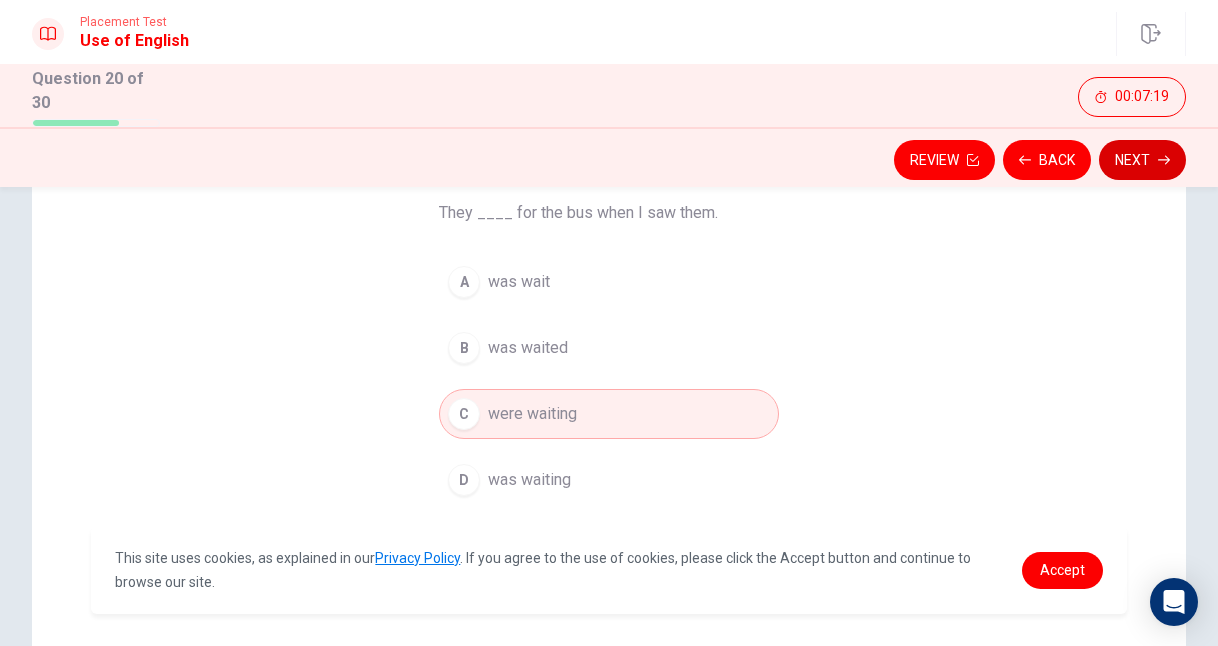 click on "Next" at bounding box center [1142, 160] 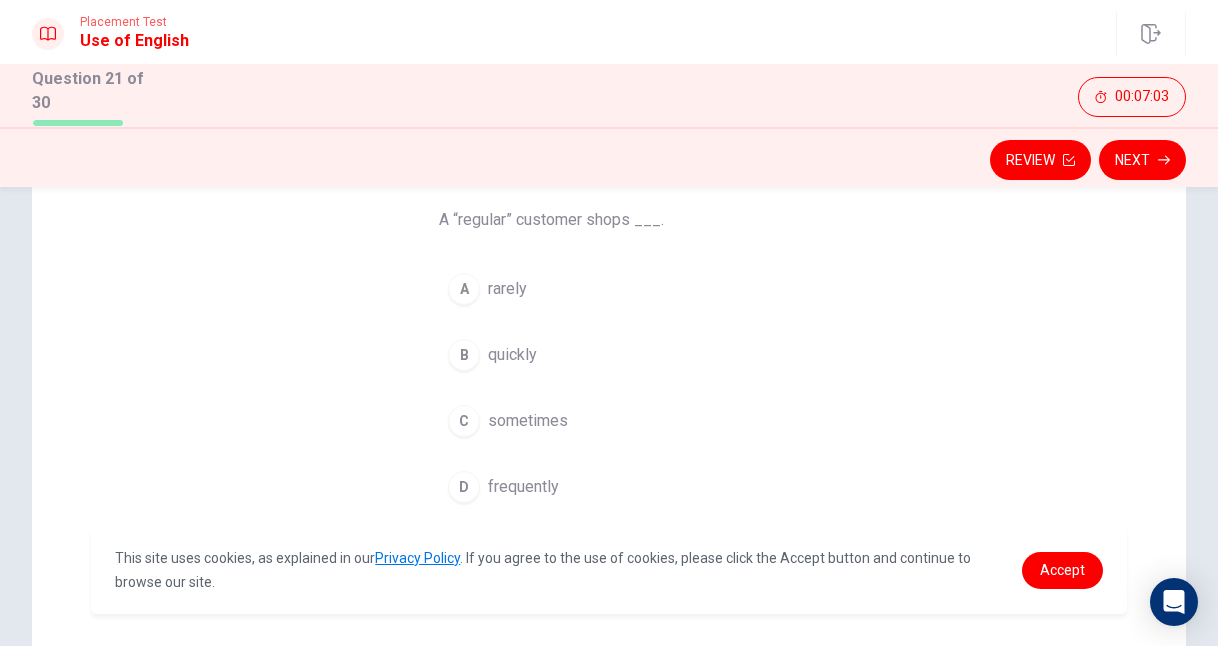scroll, scrollTop: 159, scrollLeft: 0, axis: vertical 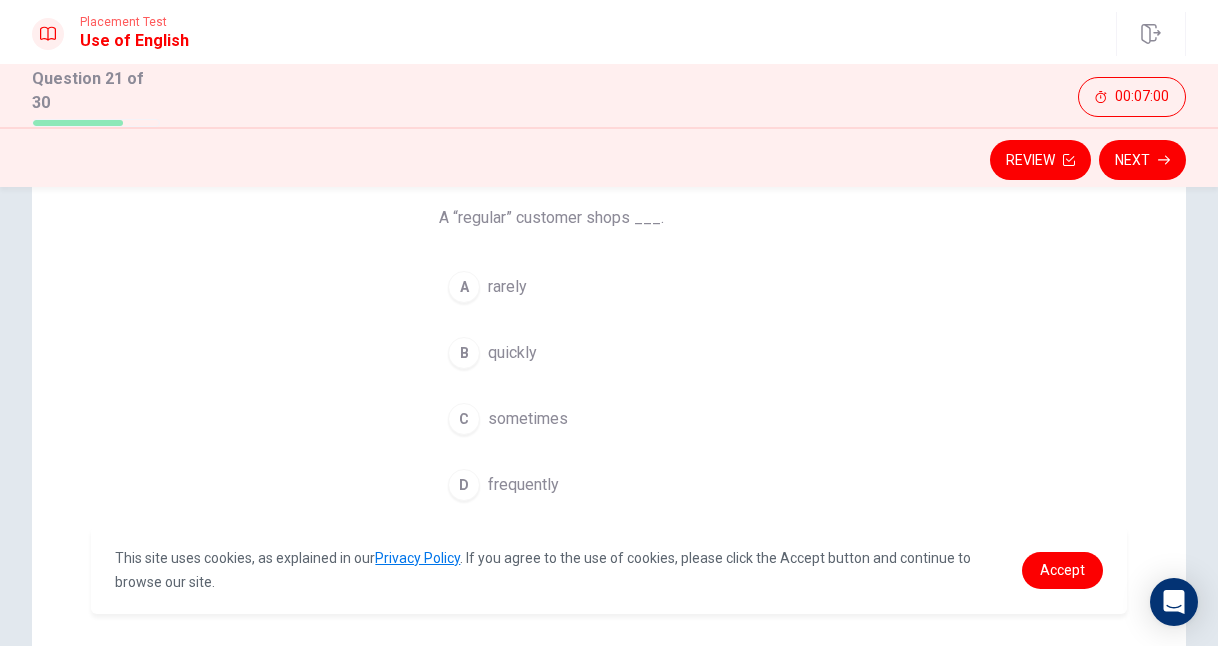 click on "sometimes" at bounding box center [528, 419] 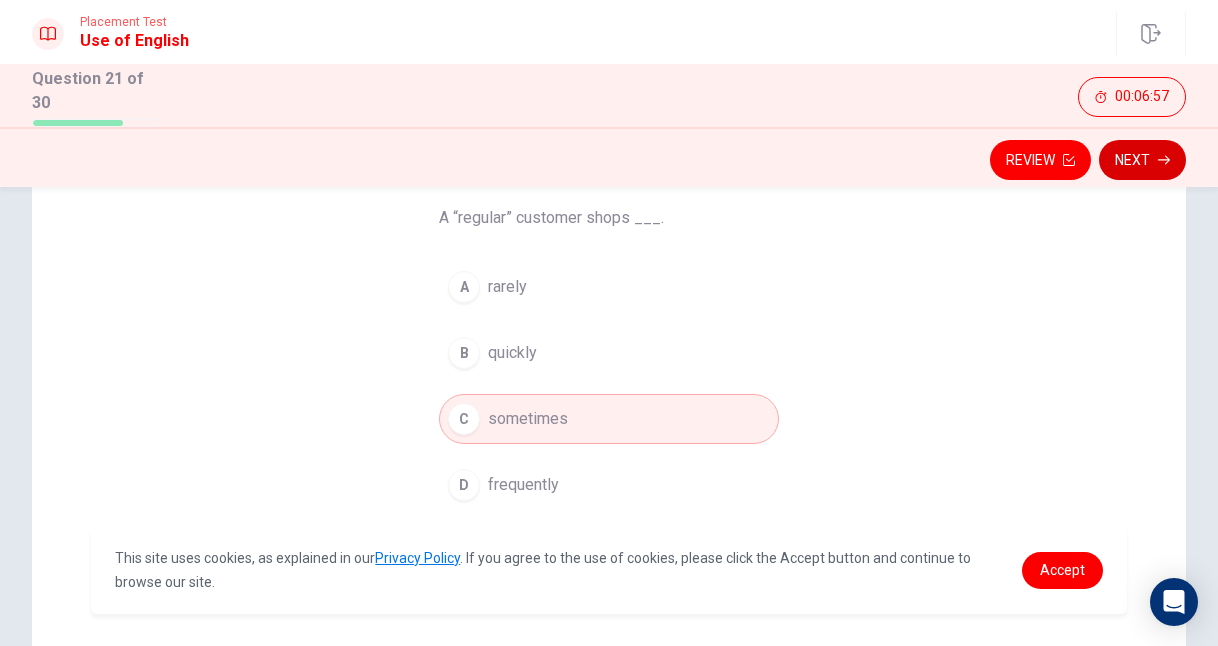 click on "Next" at bounding box center (1142, 160) 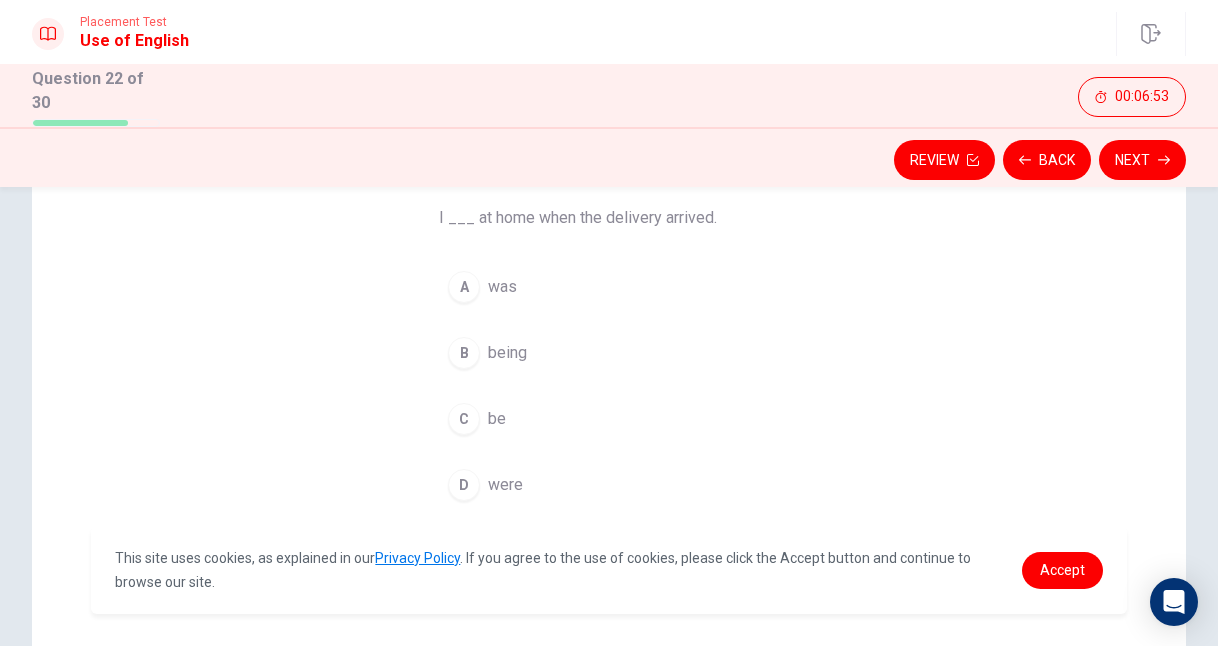 click on "was" at bounding box center [502, 287] 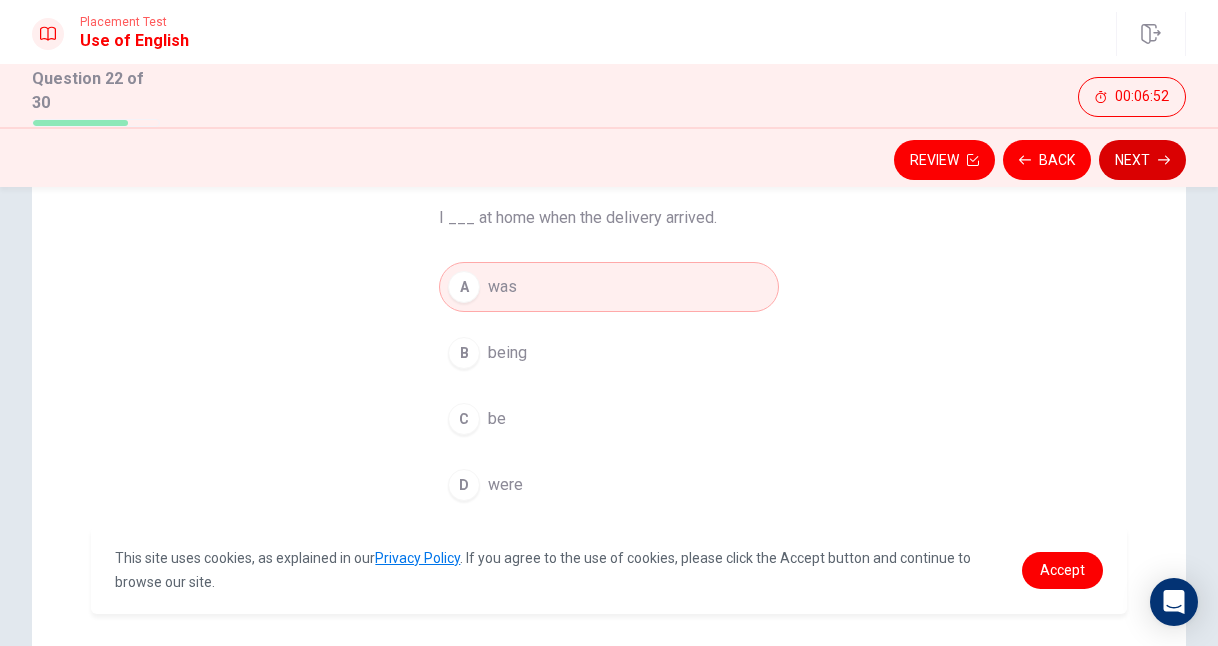 click on "Next" at bounding box center [1142, 160] 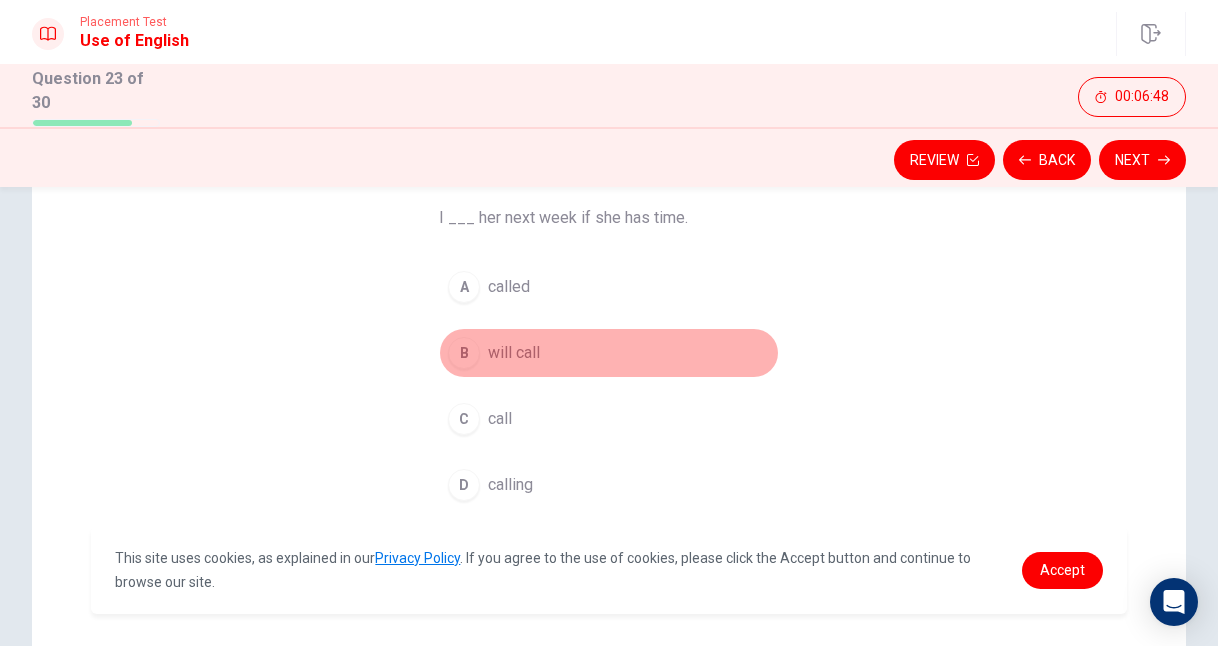 click on "will call" at bounding box center [514, 353] 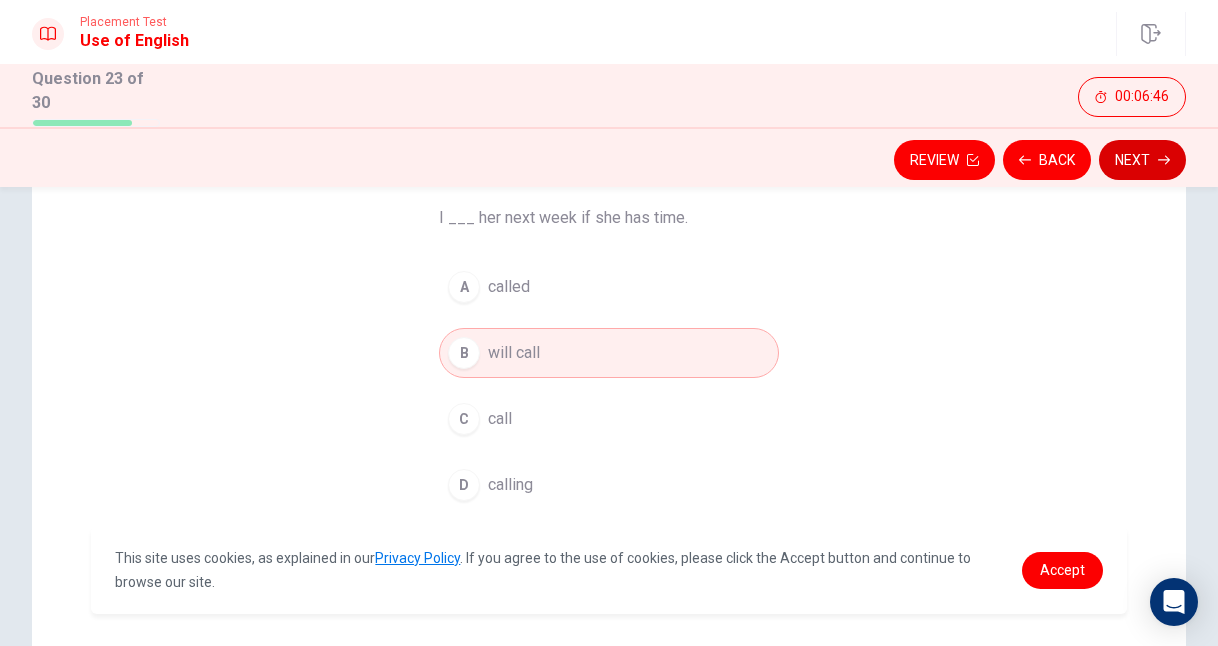 click on "Next" at bounding box center (1142, 160) 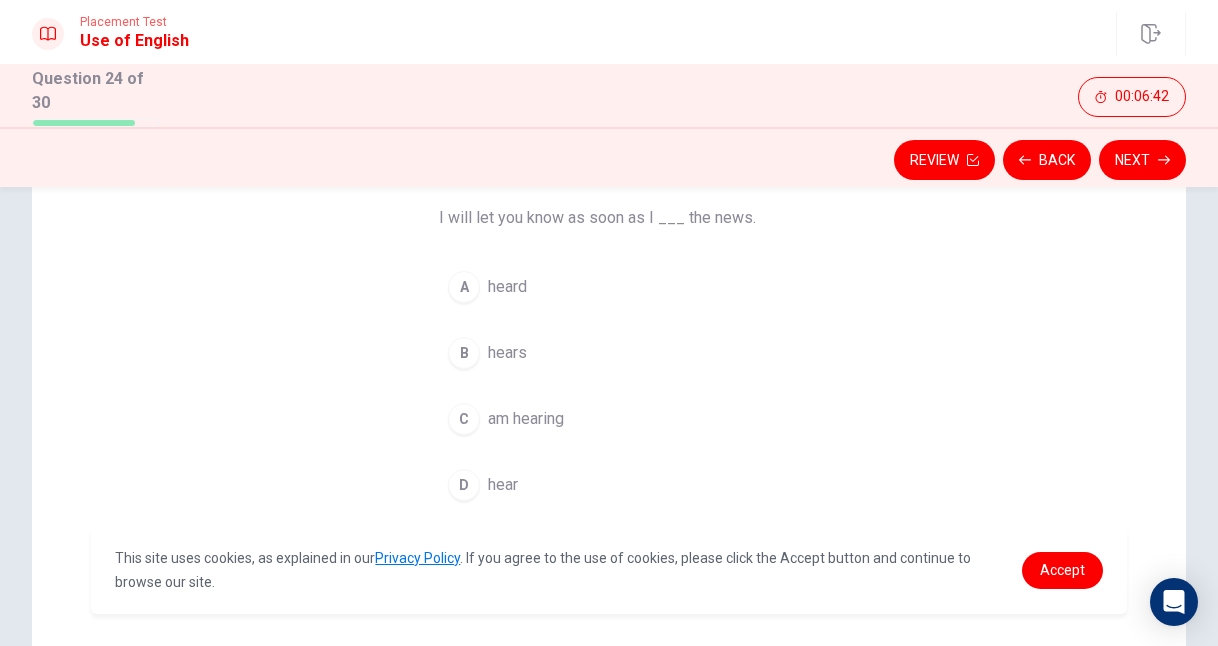 click on "hear" at bounding box center [503, 485] 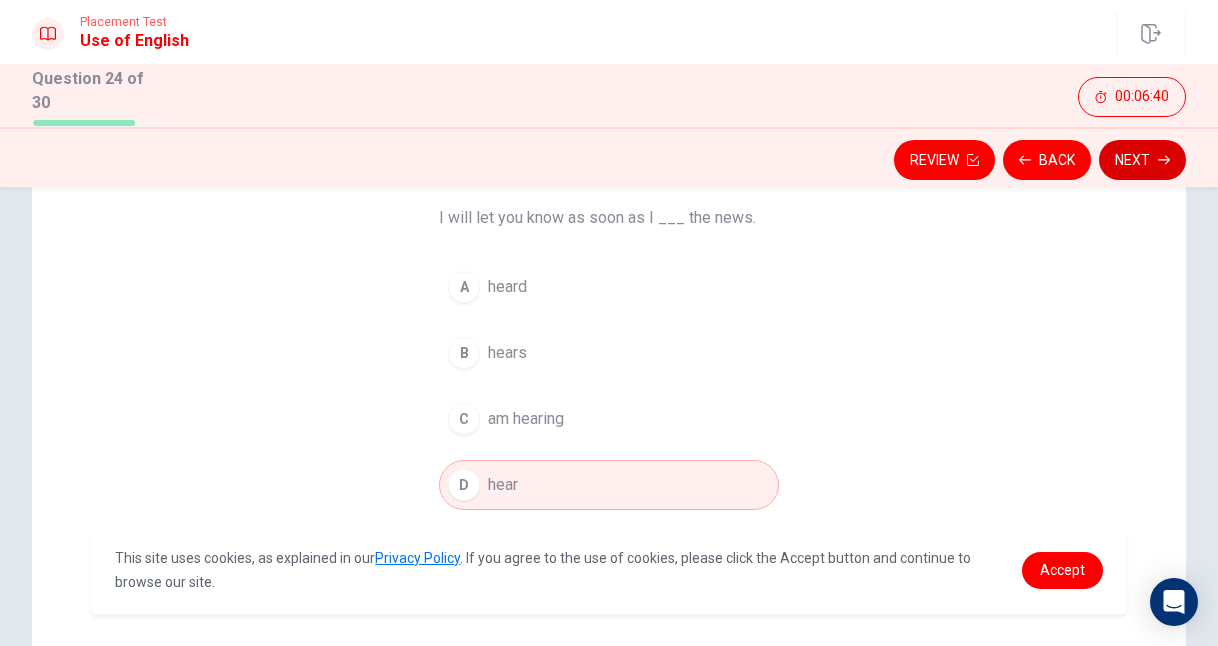 click 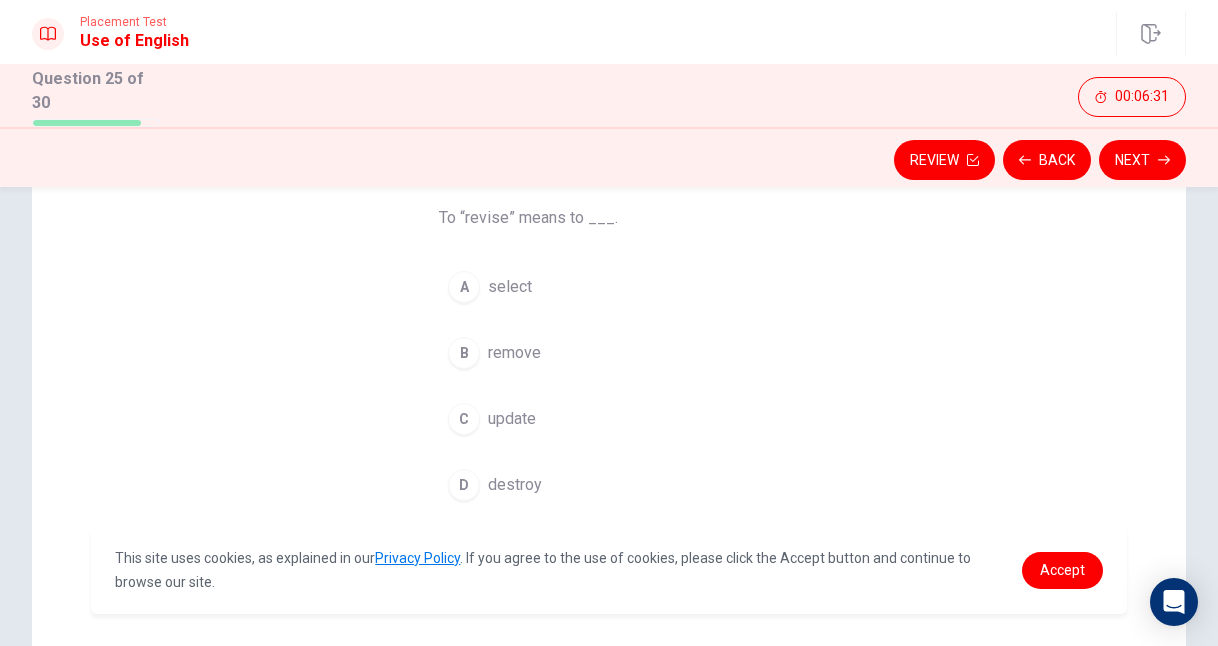 click on "update" at bounding box center (512, 419) 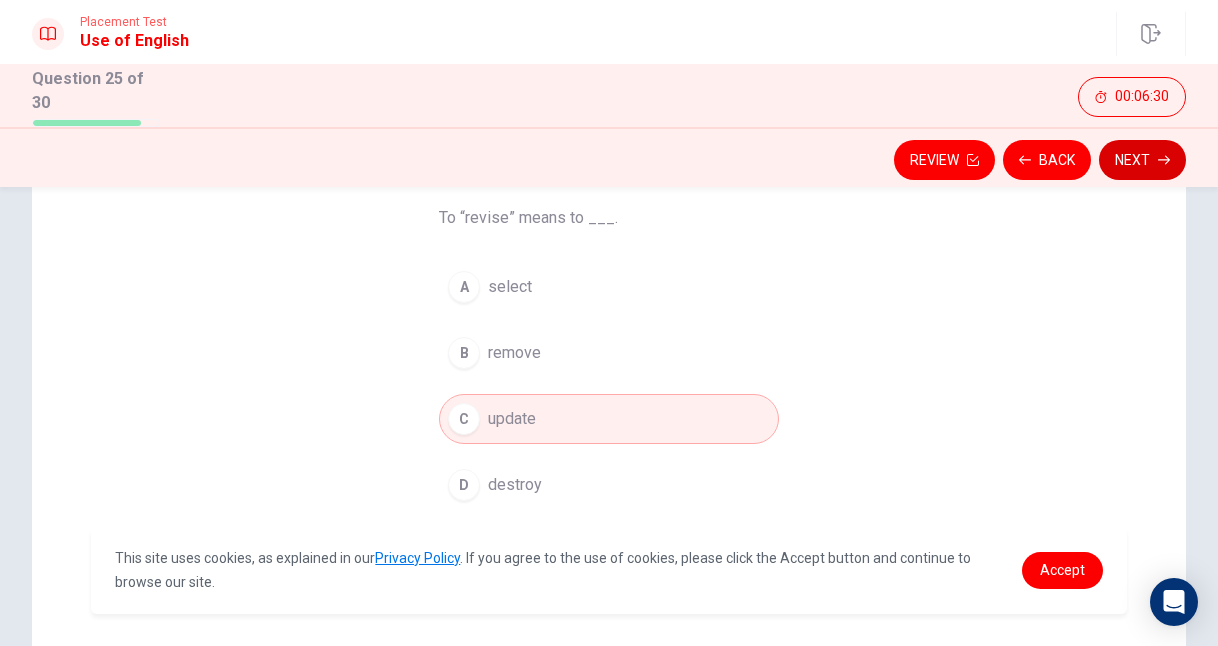 click on "Next" at bounding box center (1142, 160) 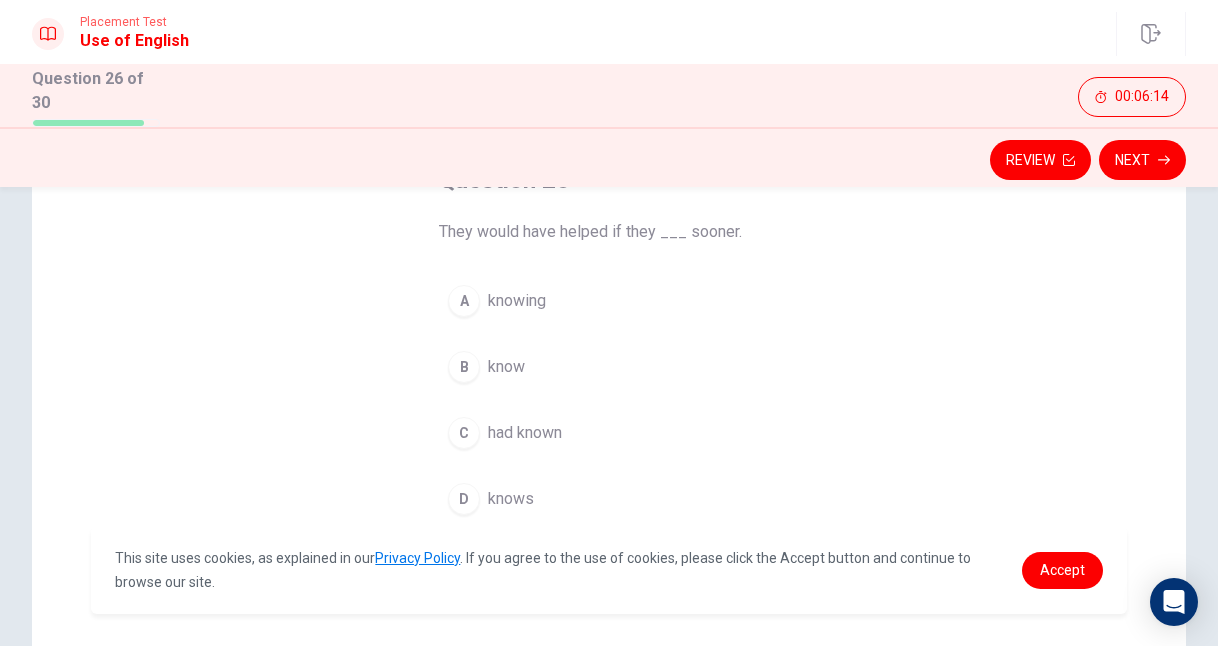 scroll, scrollTop: 151, scrollLeft: 0, axis: vertical 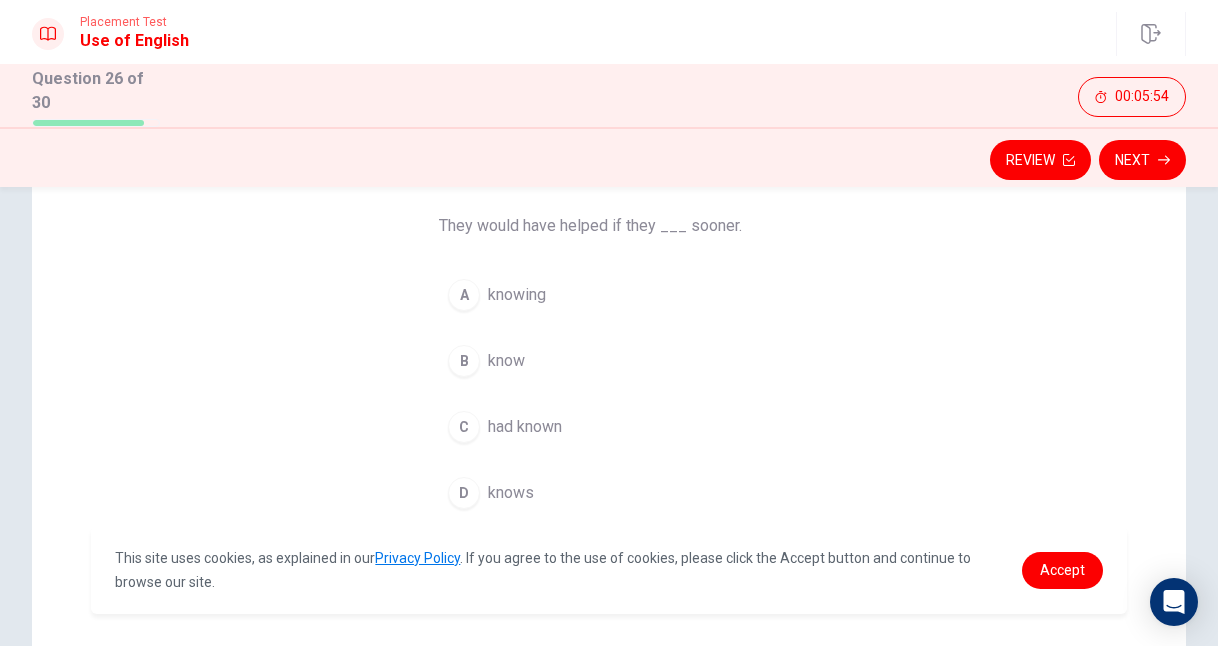 click on "know" at bounding box center [506, 361] 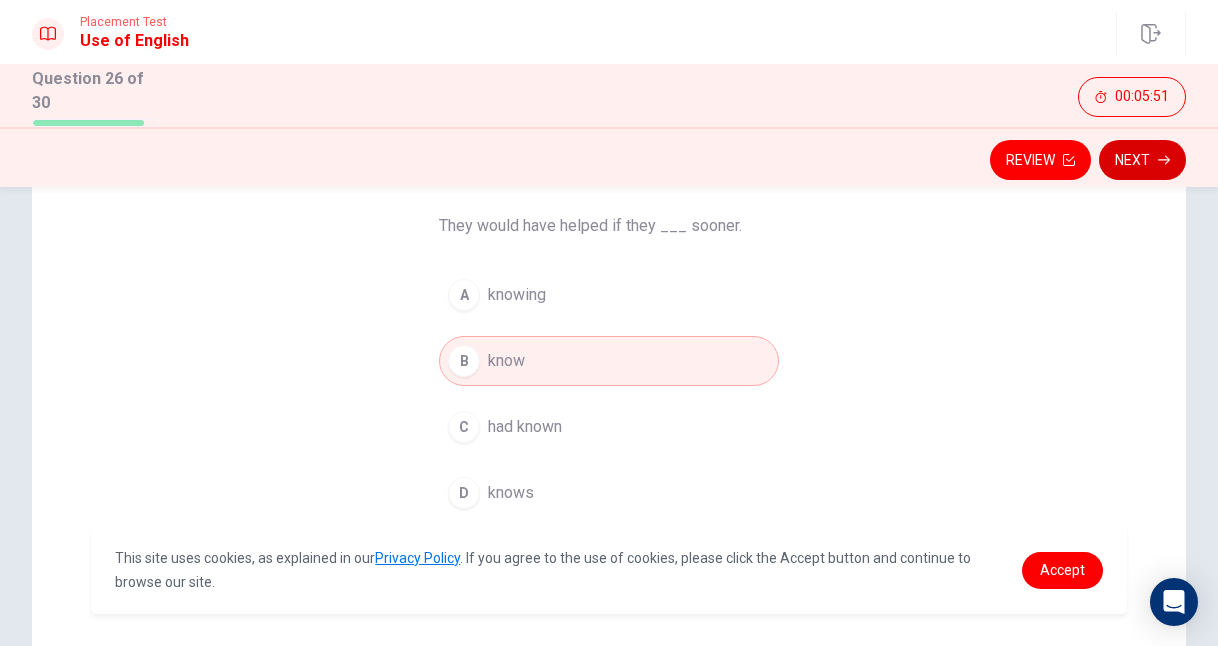 click on "Next" at bounding box center (1142, 160) 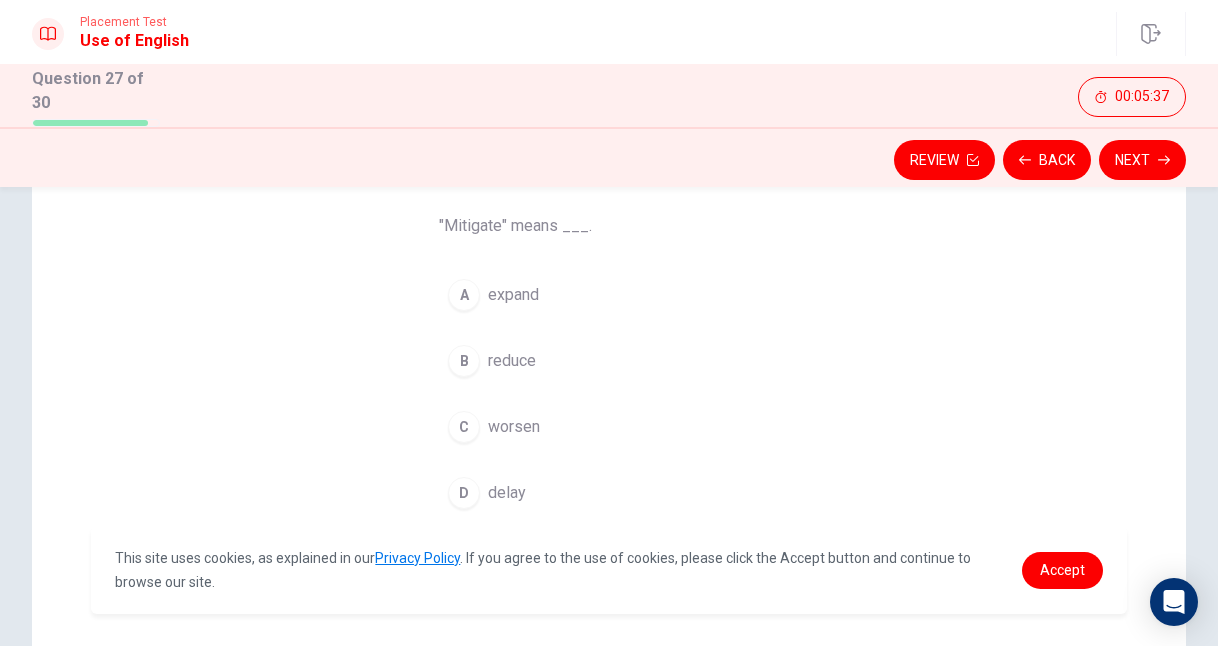 click on "reduce" at bounding box center [512, 361] 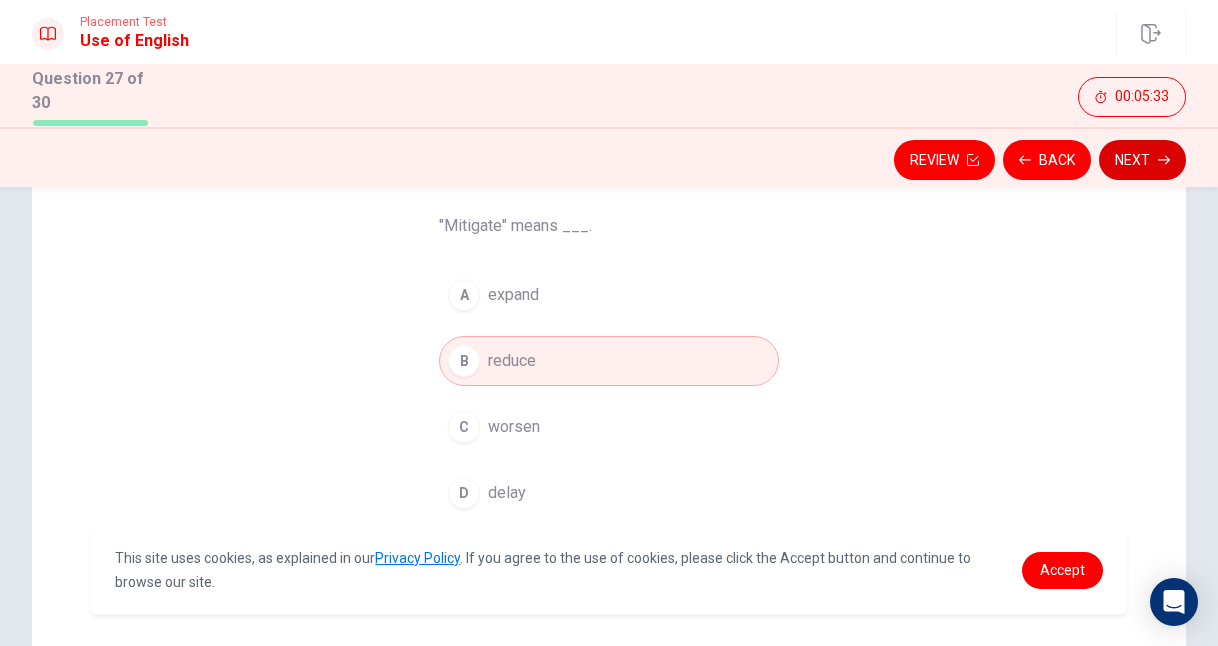 click on "Next" at bounding box center (1142, 160) 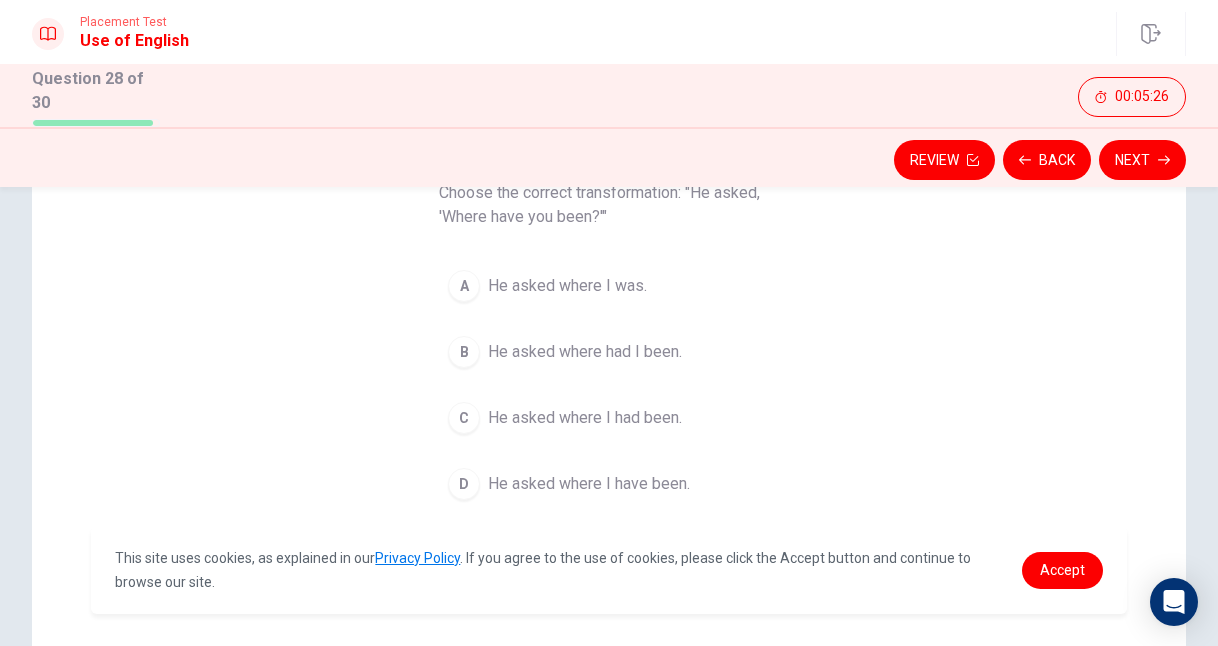scroll, scrollTop: 185, scrollLeft: 0, axis: vertical 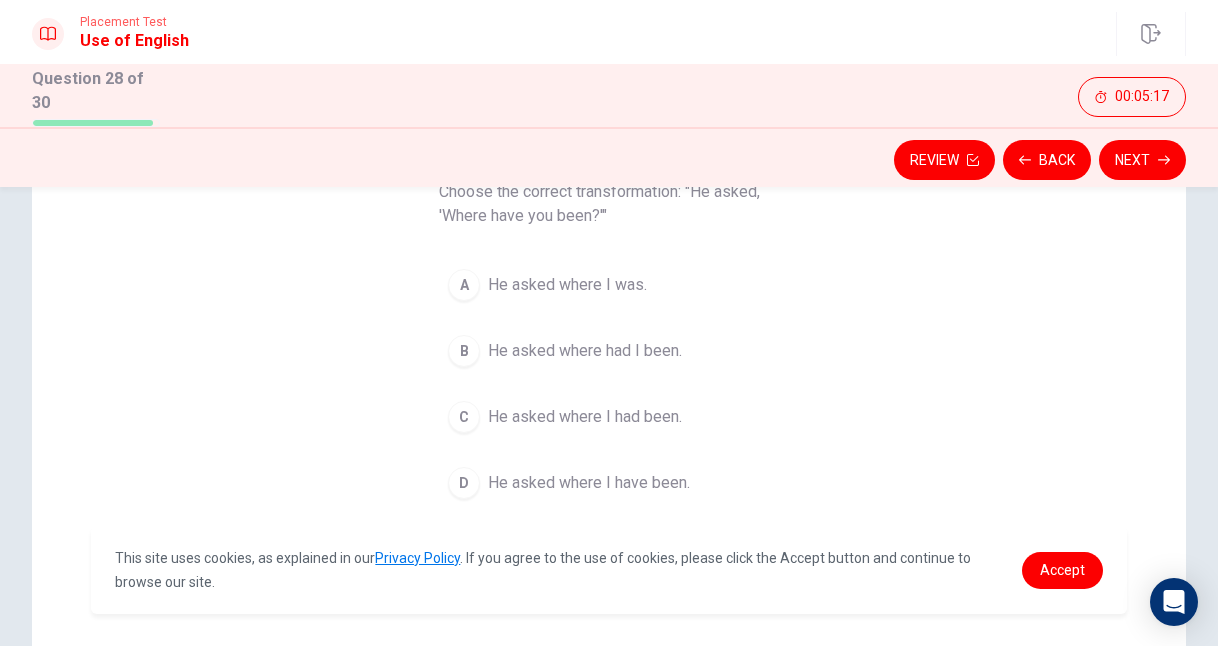 click on "He asked where I have been." at bounding box center (589, 483) 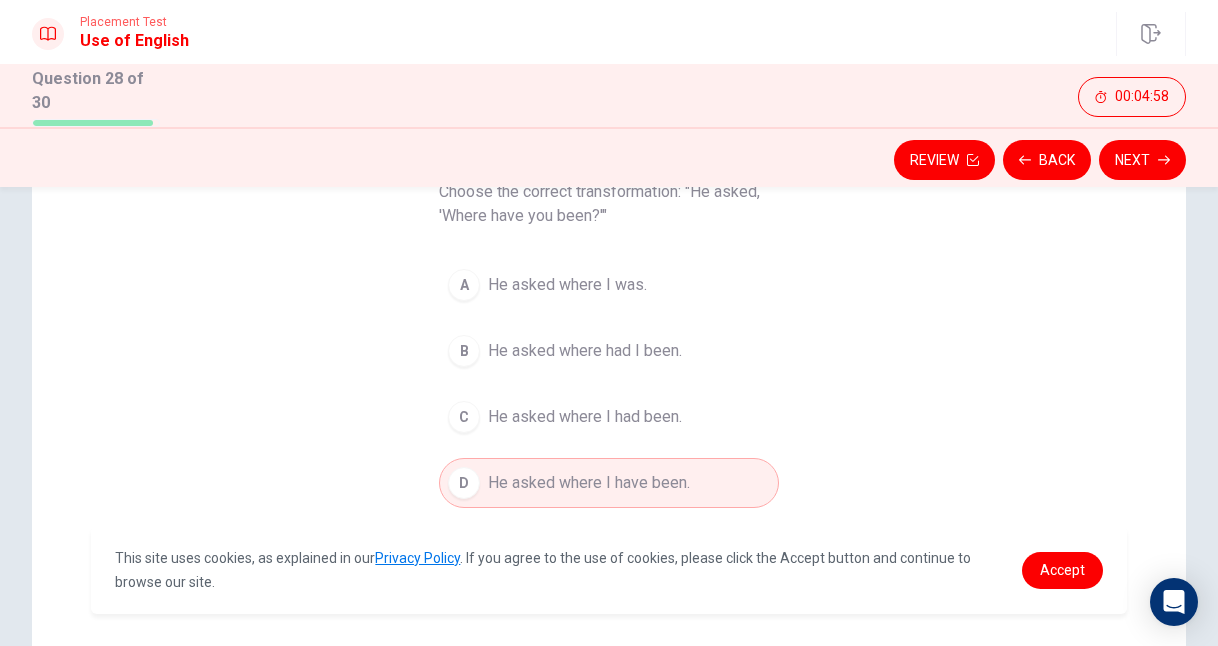 click on "He asked where I had been." at bounding box center (585, 417) 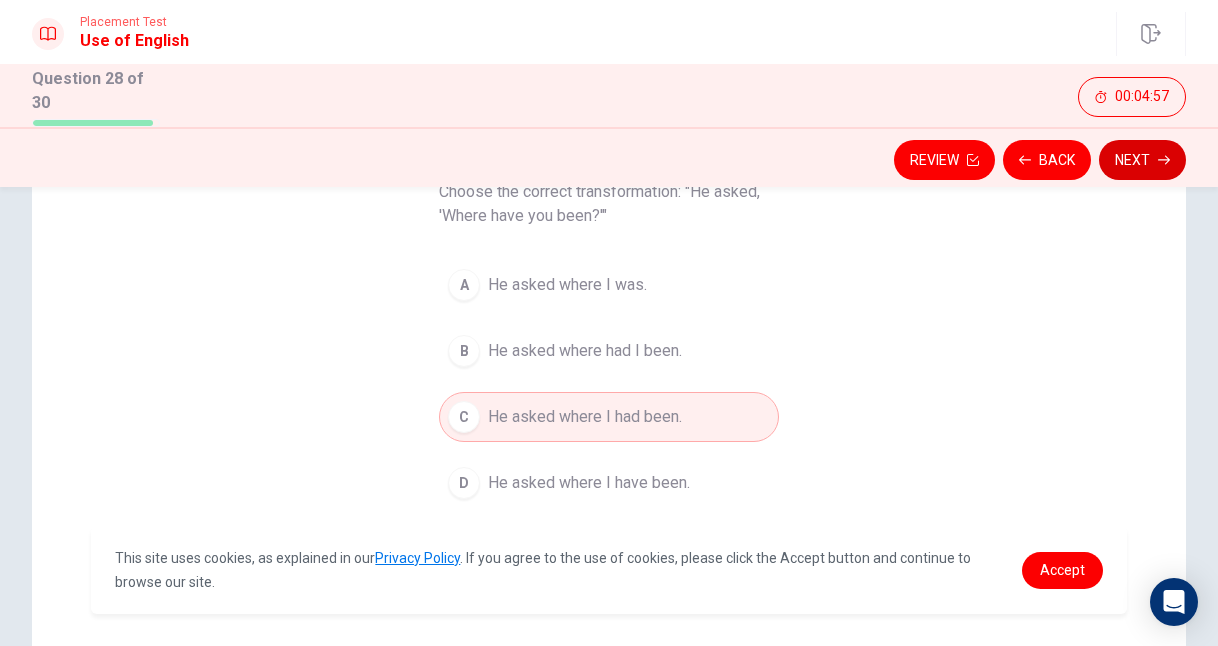 click on "Next" at bounding box center (1142, 160) 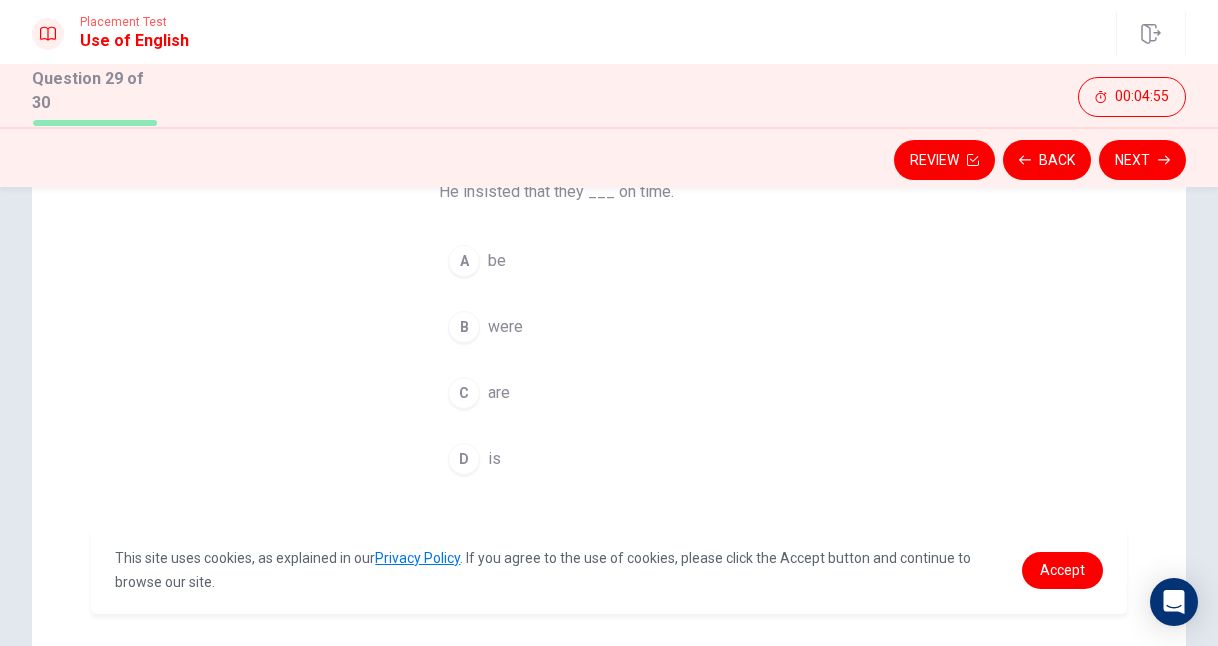scroll, scrollTop: 165, scrollLeft: 0, axis: vertical 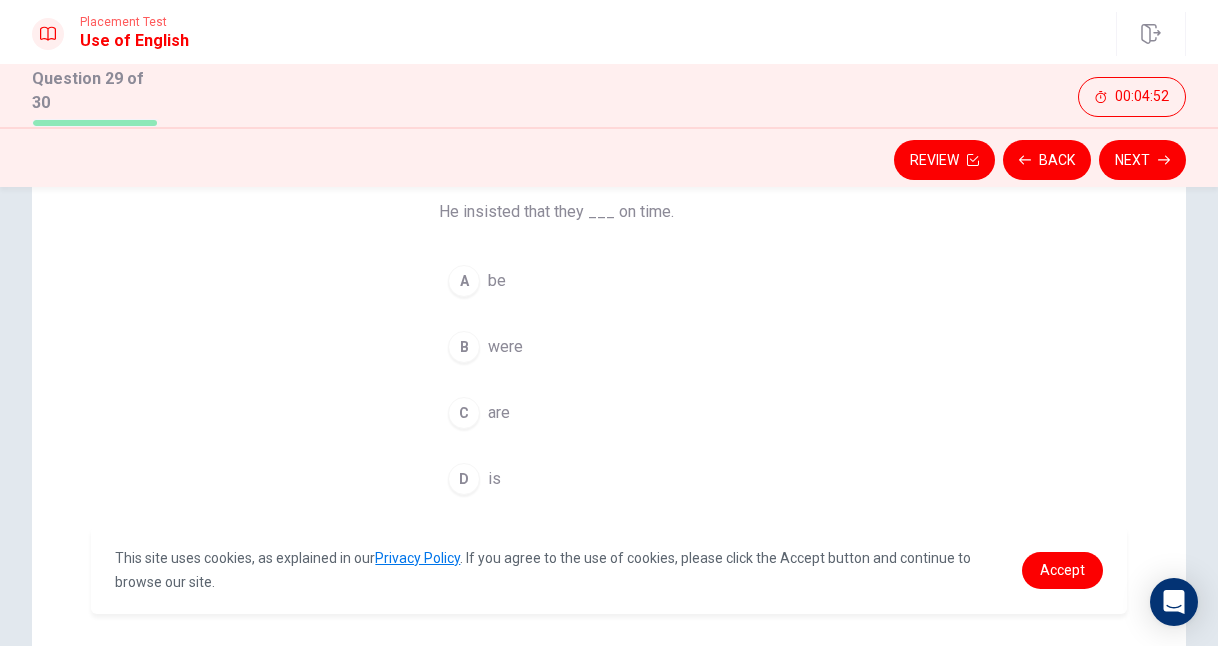 click on "were" at bounding box center (505, 347) 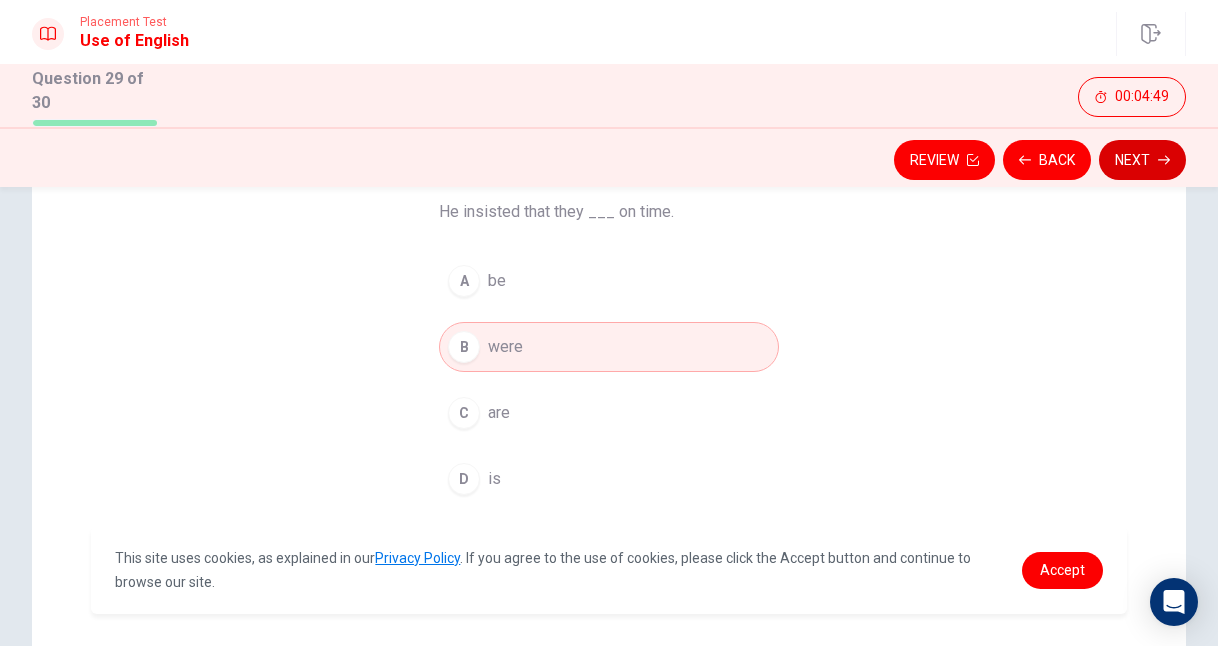 click on "Next" at bounding box center [1142, 160] 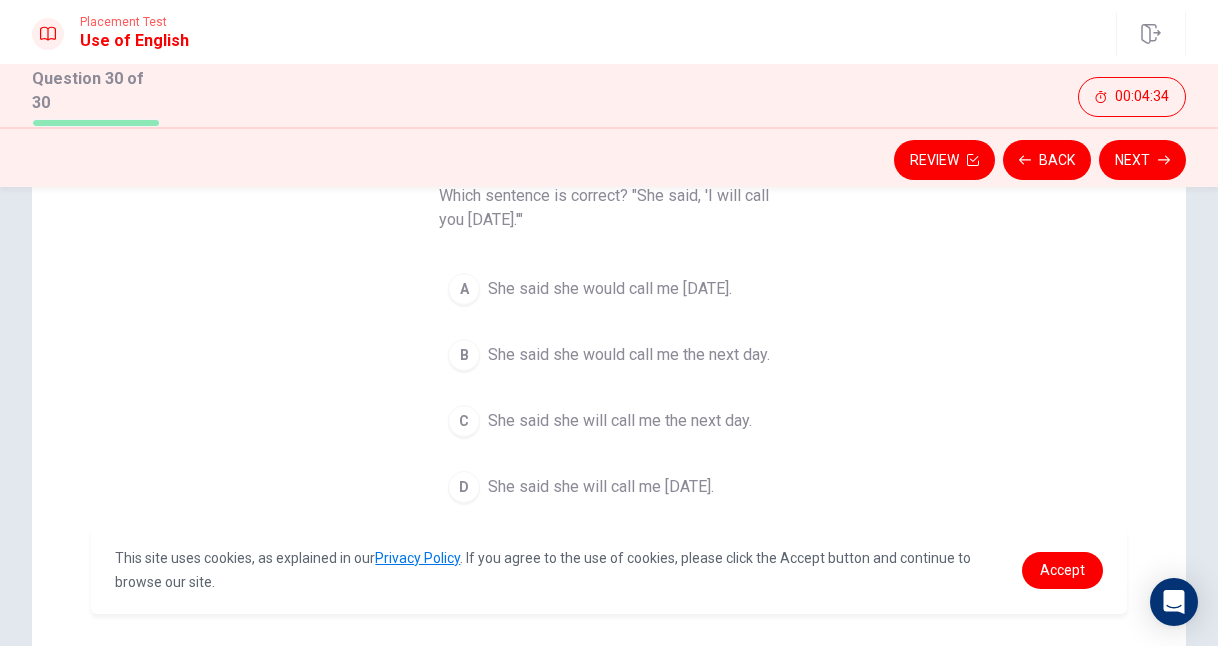 scroll, scrollTop: 184, scrollLeft: 0, axis: vertical 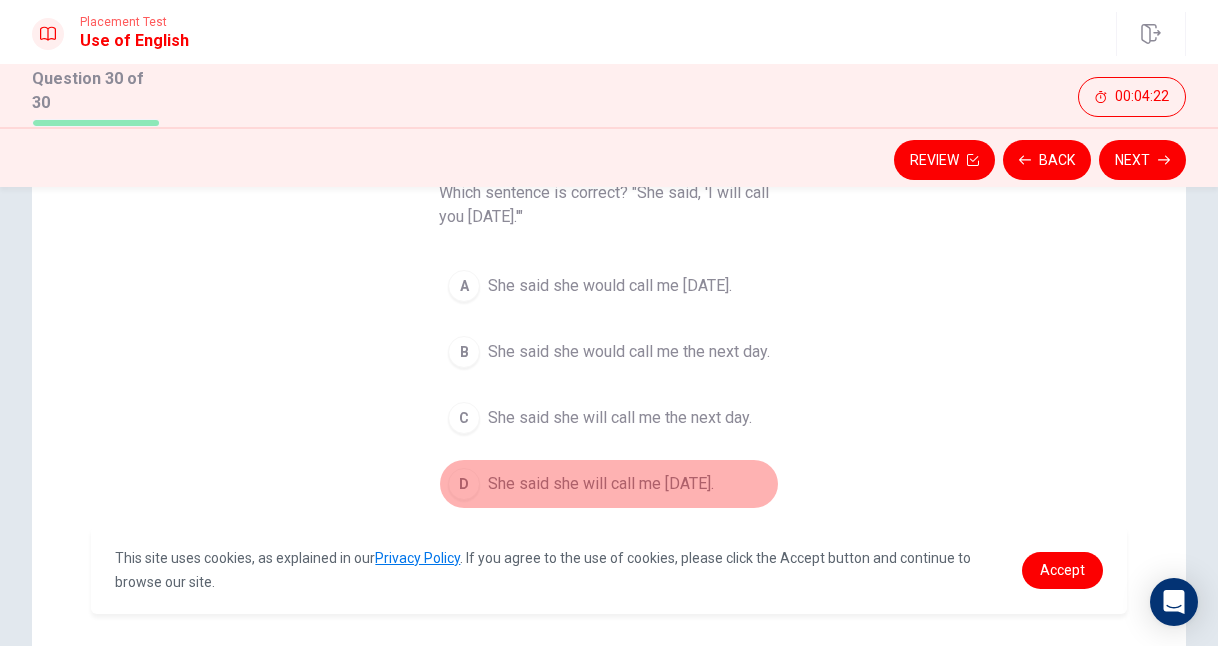 click on "She said she will call me [DATE]." at bounding box center (601, 484) 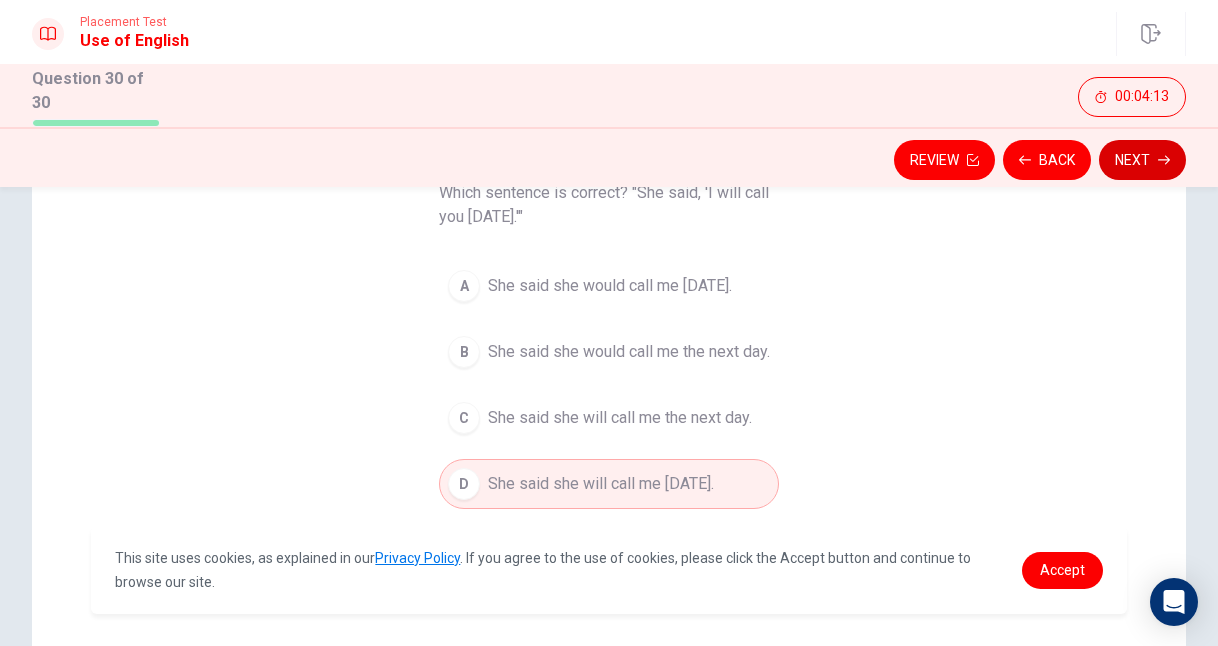 click on "Next" at bounding box center [1142, 160] 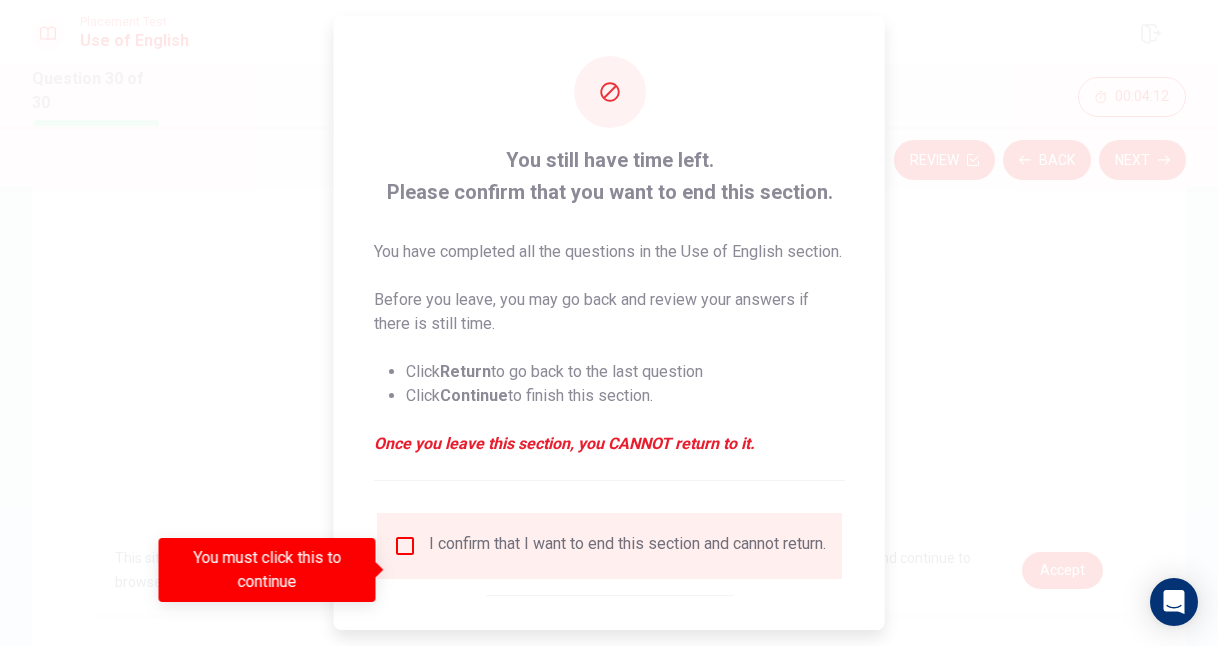 click at bounding box center (405, 546) 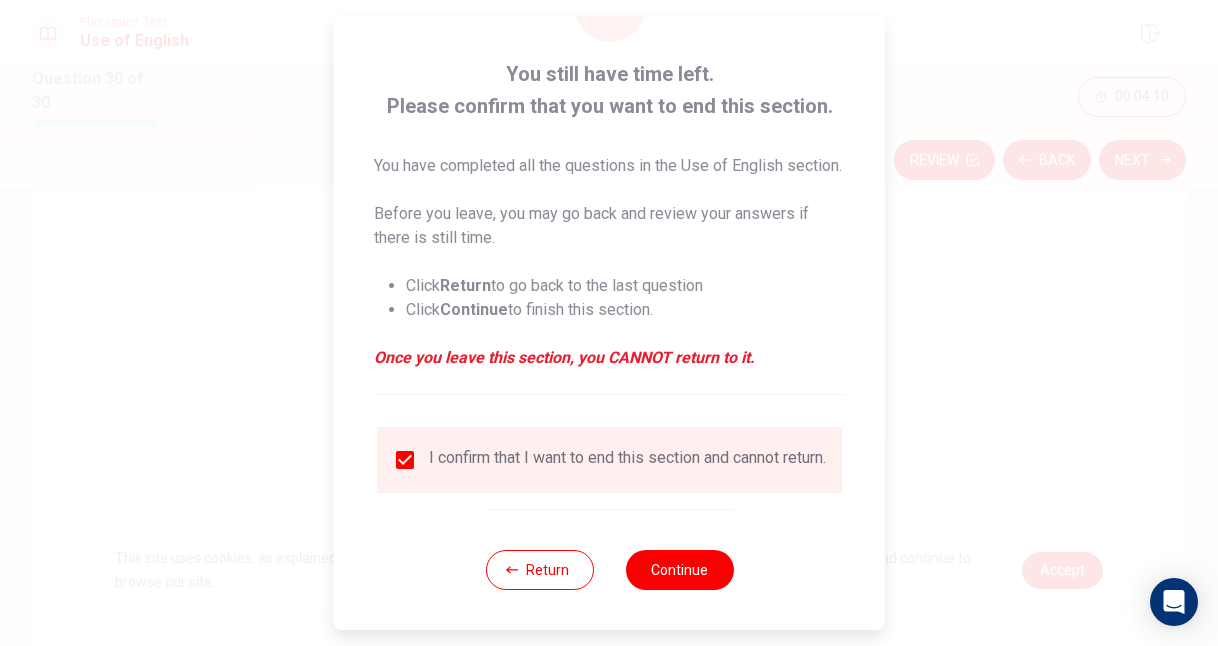 scroll, scrollTop: 124, scrollLeft: 0, axis: vertical 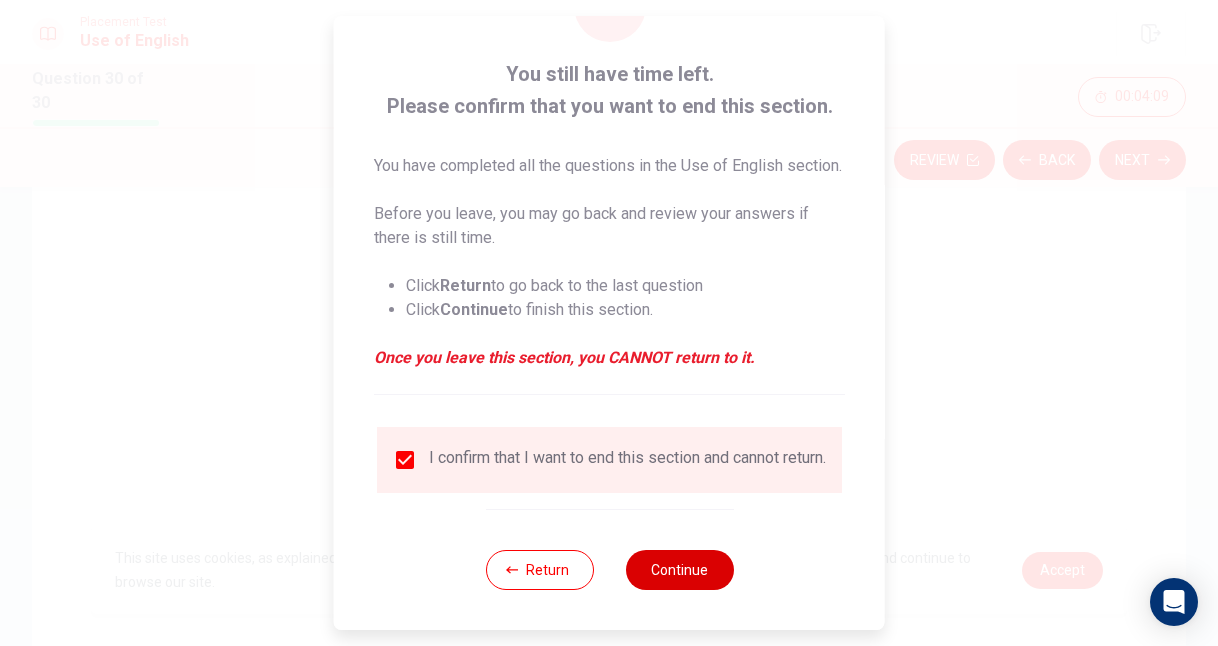 click on "Continue" at bounding box center (679, 570) 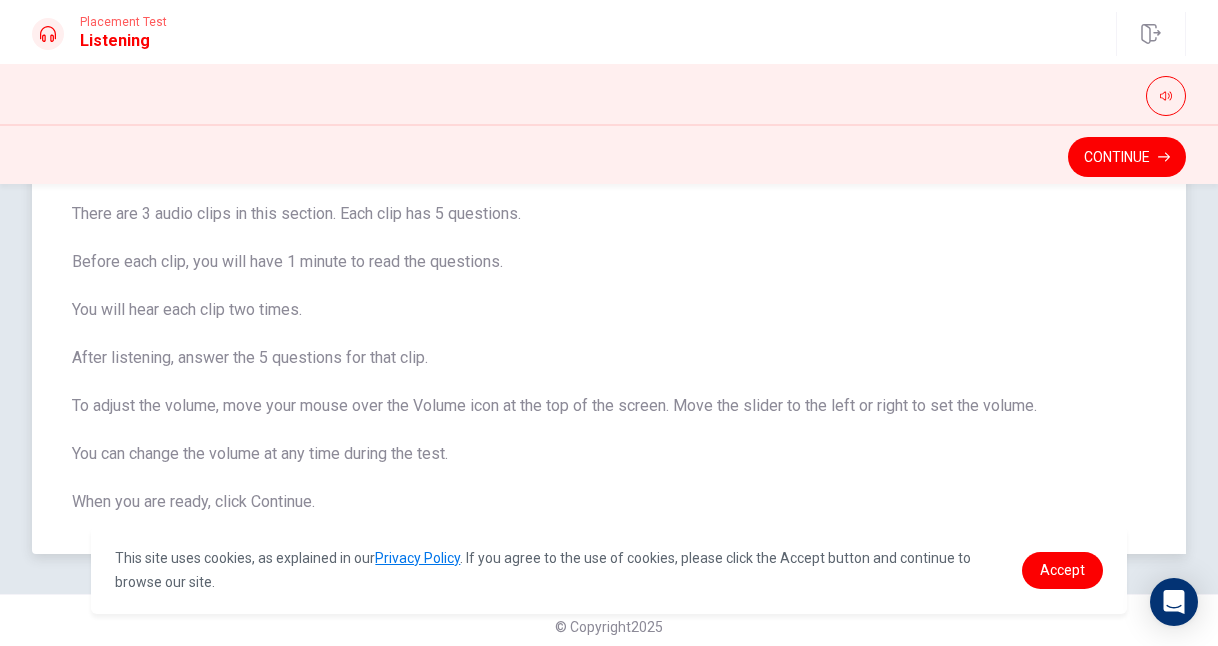 scroll, scrollTop: 138, scrollLeft: 0, axis: vertical 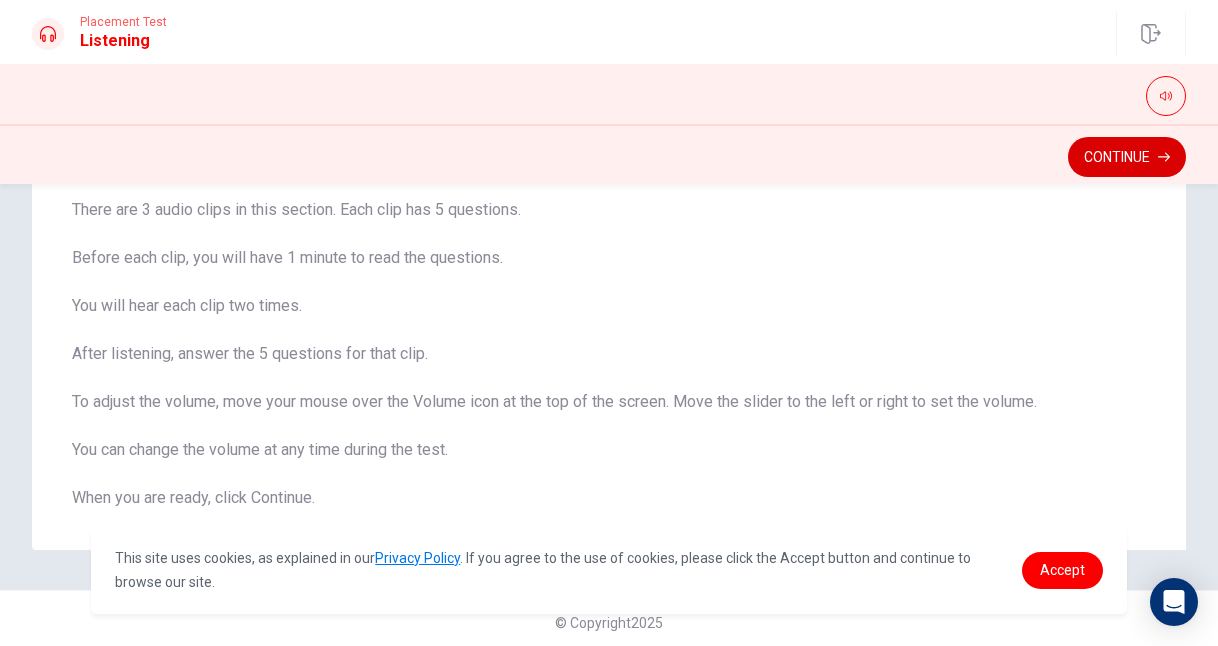 click on "Continue" at bounding box center [1127, 157] 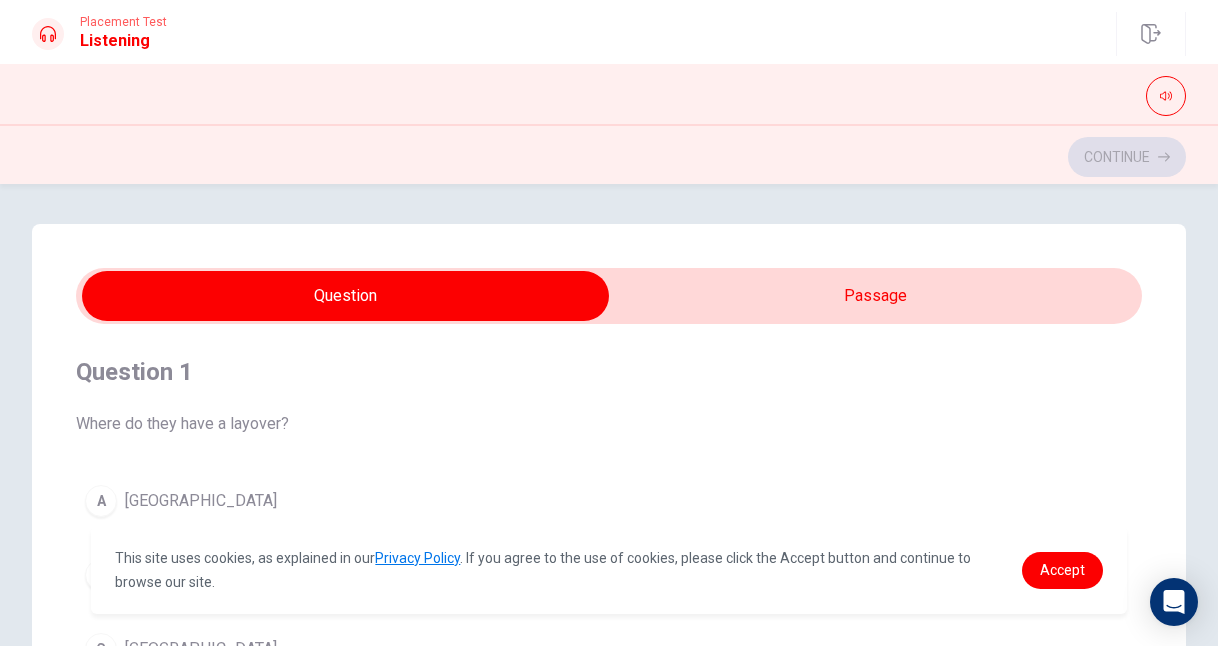 scroll, scrollTop: 0, scrollLeft: 0, axis: both 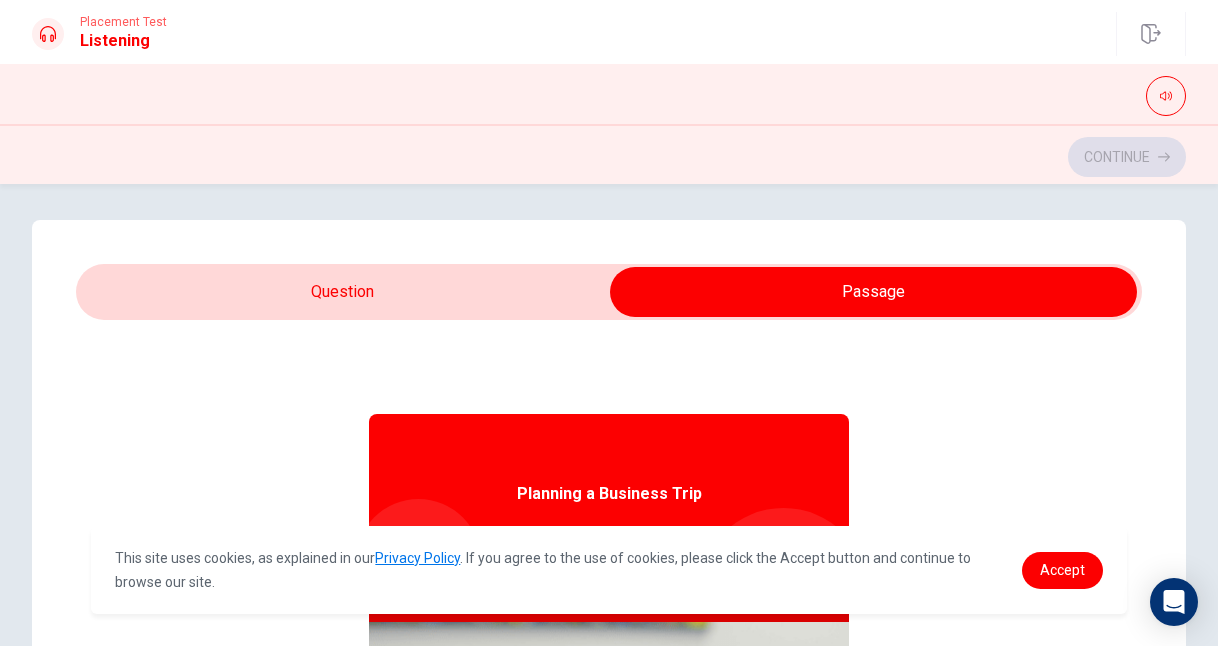 type on "15" 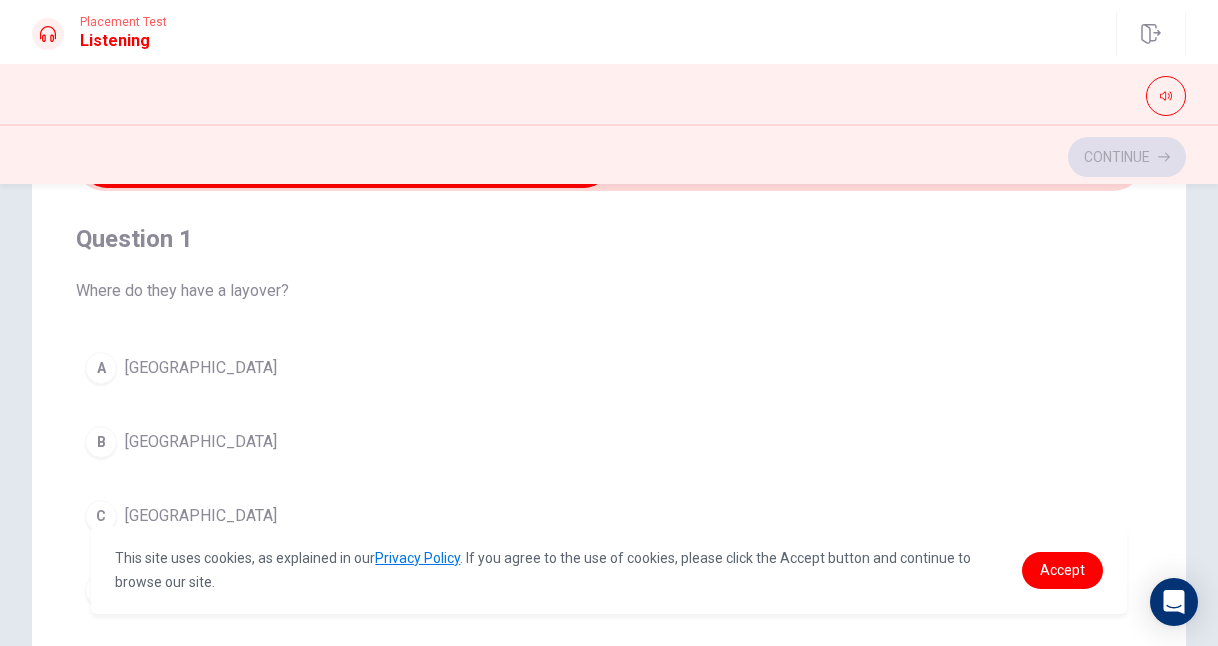 scroll, scrollTop: 135, scrollLeft: 0, axis: vertical 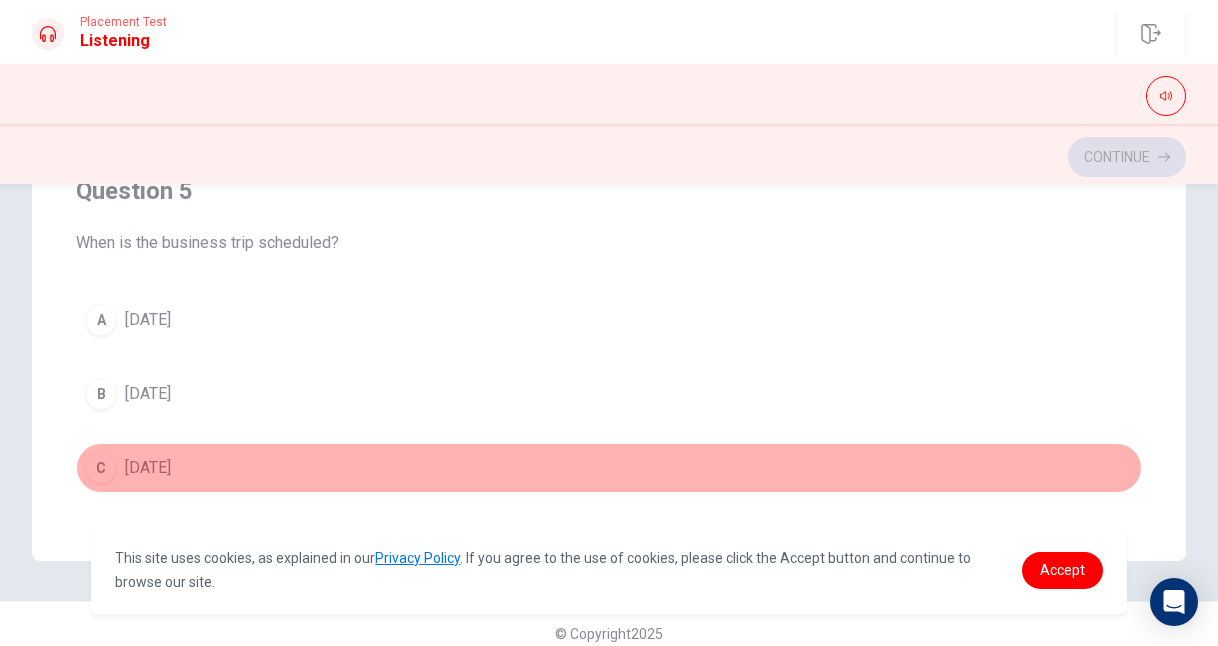 click on "[DATE]" at bounding box center [148, 468] 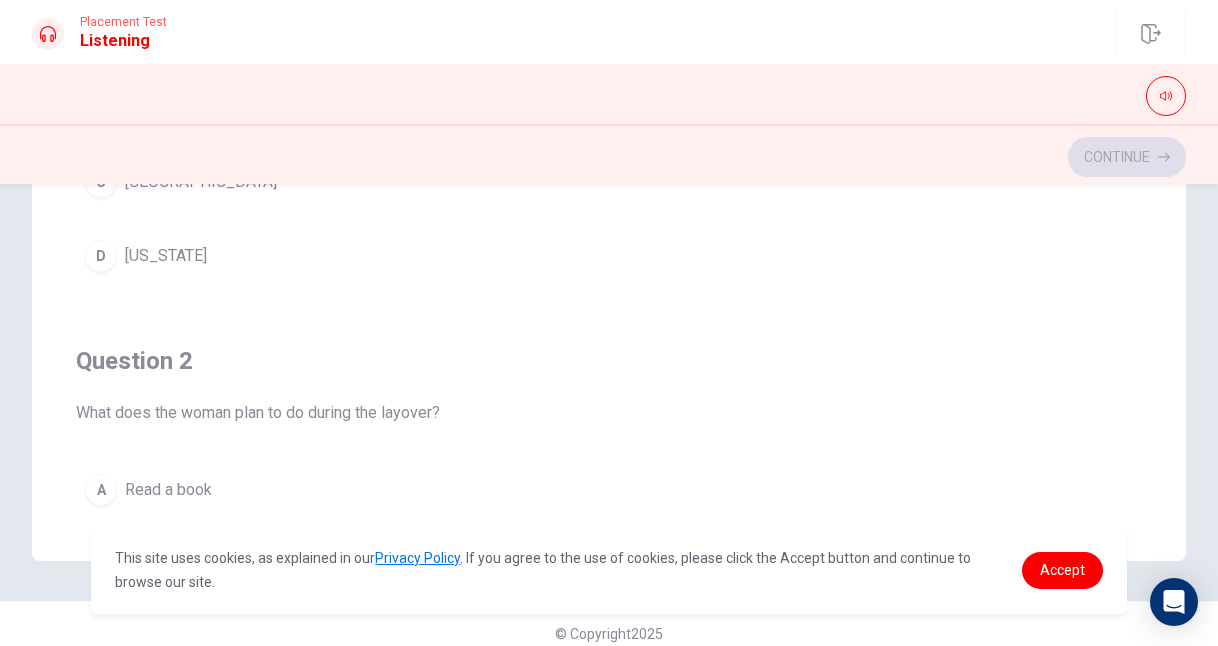scroll, scrollTop: 0, scrollLeft: 0, axis: both 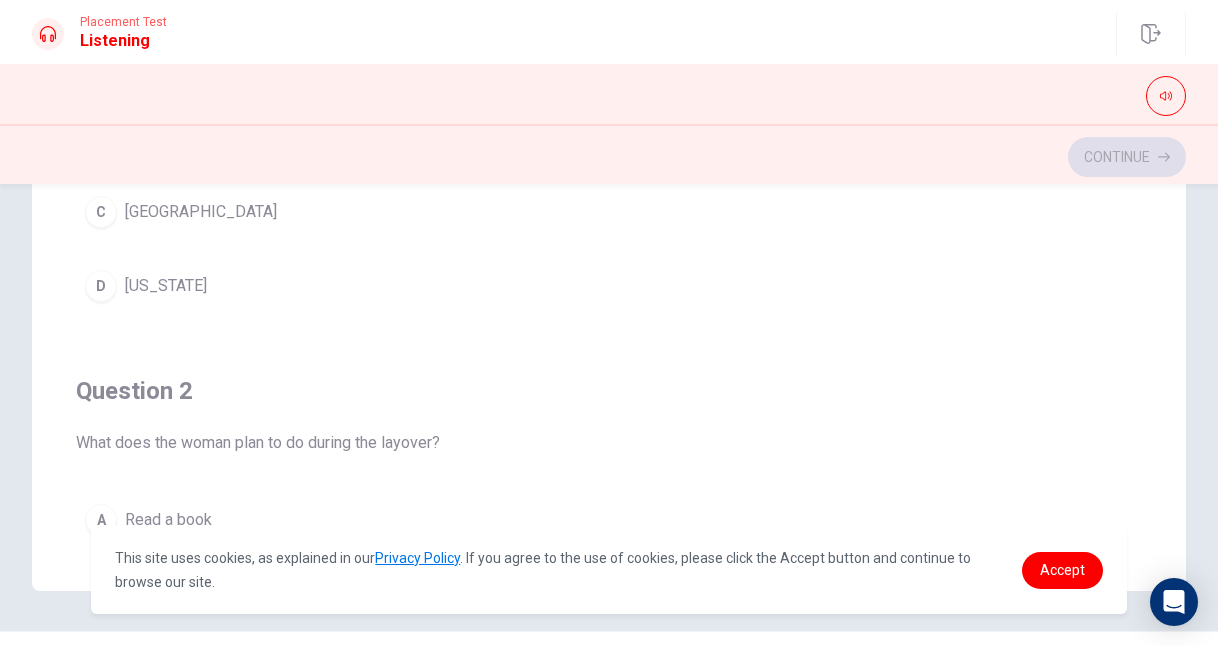 click on "[GEOGRAPHIC_DATA]" at bounding box center [201, 212] 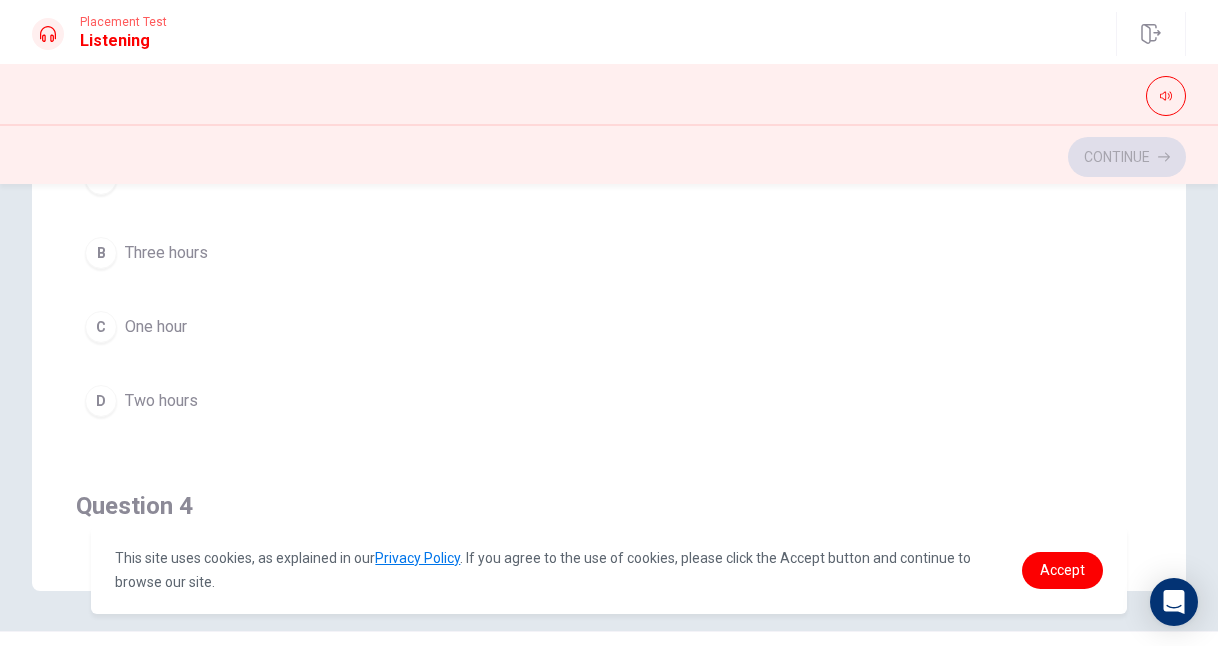 scroll, scrollTop: 788, scrollLeft: 0, axis: vertical 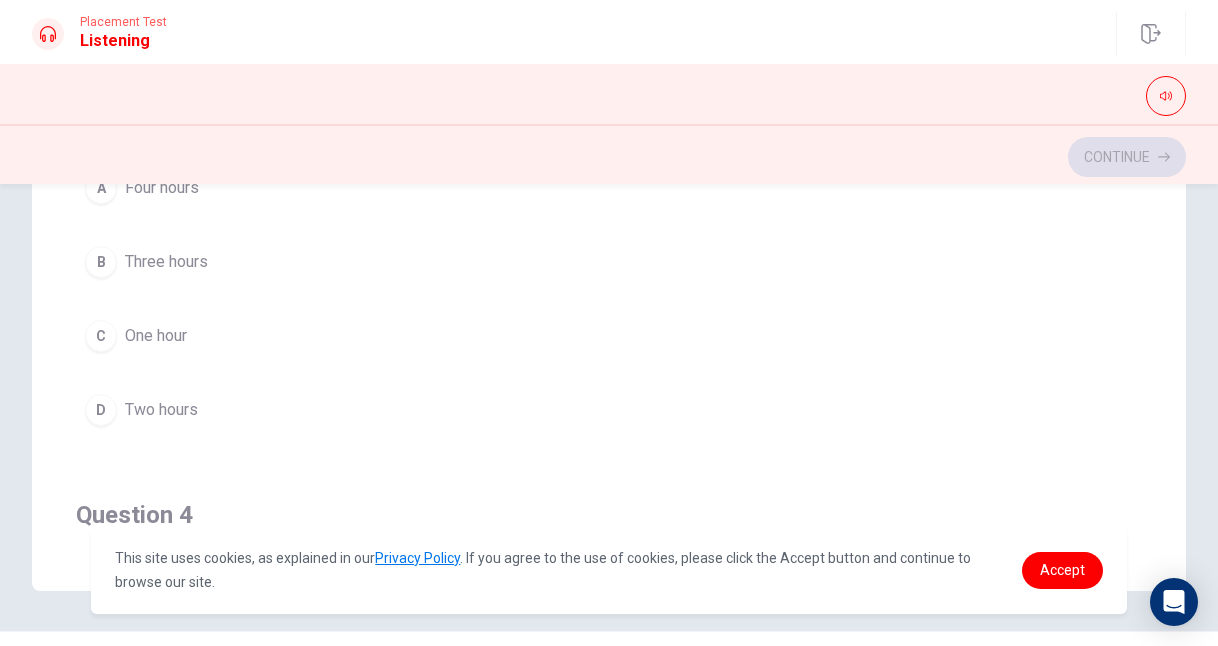 click on "Two hours" at bounding box center (161, 410) 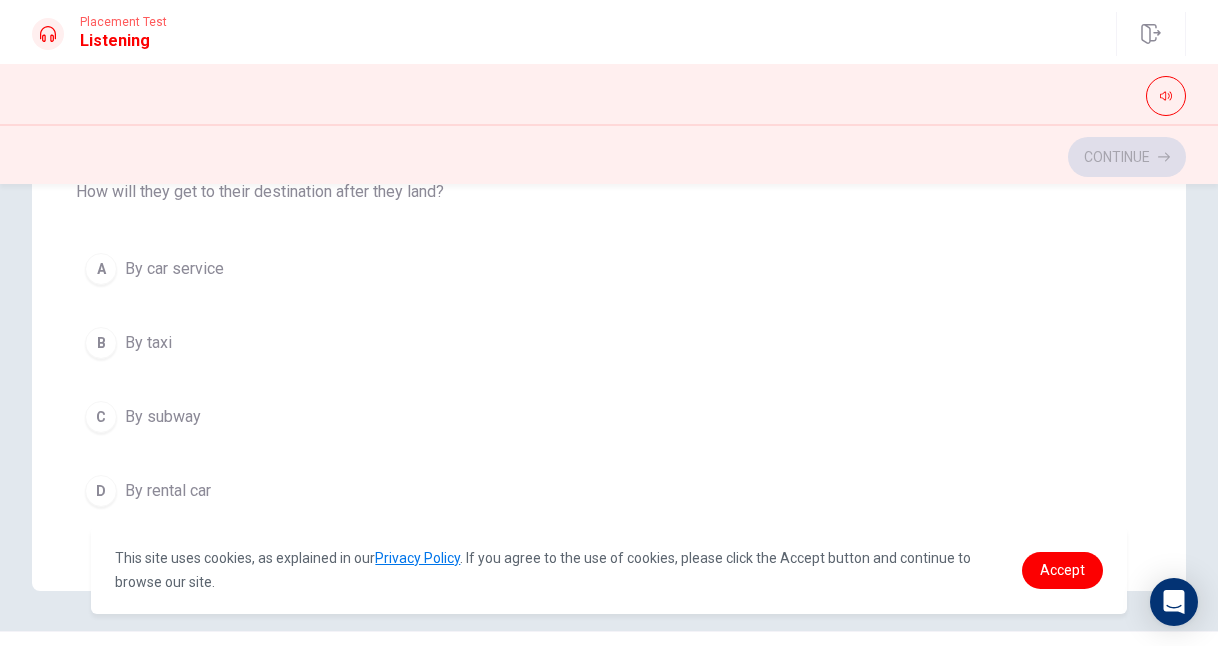 scroll, scrollTop: 1166, scrollLeft: 0, axis: vertical 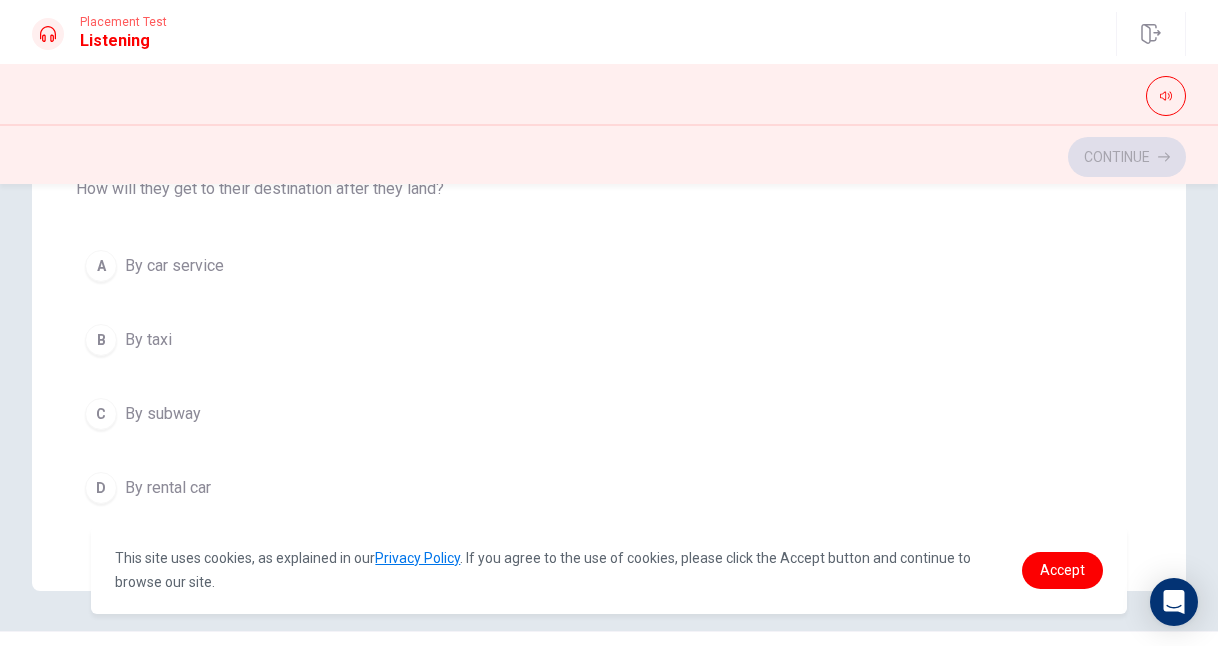 click on "By car service" at bounding box center [174, 266] 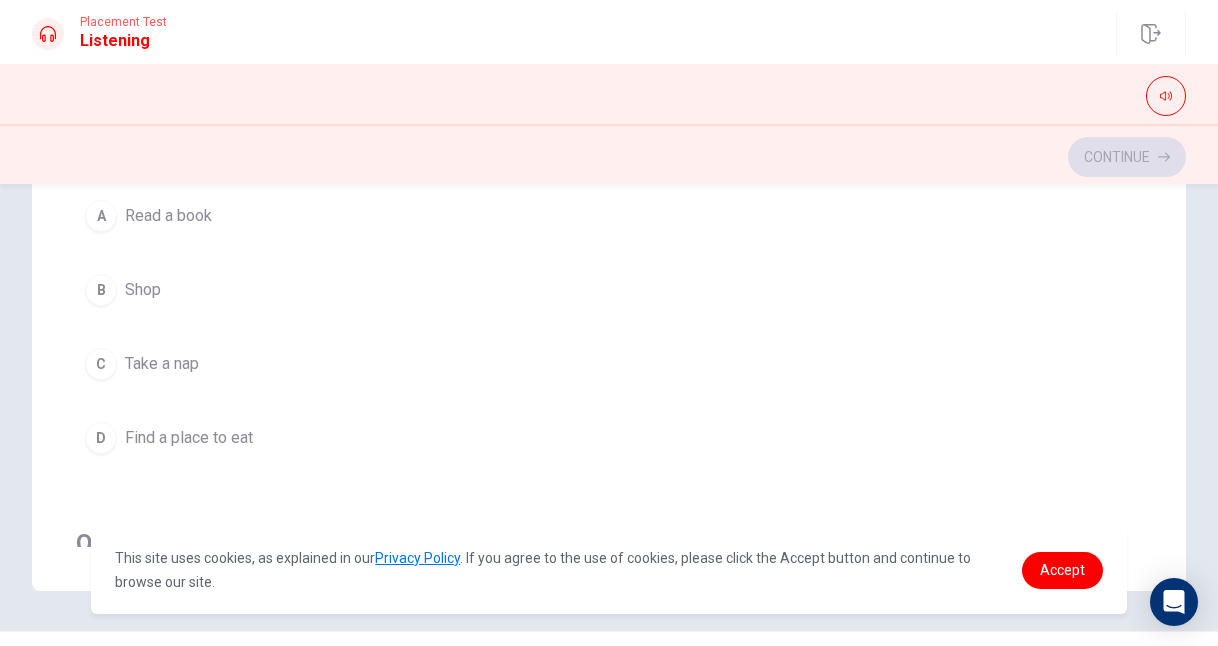 scroll, scrollTop: 296, scrollLeft: 0, axis: vertical 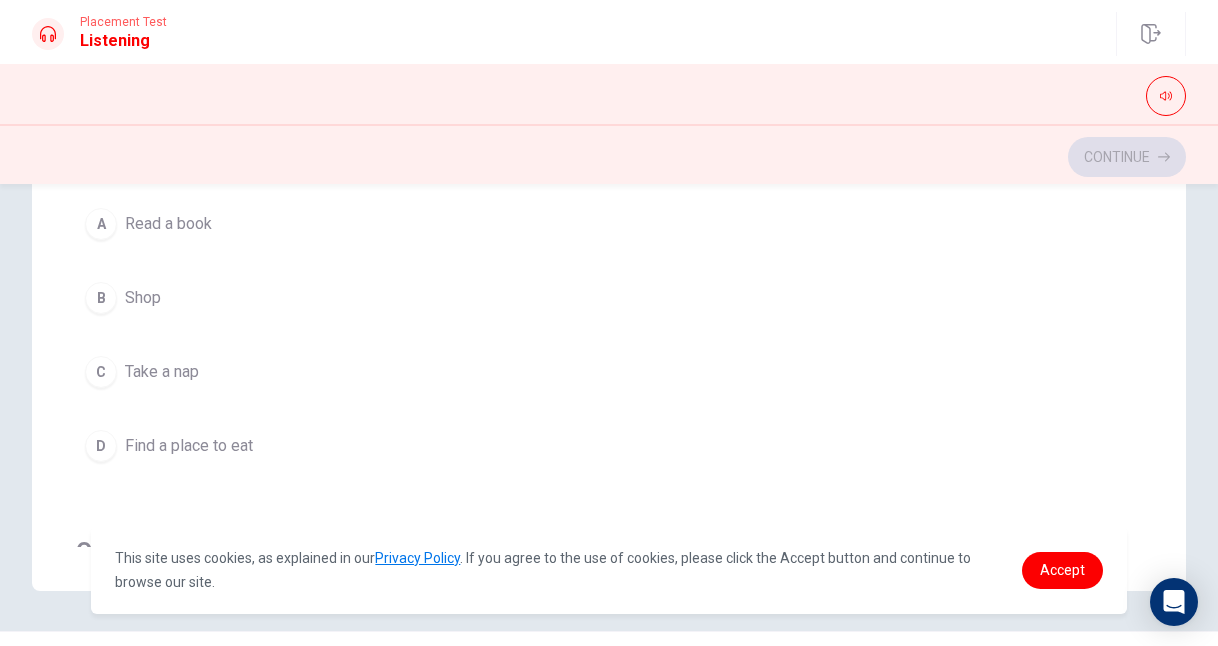 click on "Find a place to eat" at bounding box center (189, 446) 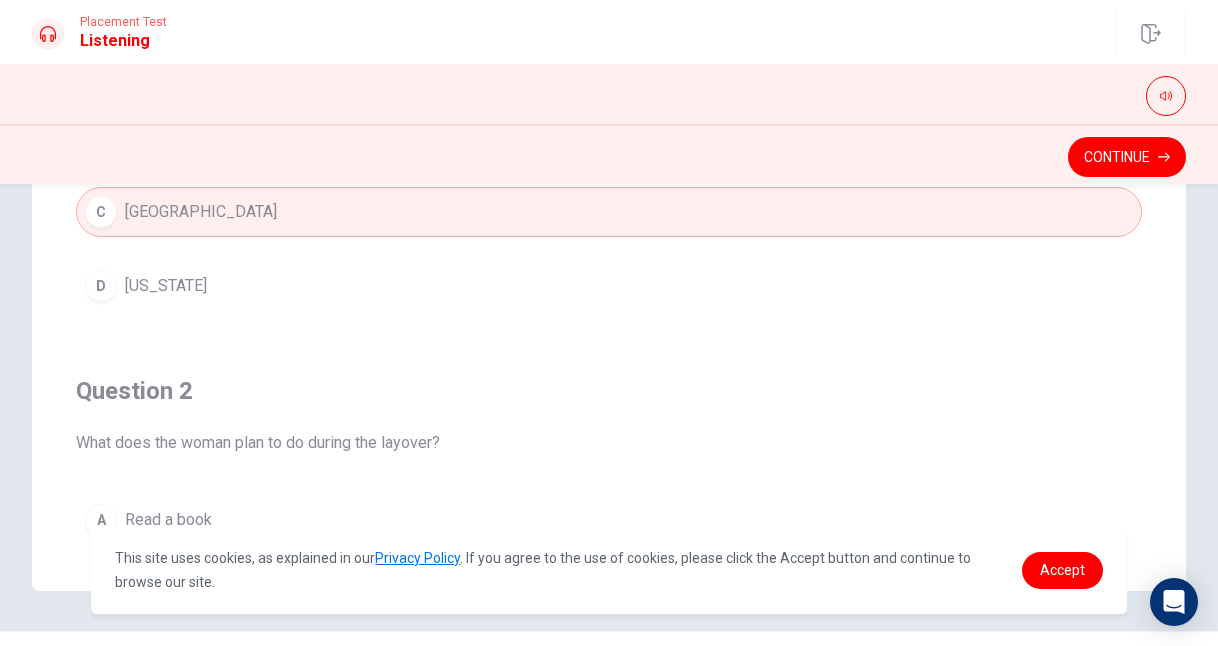scroll, scrollTop: 0, scrollLeft: 0, axis: both 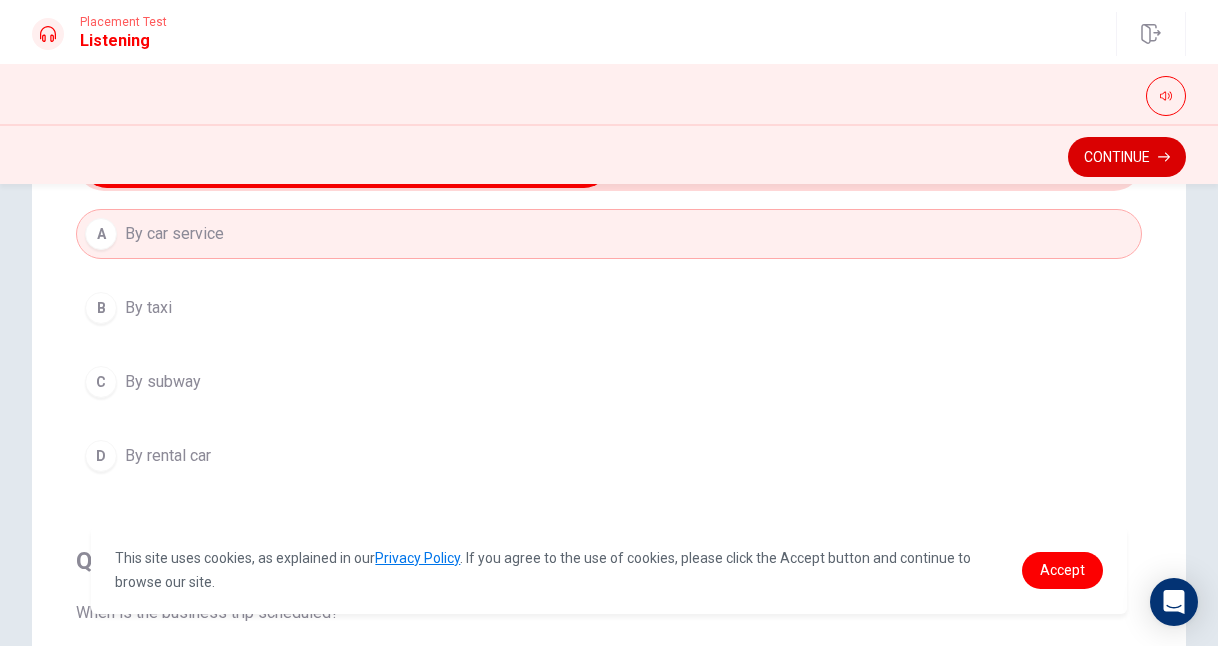 click on "Continue" at bounding box center (1127, 157) 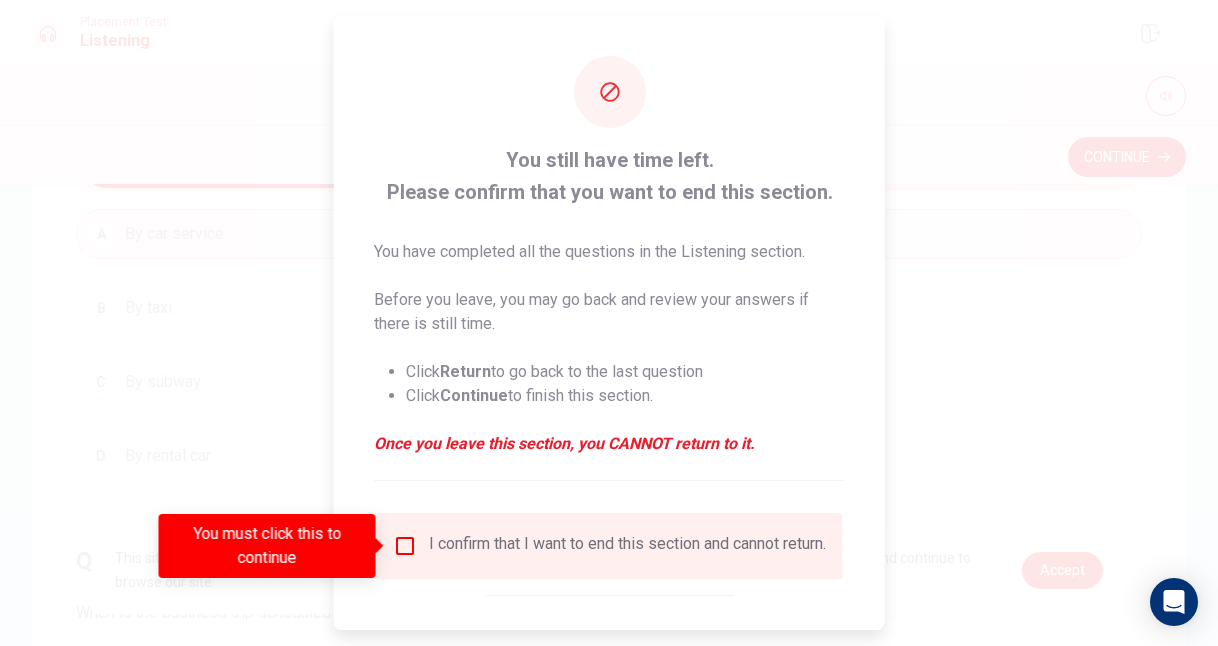 click at bounding box center (405, 546) 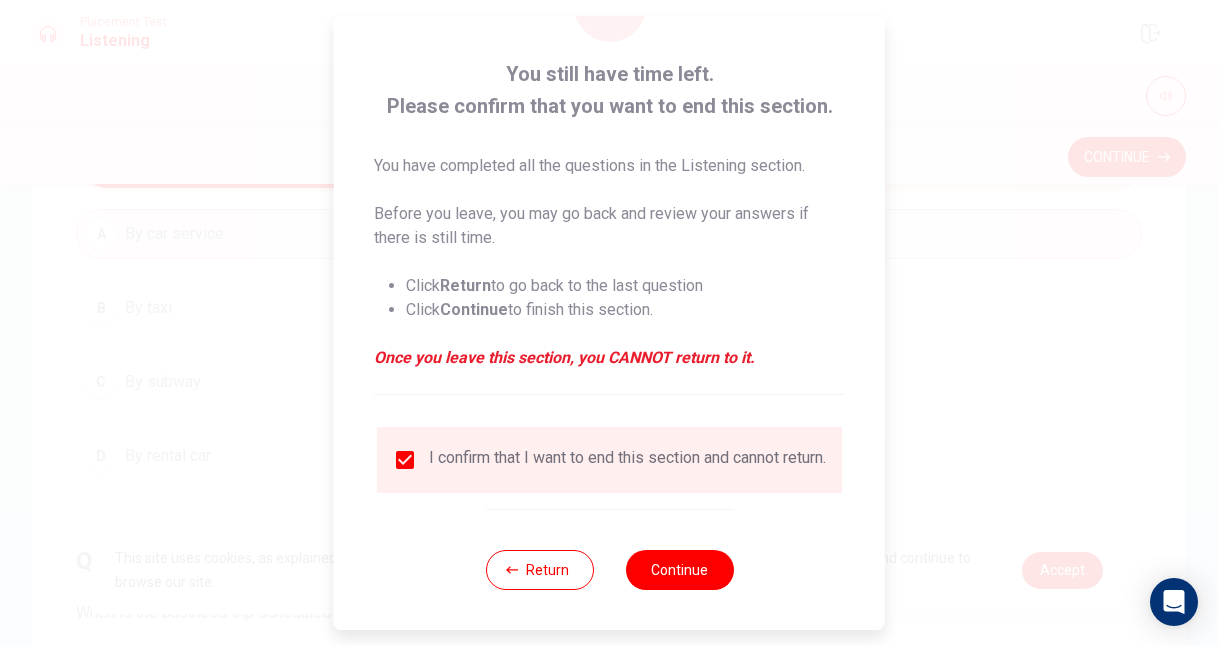 scroll, scrollTop: 100, scrollLeft: 0, axis: vertical 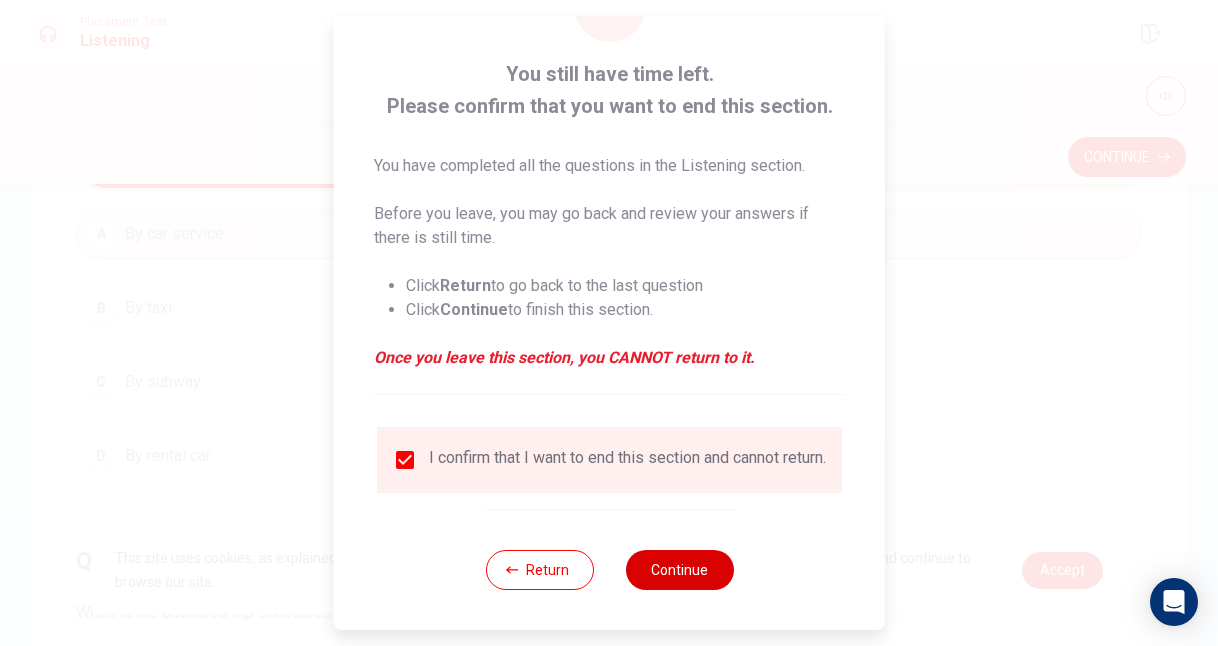 click on "Continue" at bounding box center (679, 570) 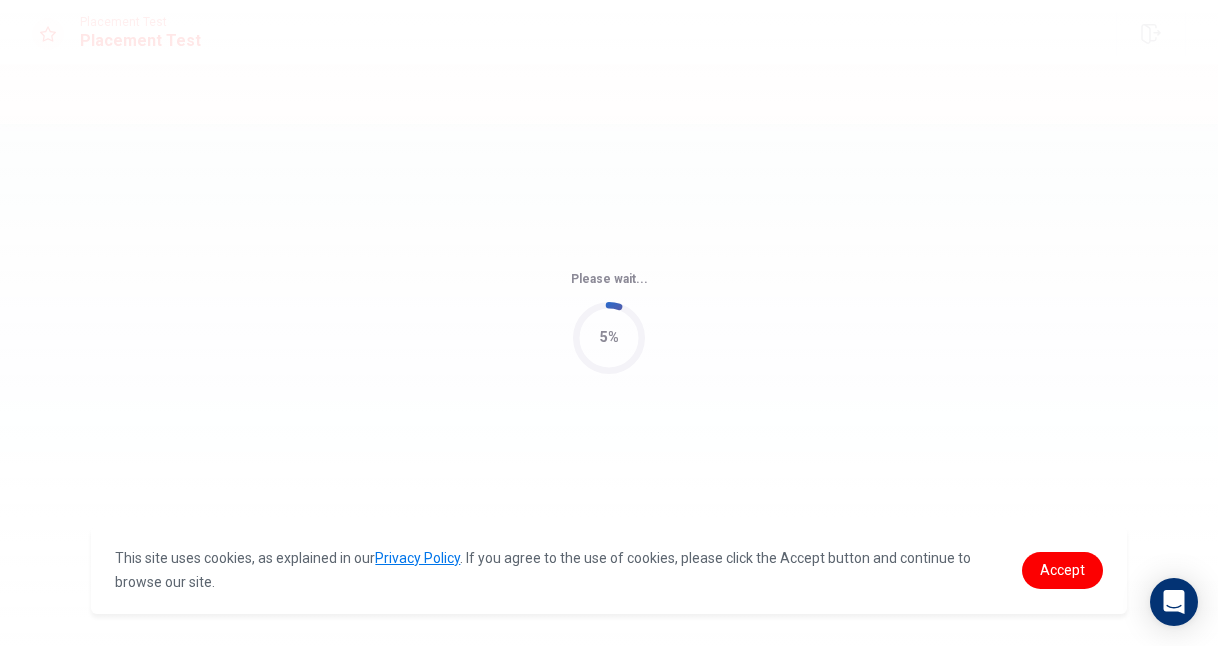 scroll, scrollTop: 0, scrollLeft: 0, axis: both 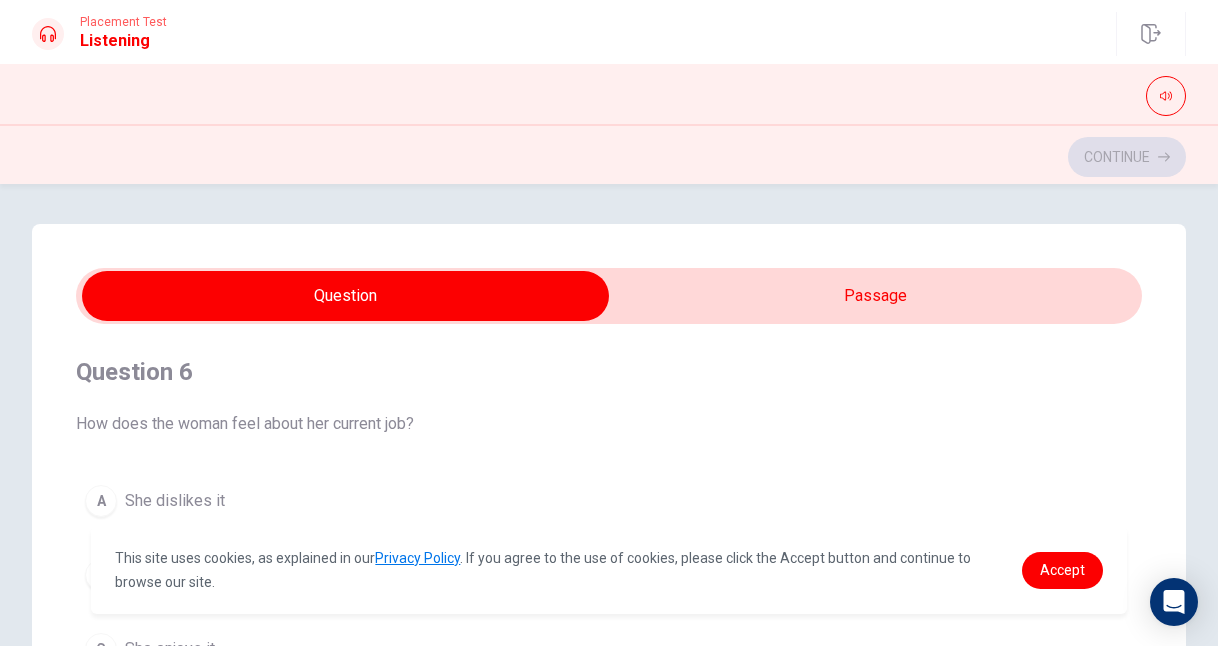 type on "1" 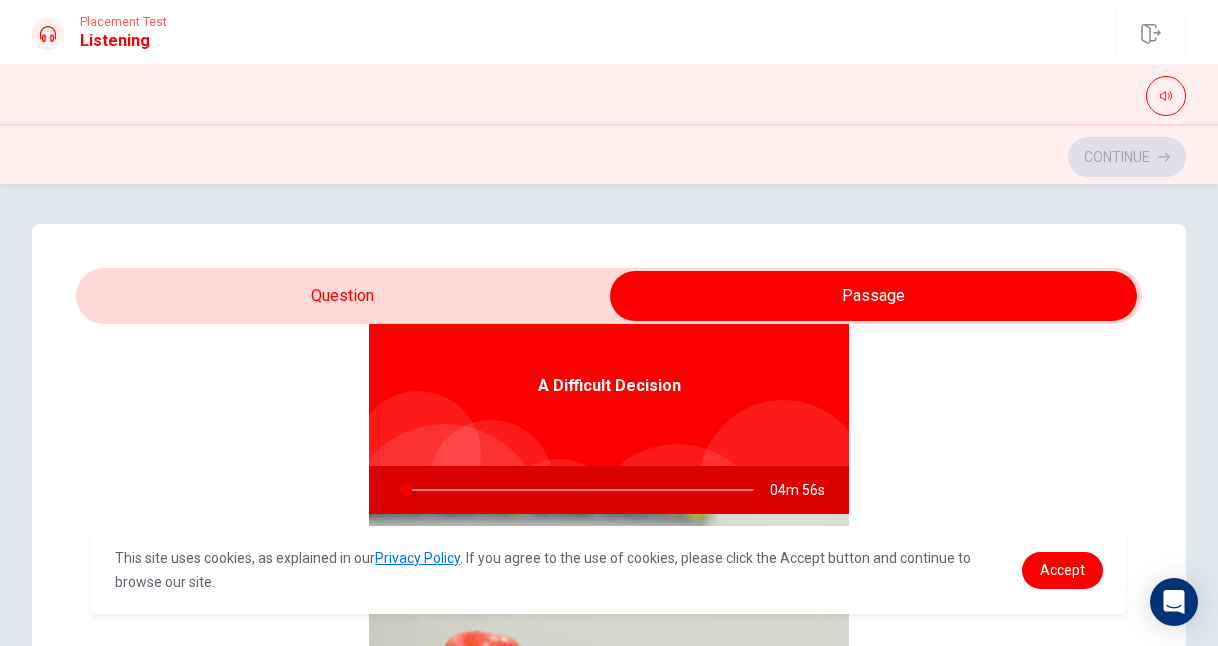 scroll, scrollTop: 112, scrollLeft: 0, axis: vertical 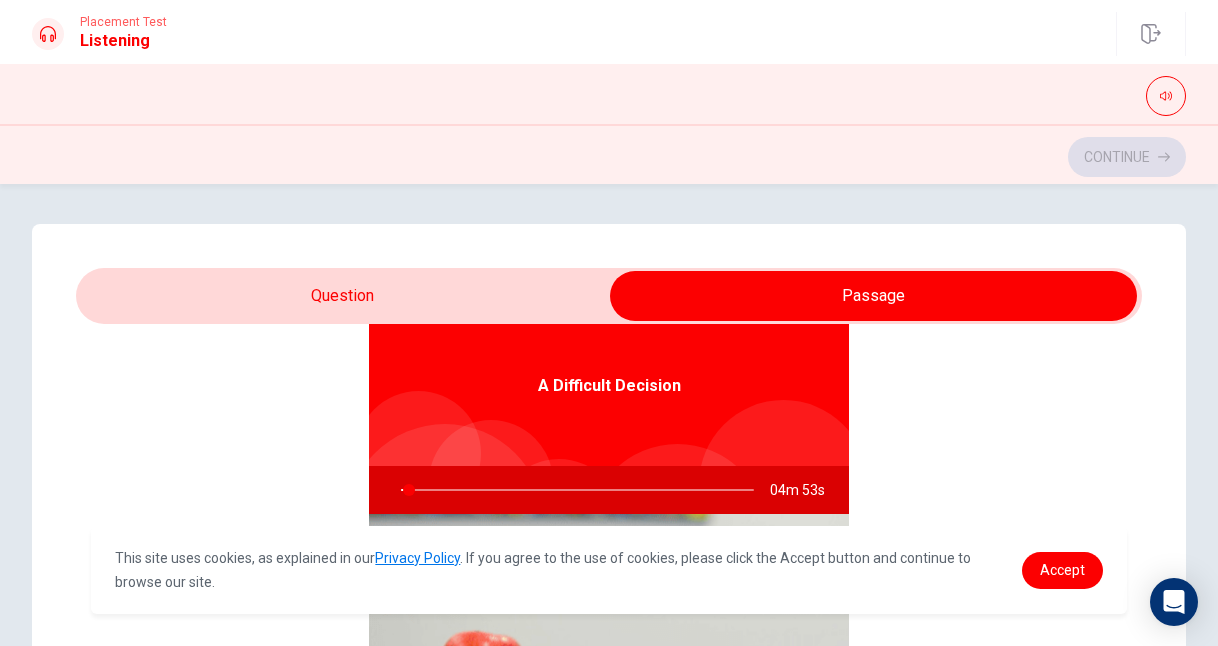 type on "3" 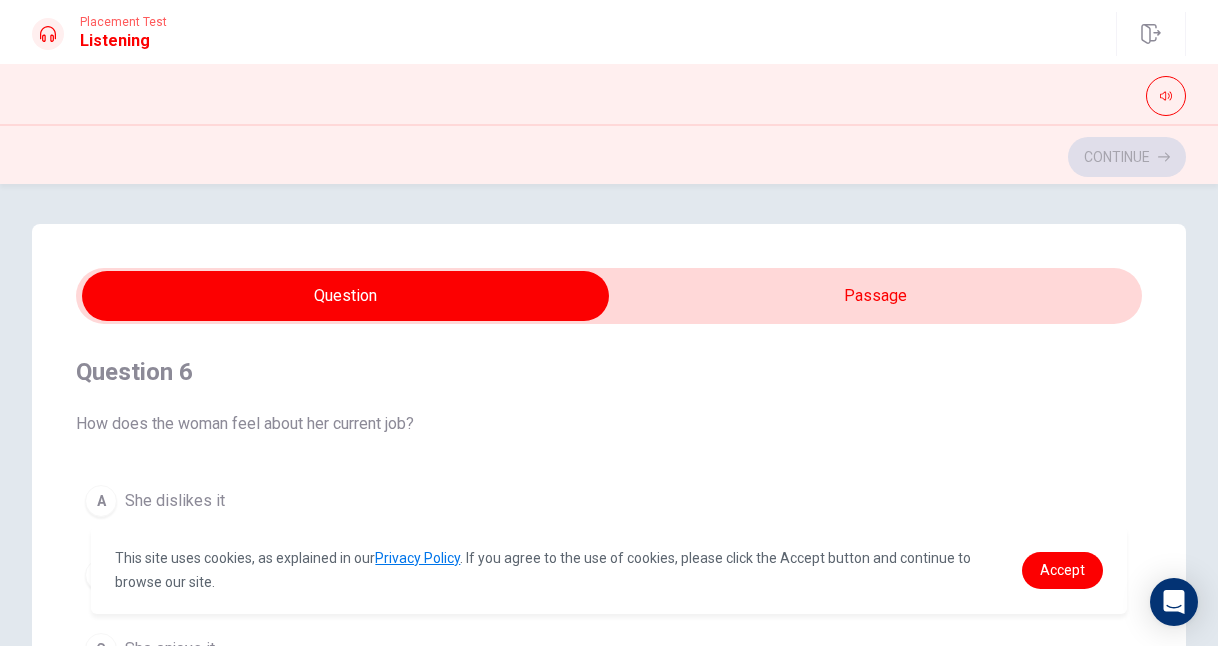 scroll, scrollTop: 0, scrollLeft: 0, axis: both 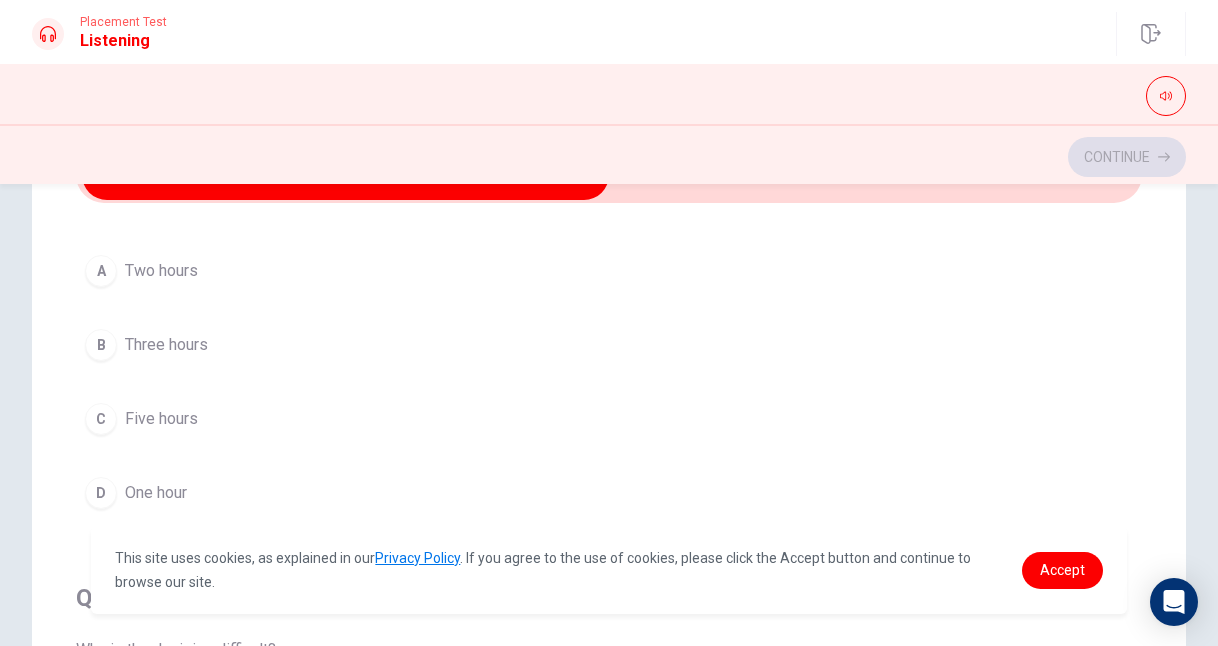 click on "Three hours" at bounding box center (166, 345) 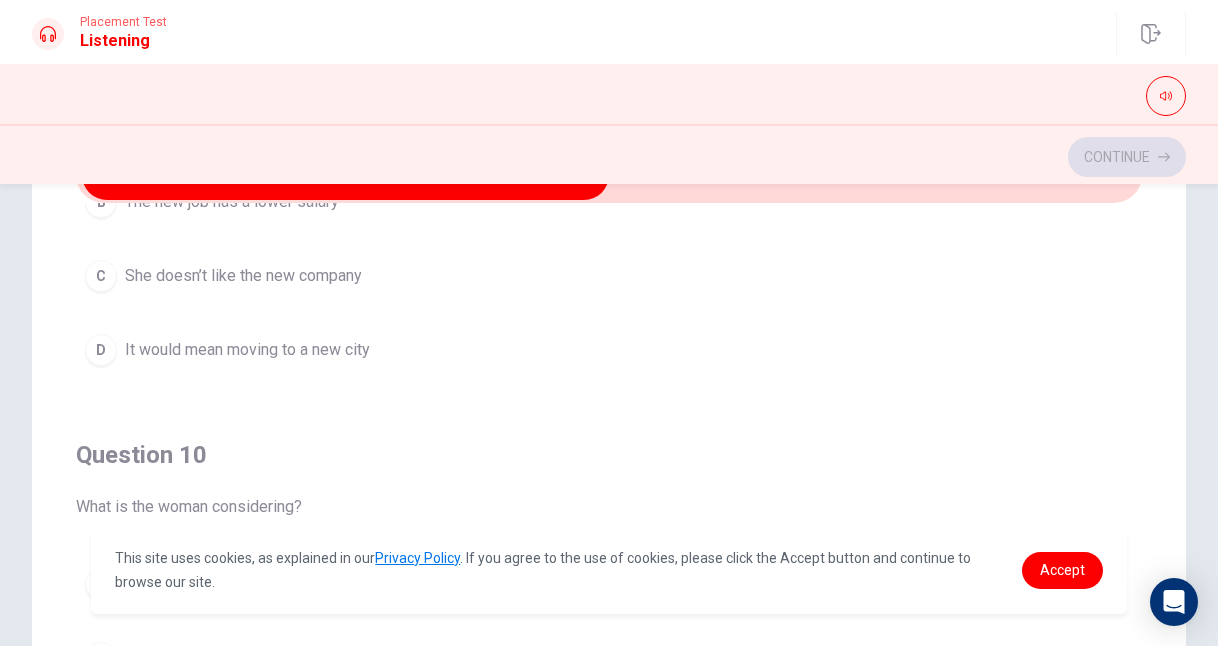 scroll, scrollTop: 1620, scrollLeft: 0, axis: vertical 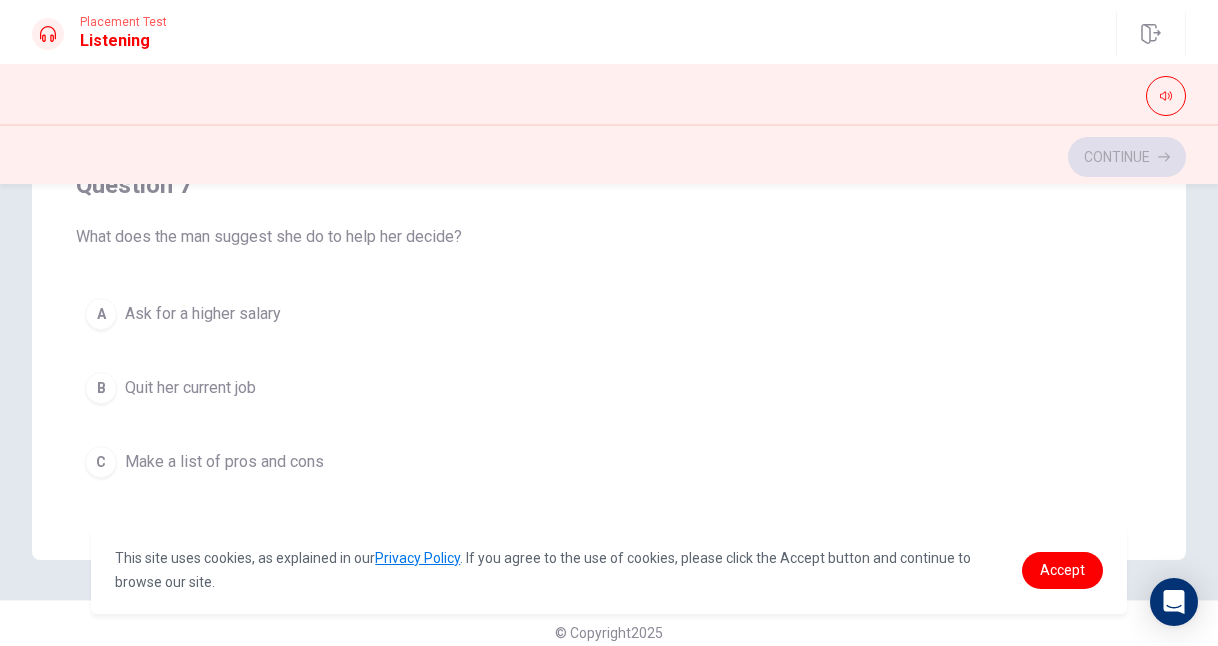 click on "Make a list of pros and cons" at bounding box center (224, 462) 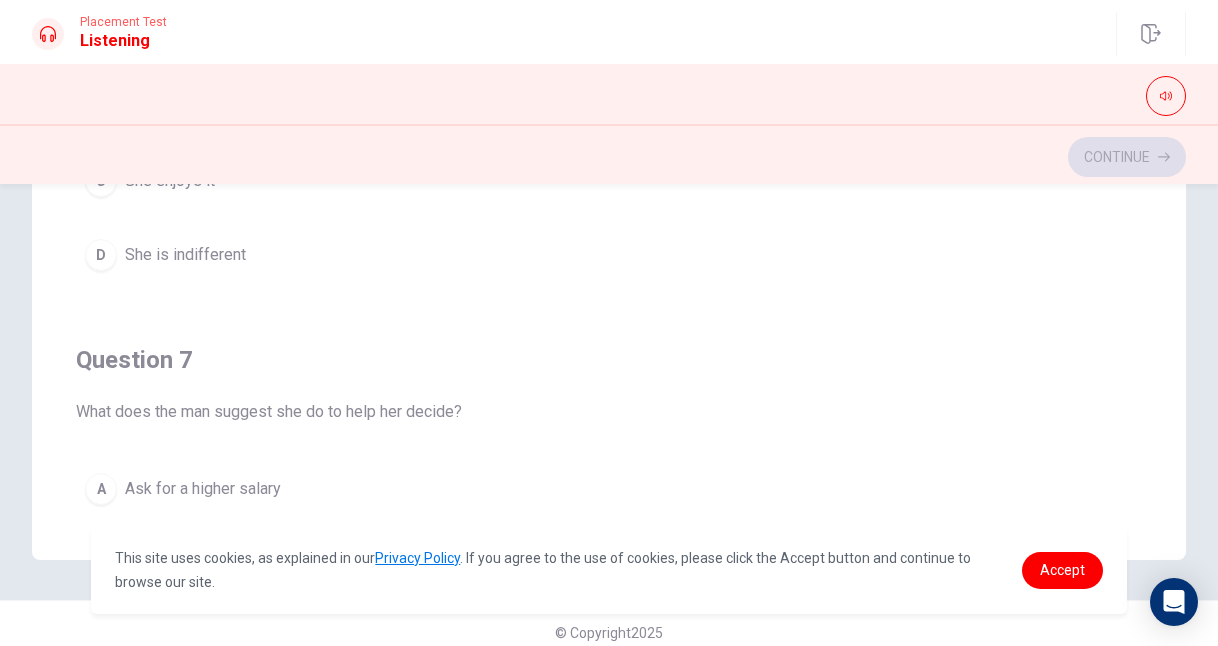 scroll, scrollTop: 0, scrollLeft: 0, axis: both 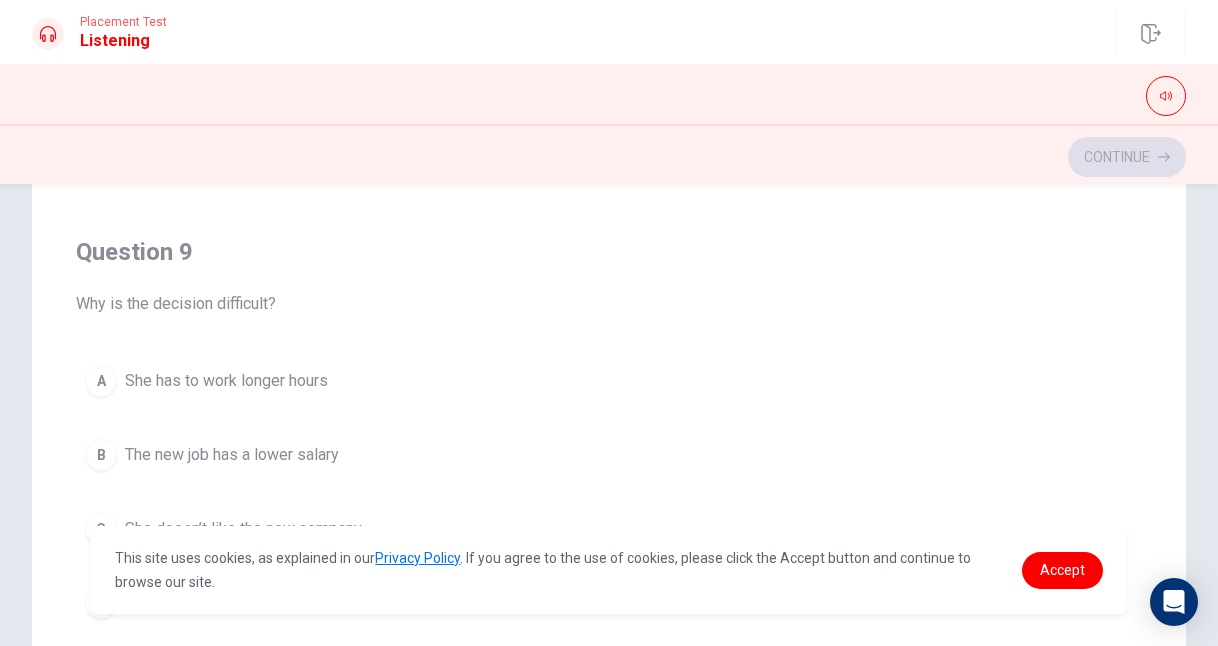 click on "She has to work longer hours" at bounding box center (226, 381) 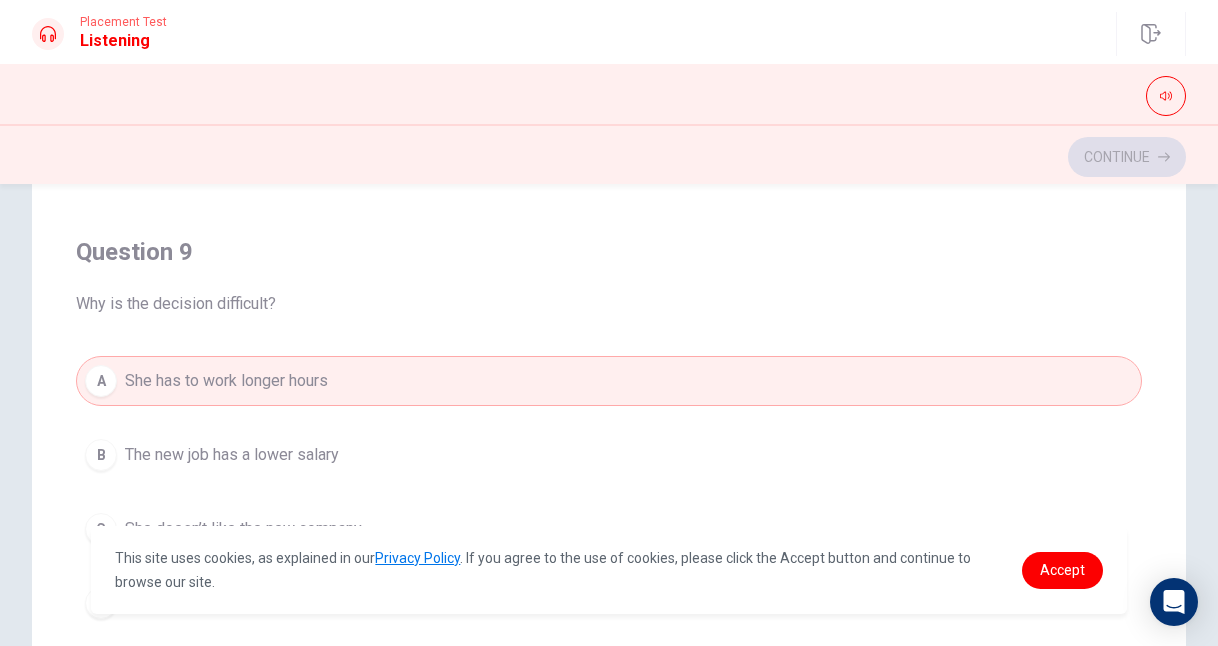 scroll, scrollTop: 1370, scrollLeft: 0, axis: vertical 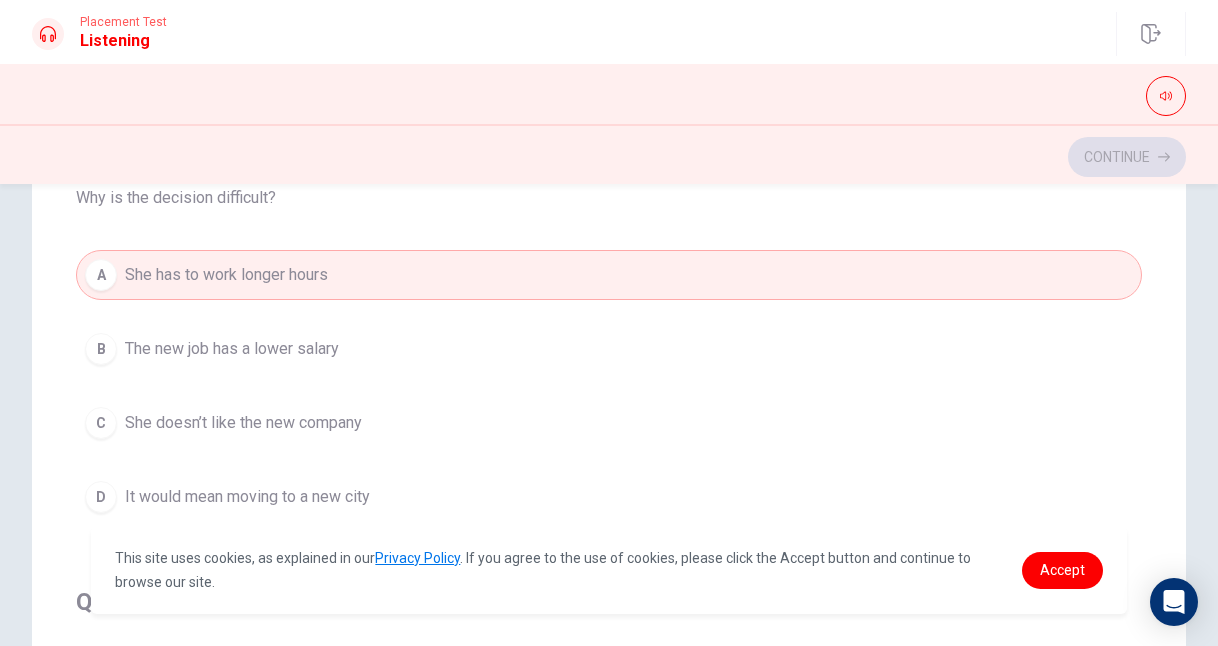 click on "It would mean moving to a new city" at bounding box center (247, 497) 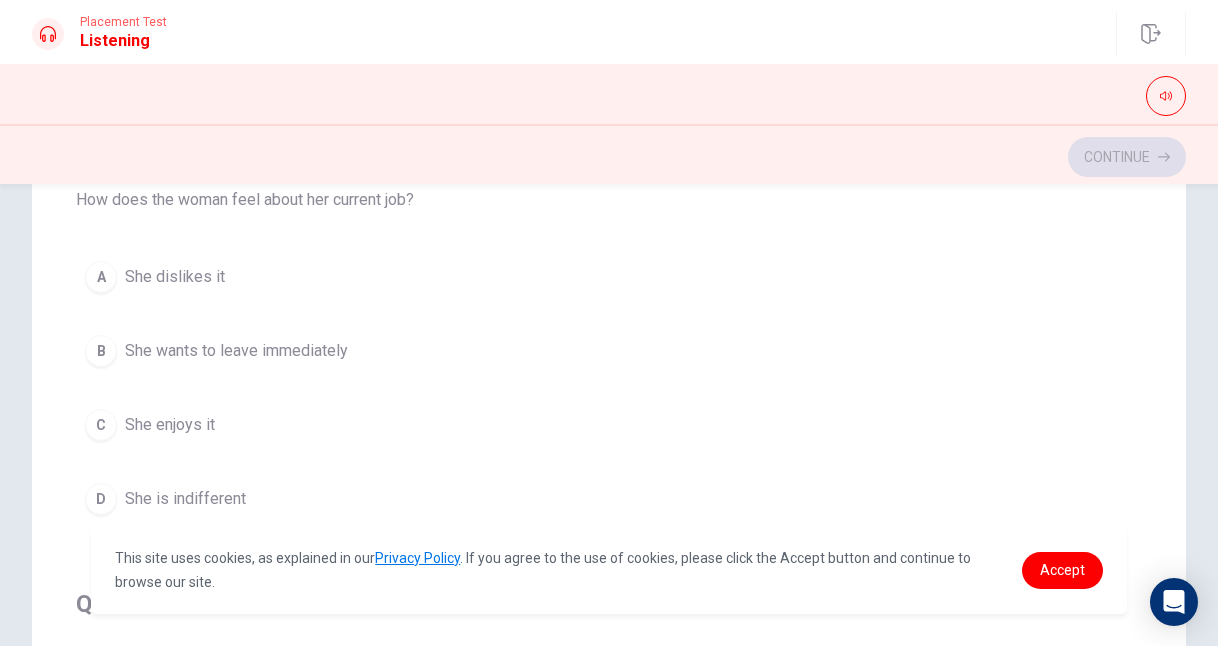 scroll, scrollTop: 0, scrollLeft: 0, axis: both 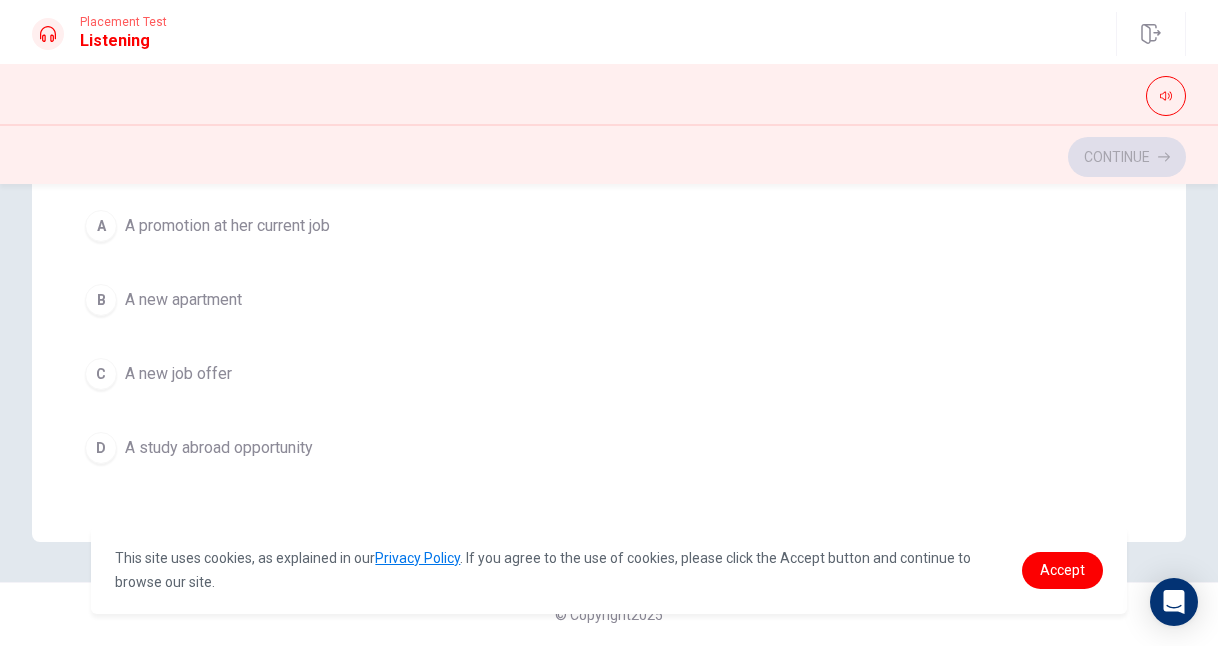 click on "A A promotion at her current job" at bounding box center [609, 226] 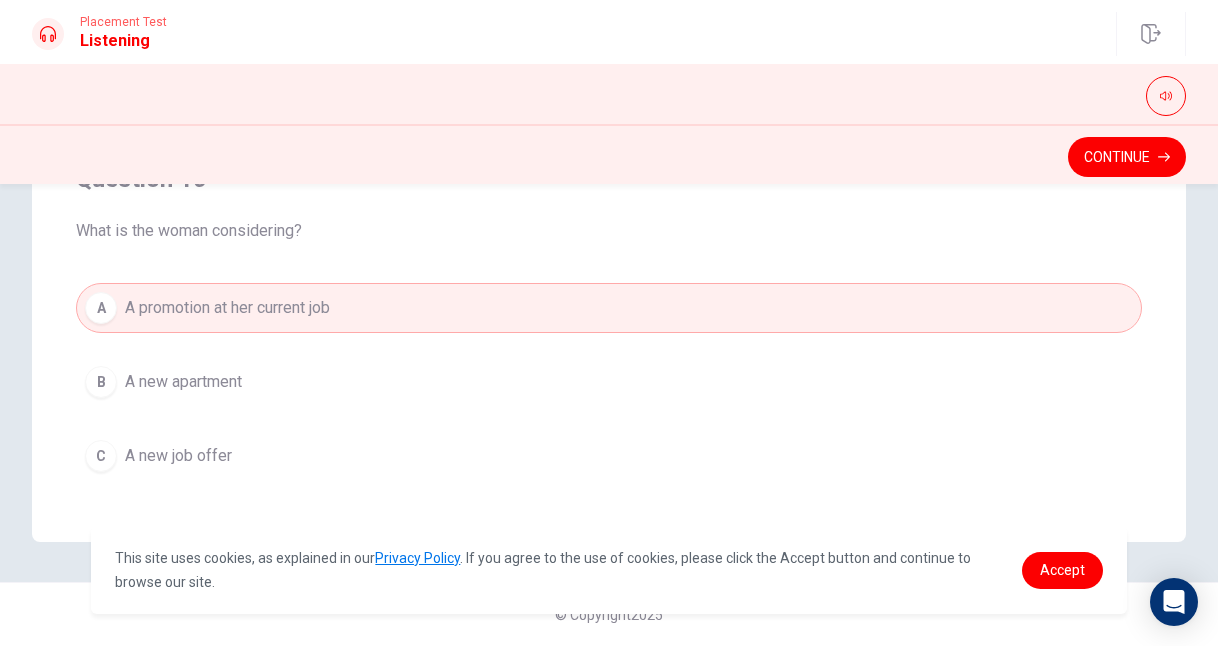 scroll, scrollTop: 1535, scrollLeft: 0, axis: vertical 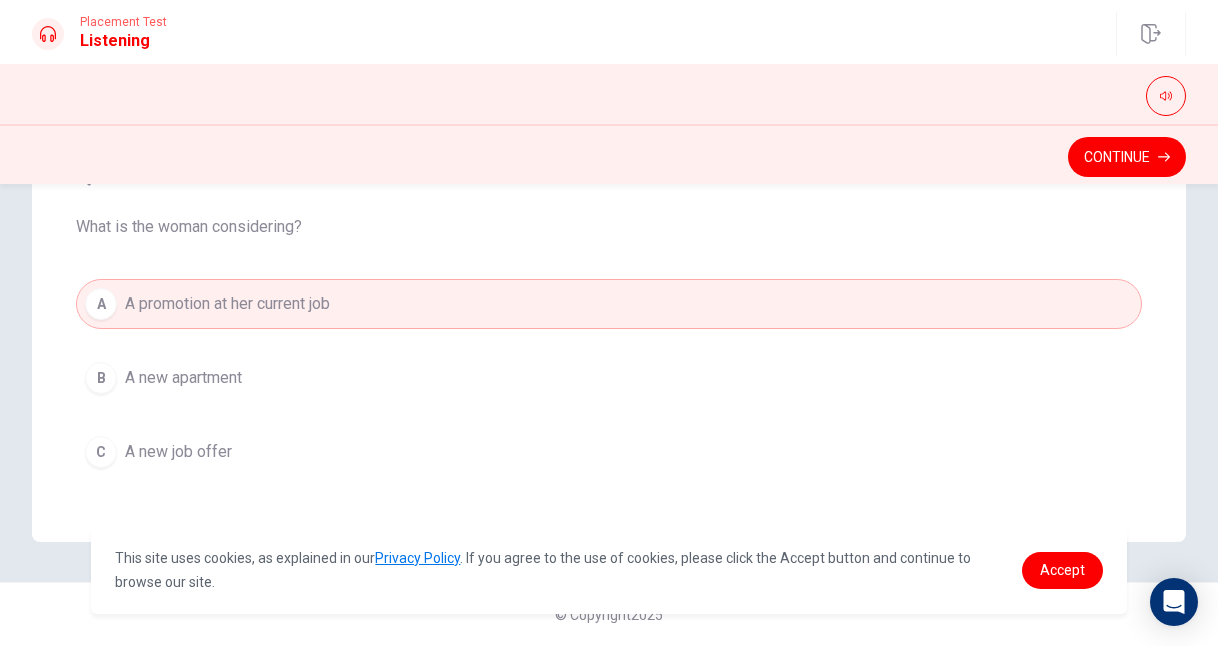 click on "A new job offer" at bounding box center (178, 452) 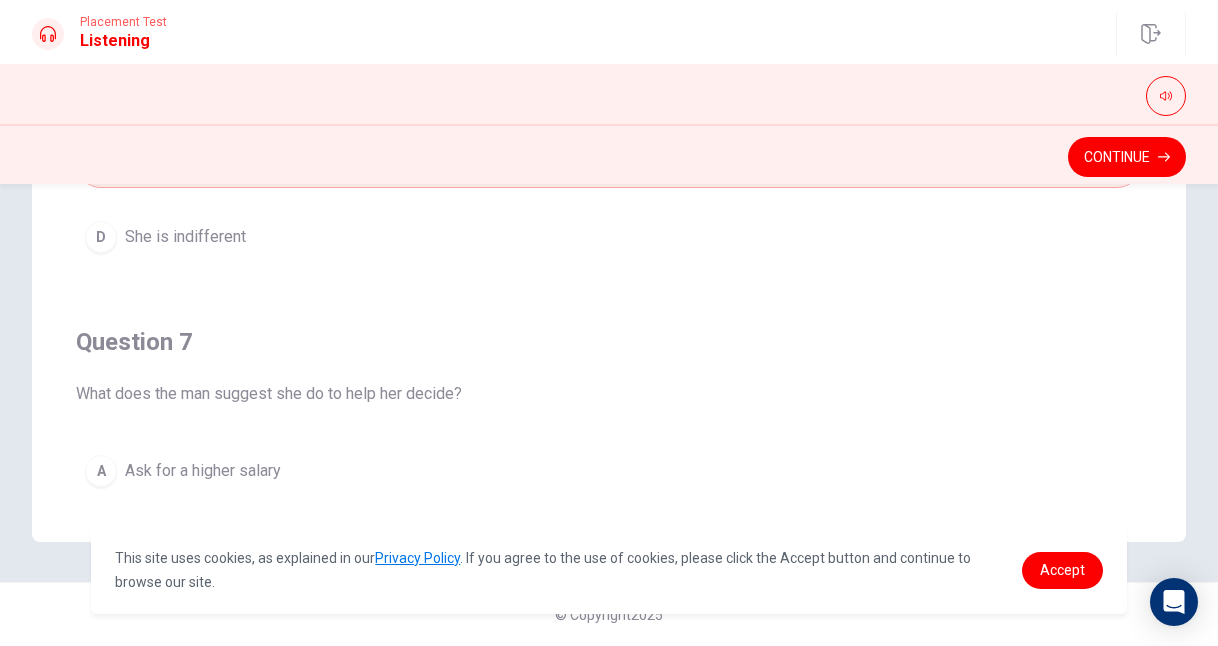 scroll, scrollTop: 0, scrollLeft: 0, axis: both 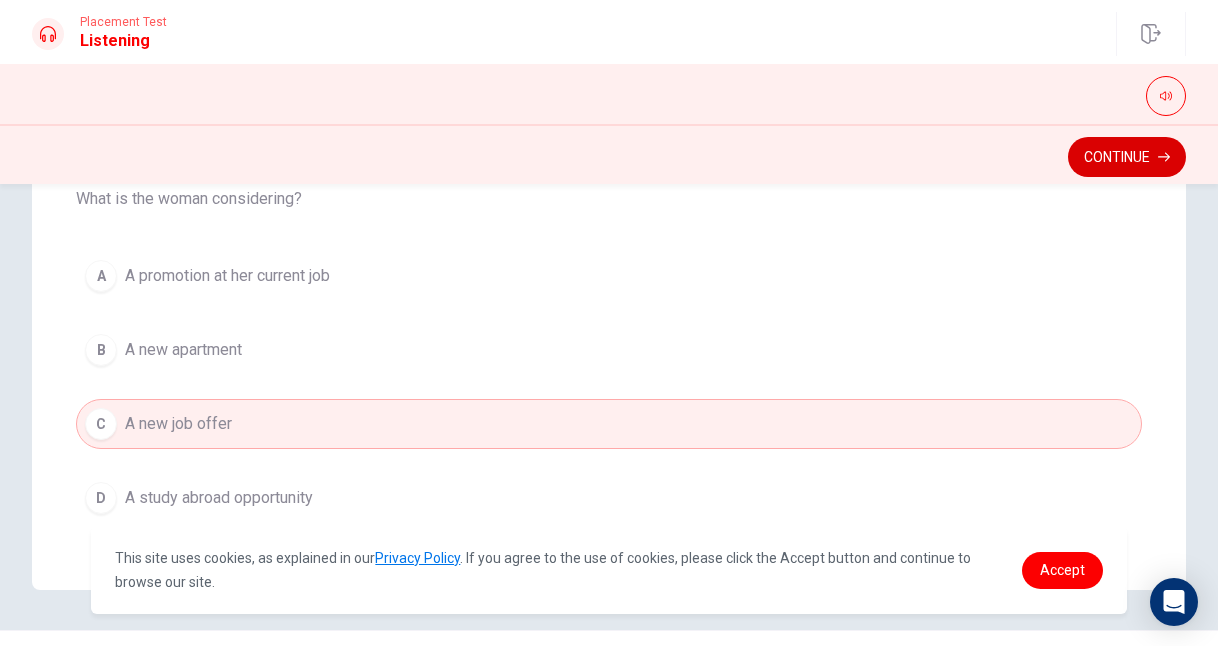 click on "Continue" at bounding box center (1127, 157) 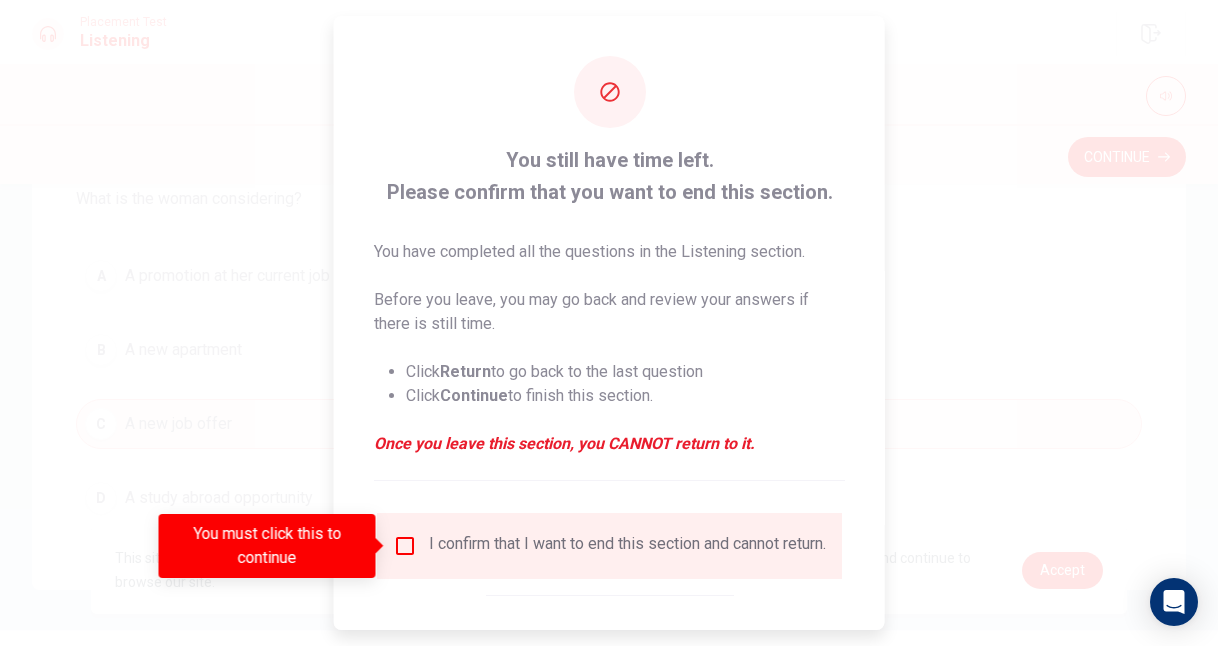 click at bounding box center [405, 546] 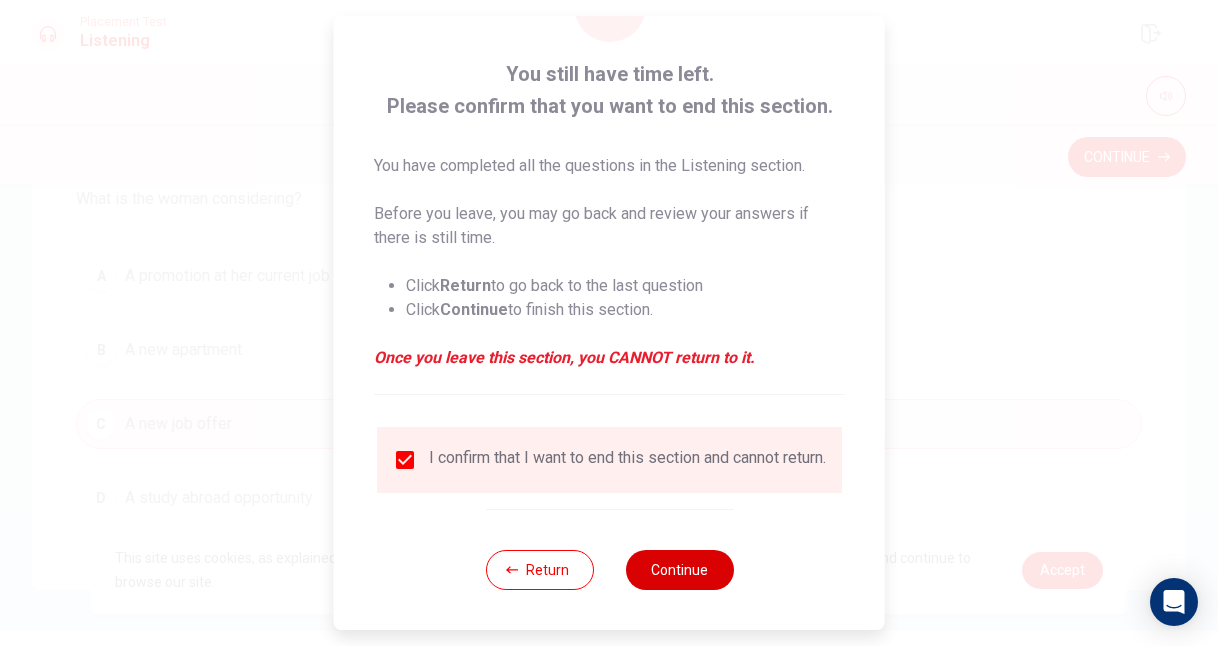 scroll, scrollTop: 100, scrollLeft: 0, axis: vertical 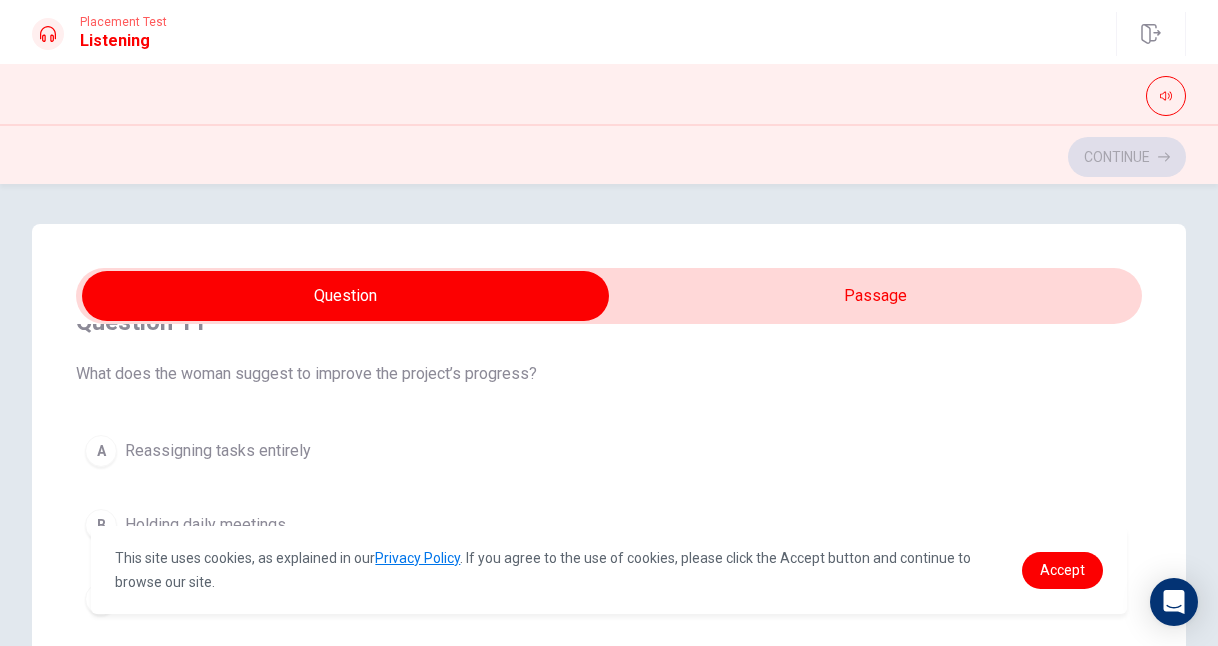 click on "Question 11 What does the woman suggest to improve the project’s progress? A Reassigning tasks entirely B Holding daily meetings C Adding more team members D Creating a timeline with mini-deadlines" at bounding box center (609, 502) 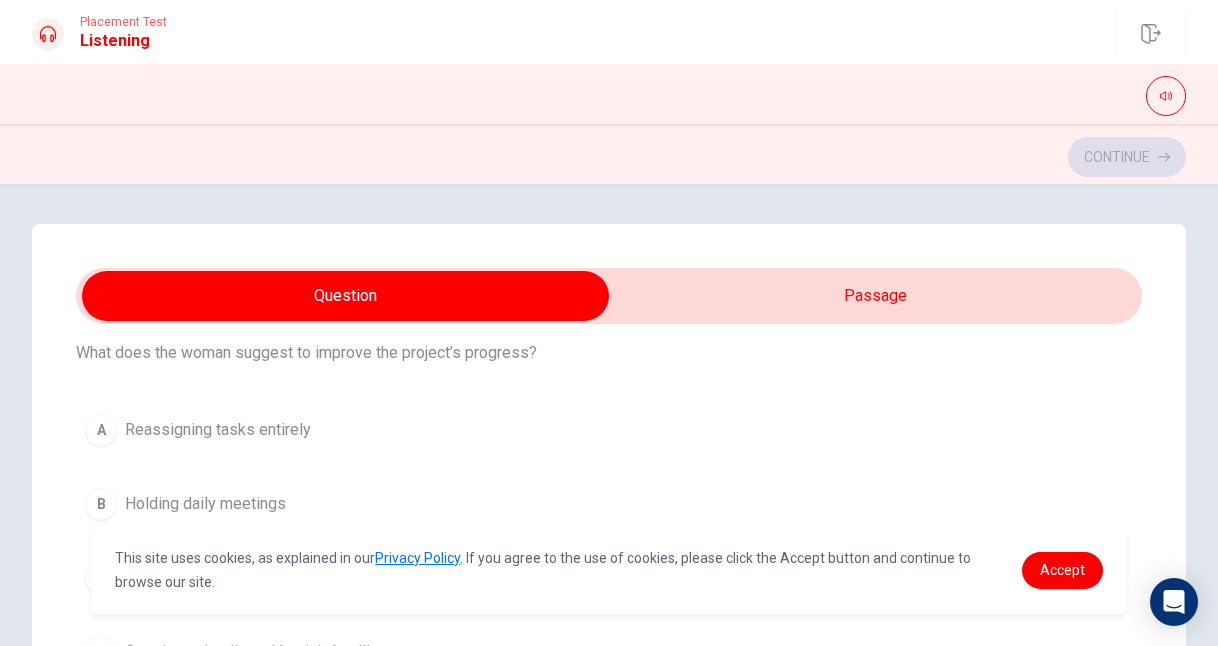 scroll, scrollTop: 82, scrollLeft: 0, axis: vertical 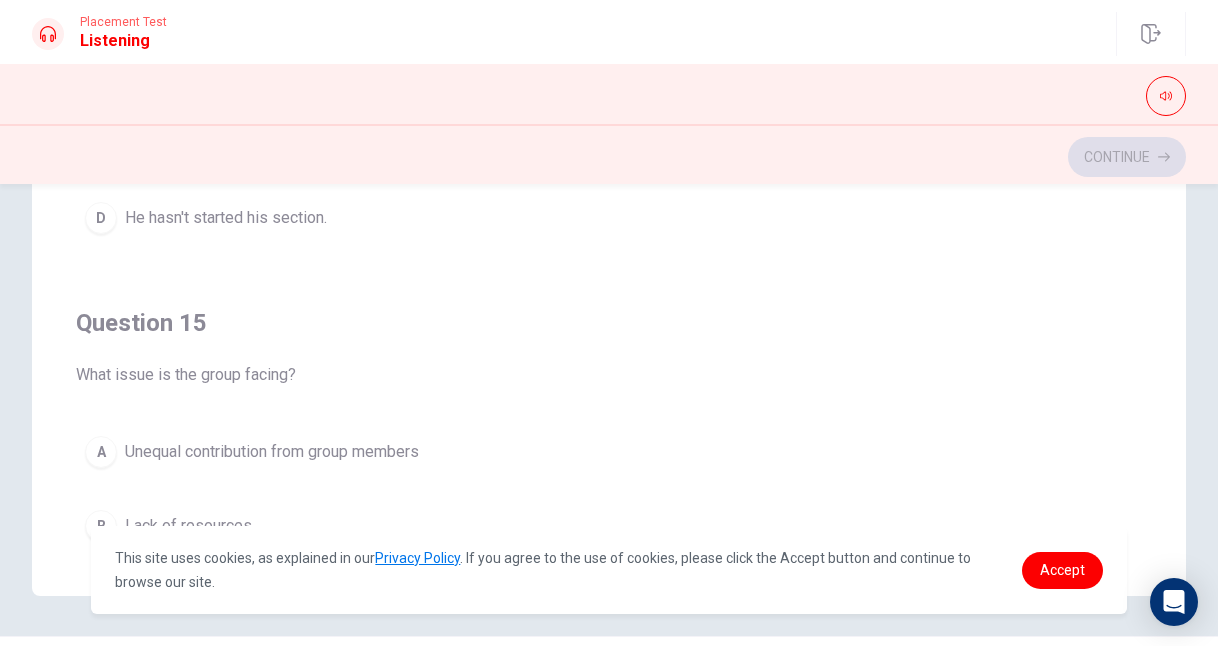 click on "Unequal contribution from group members" at bounding box center (272, 452) 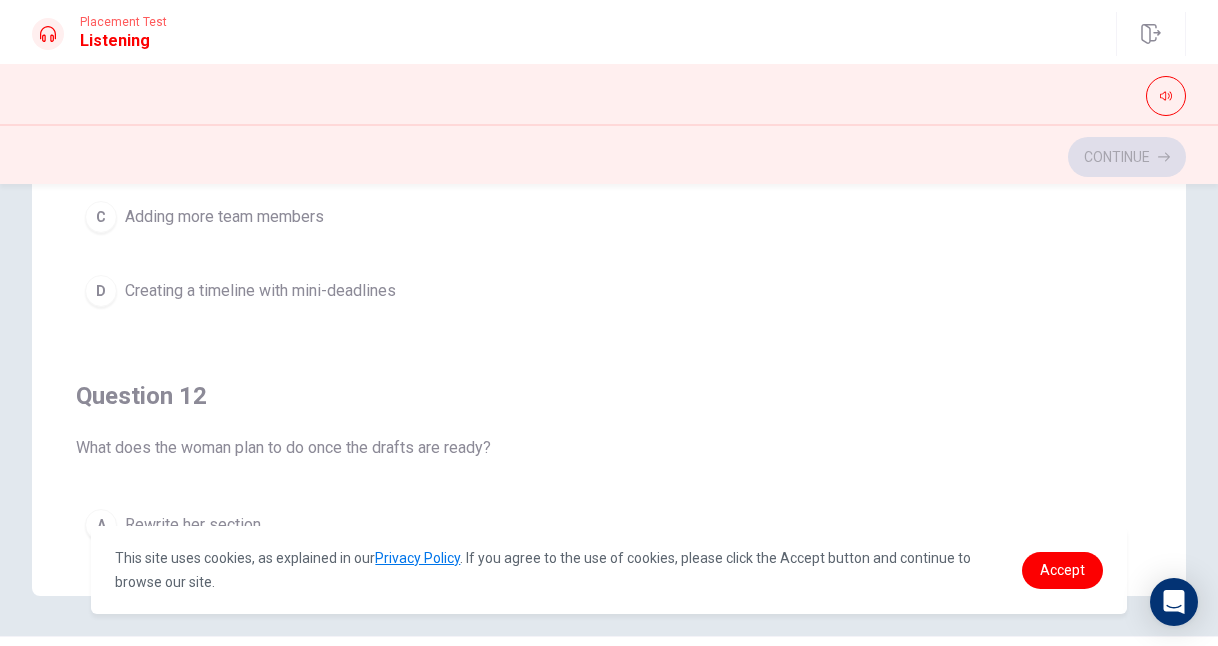 scroll, scrollTop: 0, scrollLeft: 0, axis: both 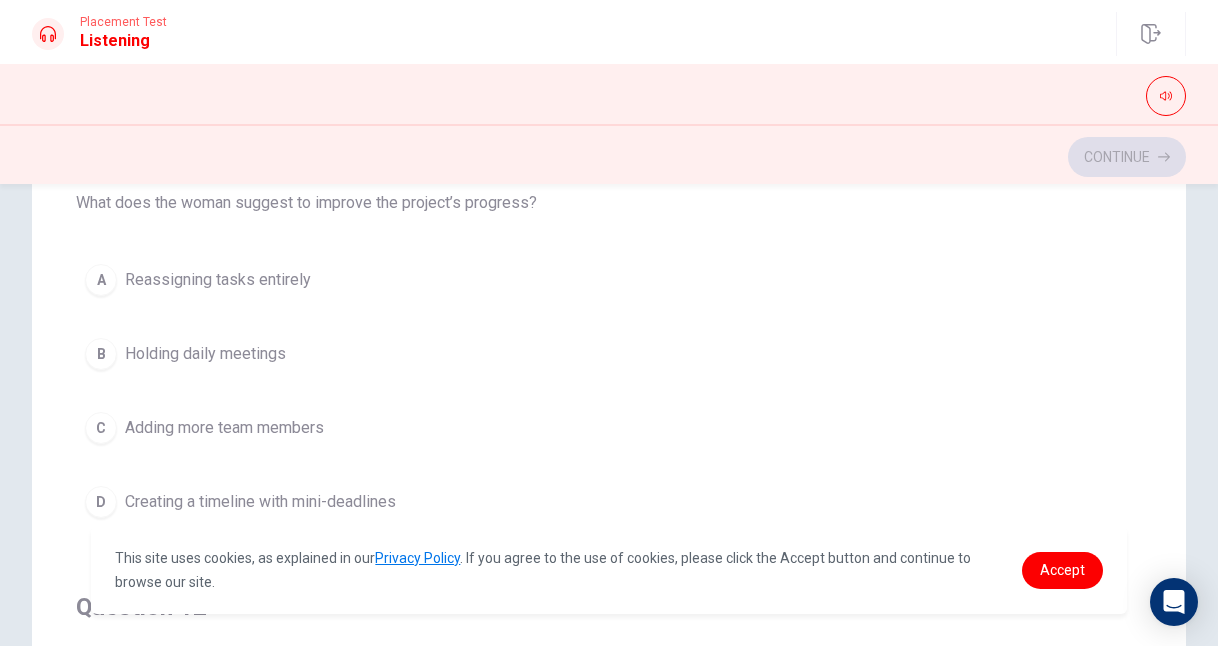 click on "Creating a timeline with mini-deadlines" at bounding box center (260, 502) 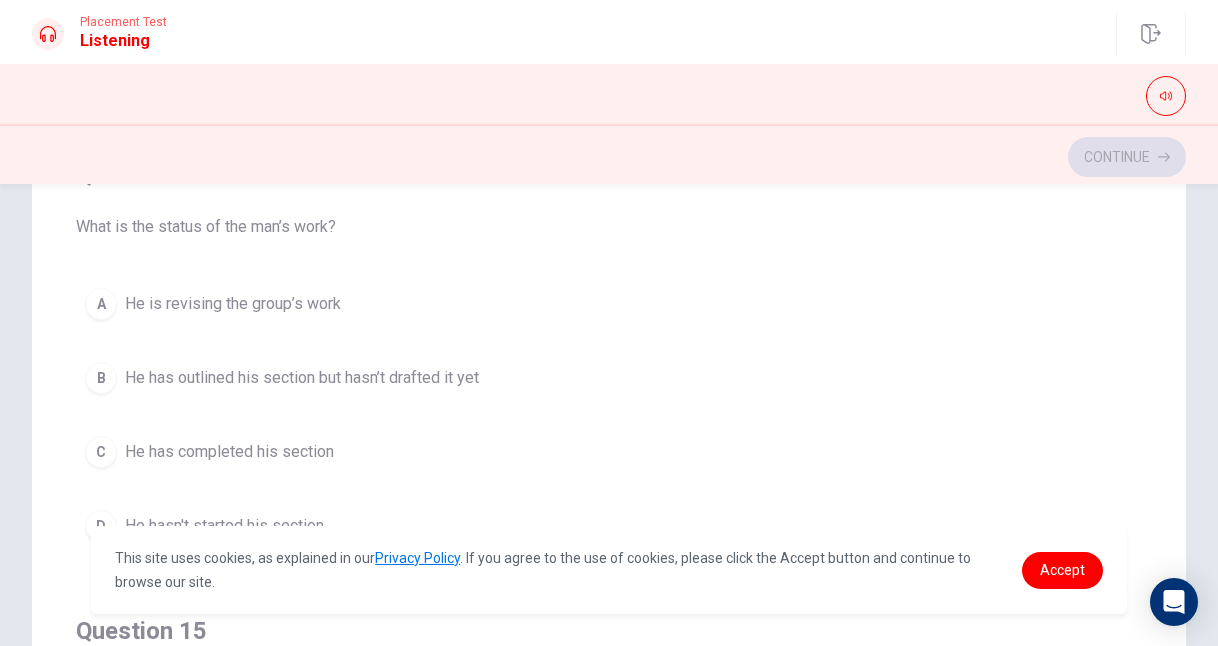 scroll, scrollTop: 1480, scrollLeft: 0, axis: vertical 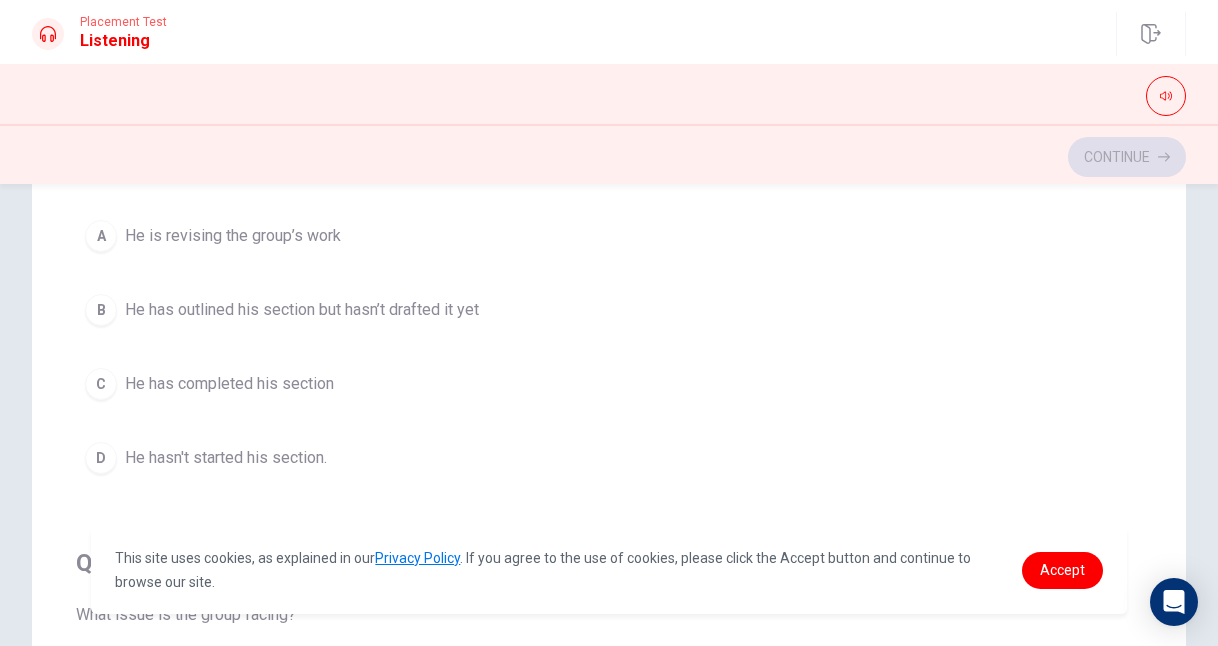 click on "He has outlined his section but hasn’t drafted it yet" at bounding box center [302, 310] 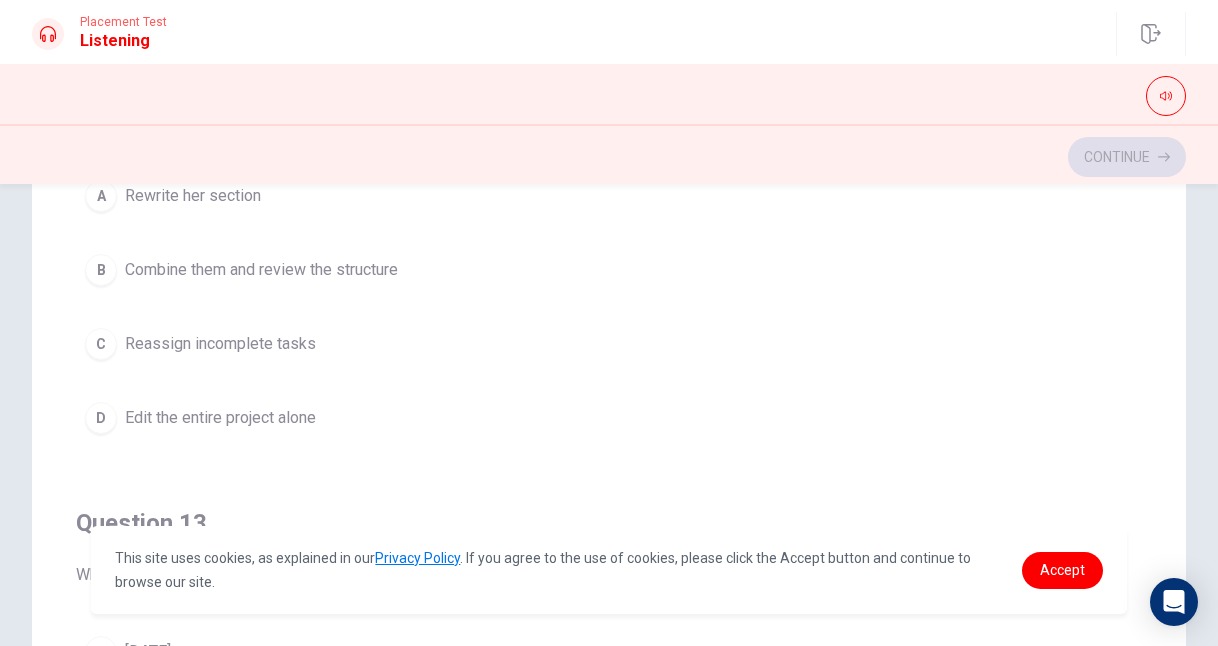 scroll, scrollTop: 545, scrollLeft: 0, axis: vertical 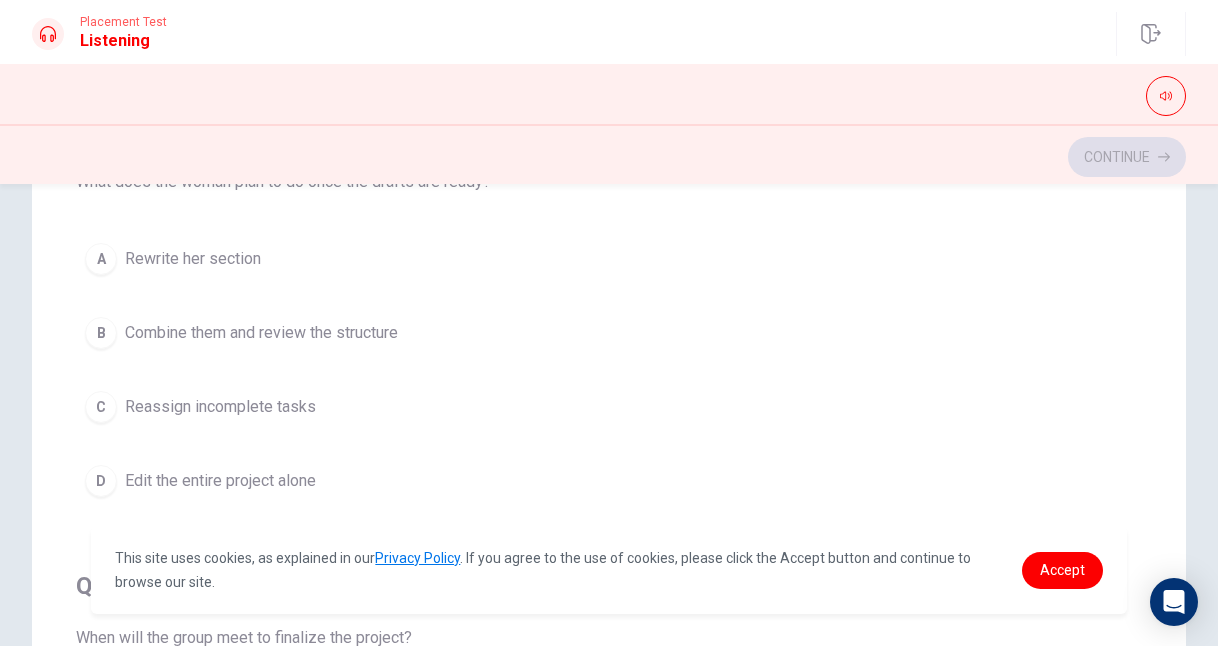 click on "Combine them and review the structure" at bounding box center (261, 333) 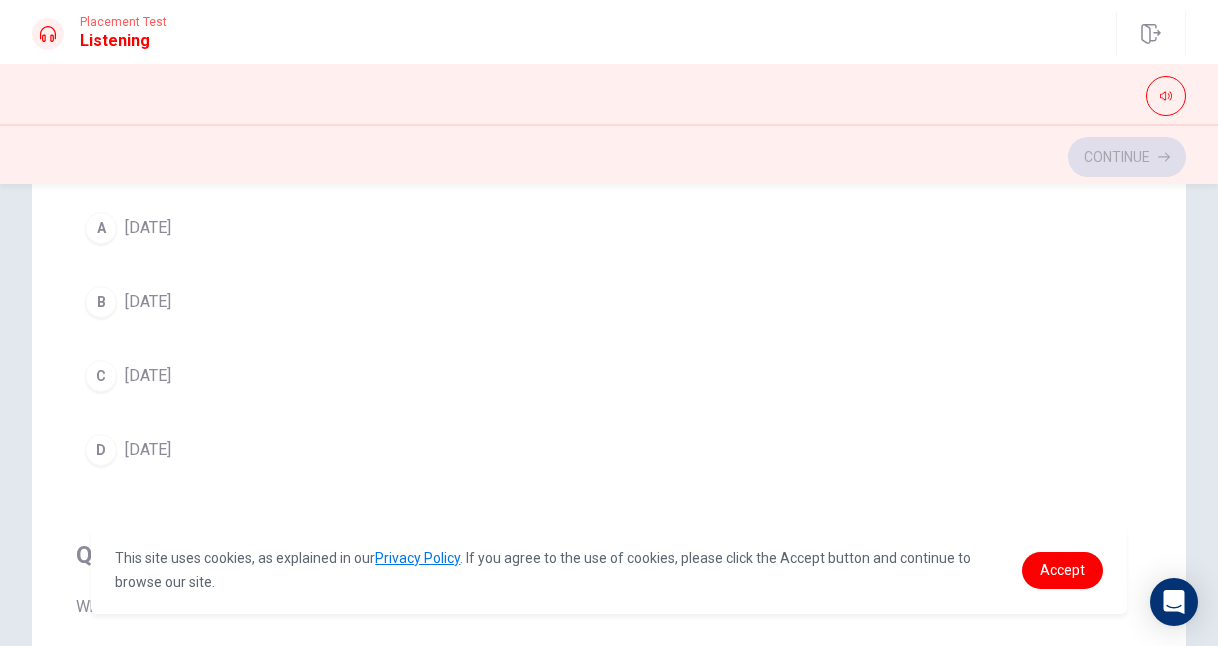 scroll, scrollTop: 1034, scrollLeft: 0, axis: vertical 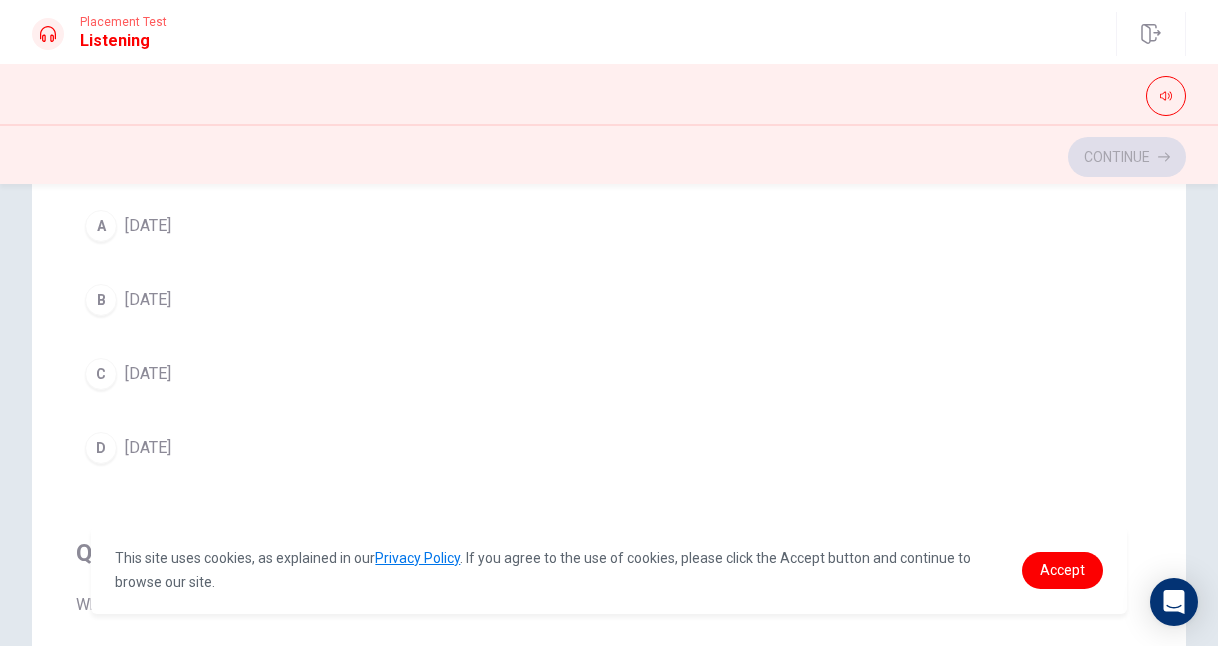 click on "[DATE]" at bounding box center [148, 226] 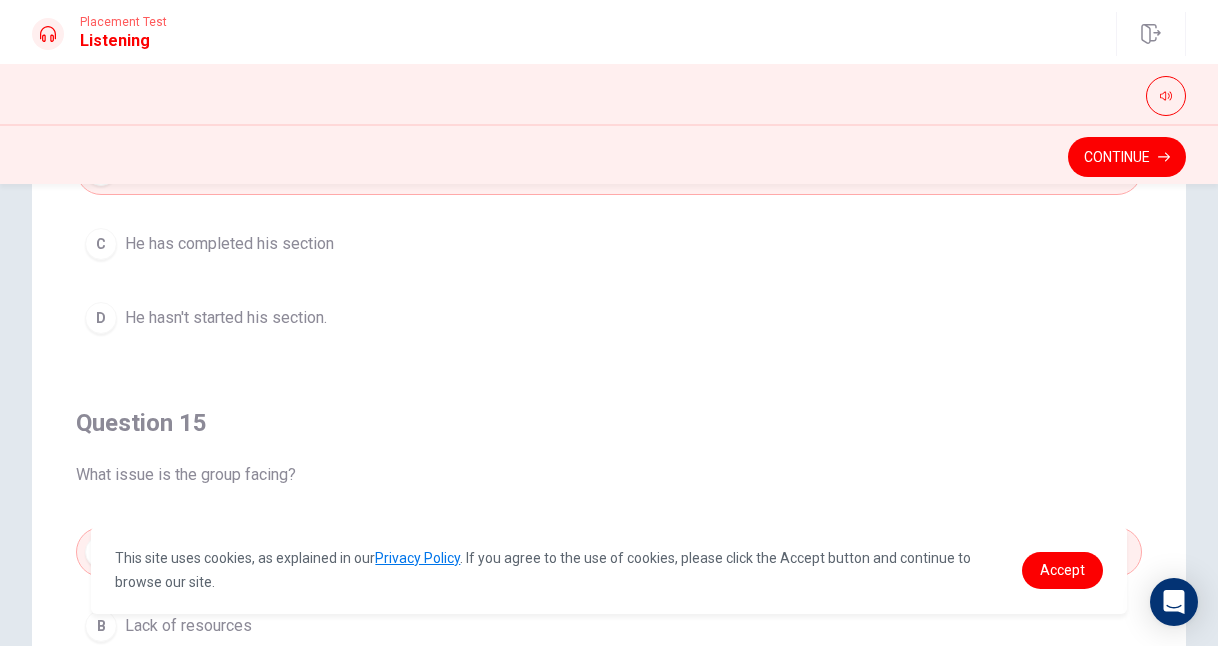 scroll, scrollTop: 1620, scrollLeft: 0, axis: vertical 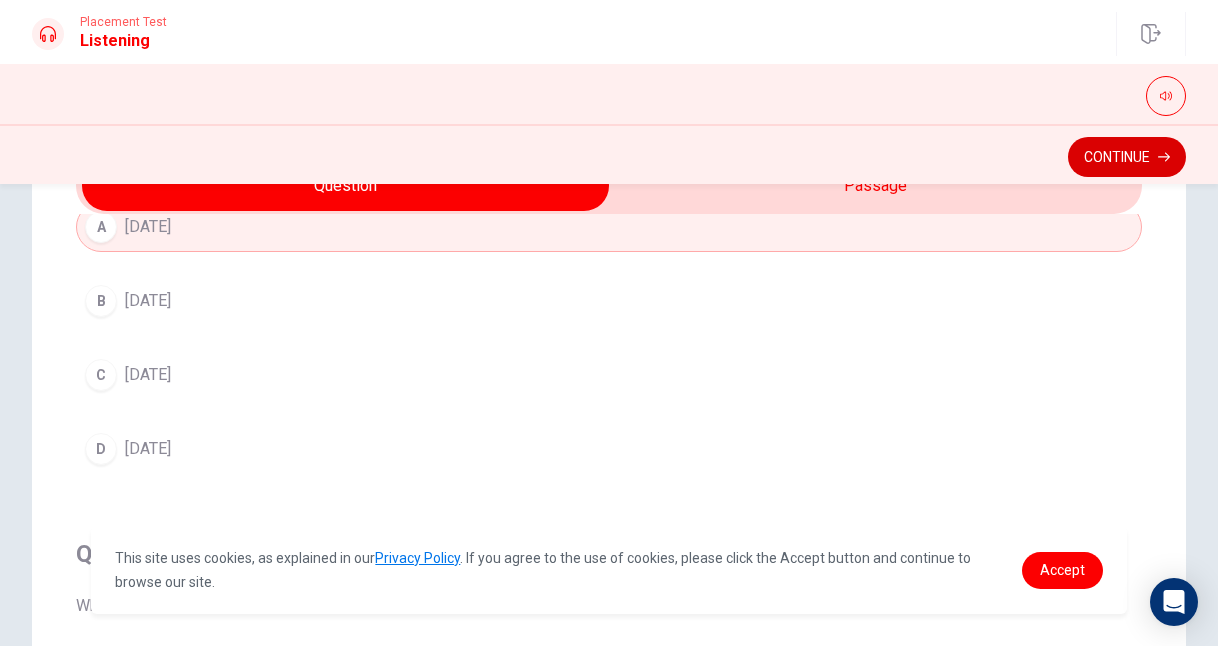 click on "Continue" at bounding box center (1127, 157) 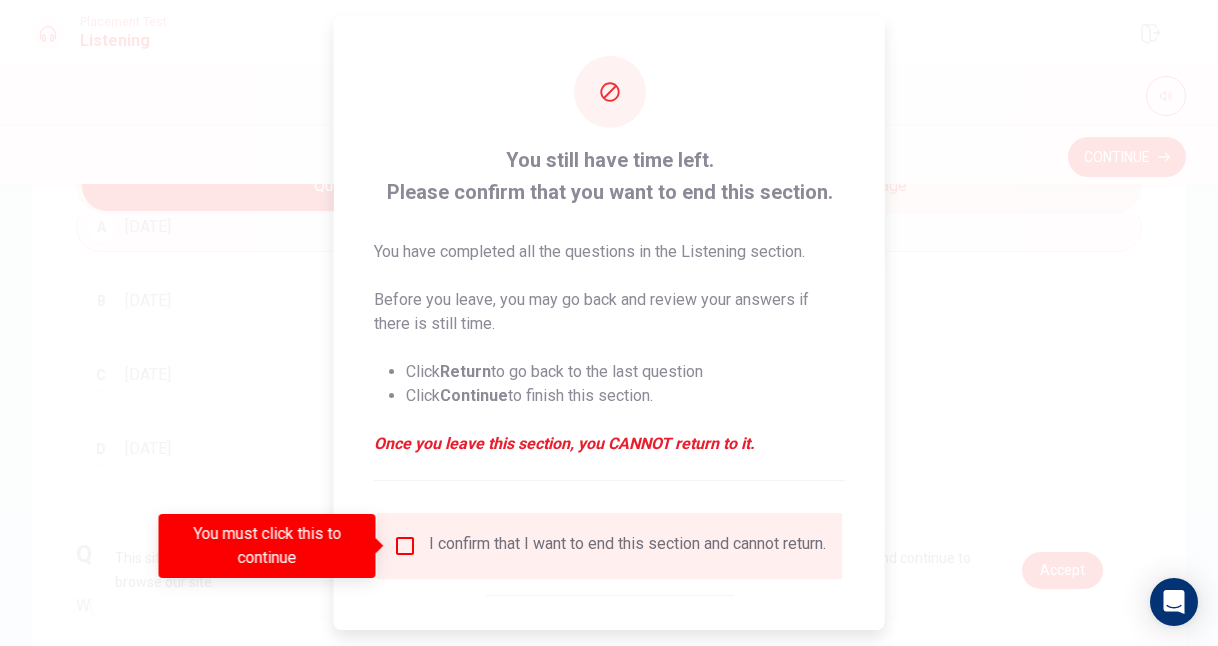 click at bounding box center [405, 546] 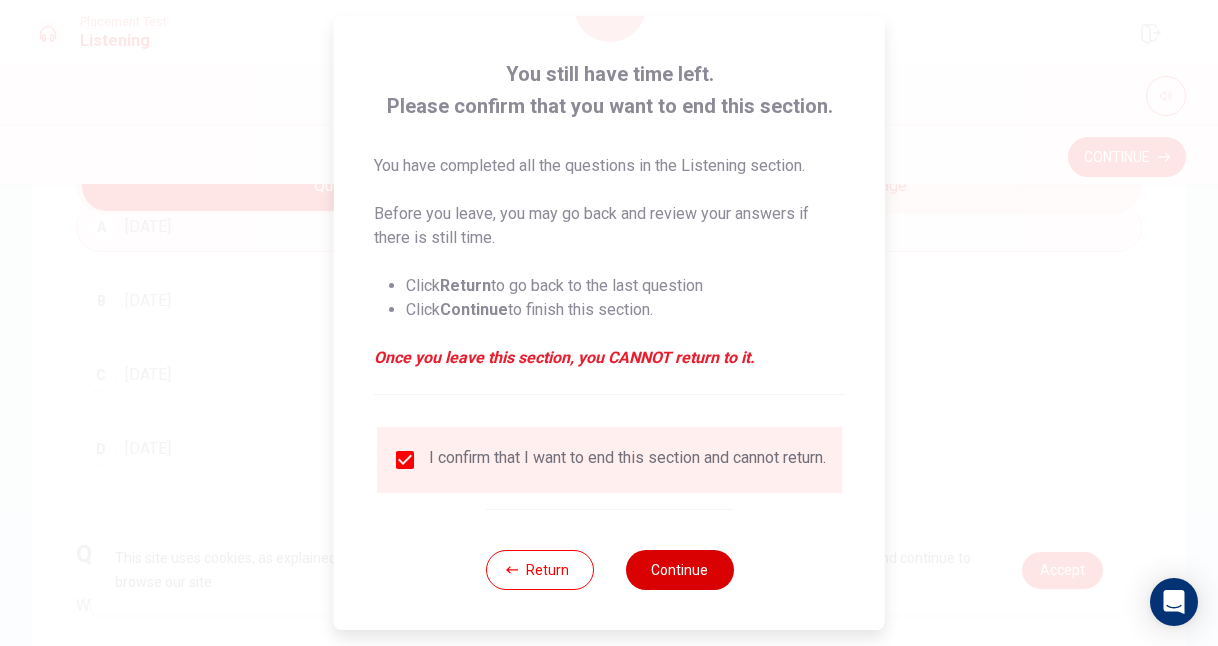 scroll, scrollTop: 100, scrollLeft: 0, axis: vertical 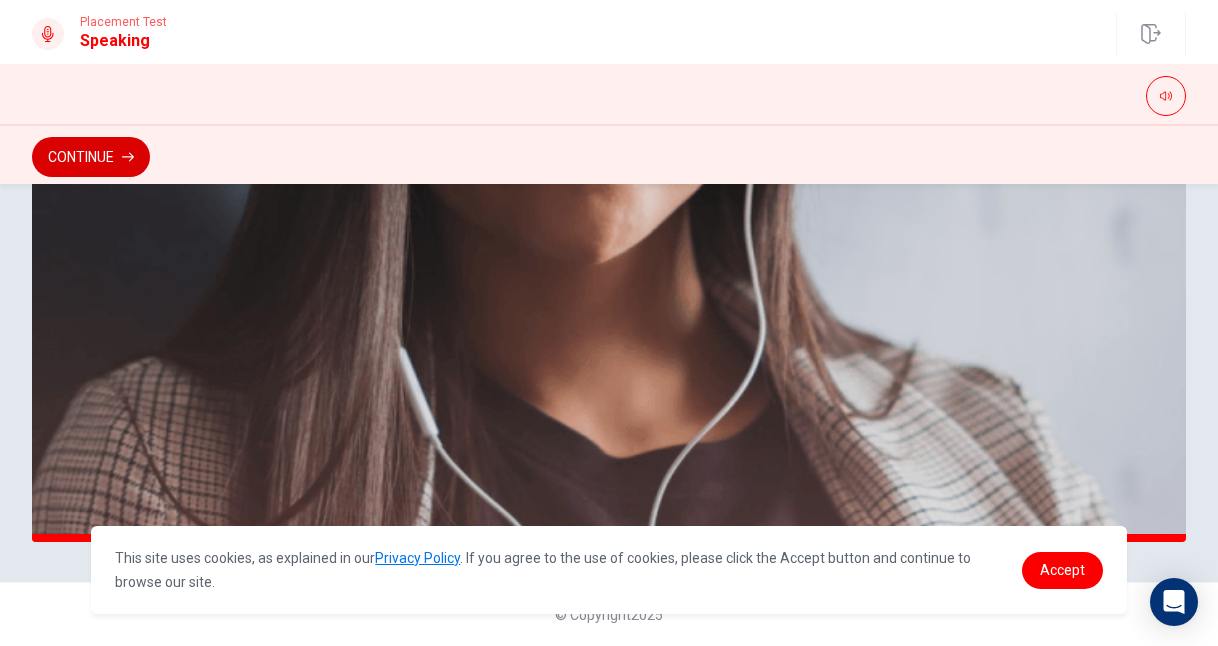 click on "Continue" at bounding box center [91, 157] 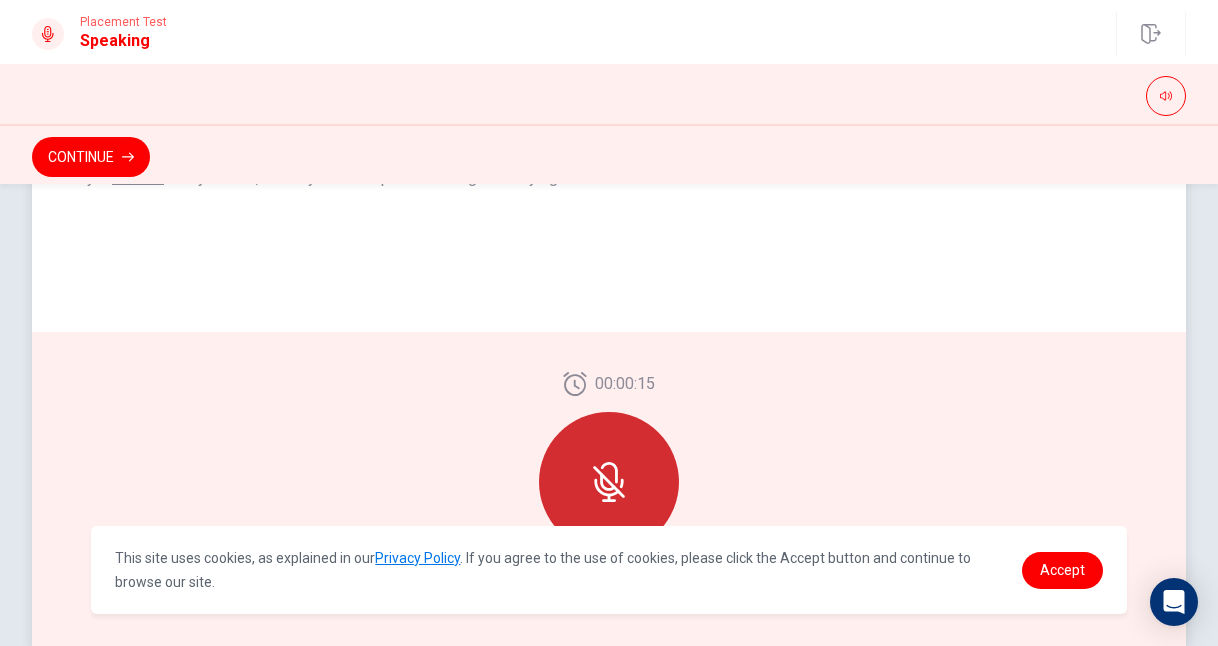 scroll, scrollTop: 454, scrollLeft: 0, axis: vertical 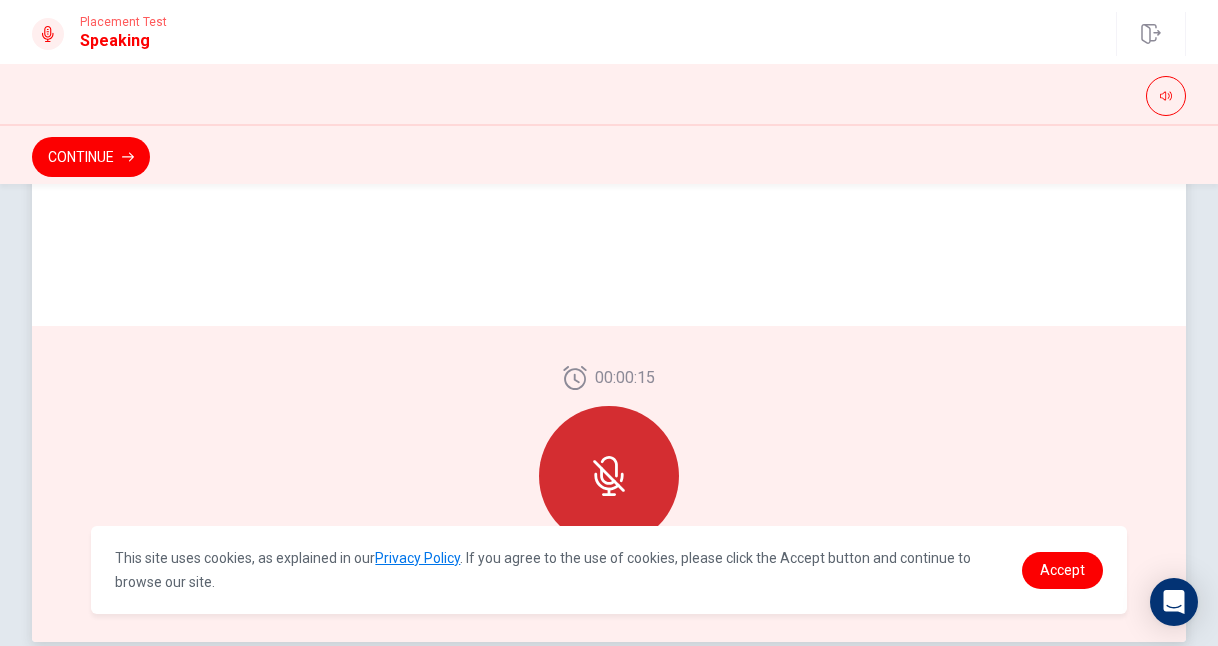 click at bounding box center [609, 476] 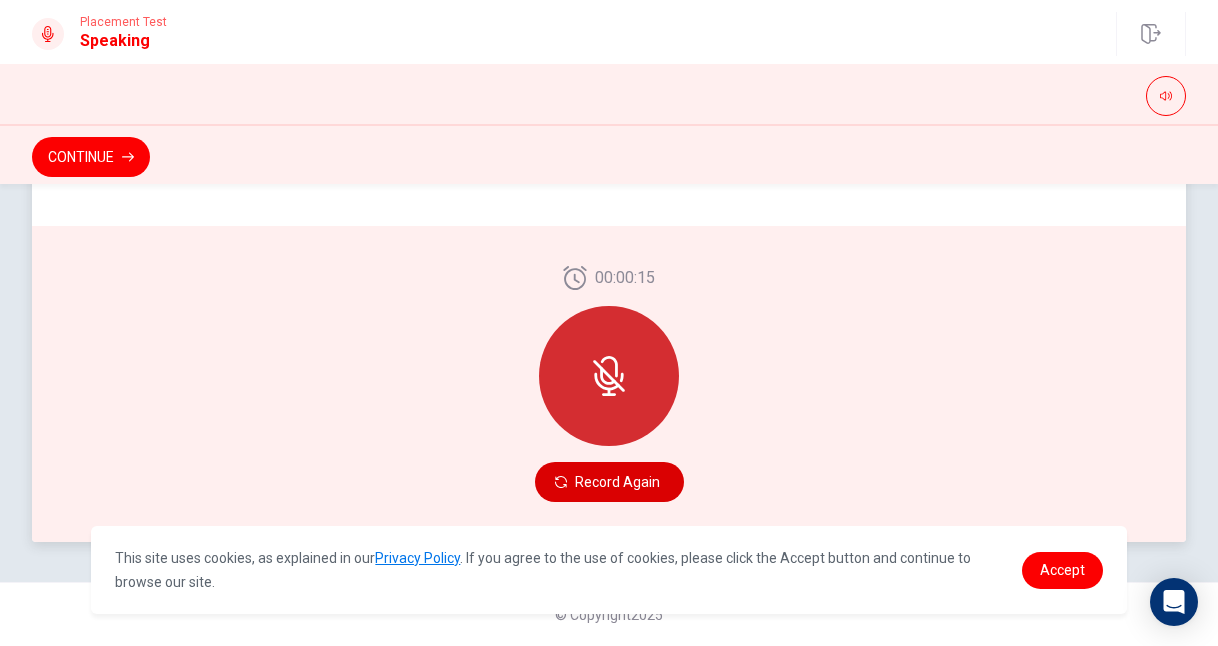 scroll, scrollTop: 554, scrollLeft: 0, axis: vertical 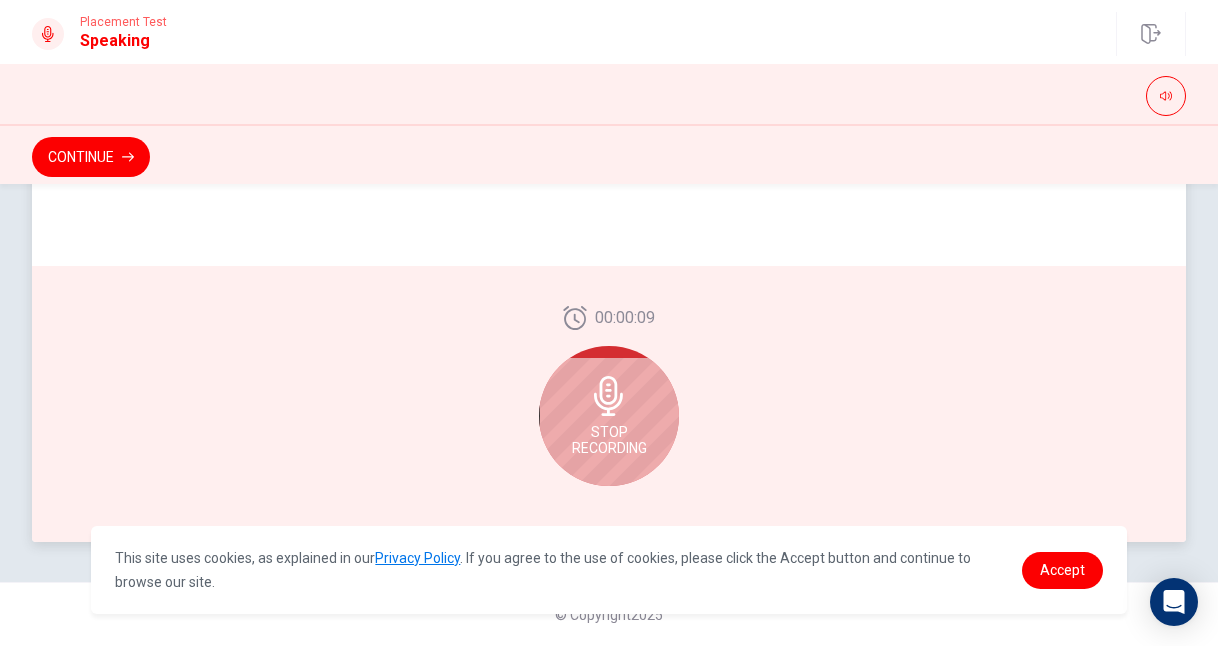 click on "Stop   Recording" at bounding box center (609, 440) 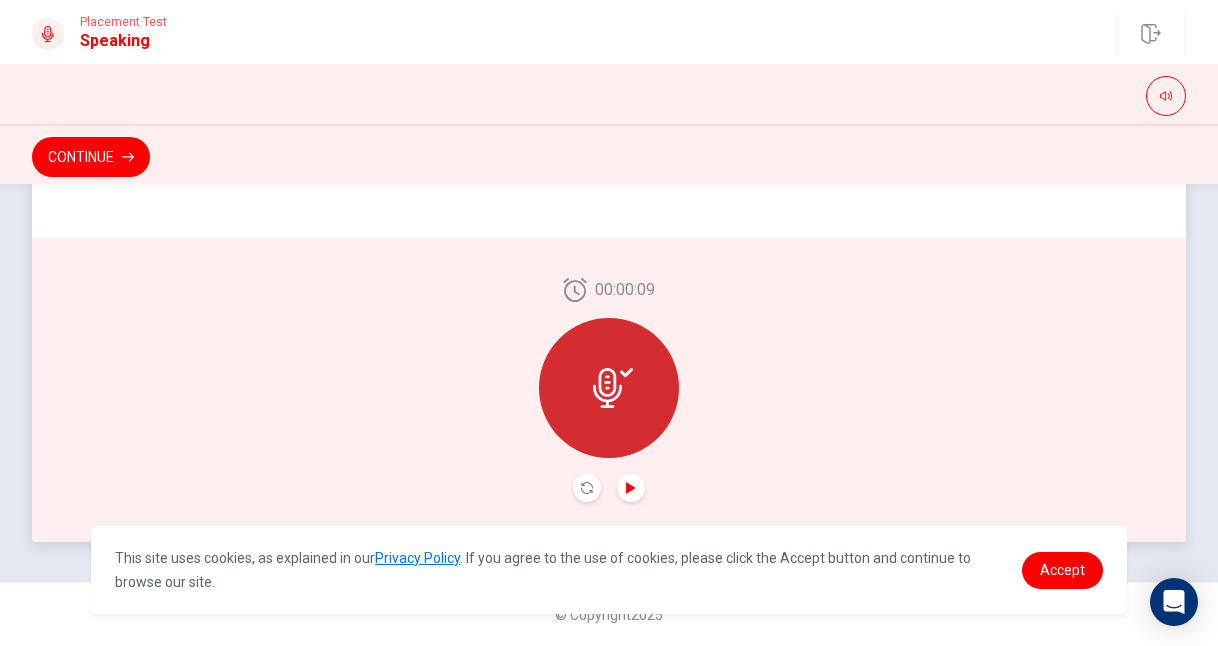 click 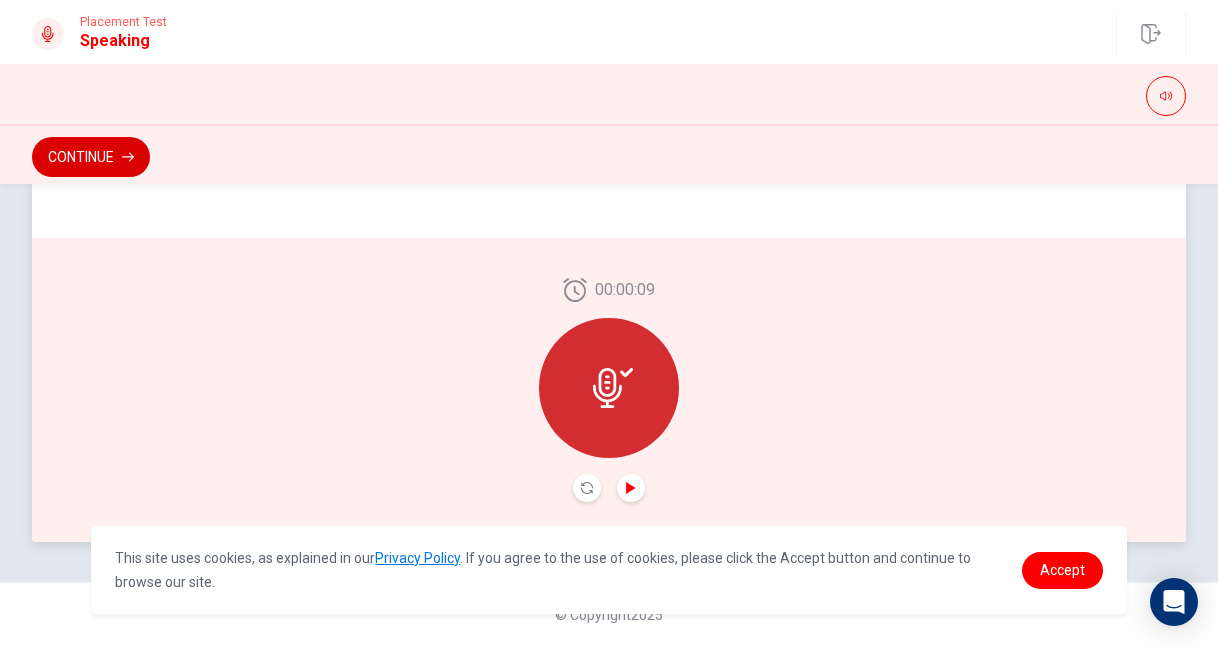 click on "Continue" at bounding box center [91, 157] 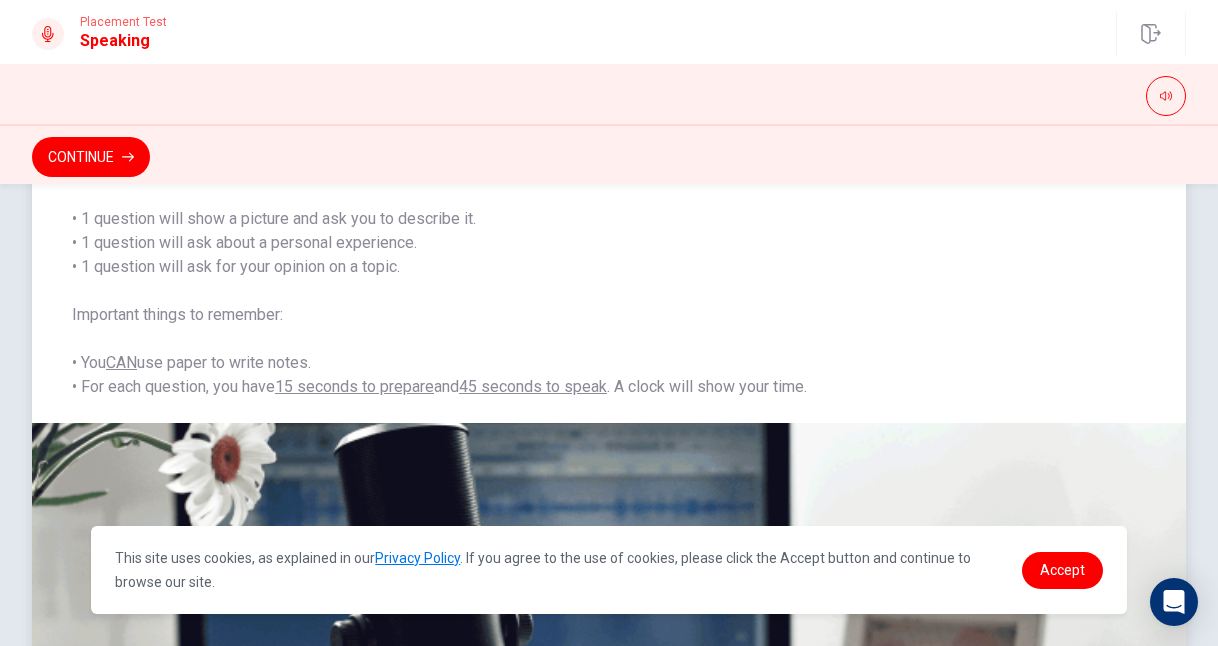 scroll, scrollTop: 193, scrollLeft: 0, axis: vertical 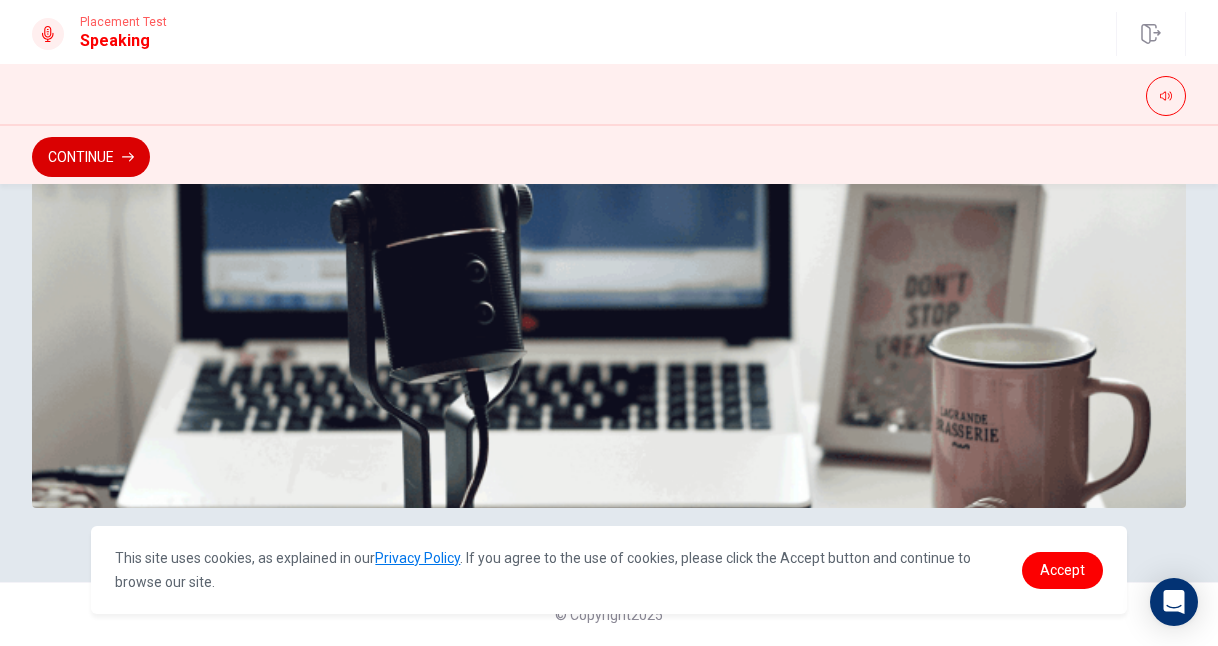 click on "Continue" at bounding box center [91, 157] 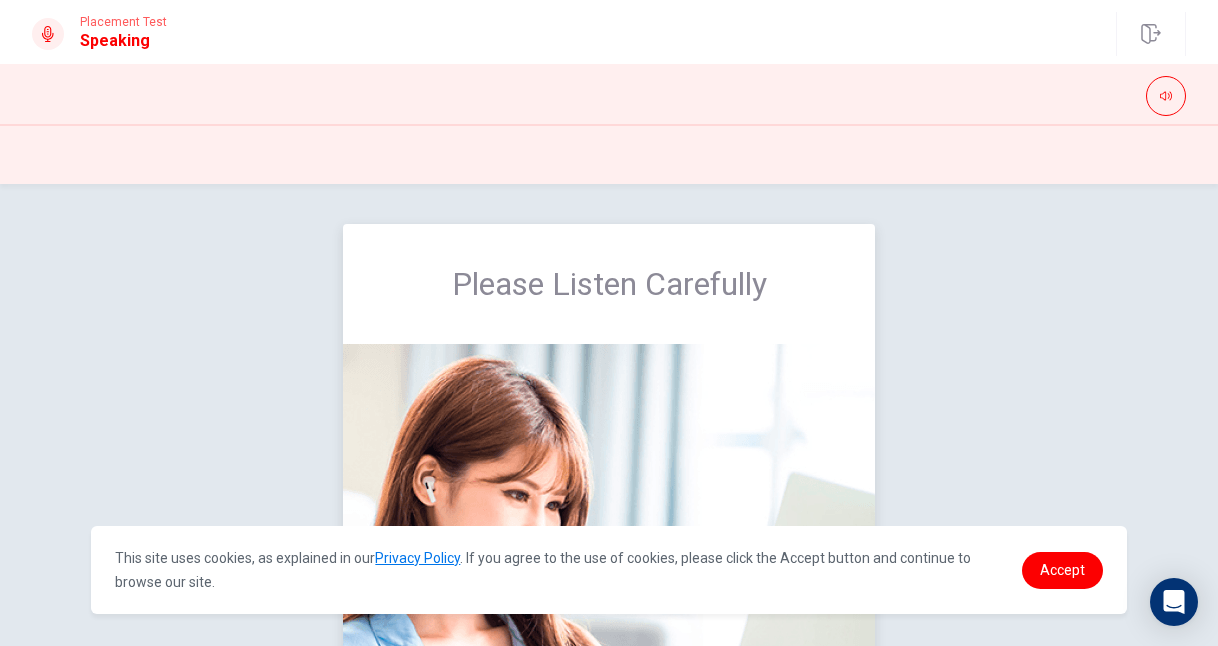 scroll, scrollTop: 0, scrollLeft: 0, axis: both 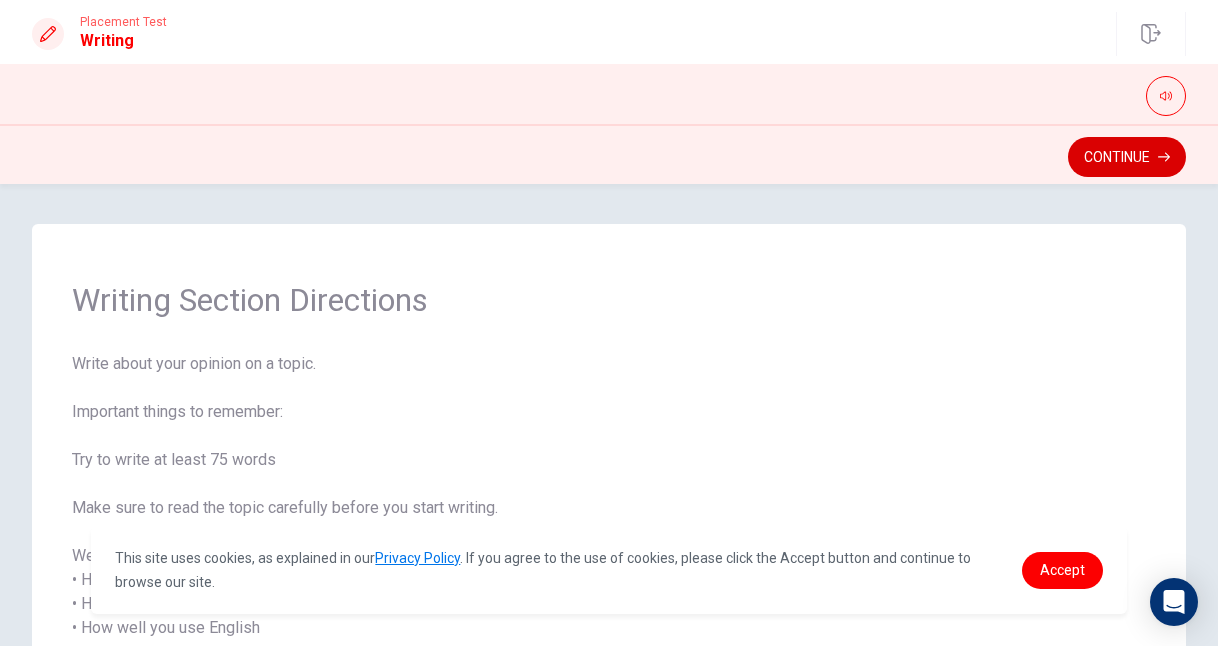 click on "Continue" at bounding box center (1127, 157) 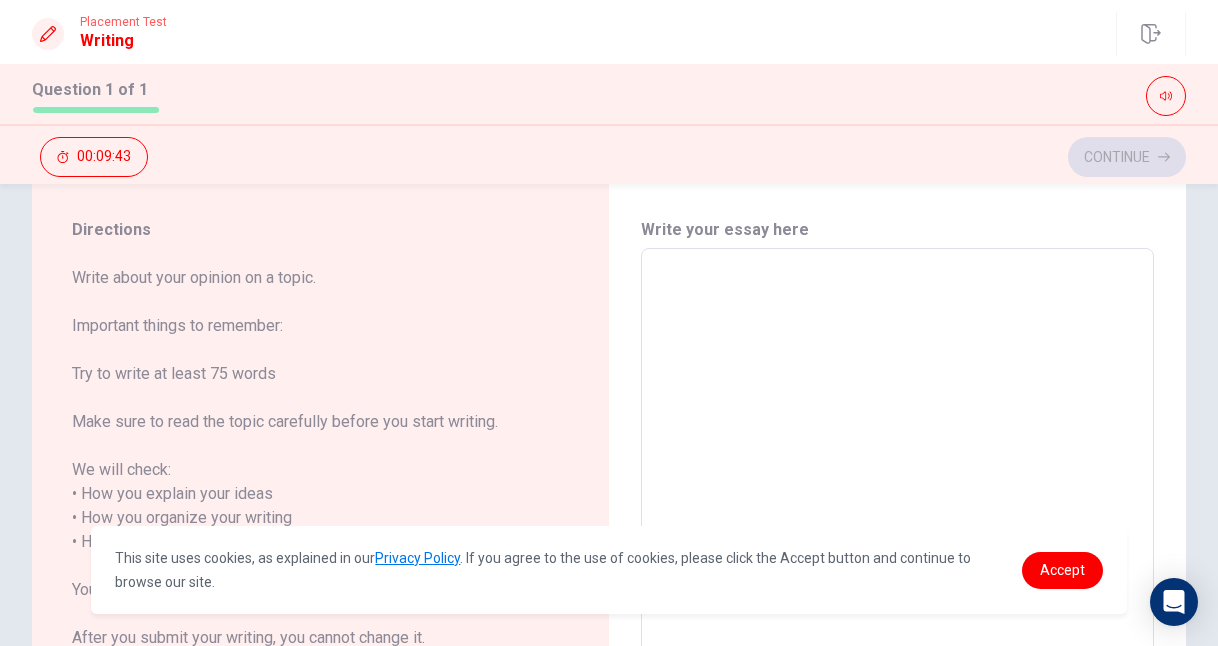 scroll, scrollTop: 32, scrollLeft: 0, axis: vertical 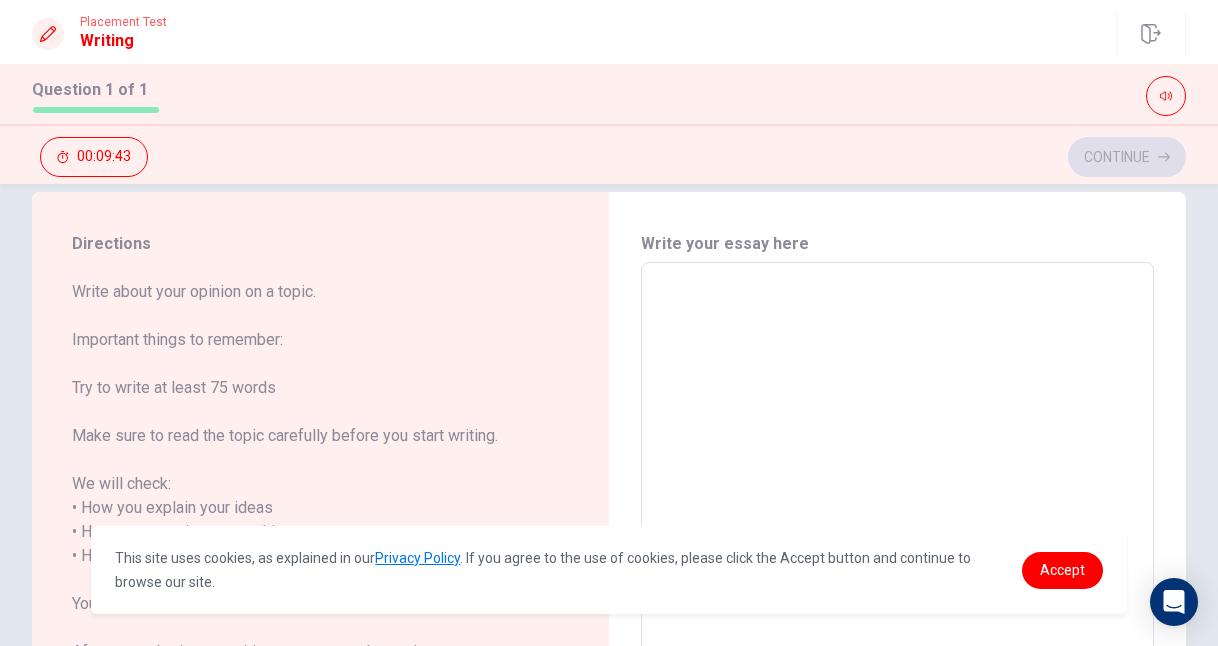 click at bounding box center (897, 544) 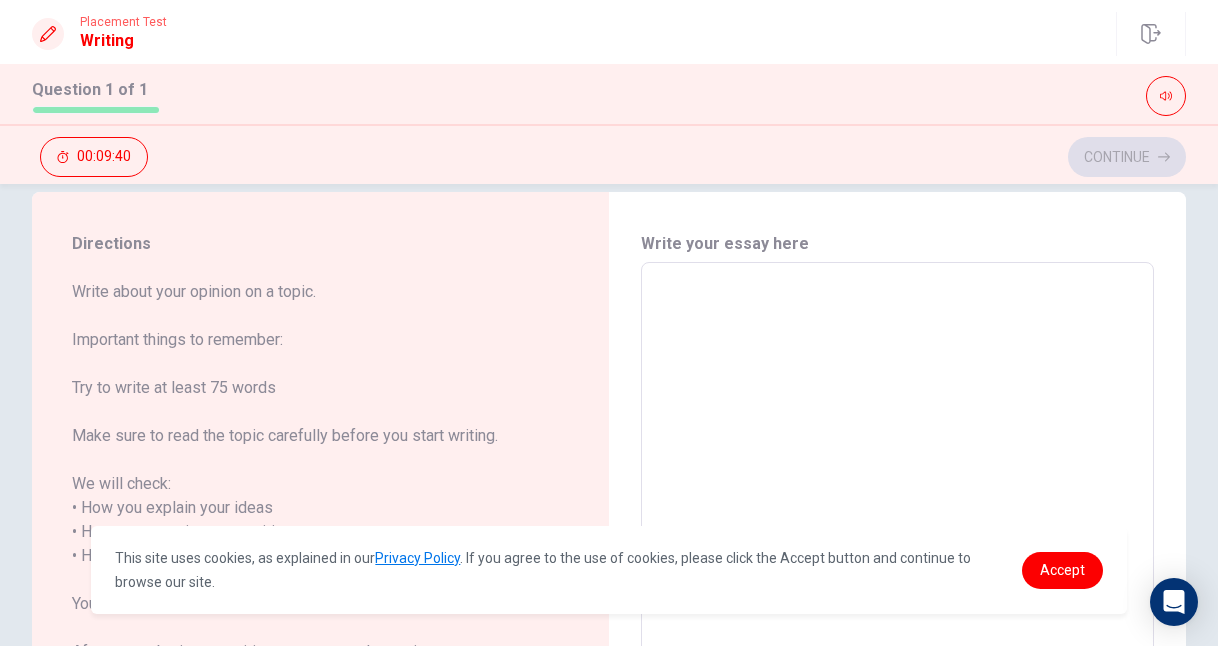 type on "I" 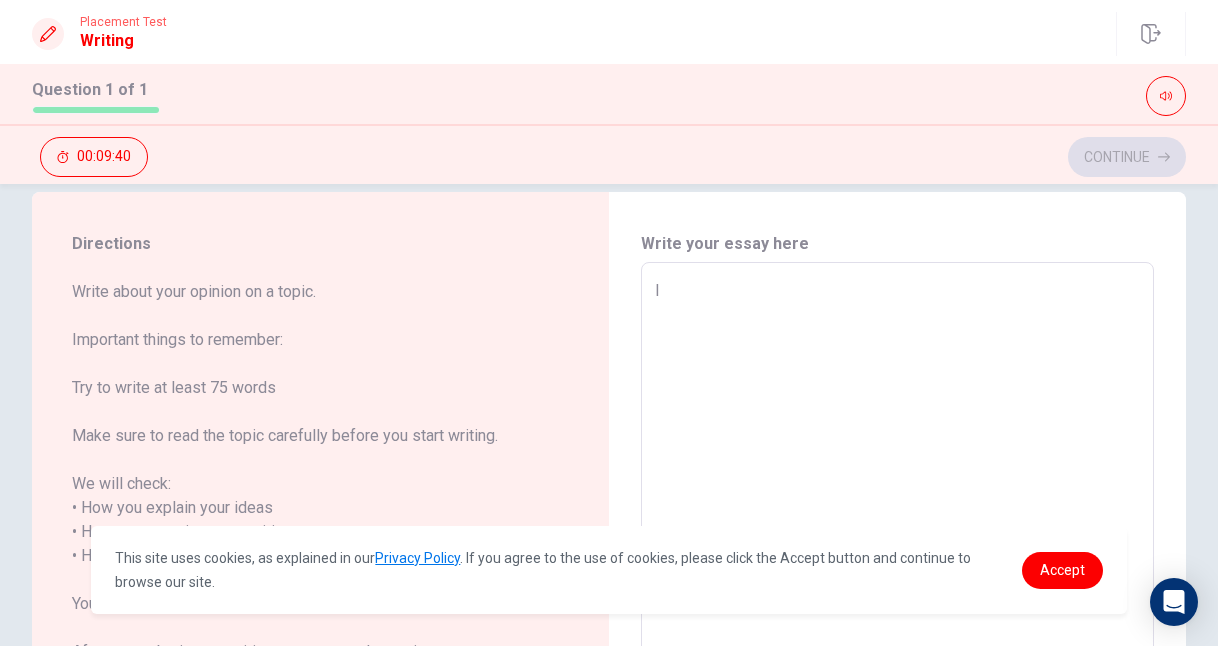 type on "x" 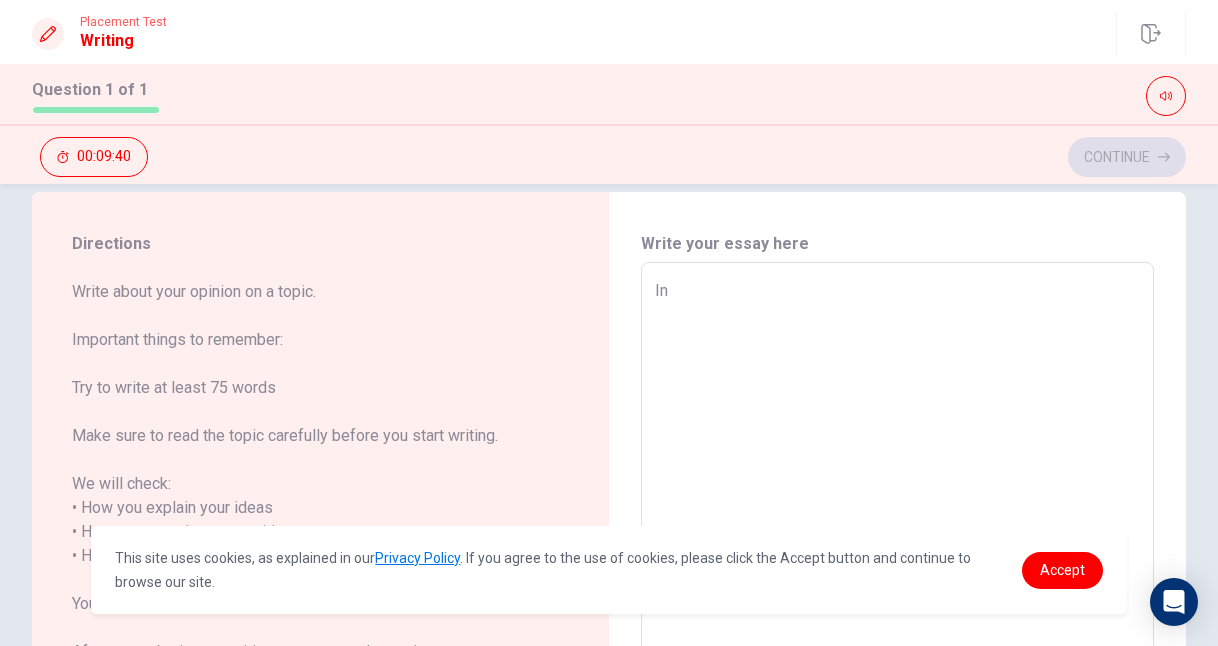 type on "x" 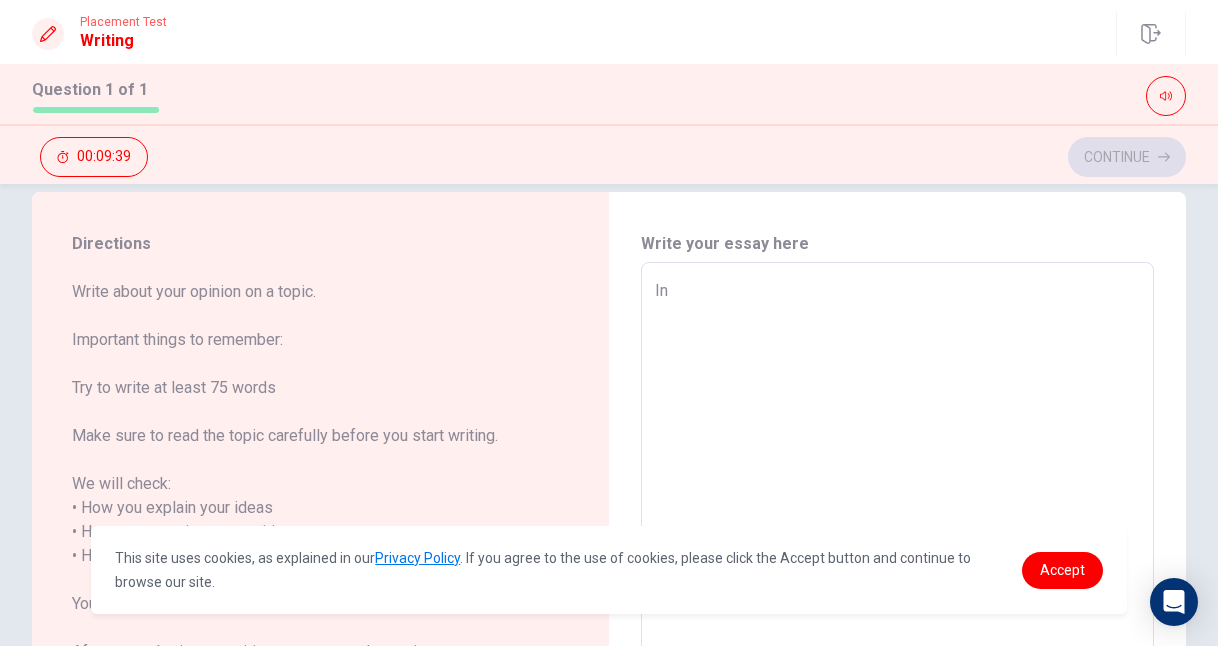 type on "In m" 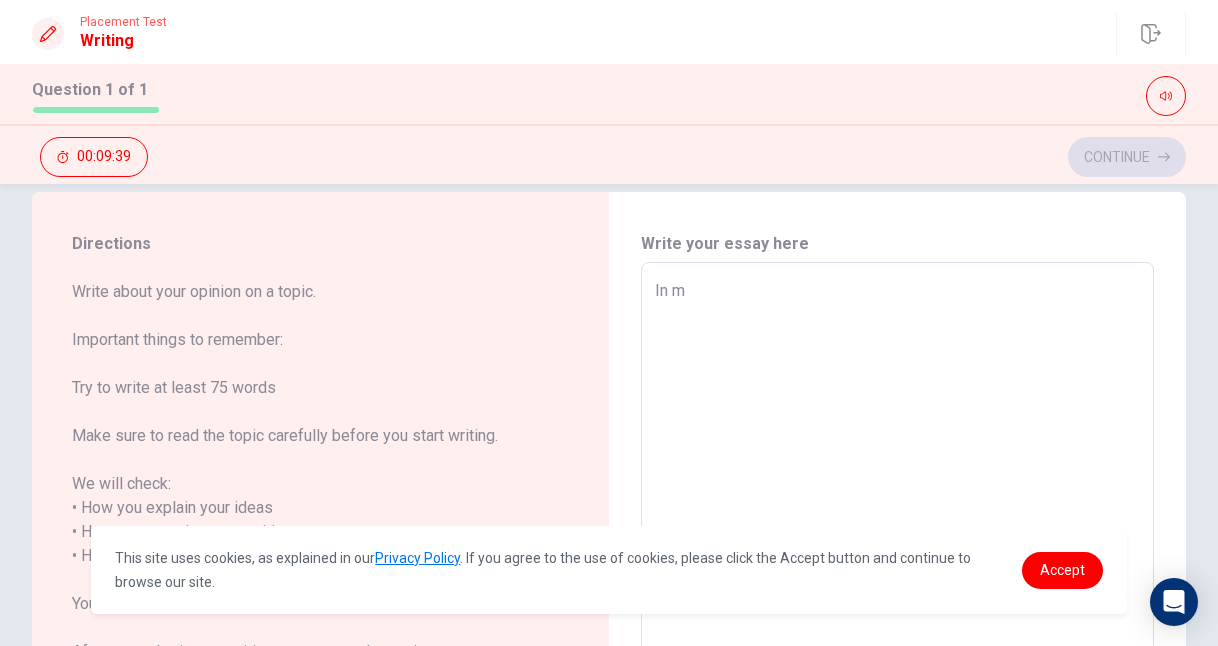 type on "x" 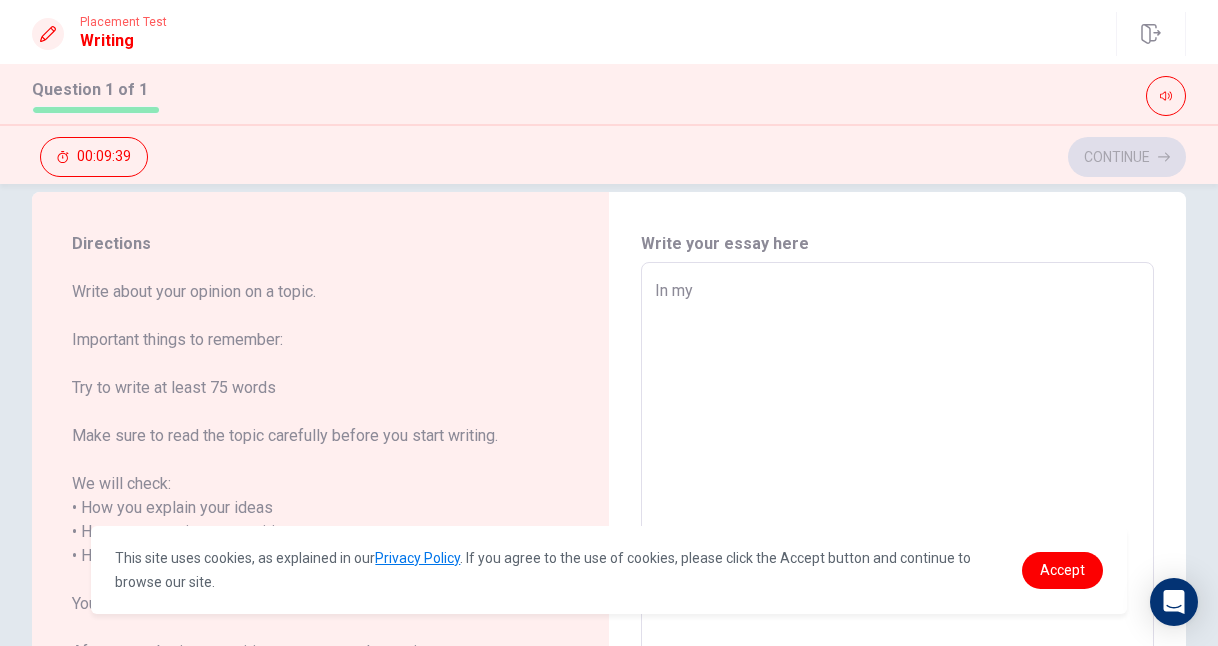 type on "x" 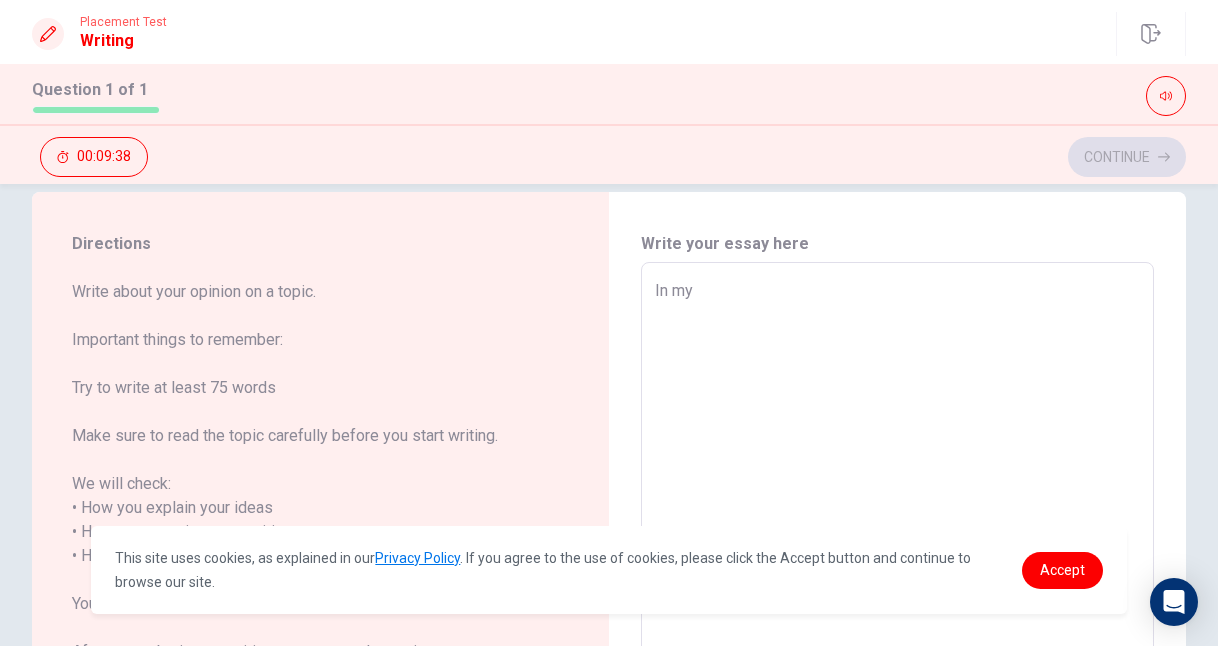 type on "In my p" 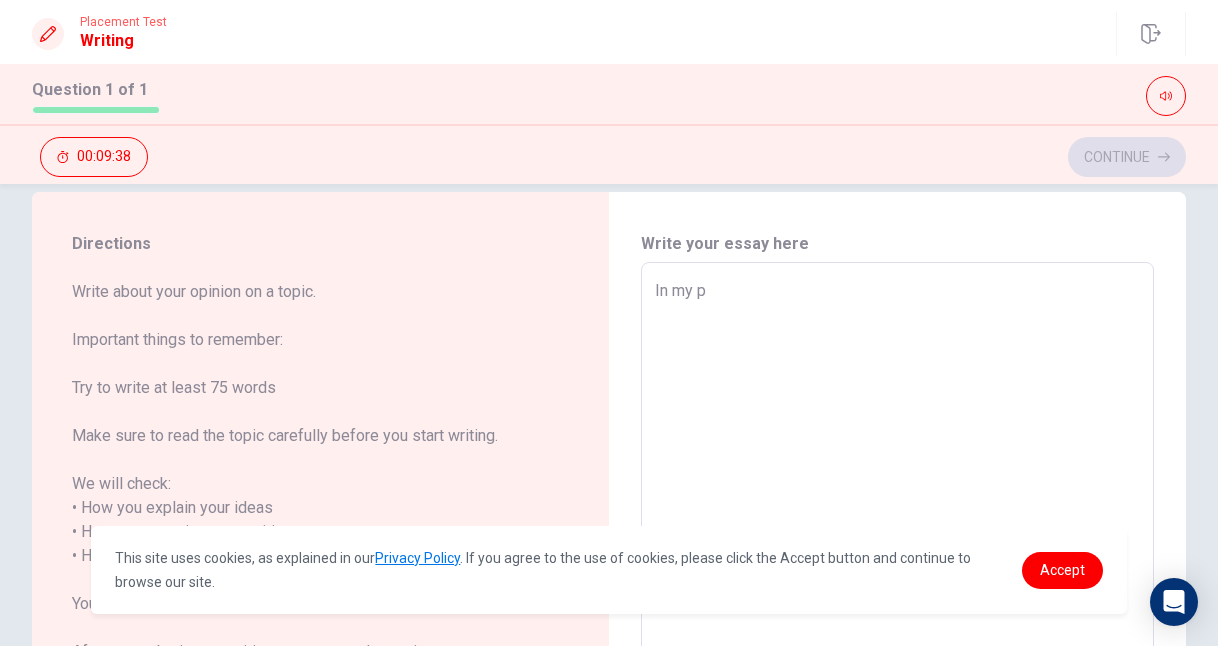 type on "x" 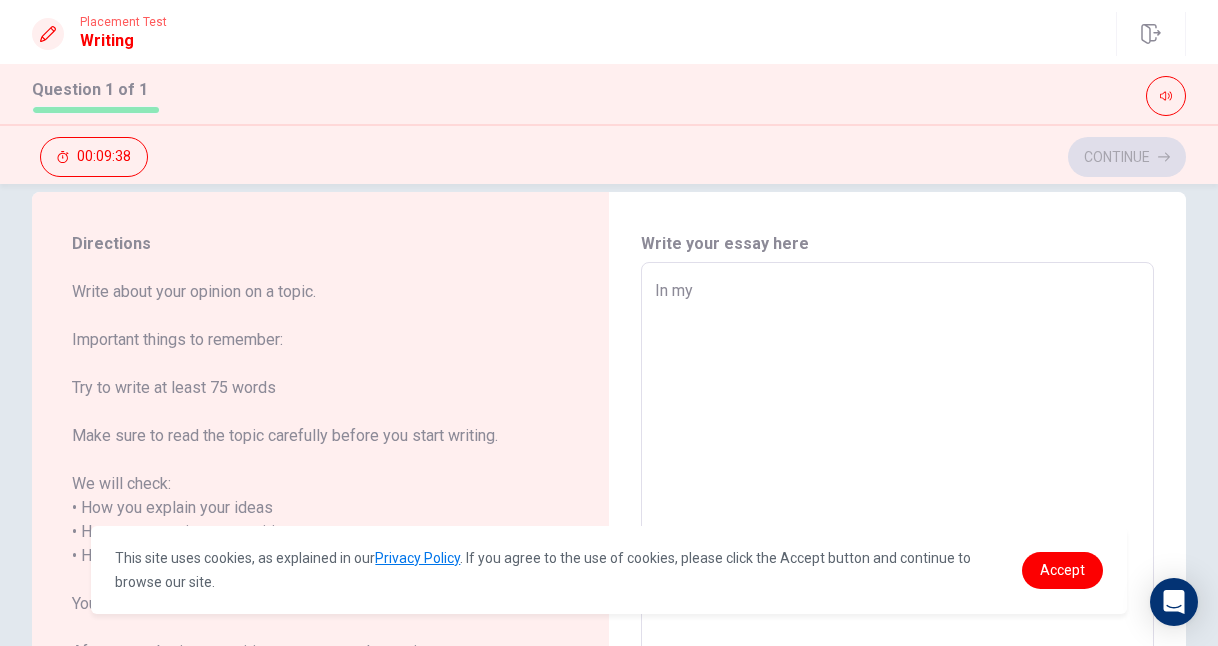type on "x" 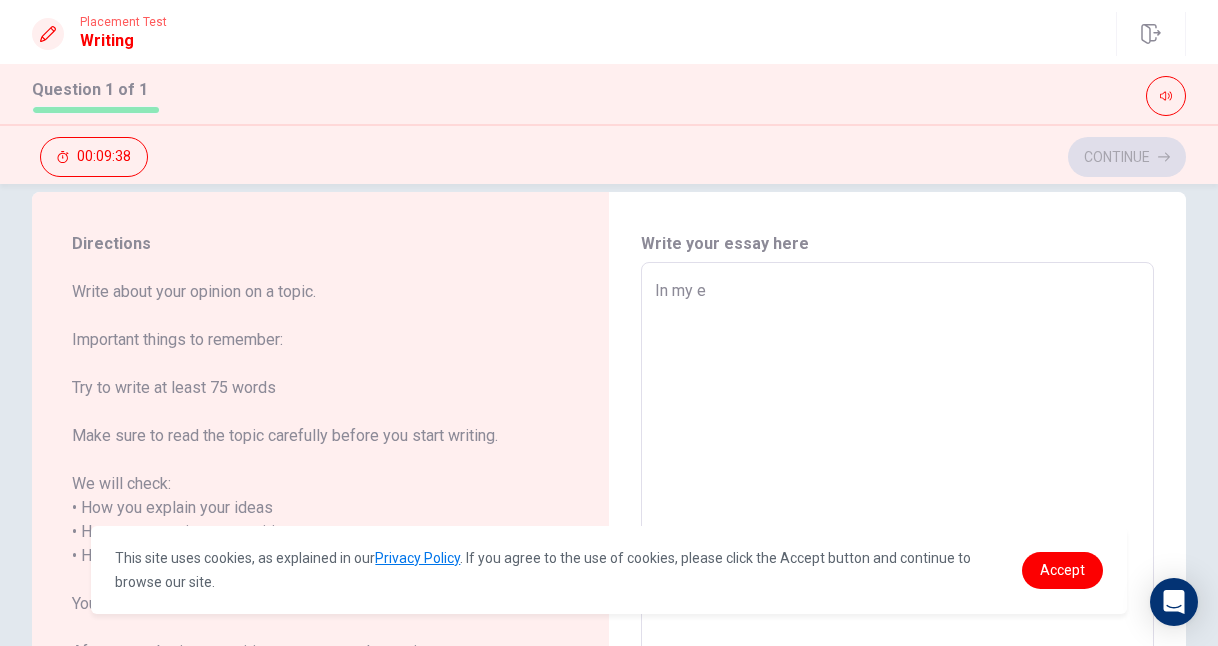 type on "x" 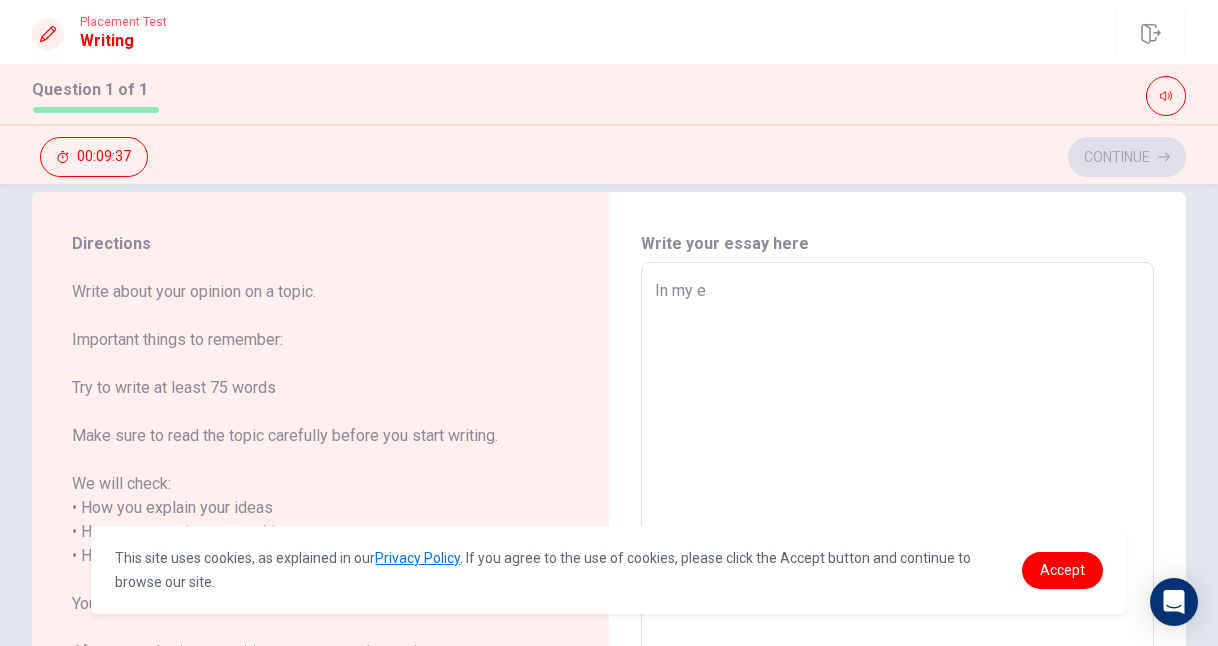 type on "In my ex" 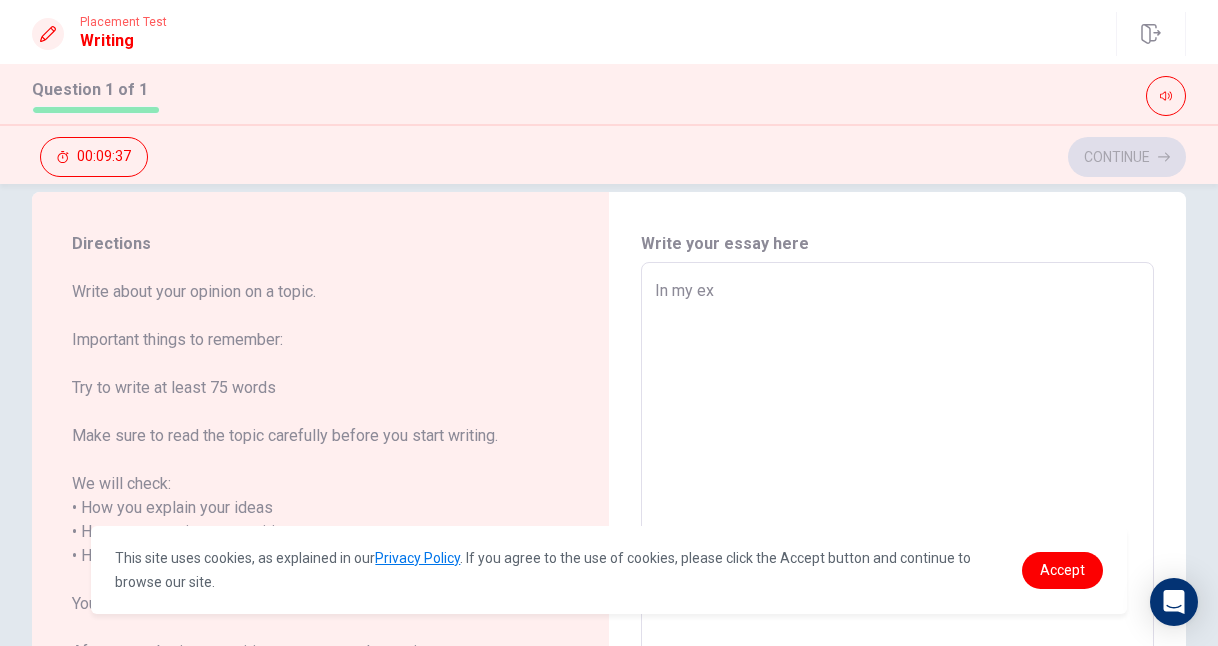 type on "x" 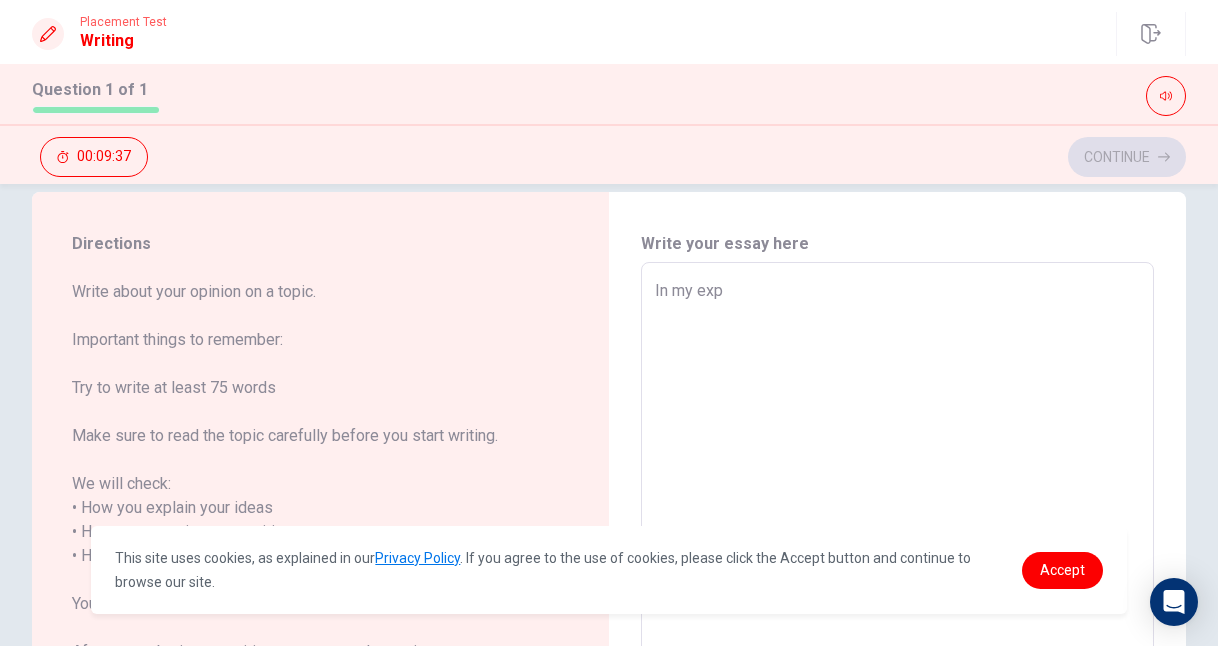 type on "x" 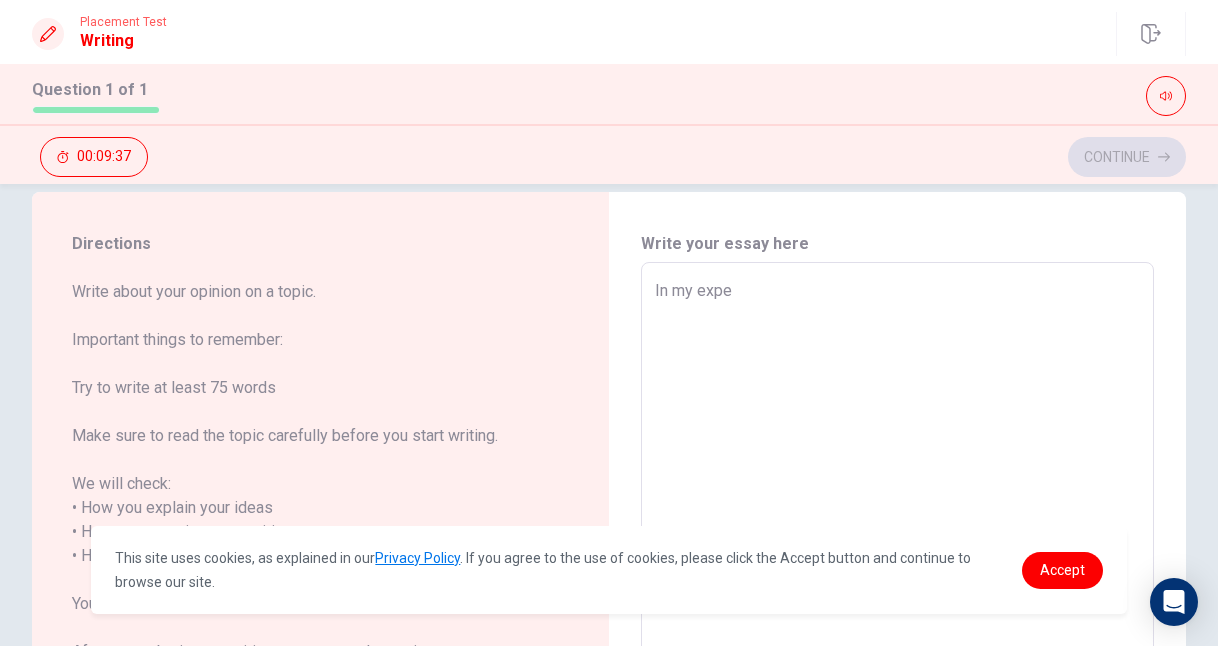 type on "x" 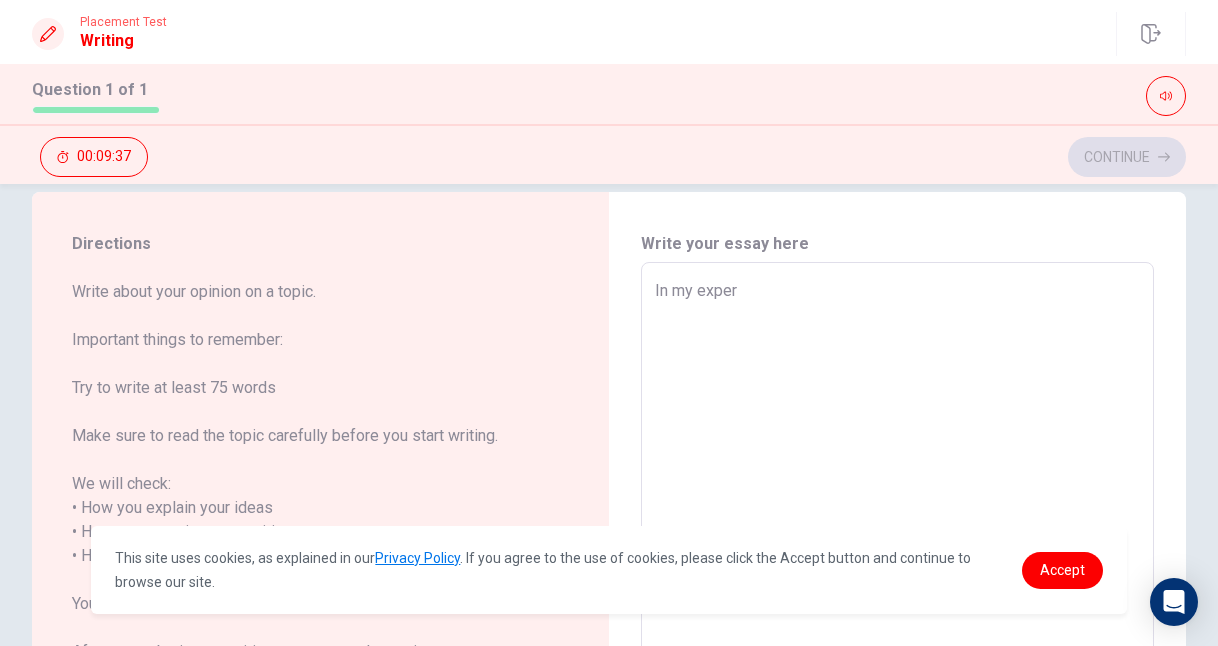 type on "x" 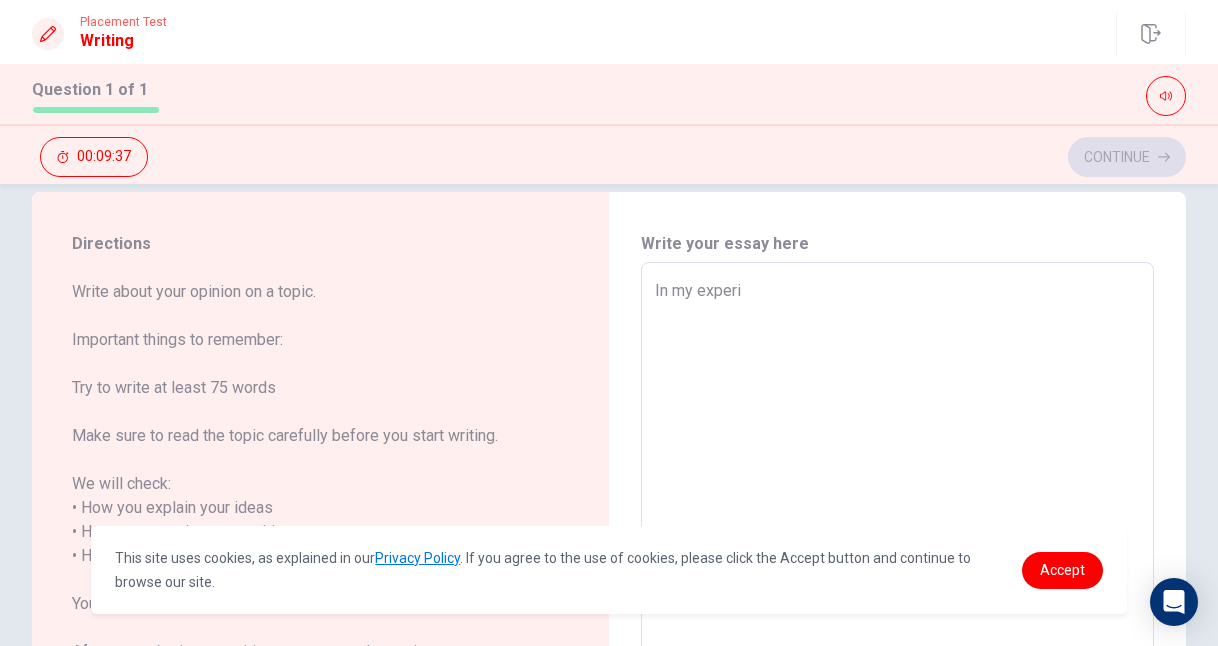 type on "x" 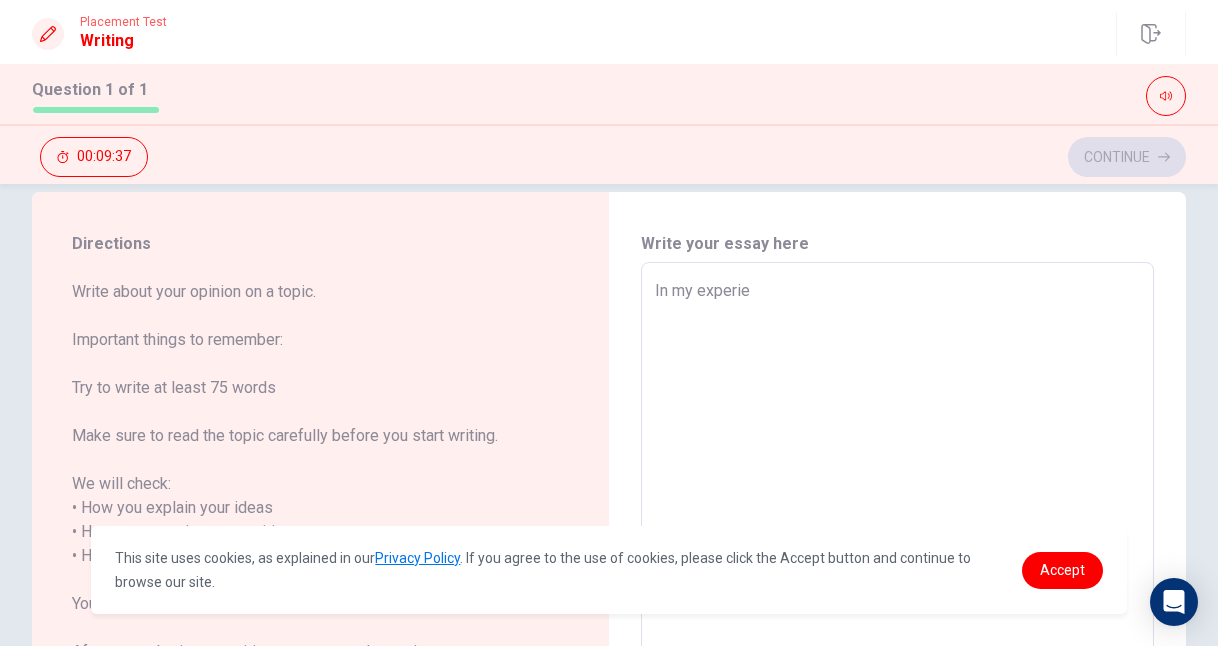 type on "x" 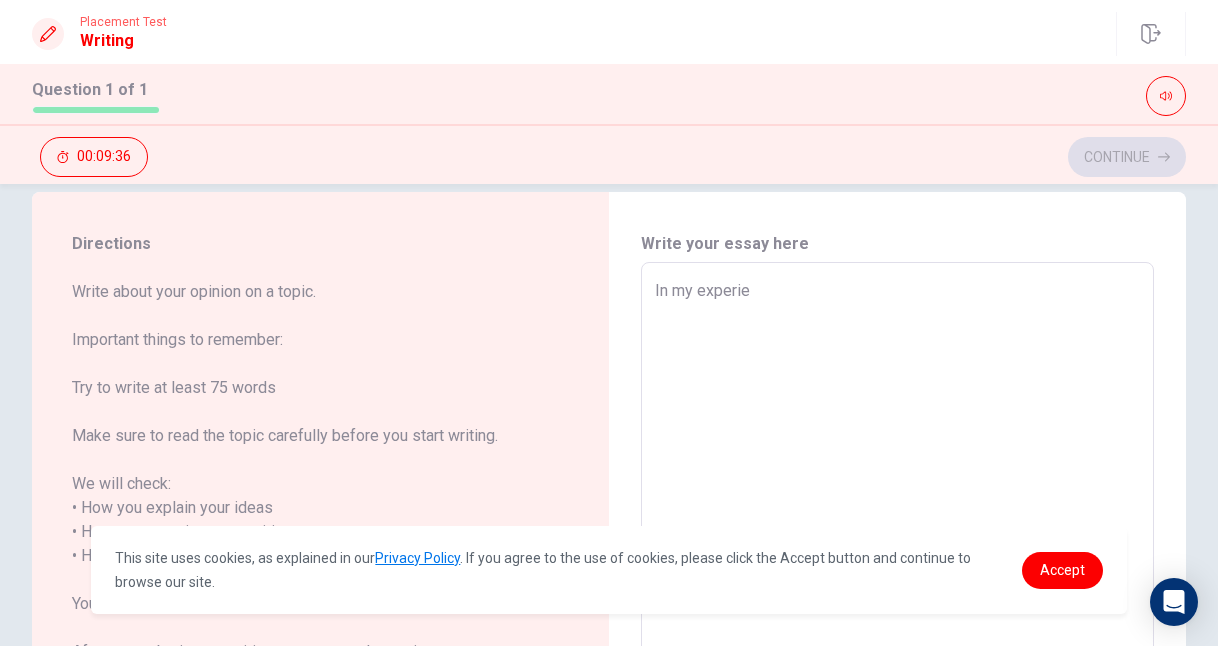 type on "In my experien" 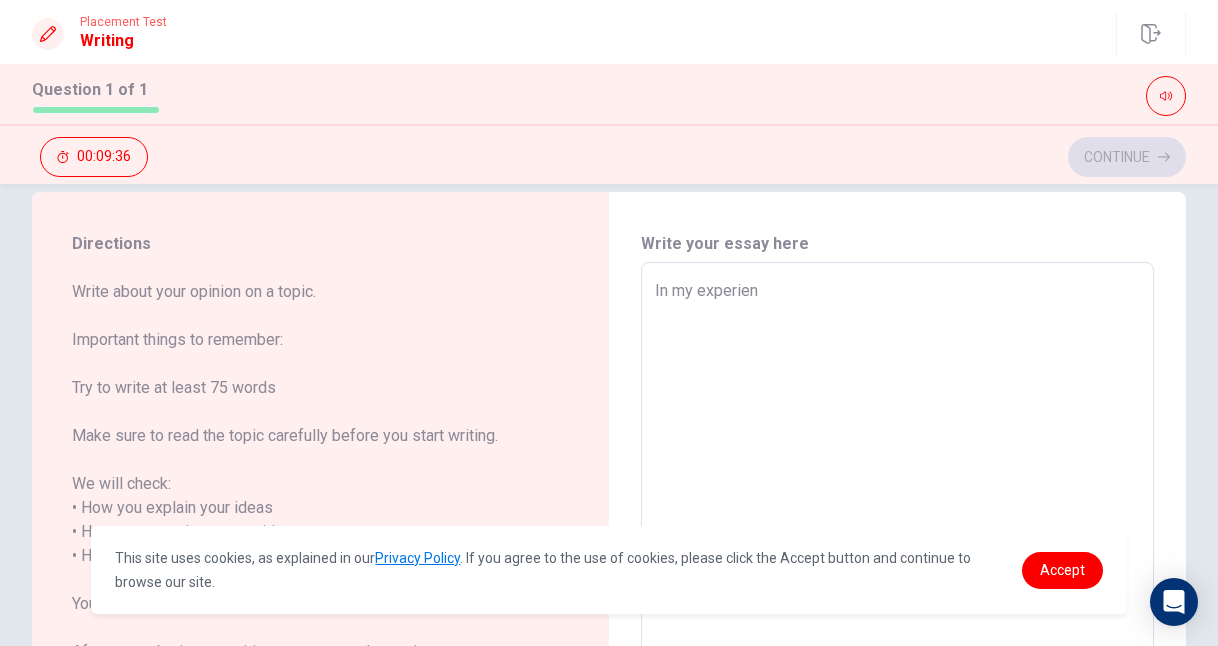 type on "x" 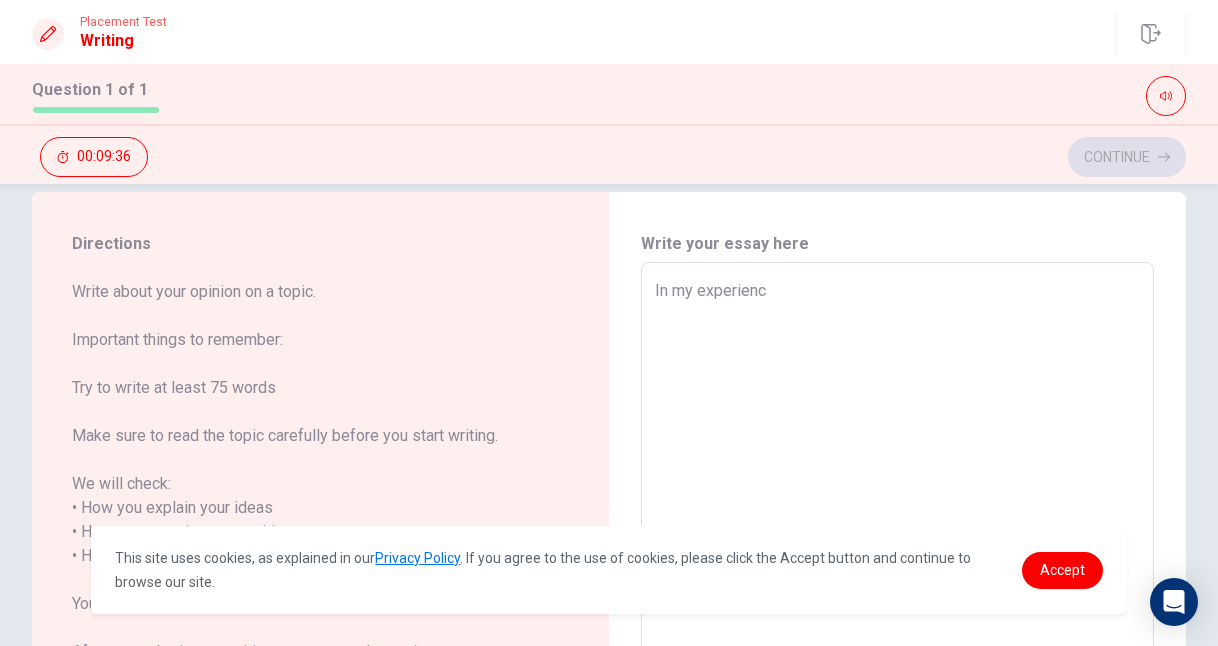 type on "x" 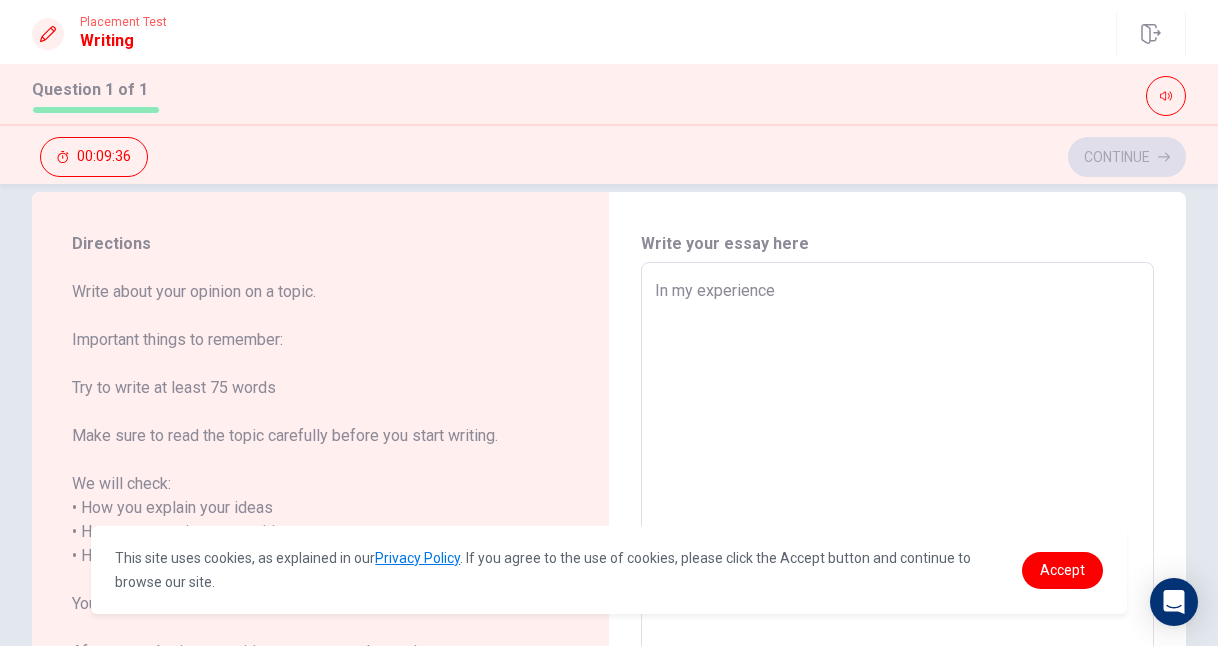 type on "x" 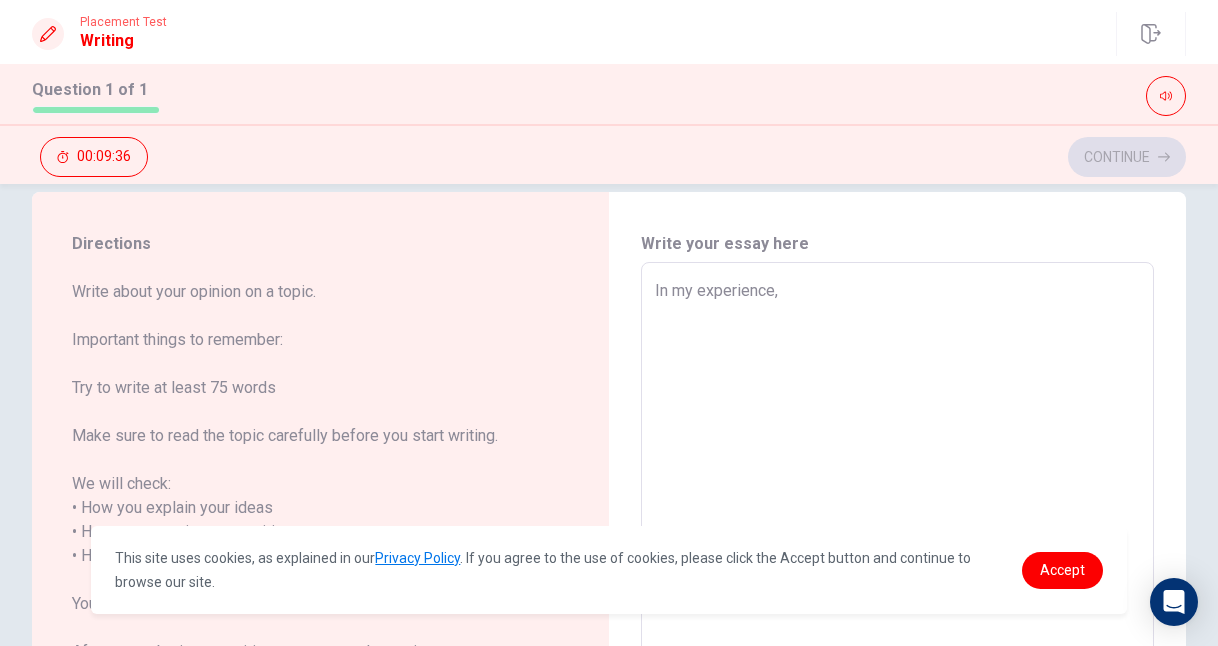 type on "x" 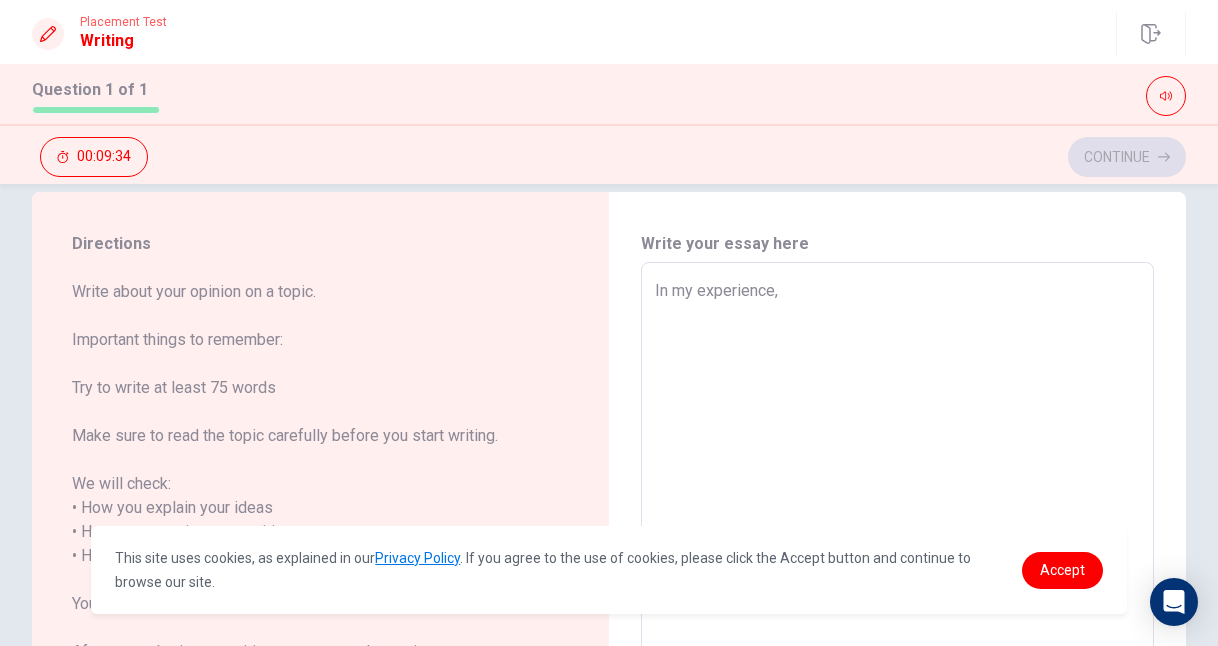 type on "x" 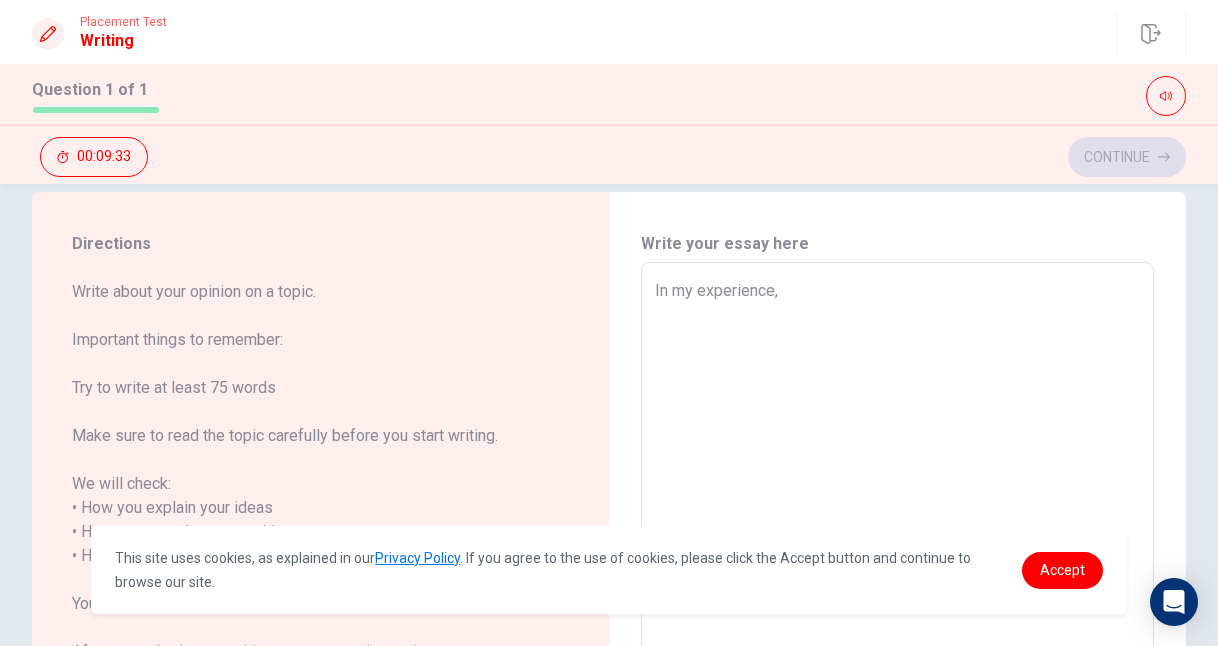click on "In my experience," at bounding box center [897, 544] 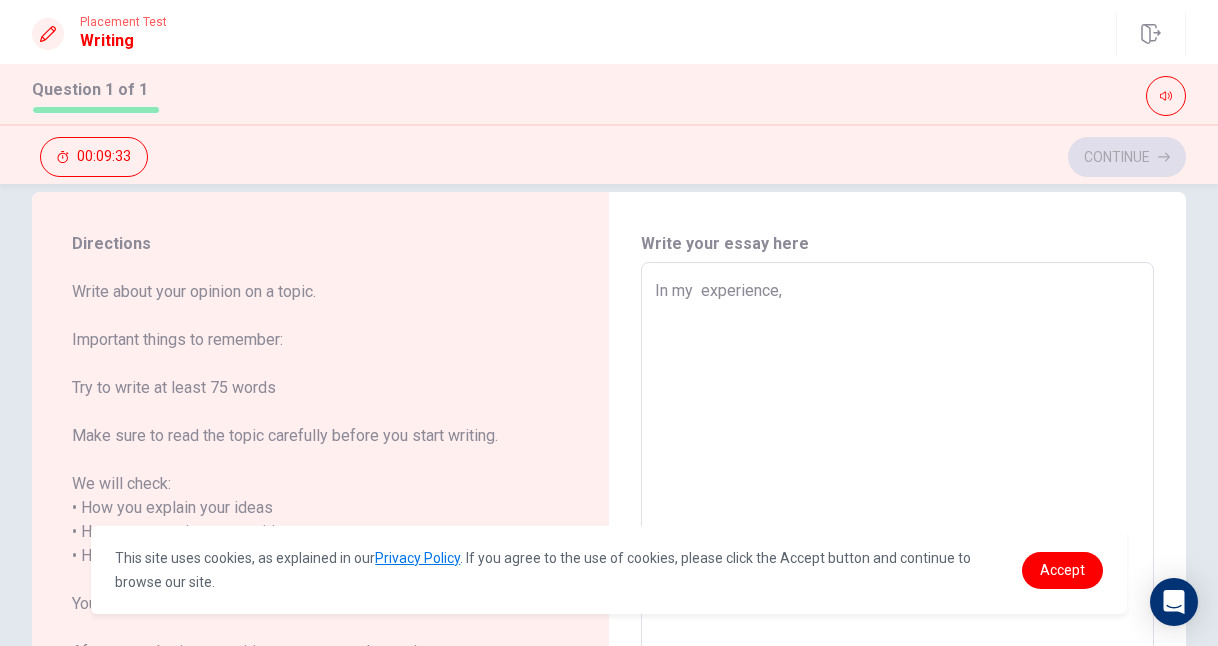 type on "x" 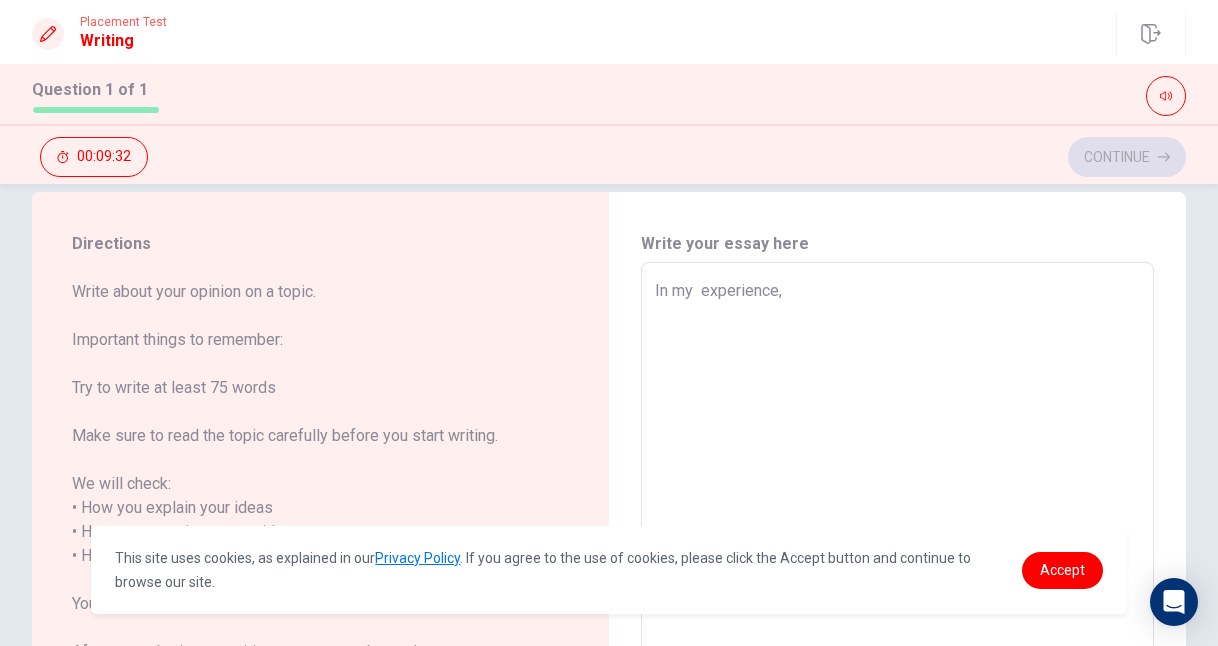 type on "In my l experience," 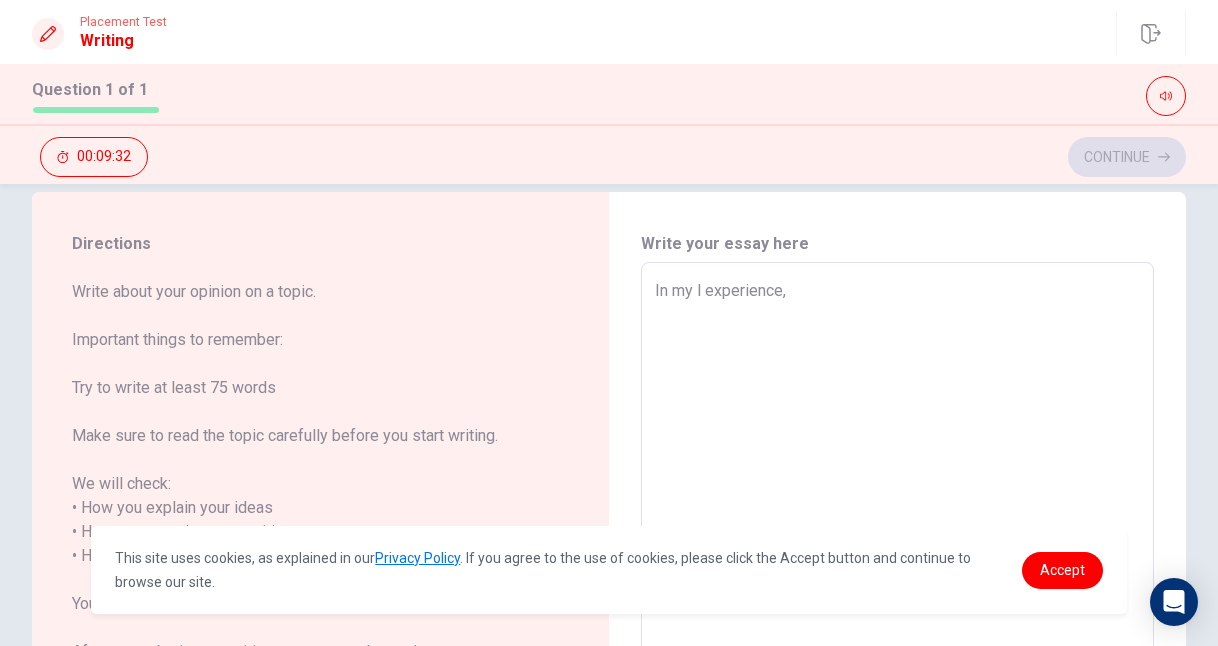 type on "x" 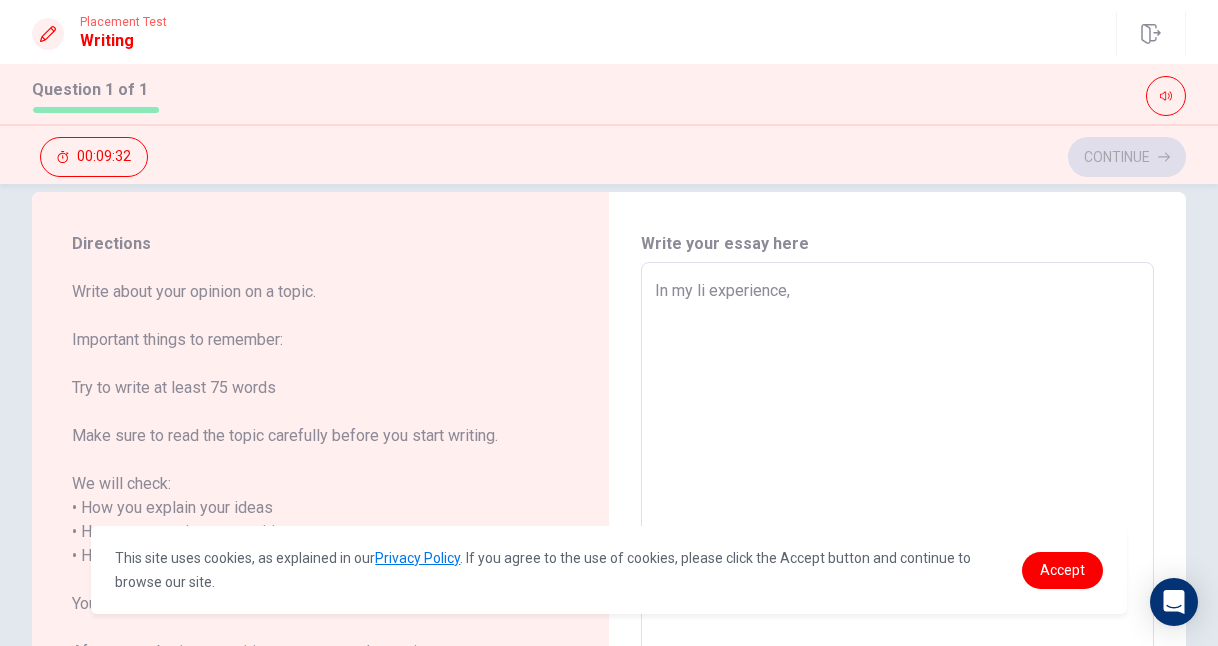 type on "x" 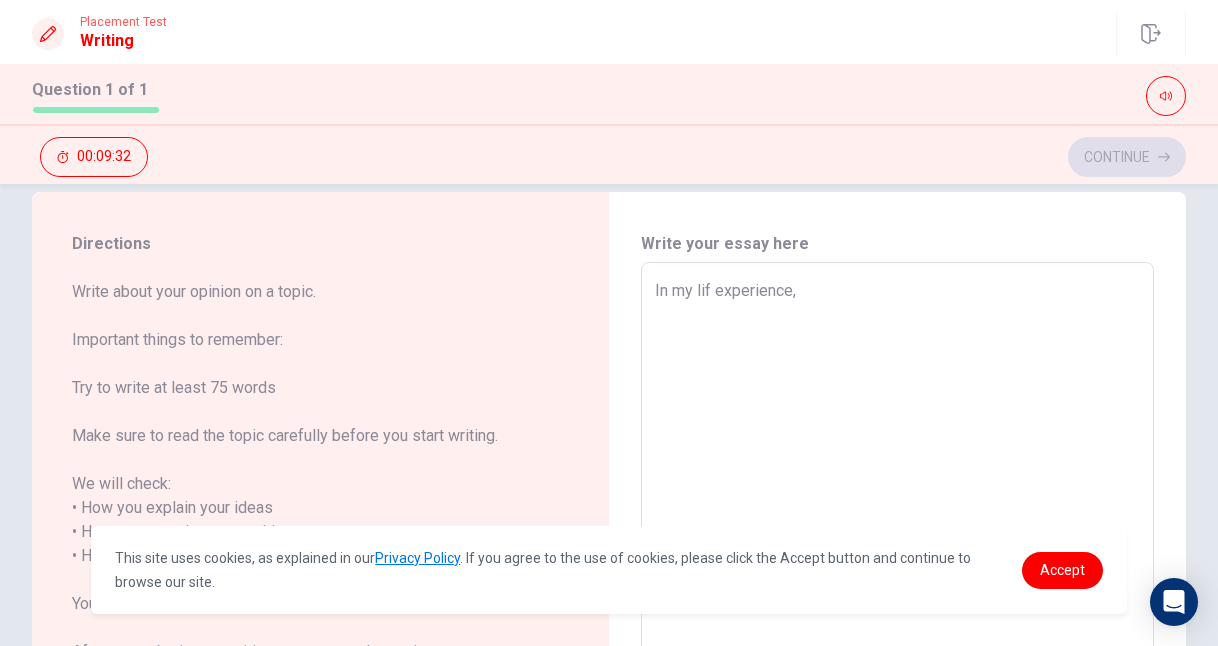 type on "x" 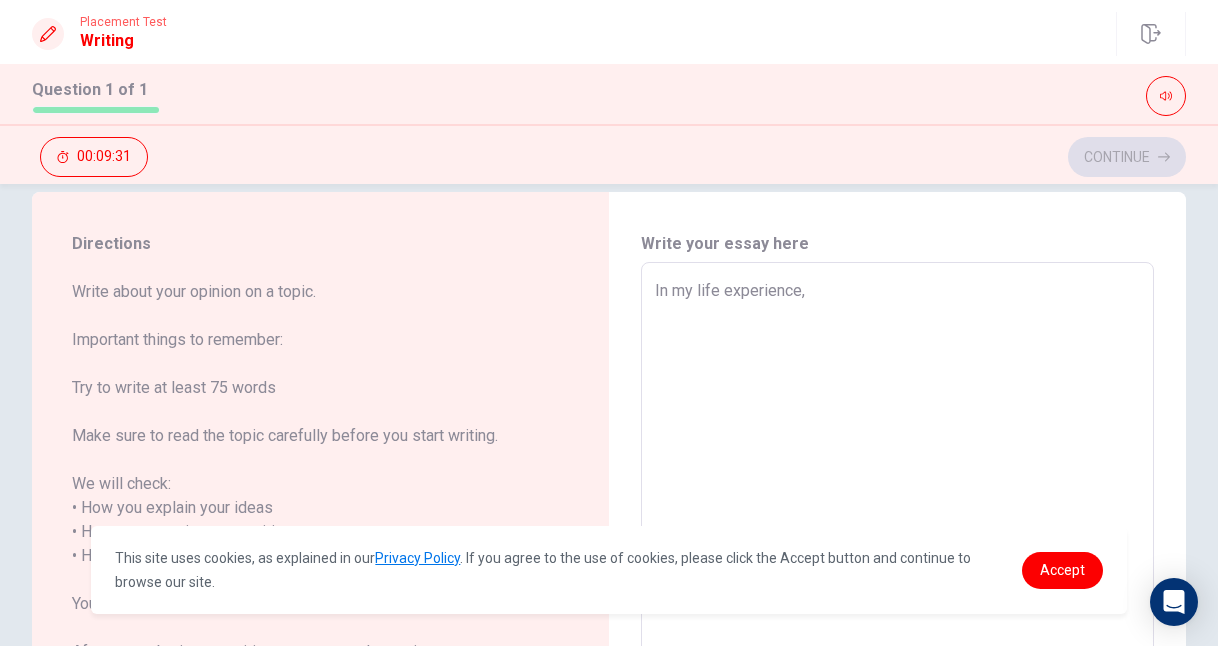 click on "In my life experience," at bounding box center [897, 544] 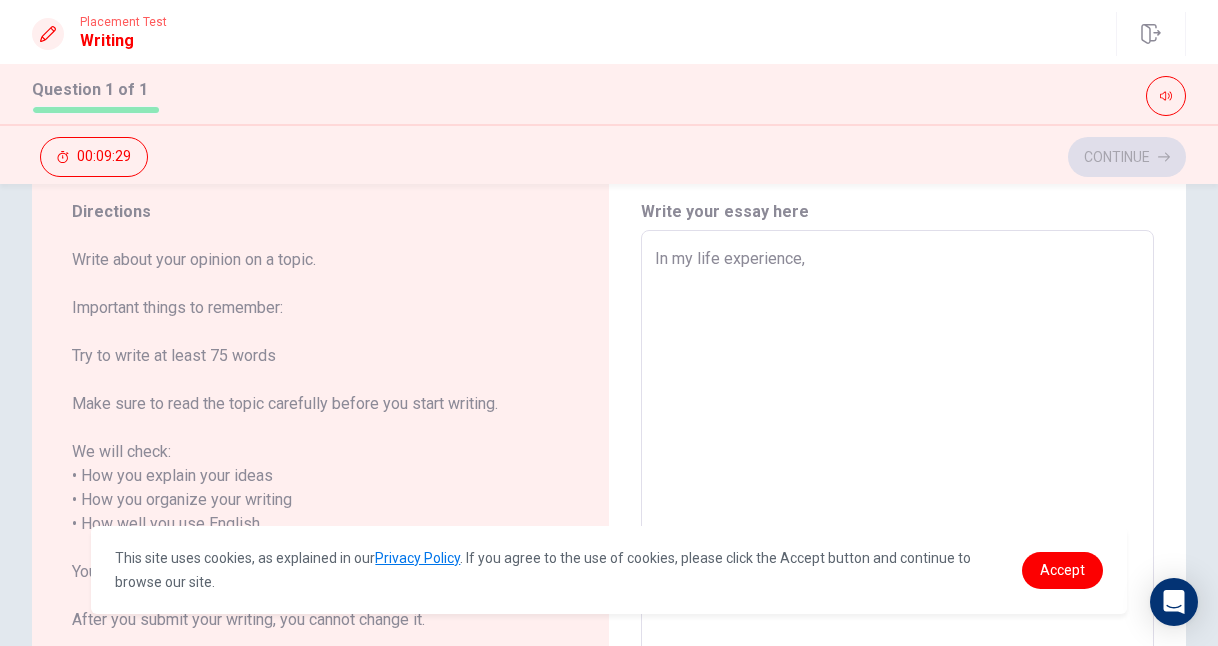 scroll, scrollTop: 72, scrollLeft: 0, axis: vertical 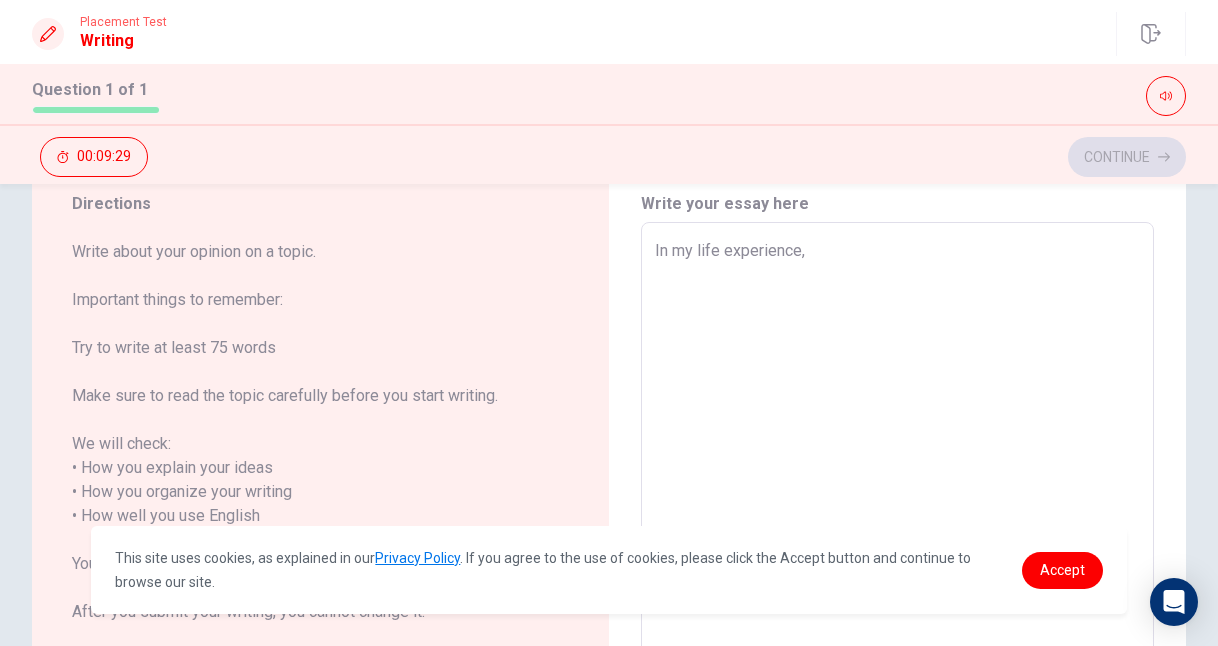 type on "x" 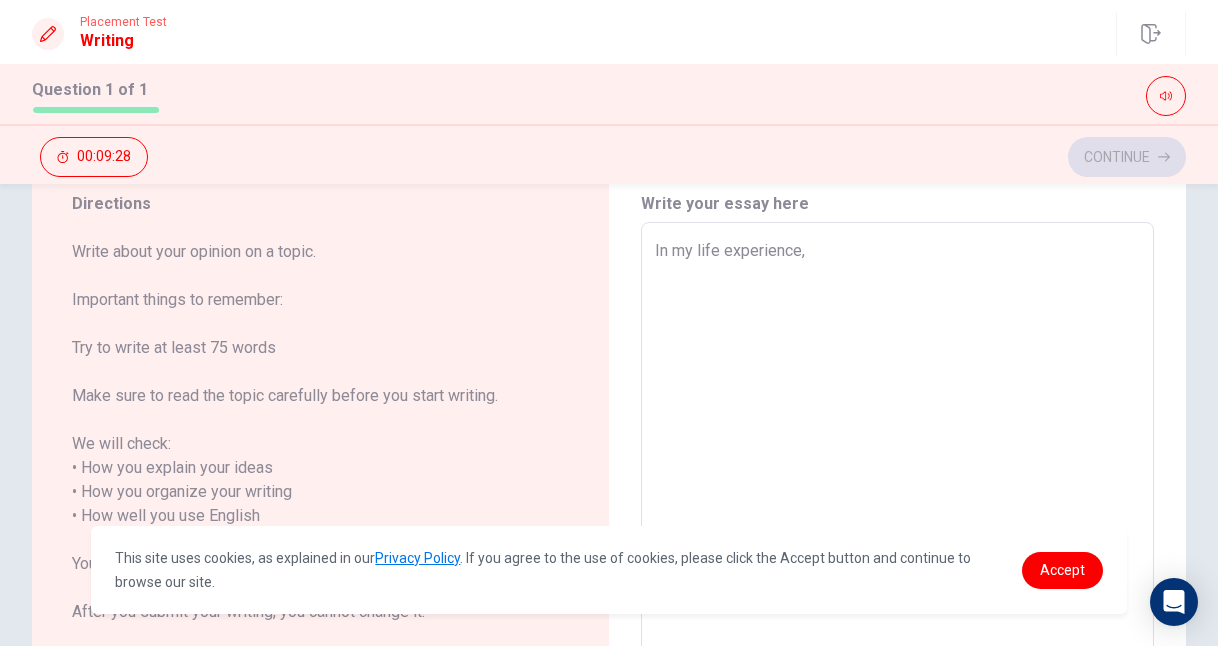 type on "In my life experiences," 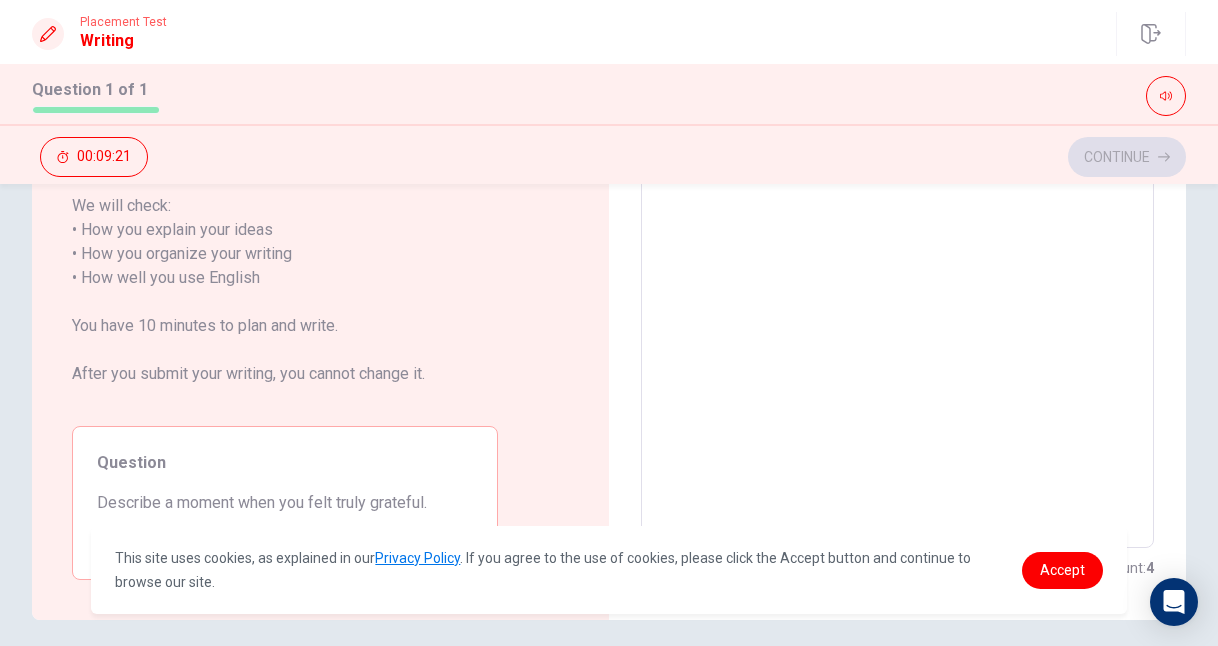 scroll, scrollTop: 311, scrollLeft: 0, axis: vertical 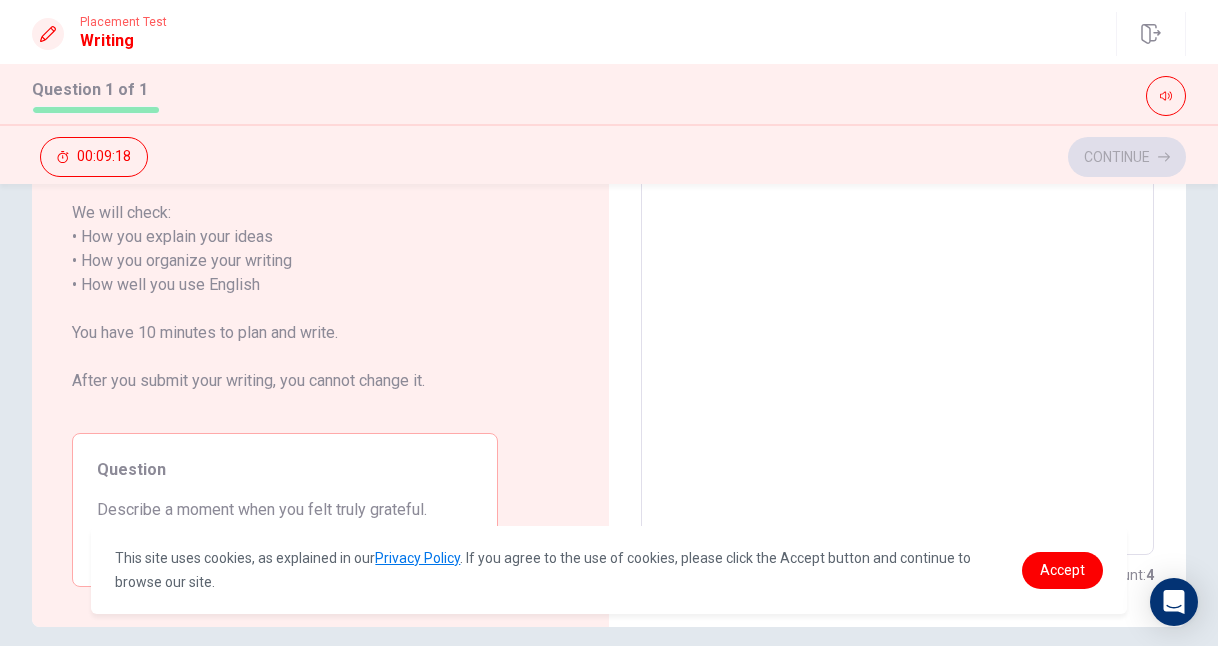 type on "x" 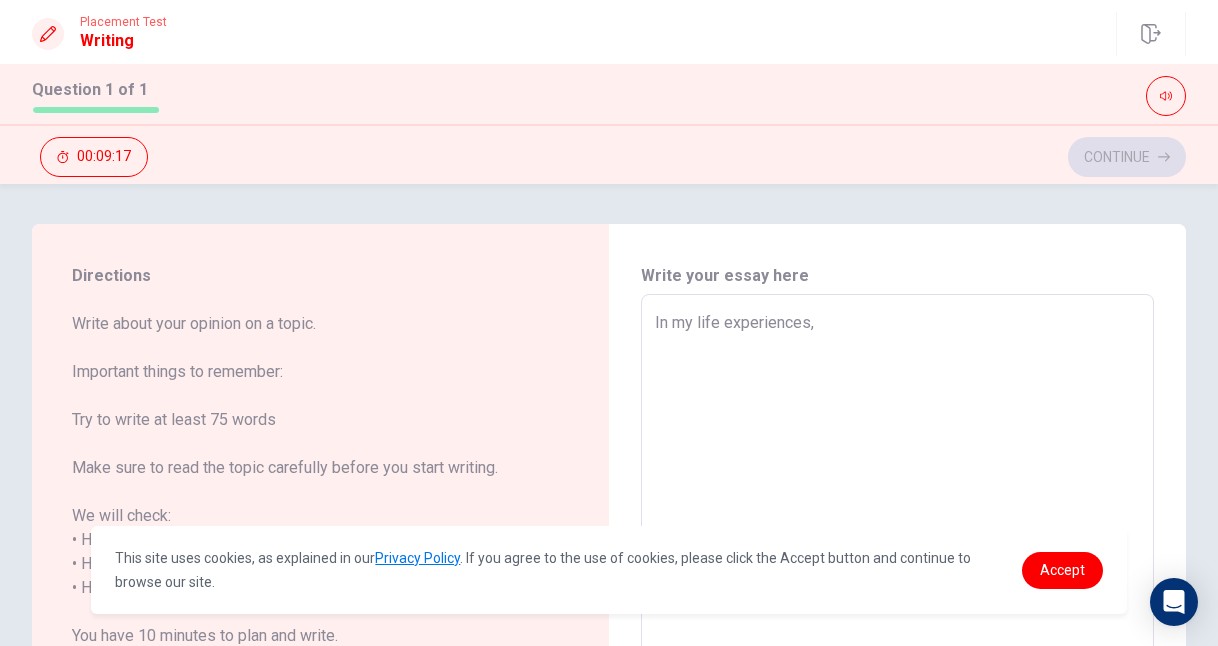 scroll, scrollTop: -1, scrollLeft: 0, axis: vertical 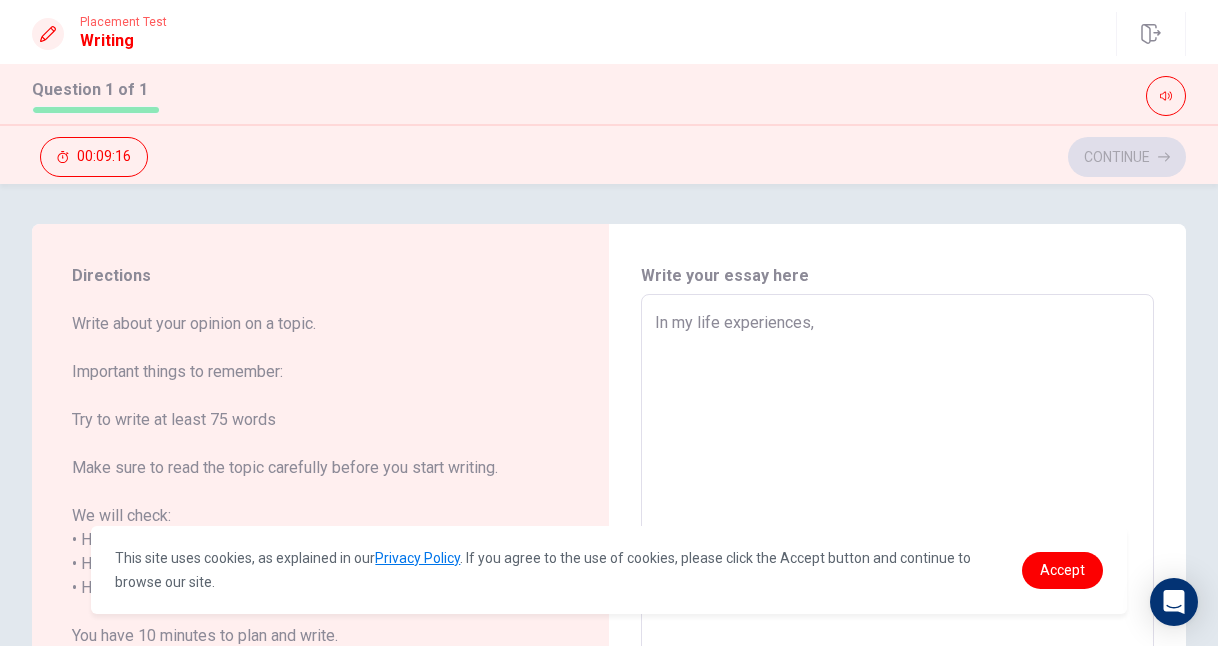 type on "In my life experiences, t" 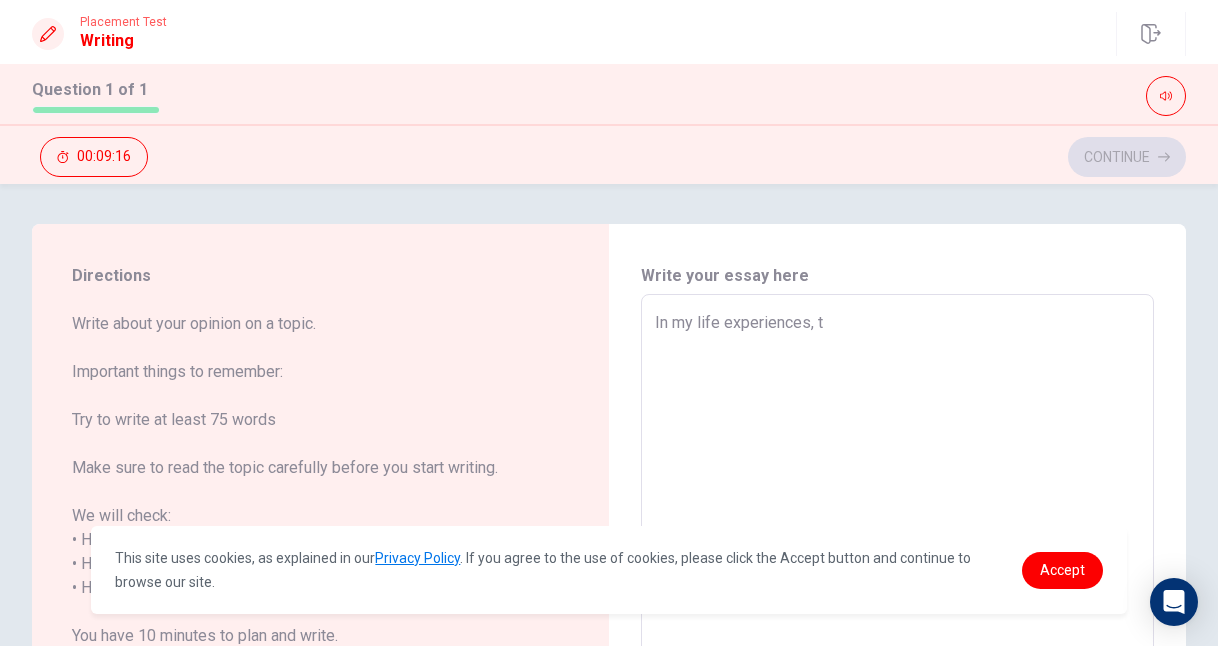 type on "x" 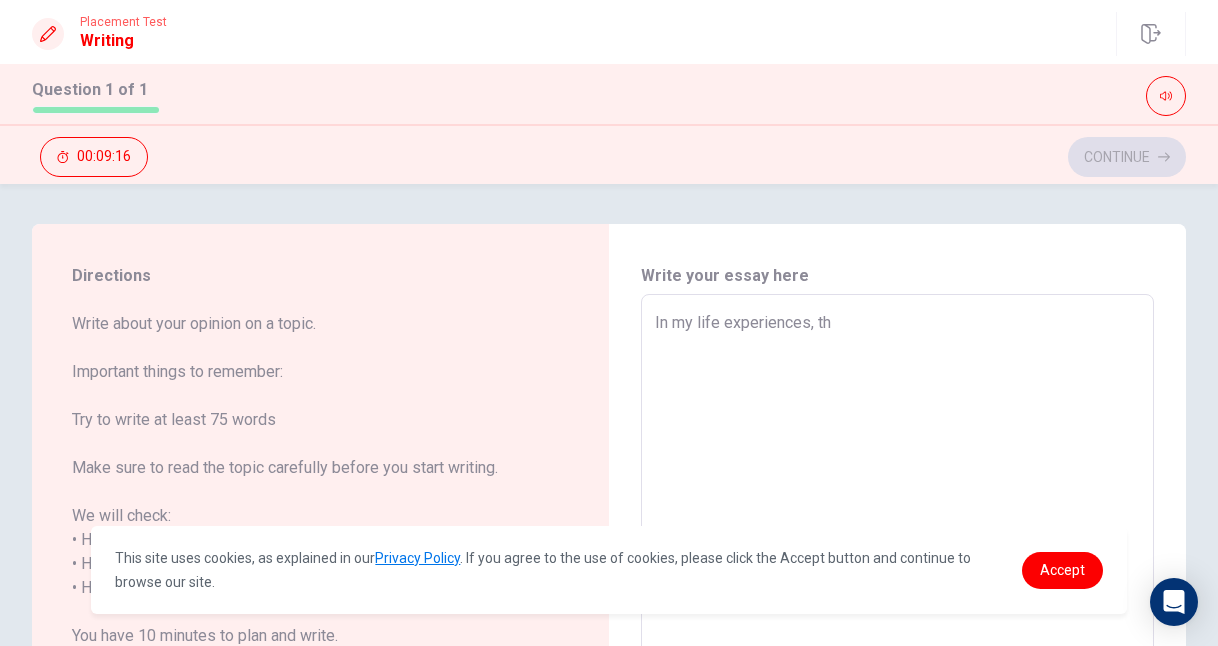 type on "x" 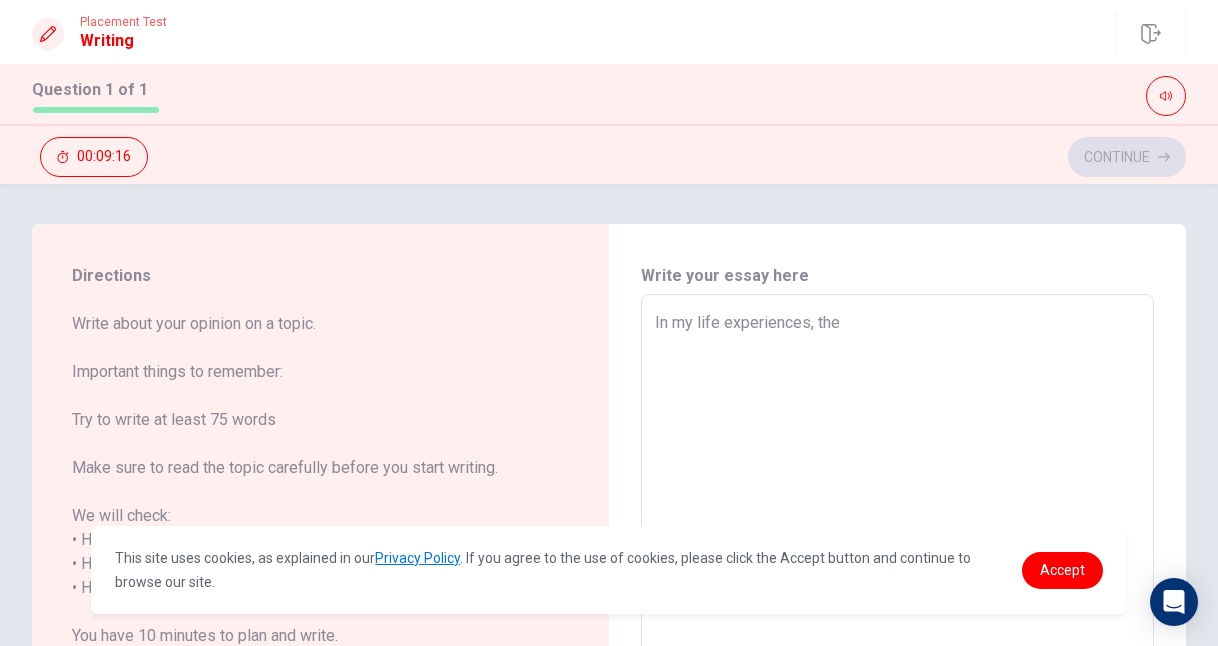 type on "x" 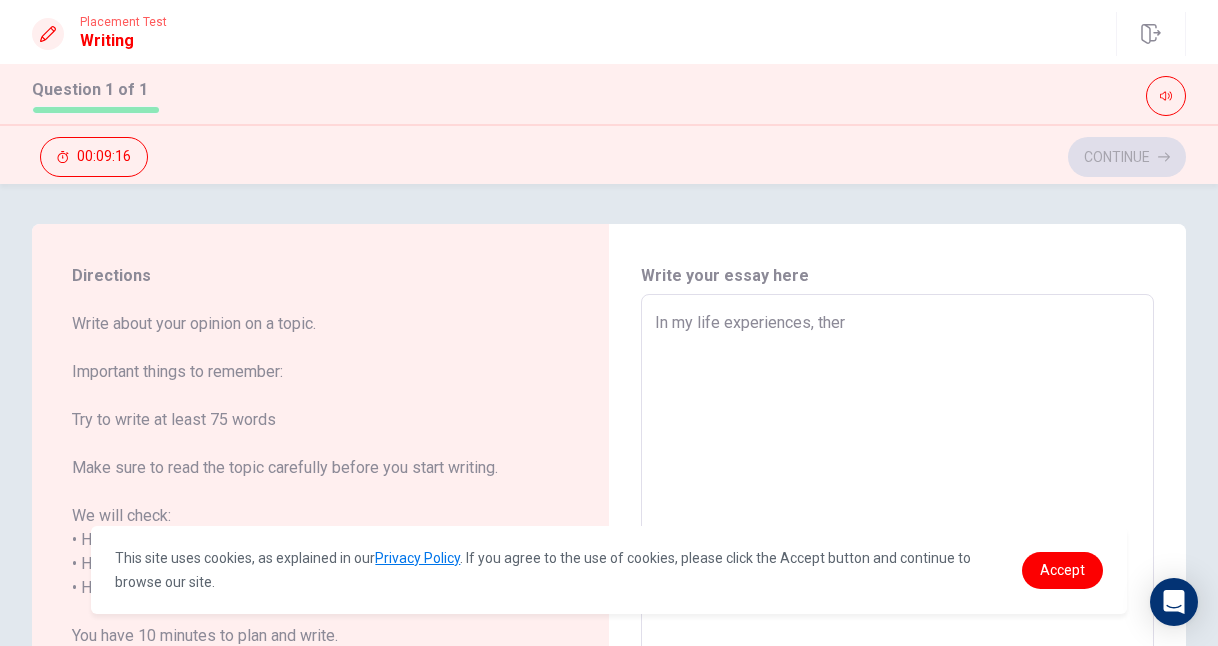 type on "x" 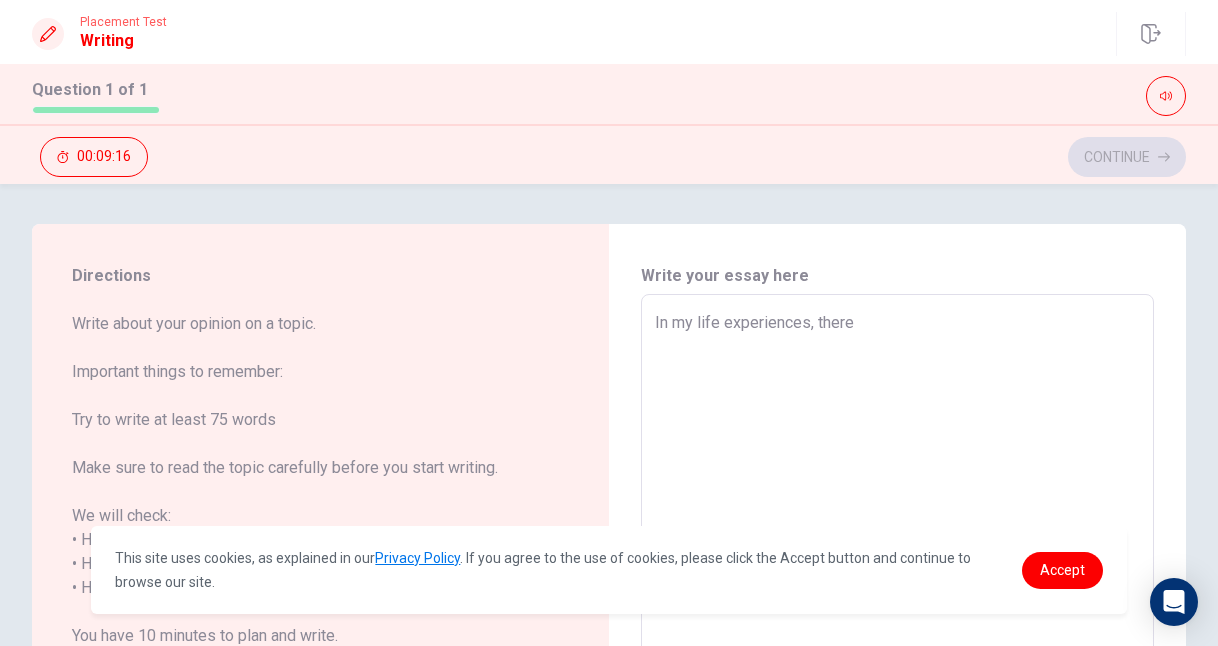 type on "x" 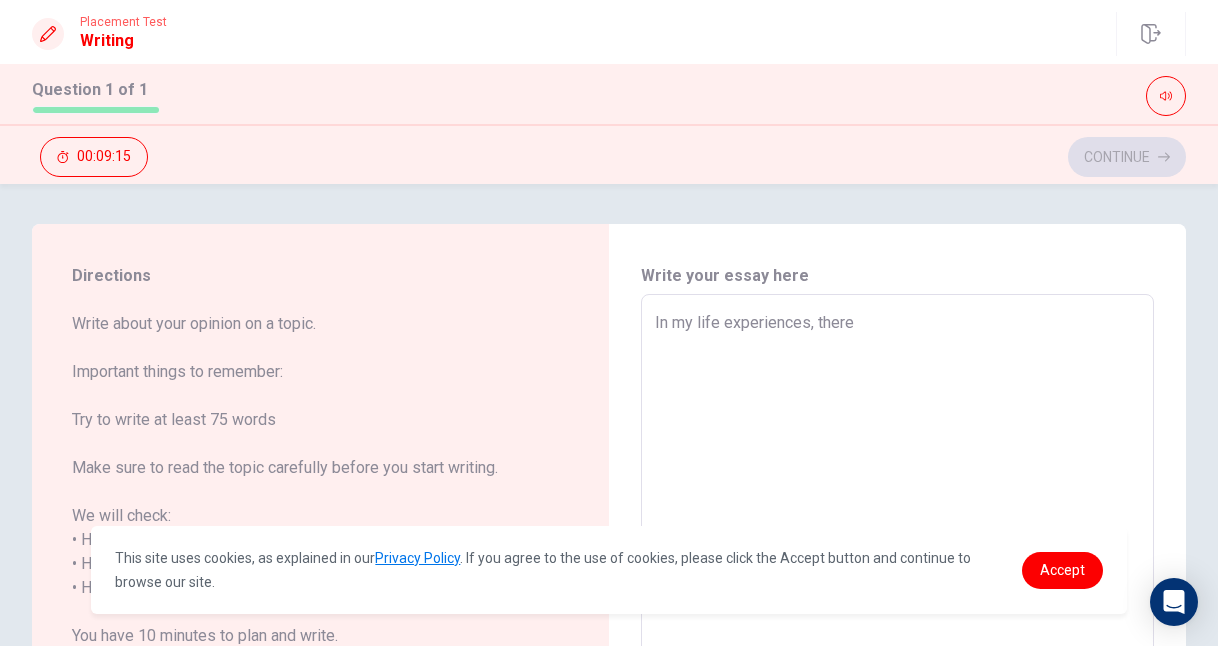 type on "In my life experiences, there" 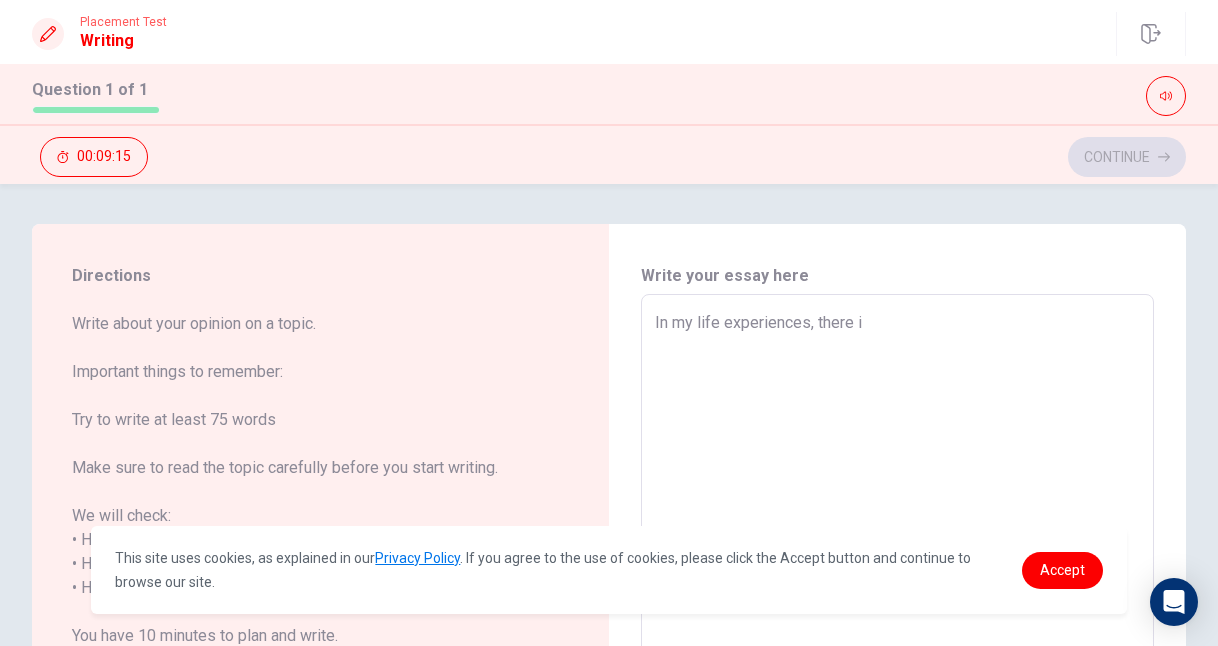 type on "x" 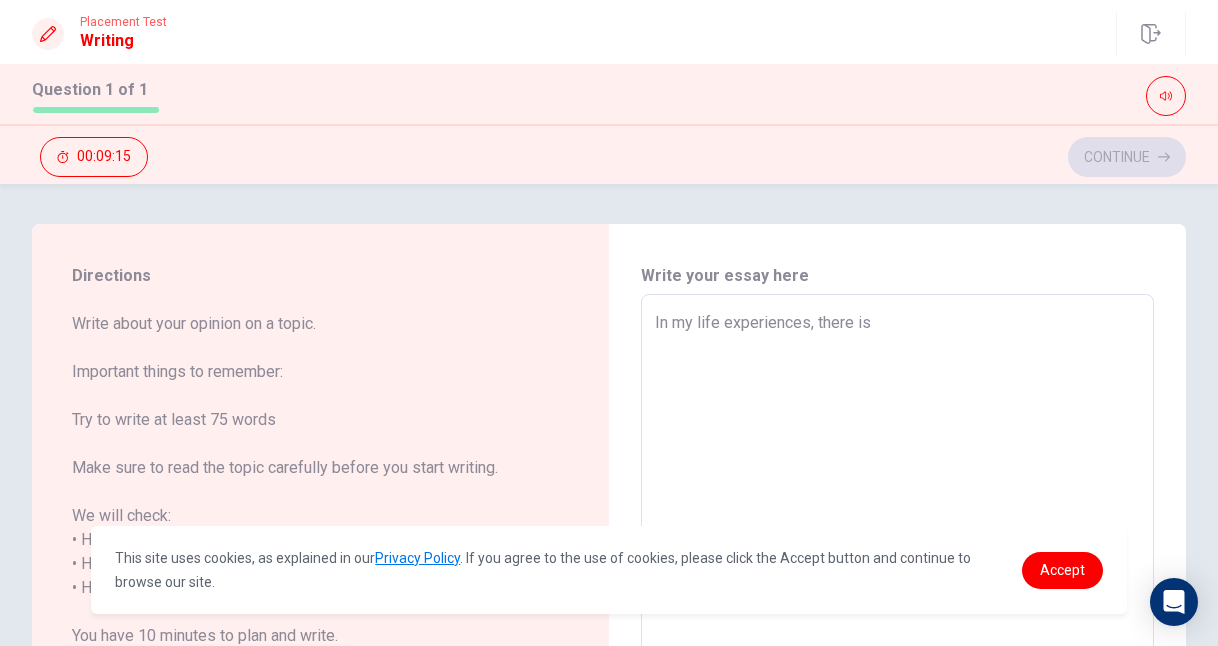 type on "x" 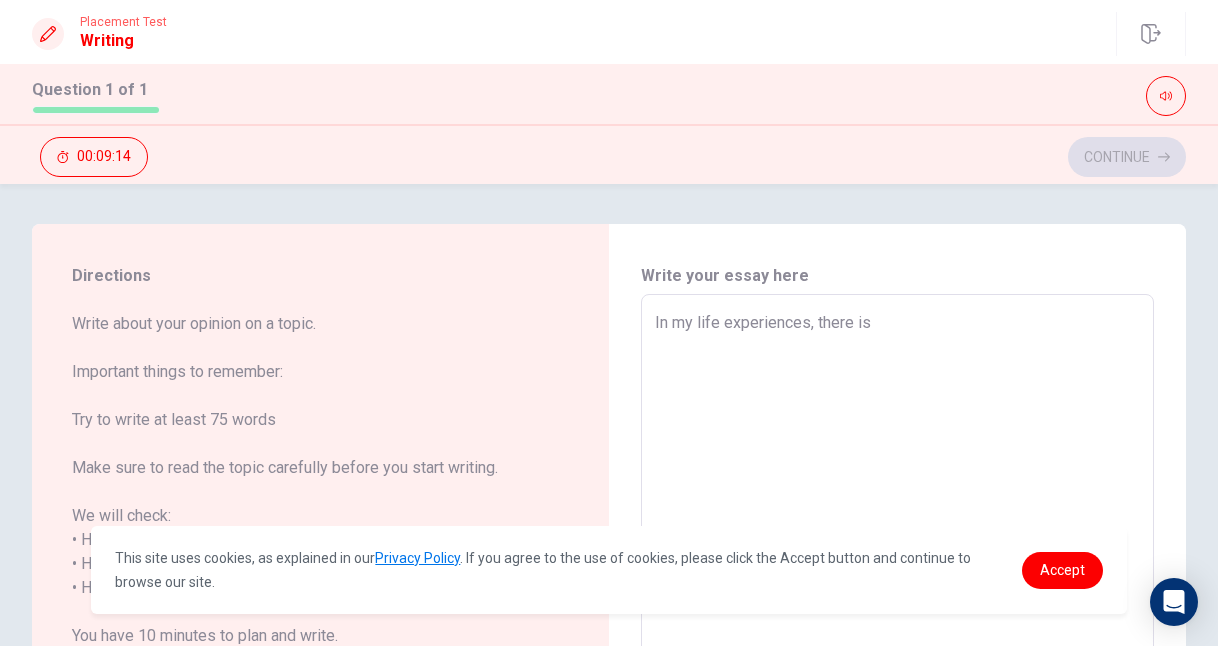 type on "x" 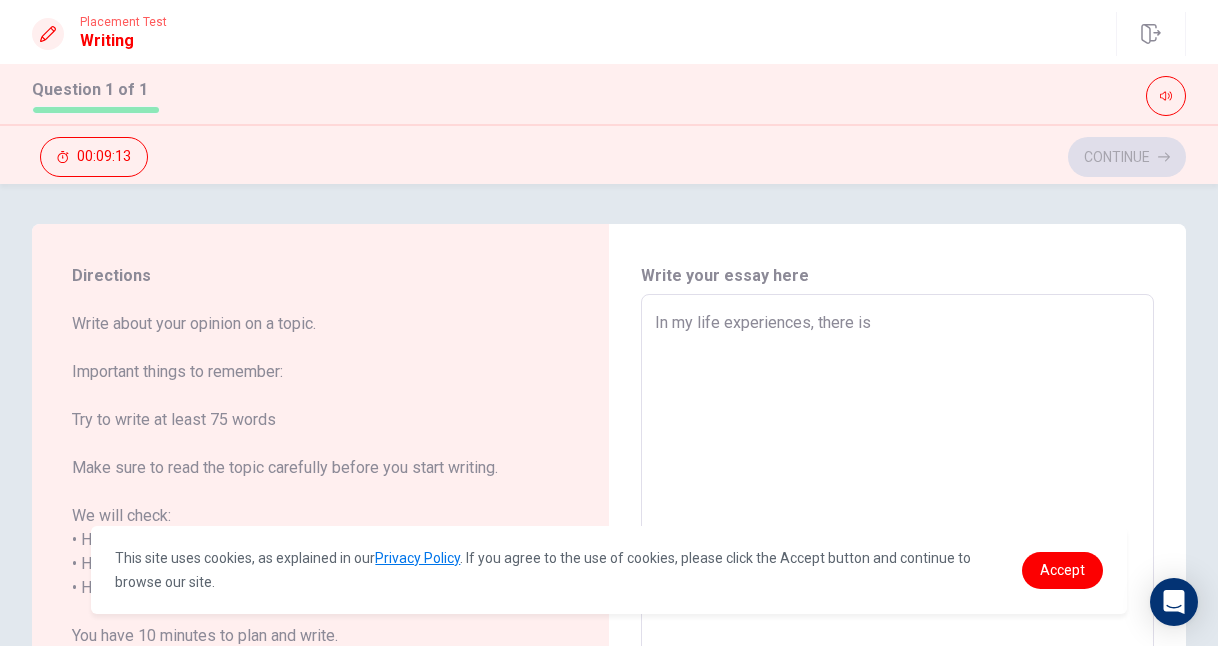 type on "In my life experiences, there is o" 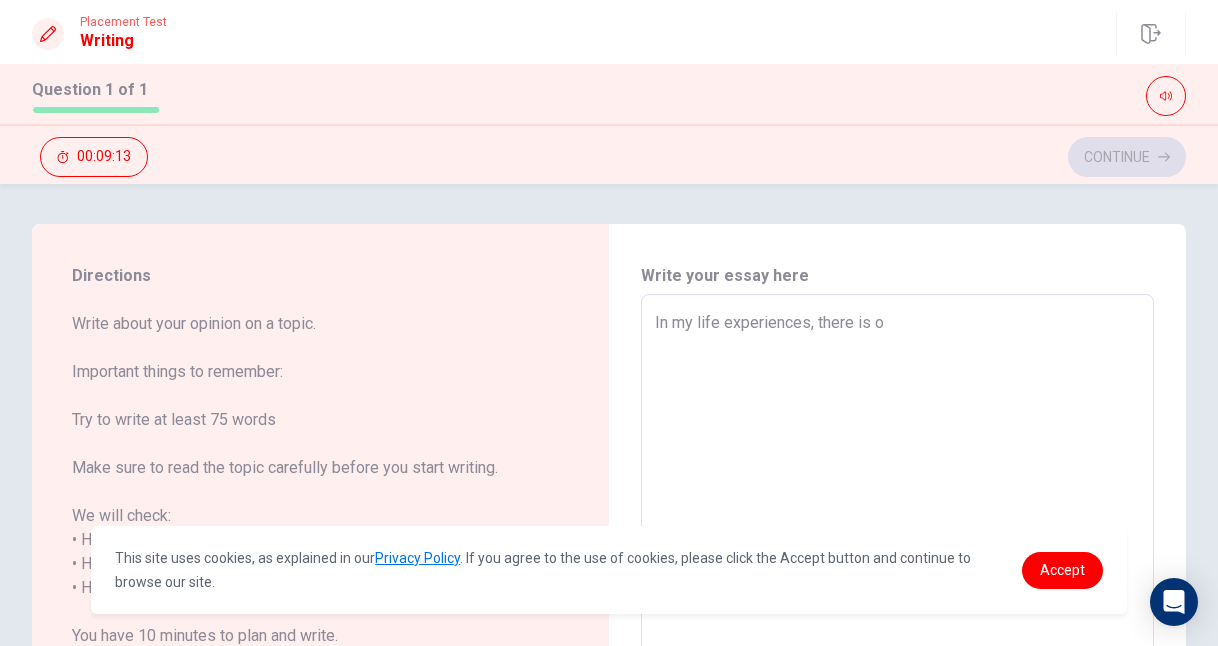 type on "x" 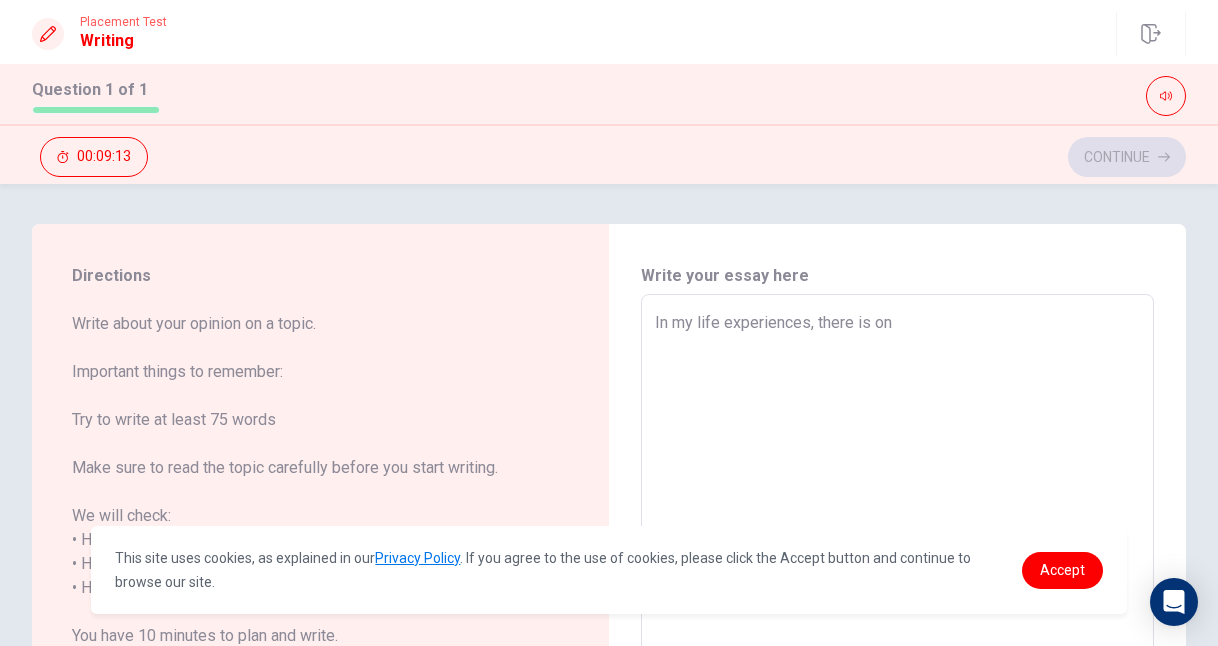 type on "x" 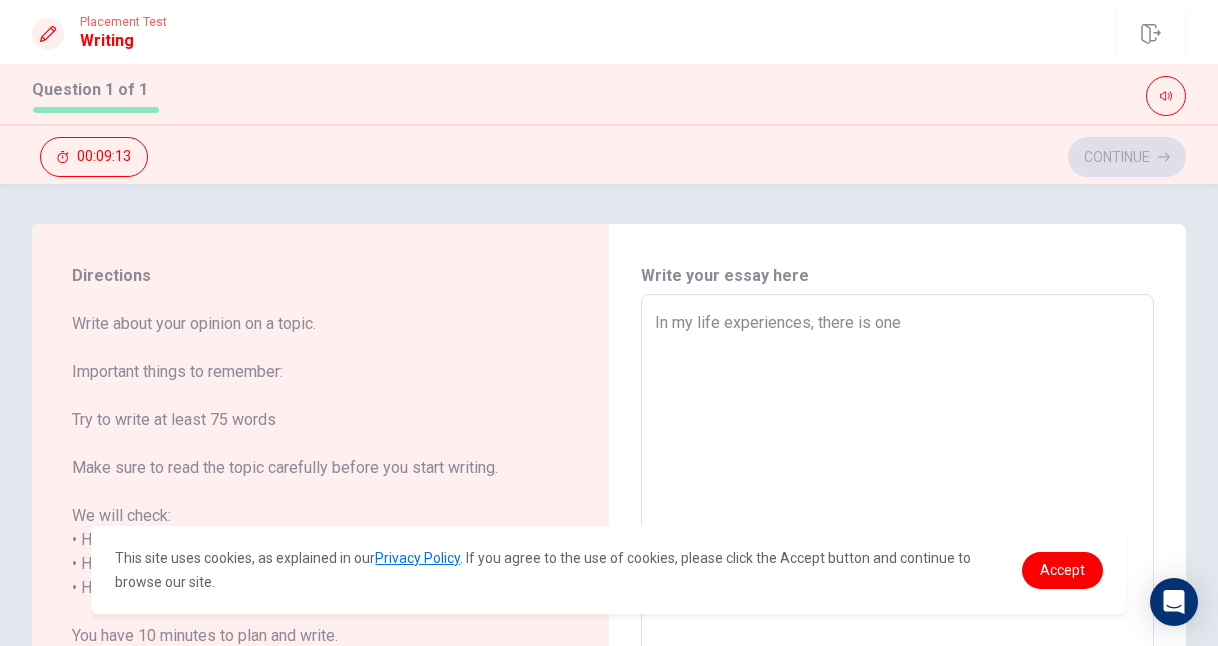 type on "x" 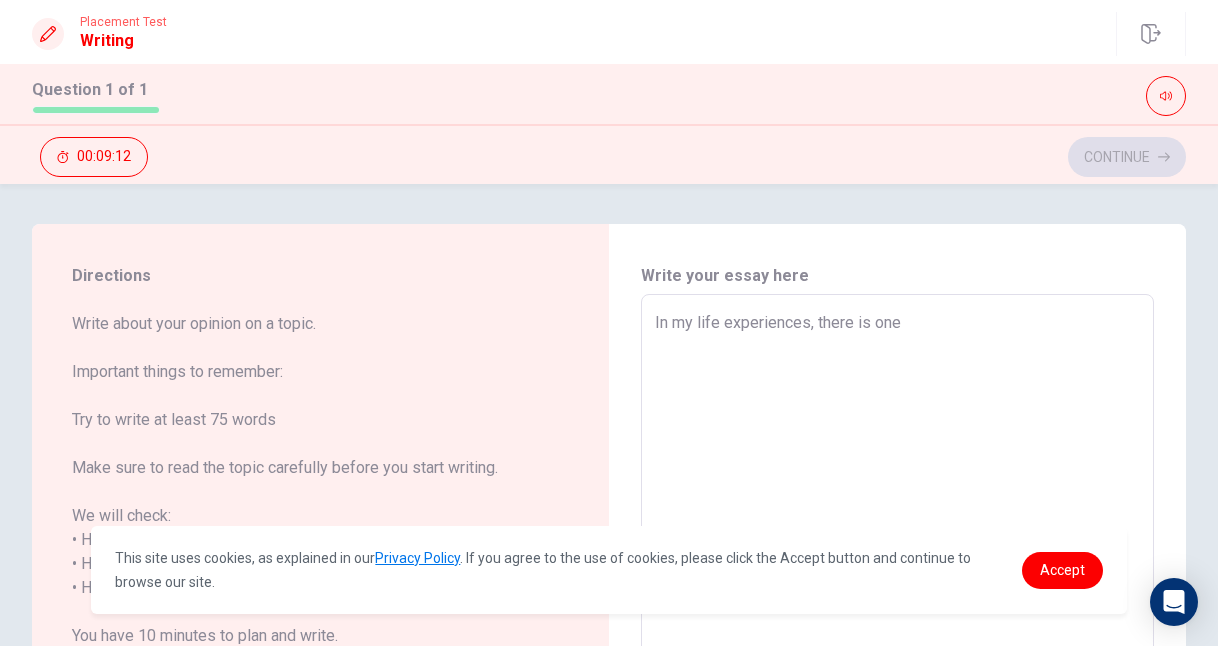 type on "In my life experiences, there is one m" 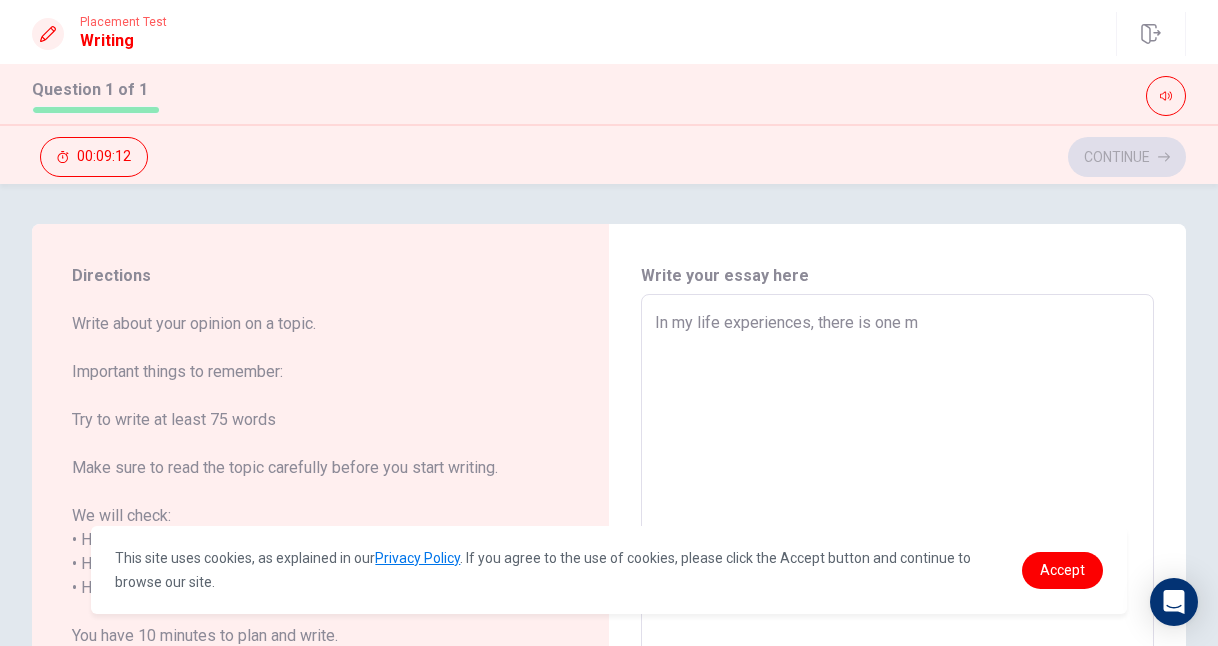 type on "x" 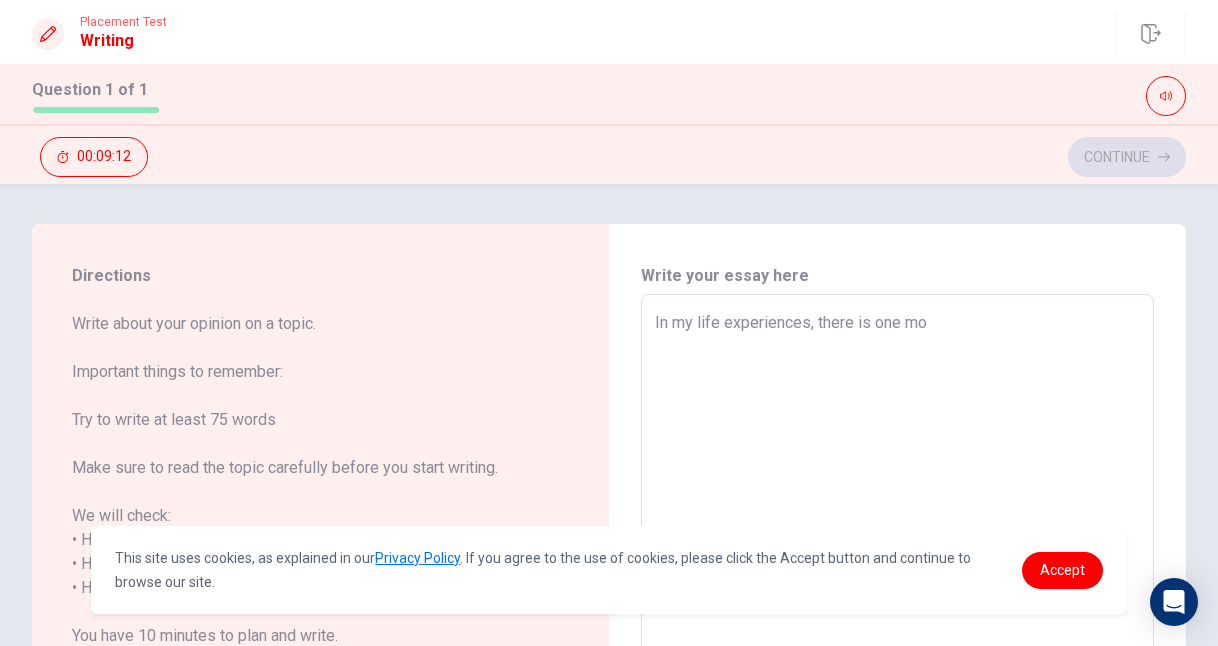 type on "x" 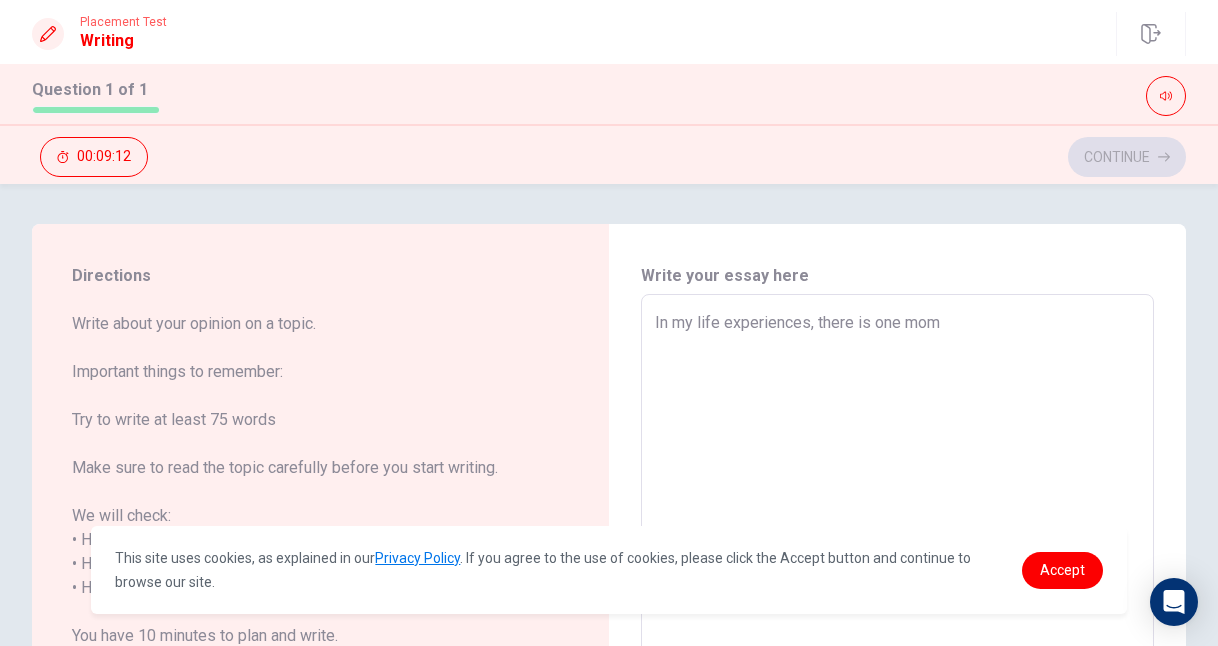 type on "x" 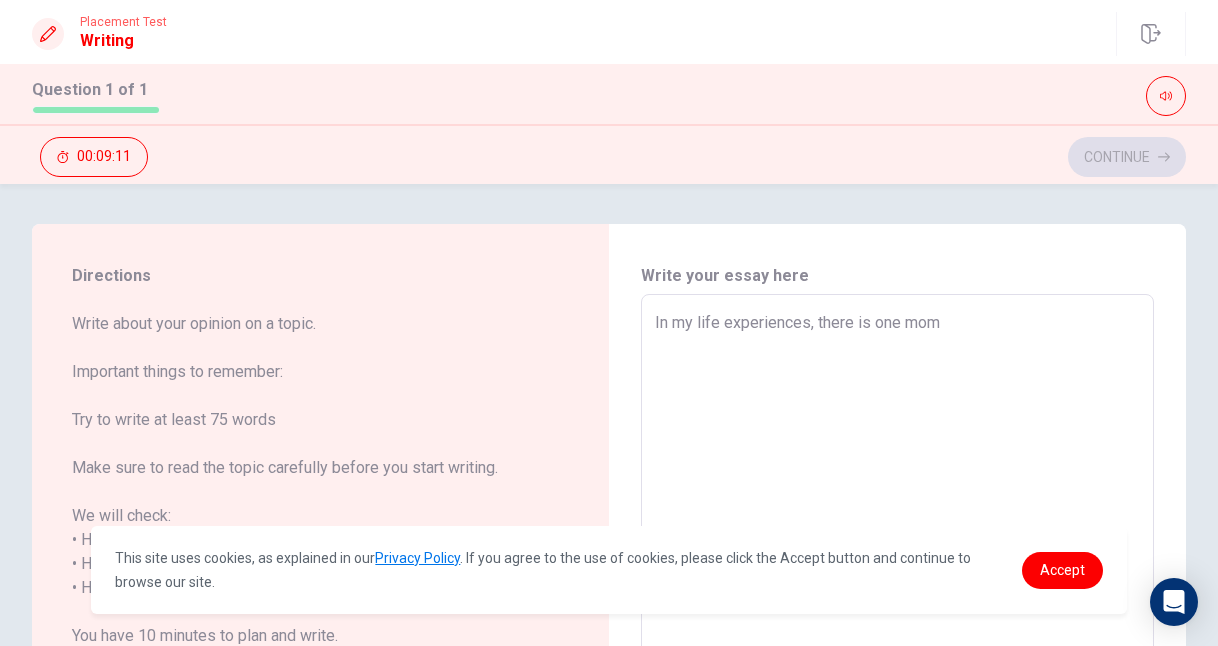 type on "In my life experiences, there is one mome" 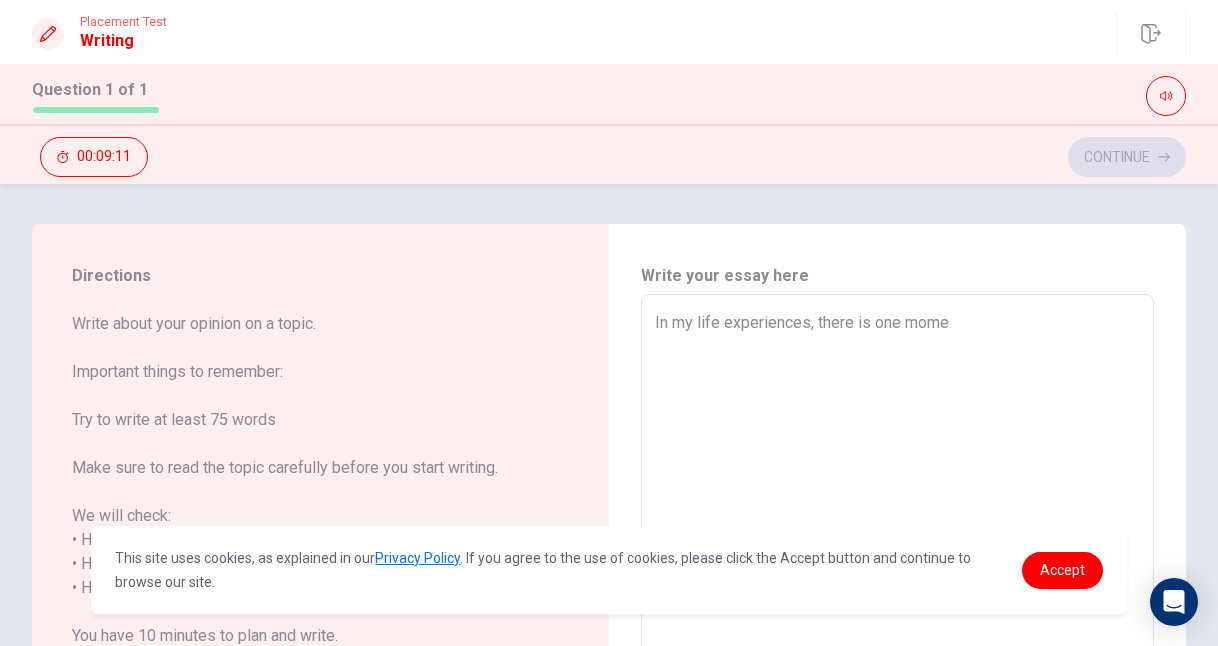 type on "x" 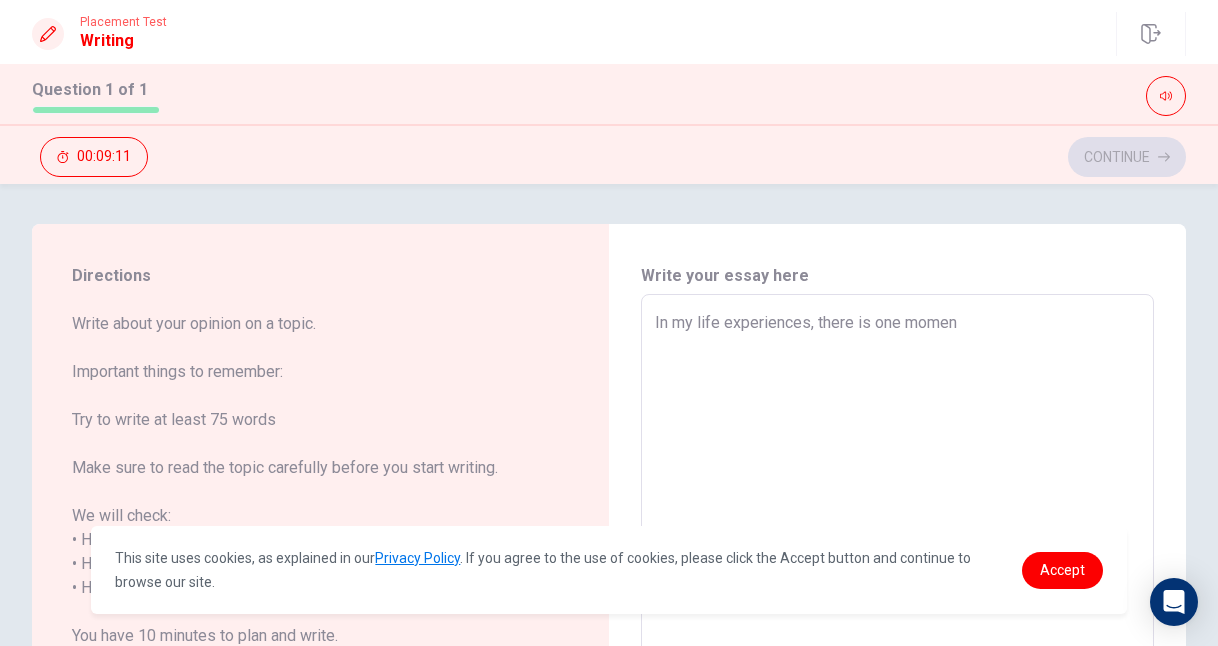 type on "x" 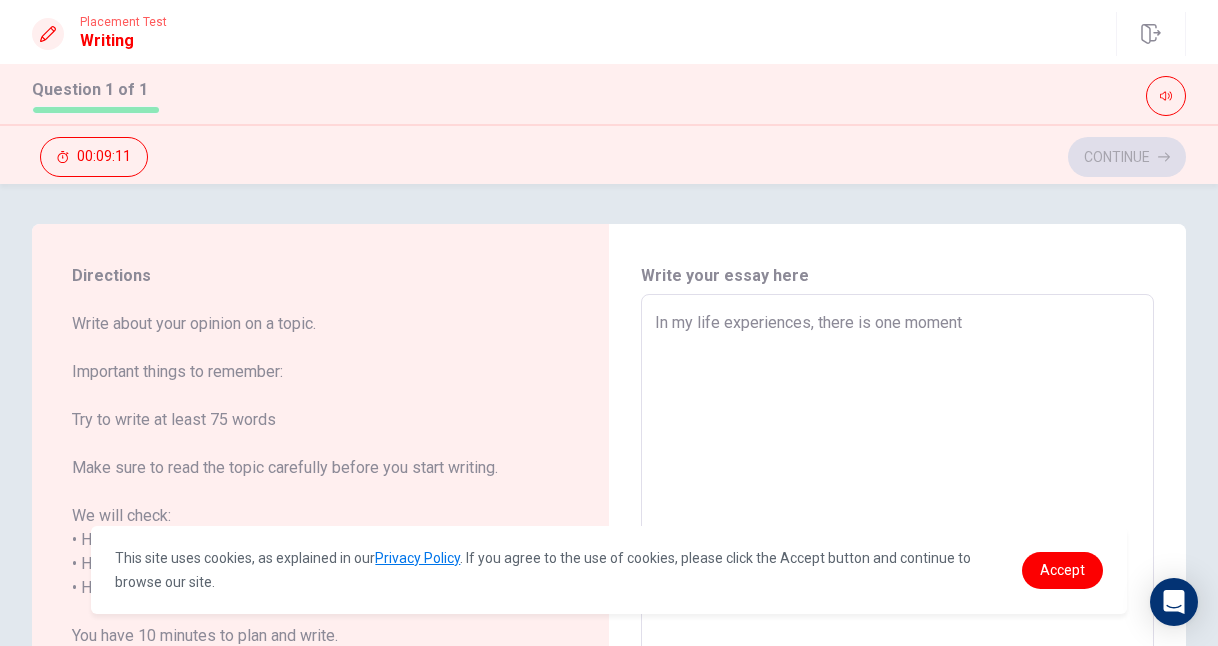 type on "x" 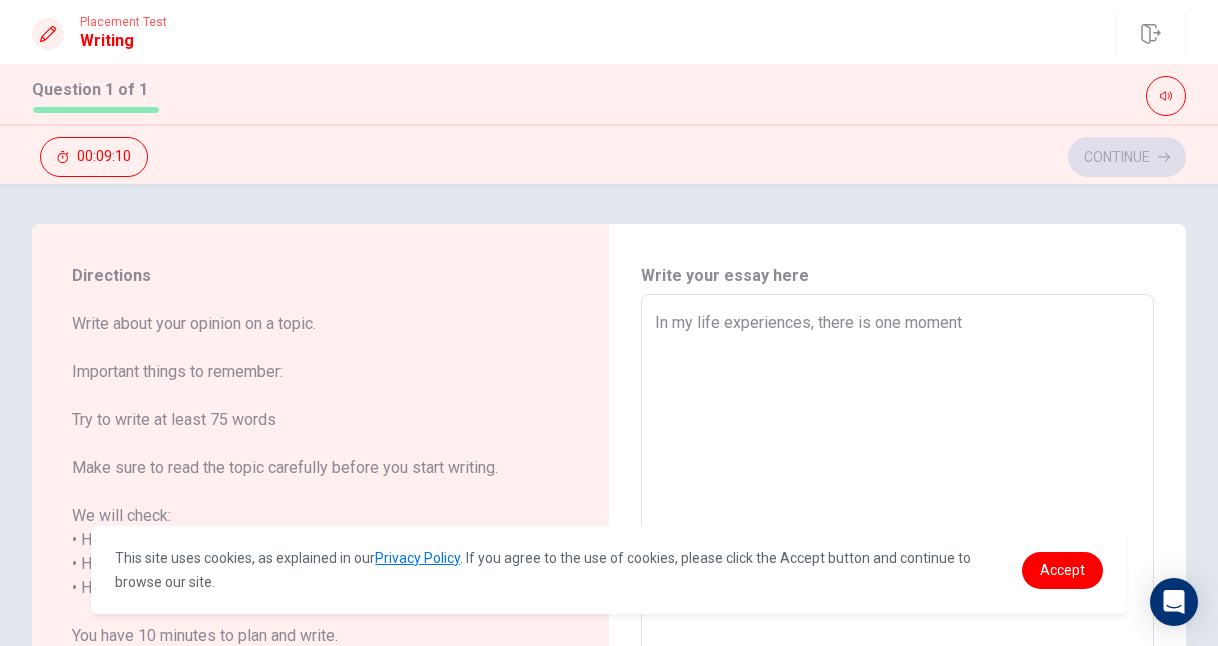 type on "In my life experiences, there is one moment" 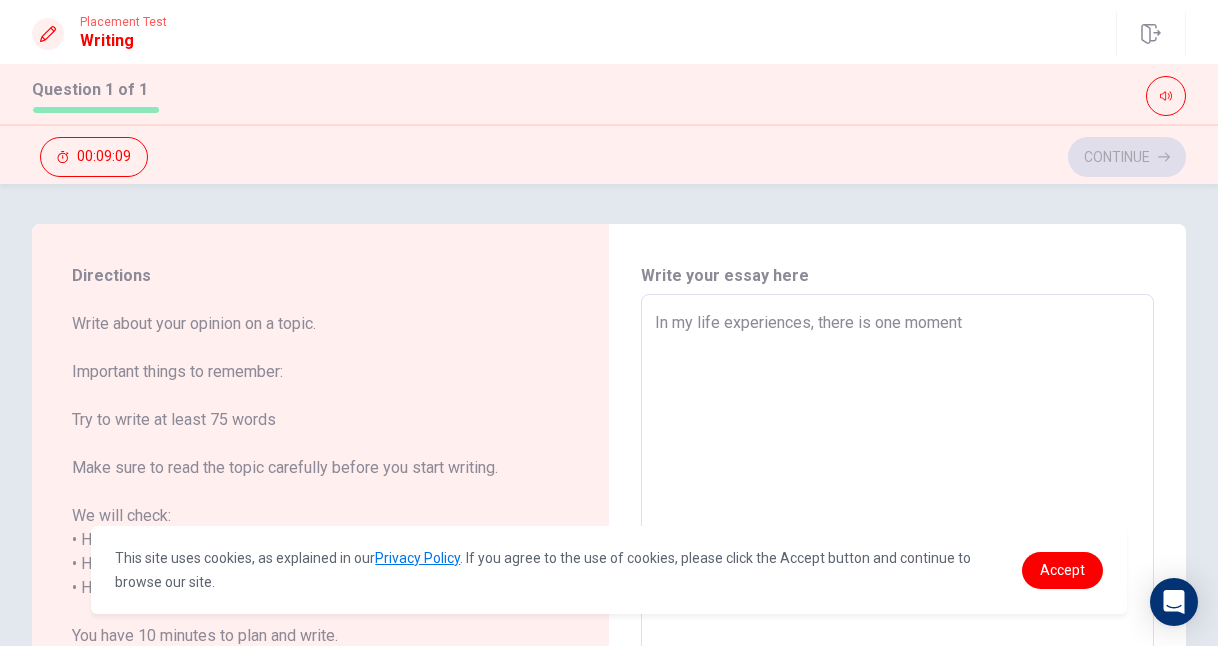 type on "In my life experiences, there is one moment t" 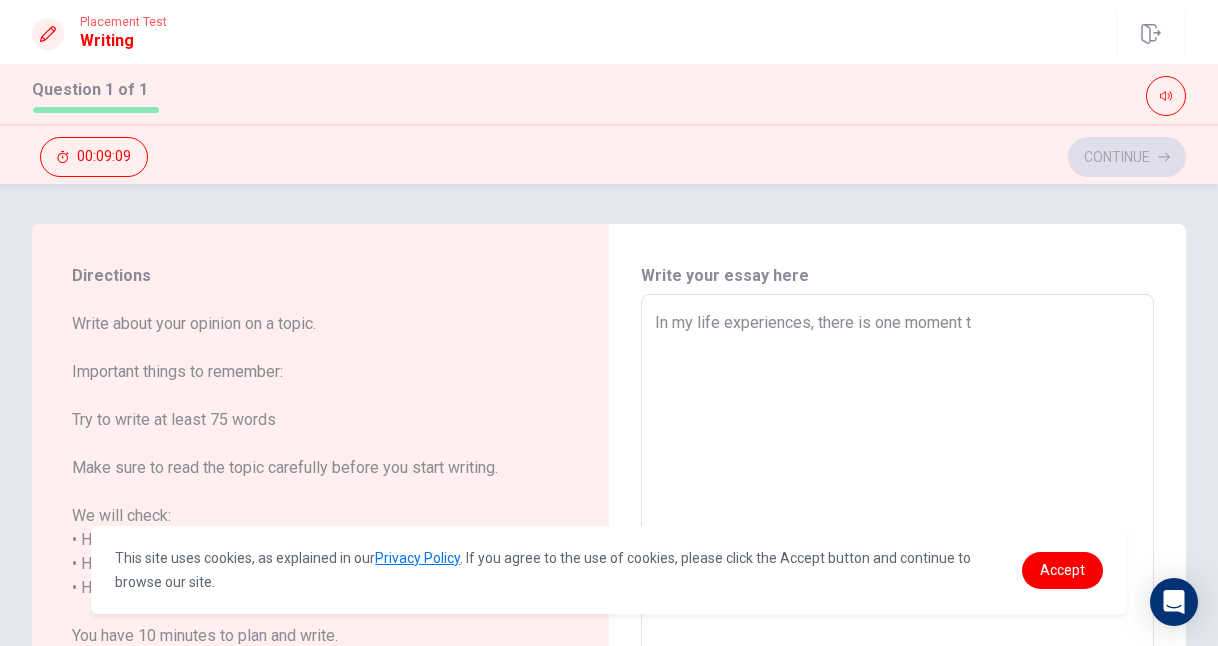 type on "x" 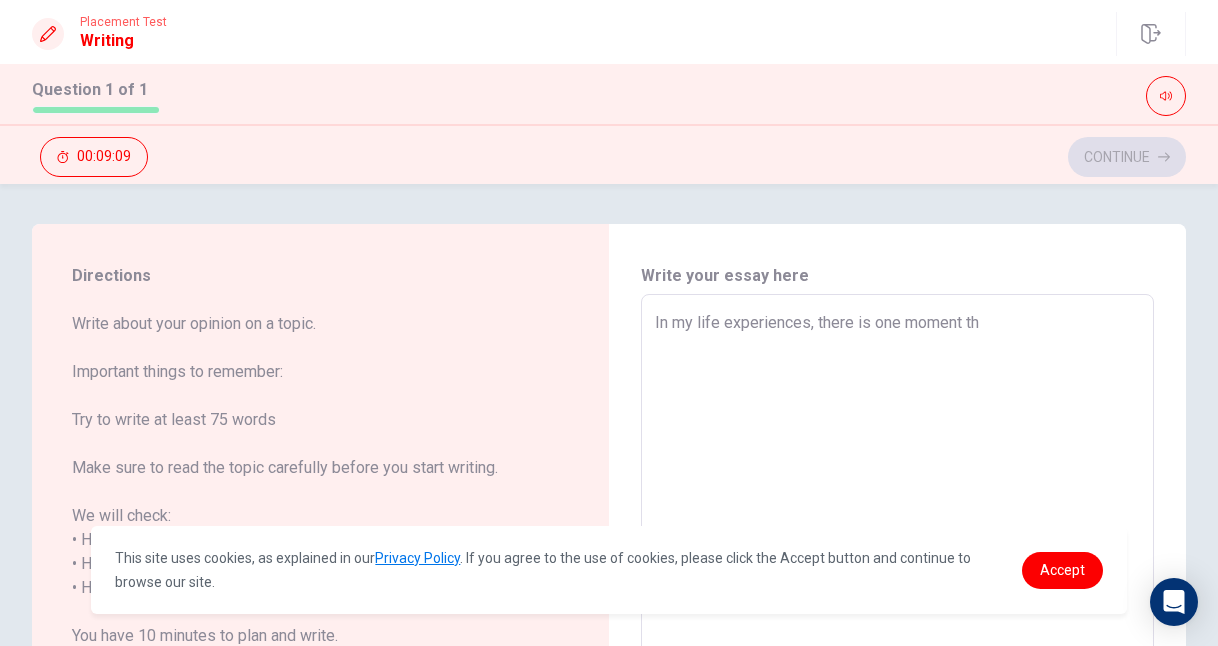 type on "x" 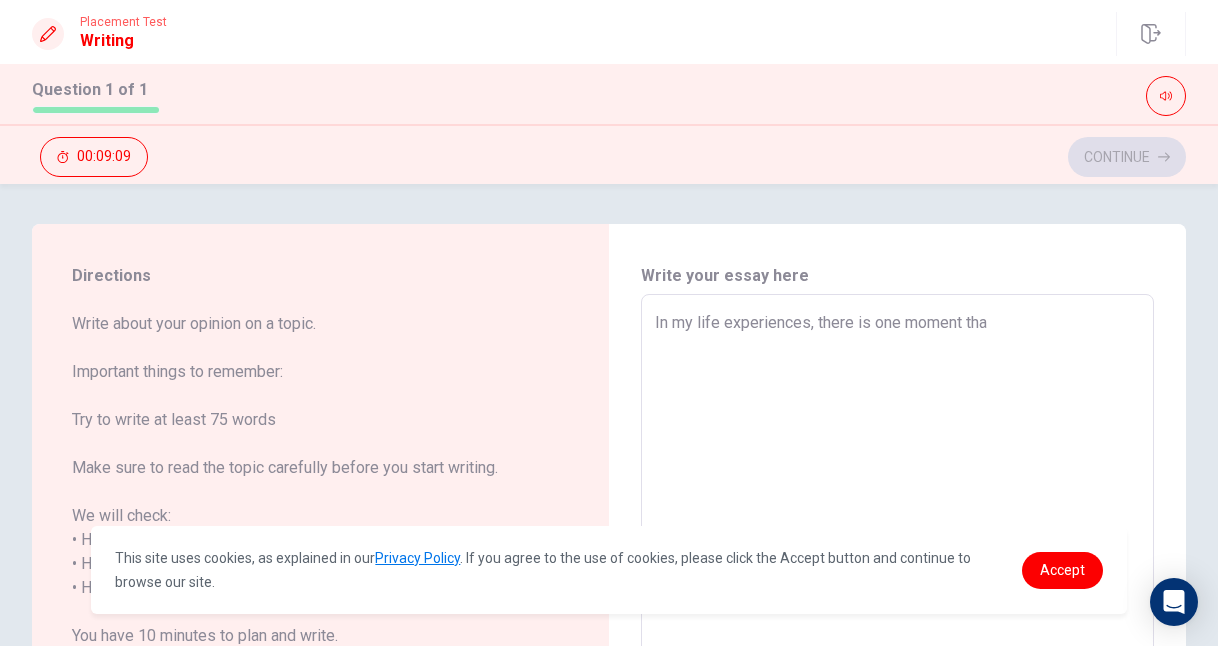 type on "x" 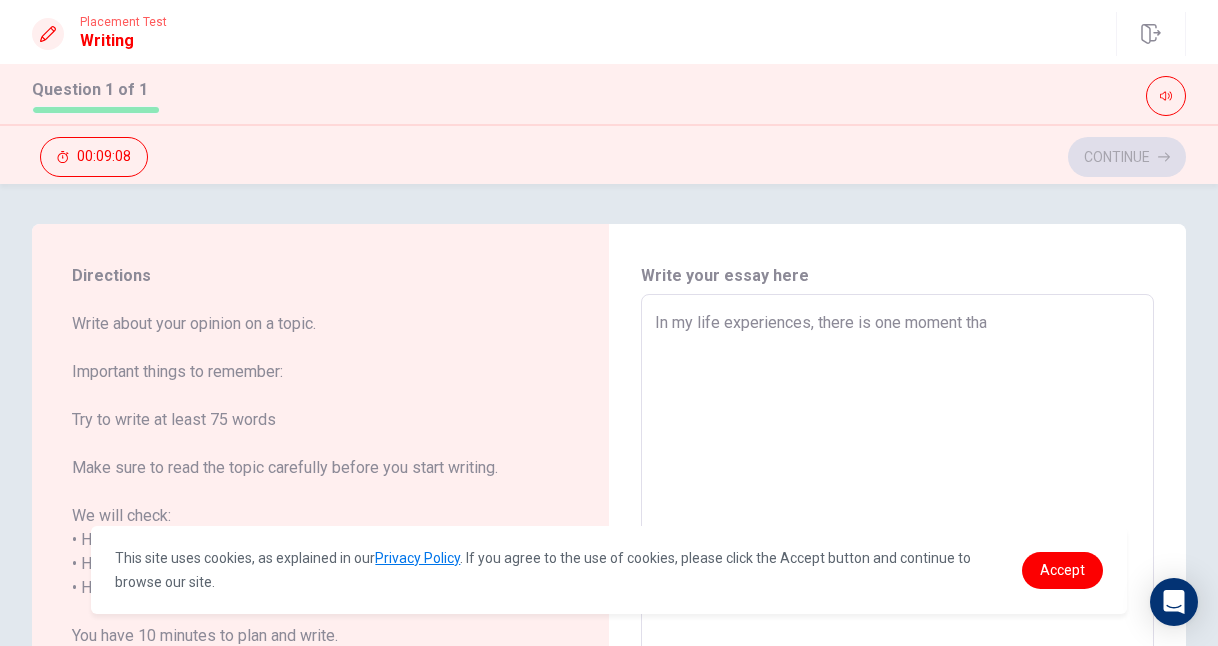type on "In my life experiences, there is one moment that" 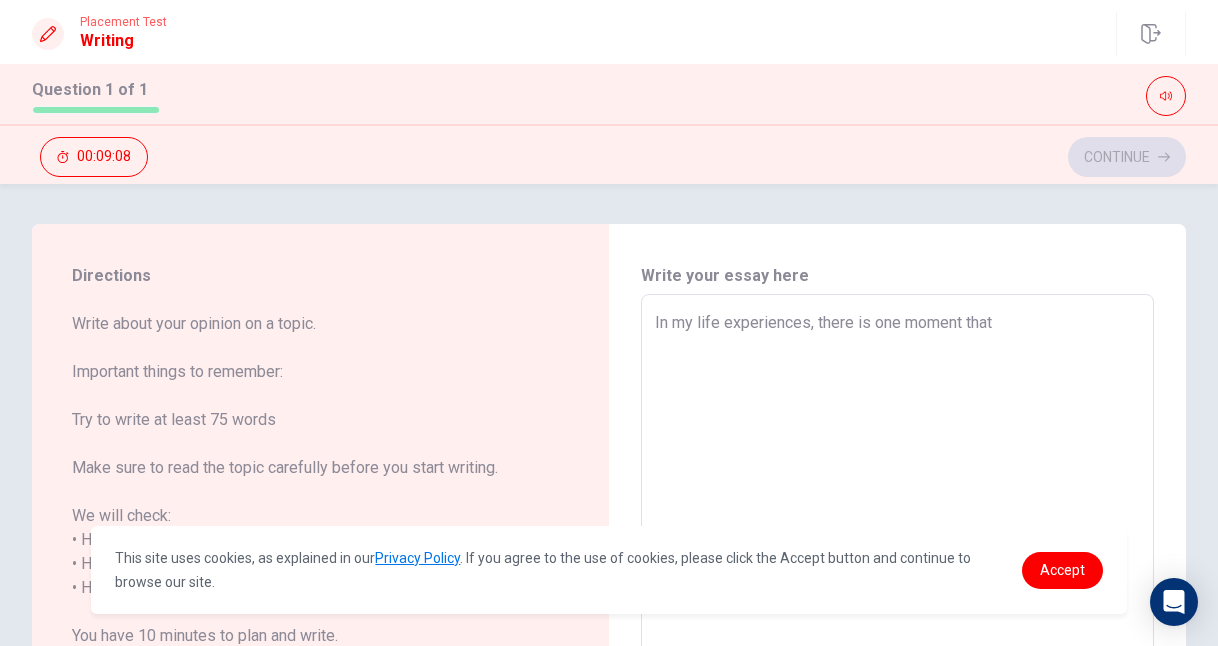 type on "x" 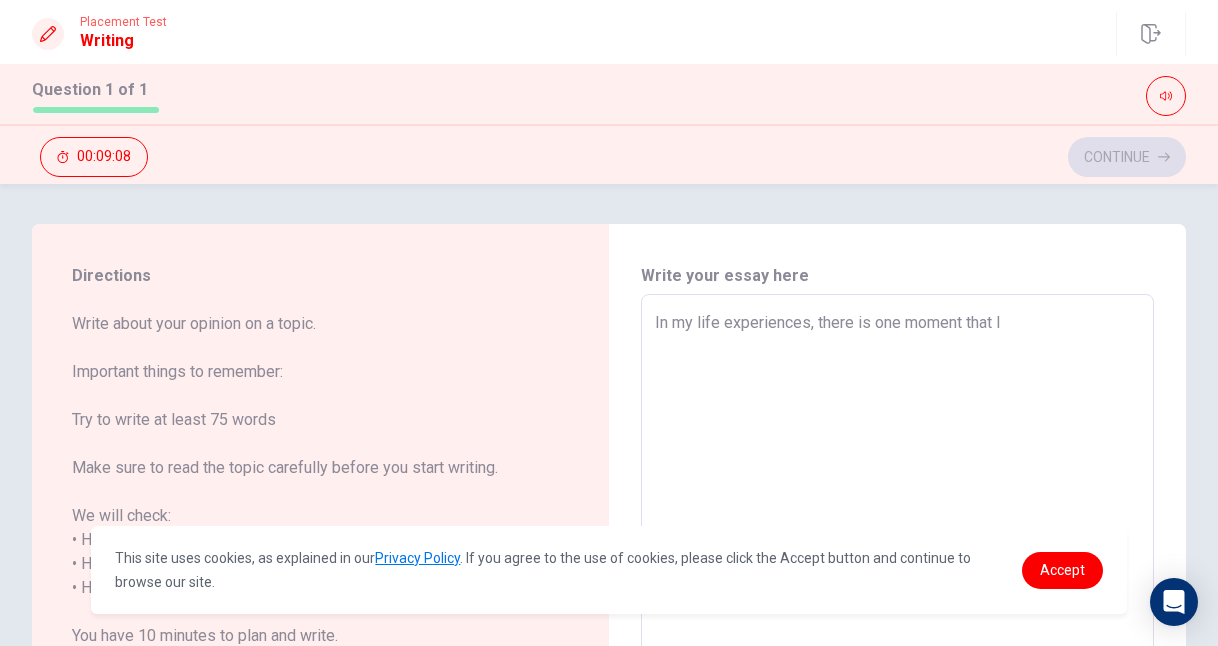 type on "x" 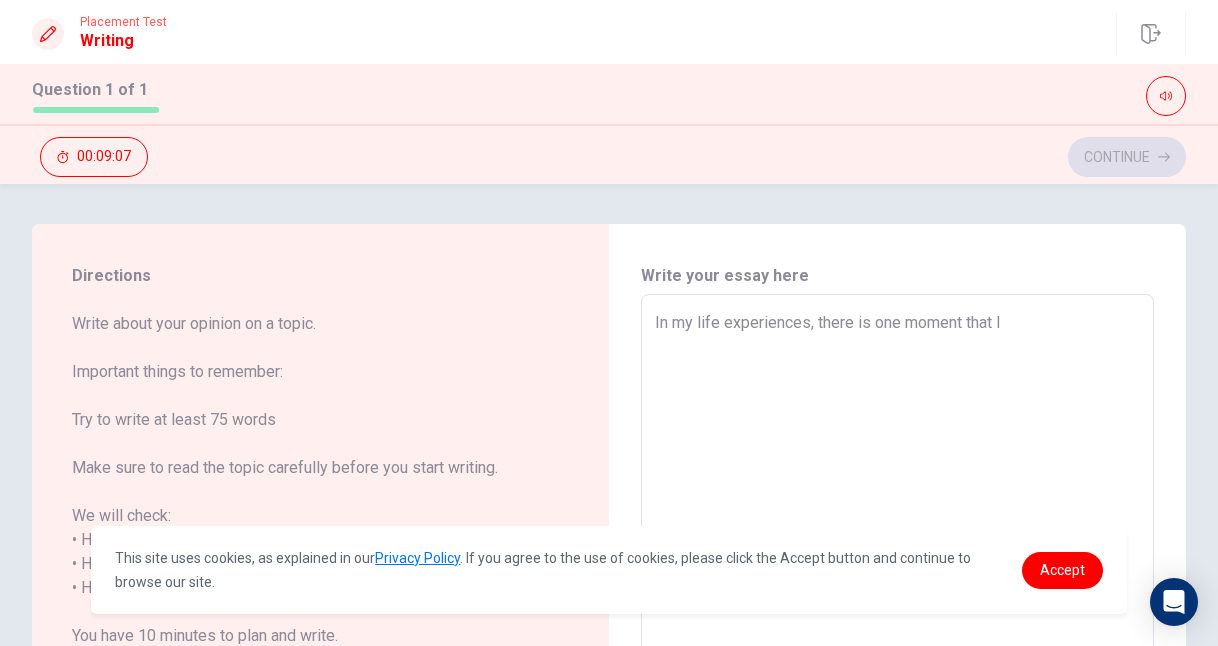 type on "In my life experiences, there is one moment that I f" 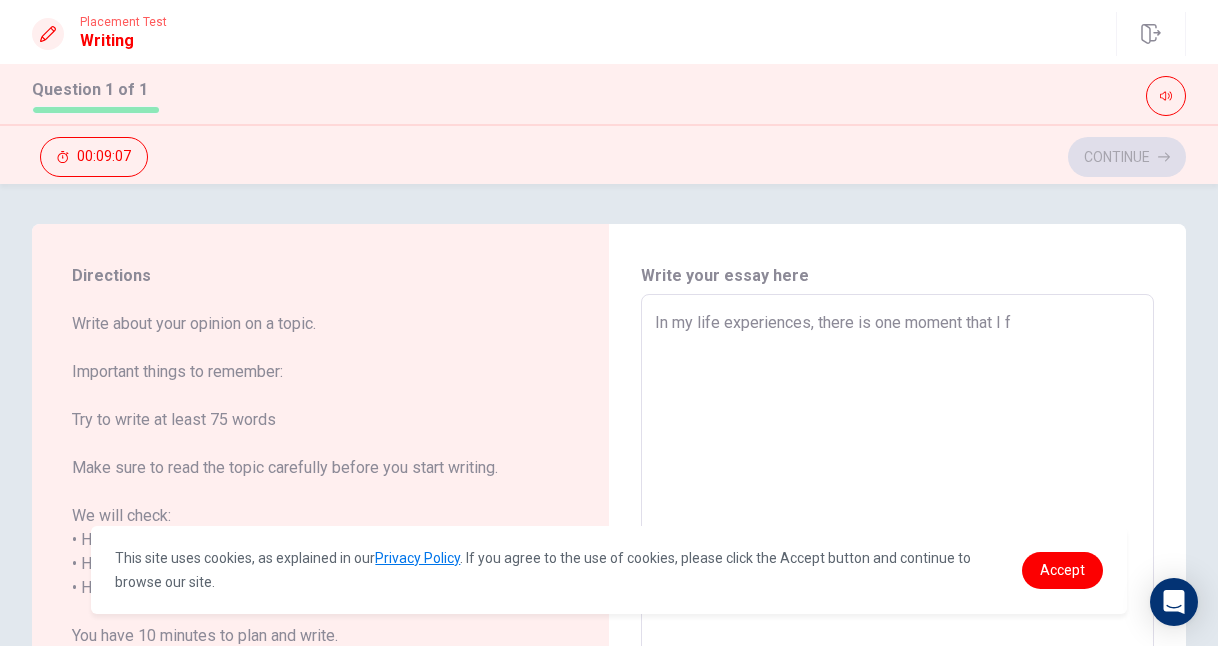 type on "x" 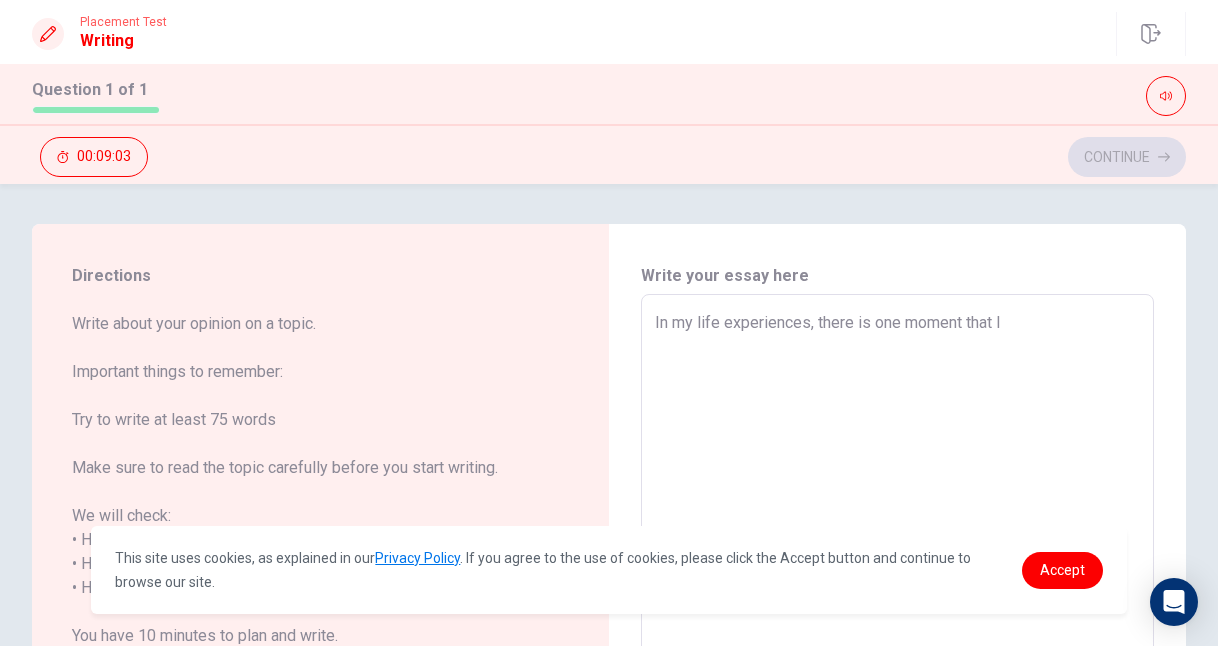 type on "x" 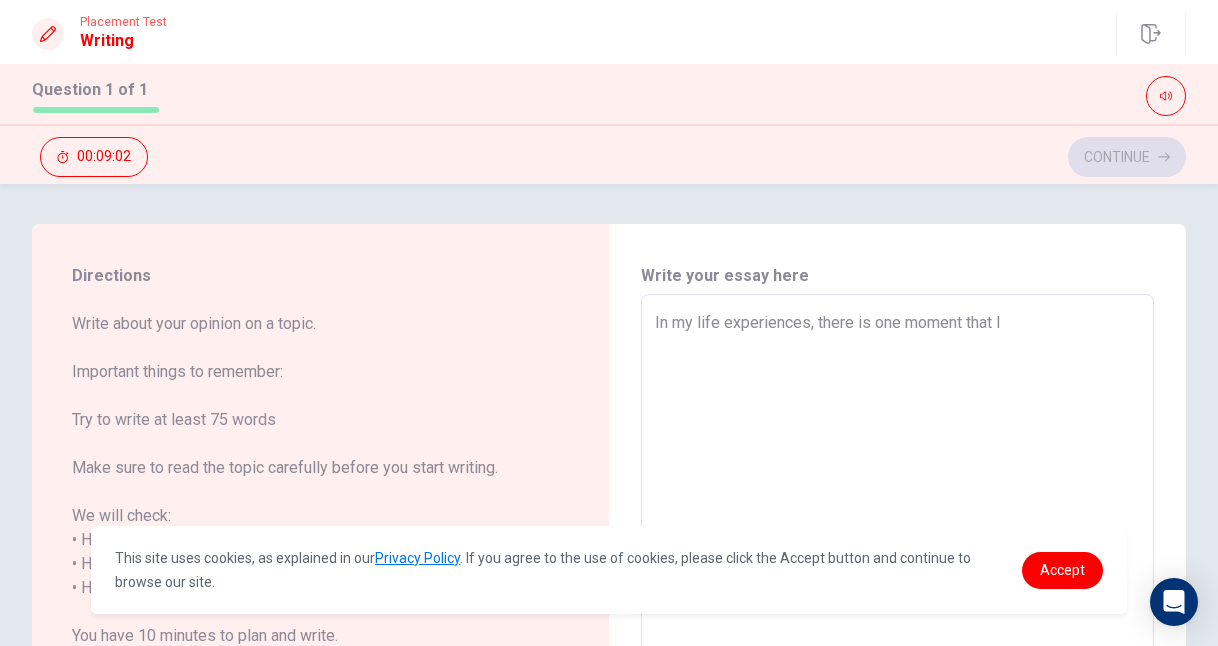 type on "In my life experiences, there is one moment that I f" 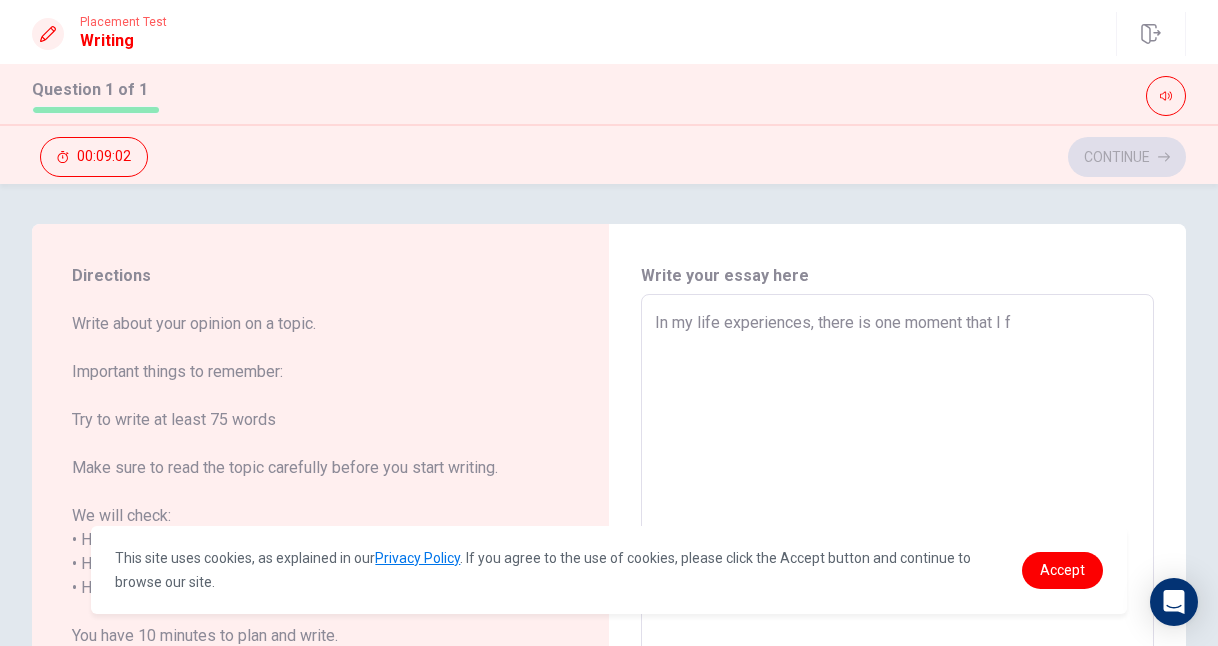 type on "x" 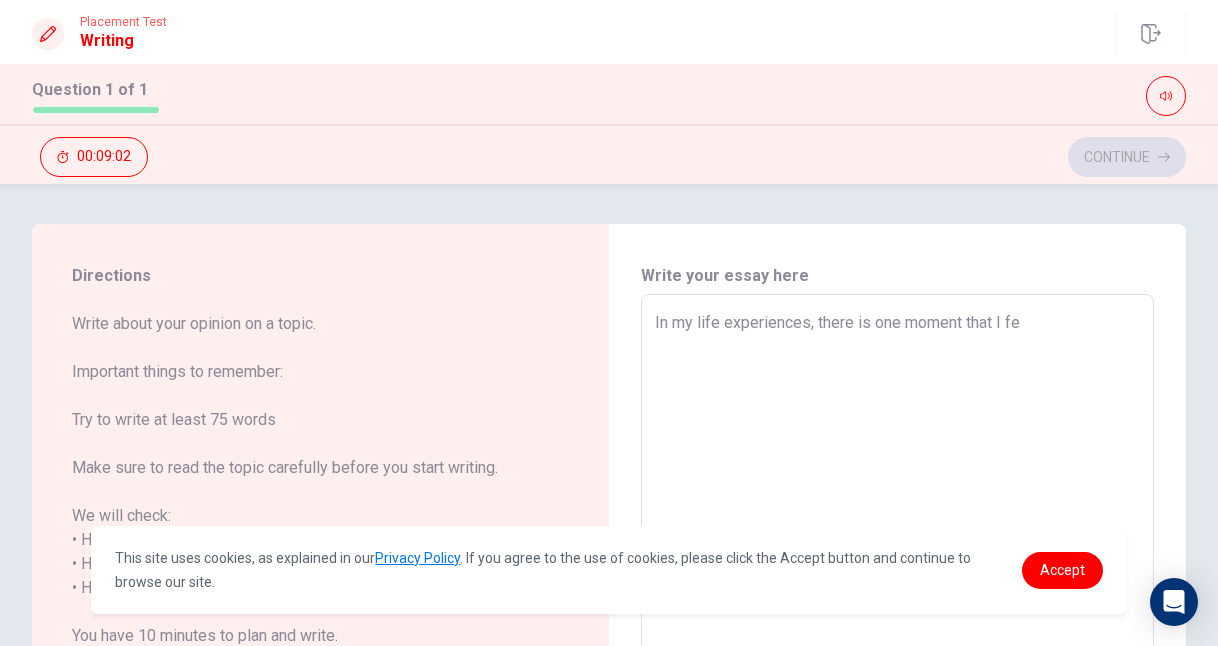 type on "x" 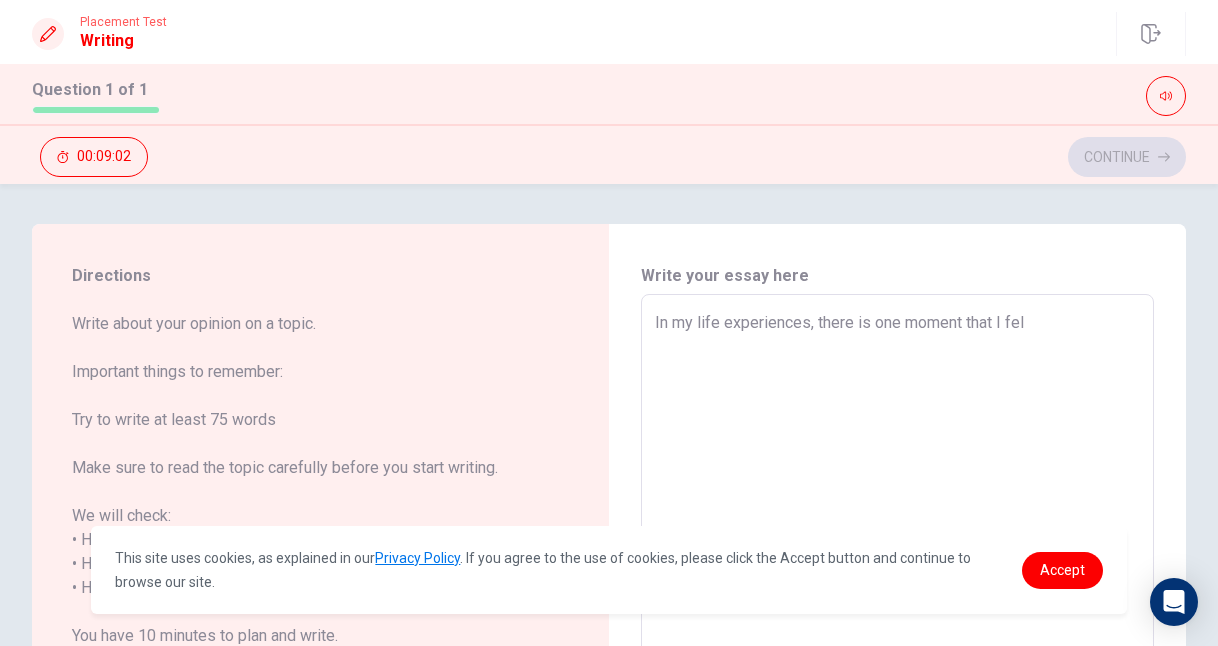 type on "x" 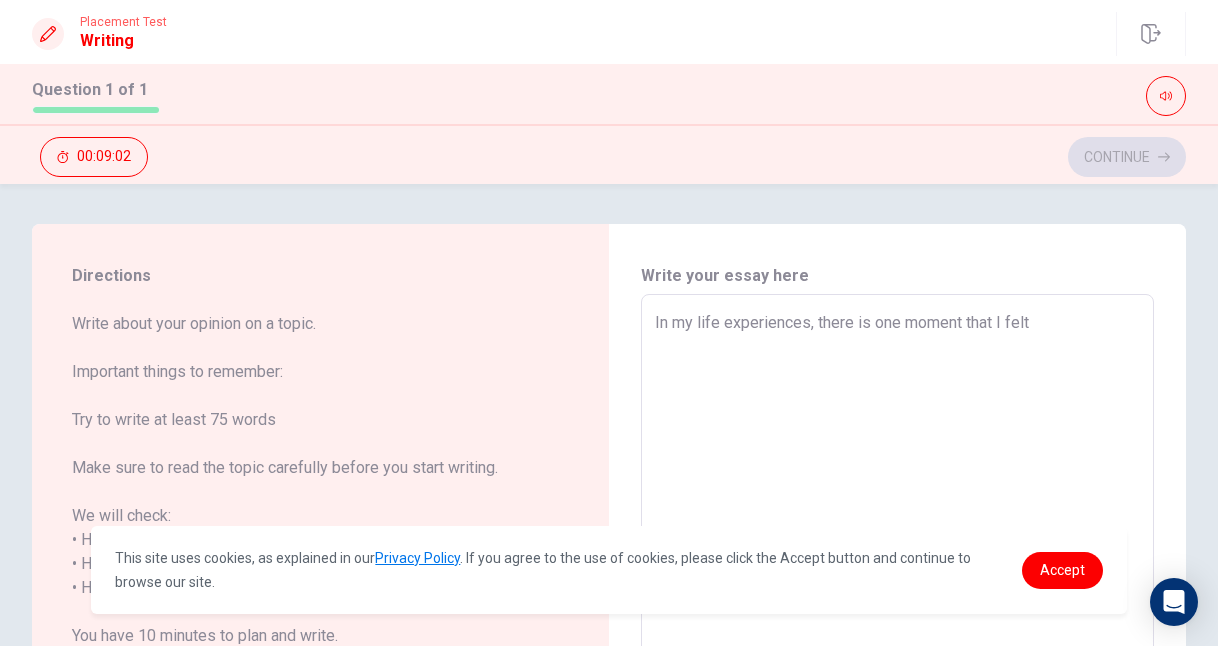 type on "x" 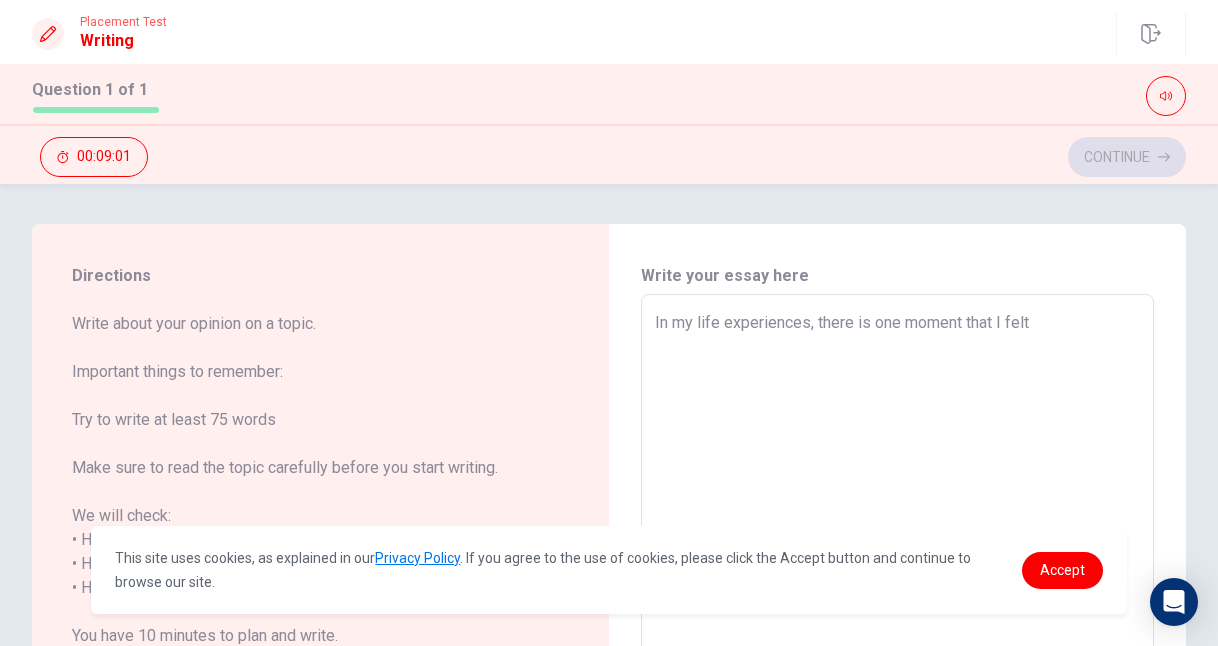 type on "In my life experiences, there is one moment that I felt t" 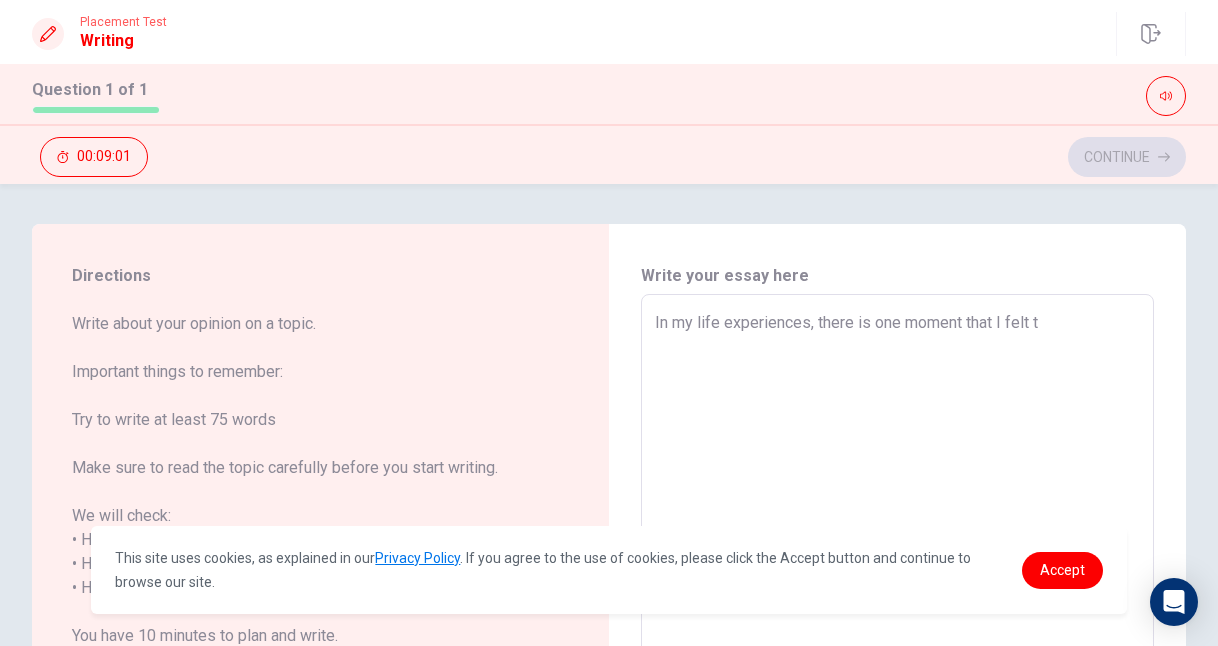 type on "x" 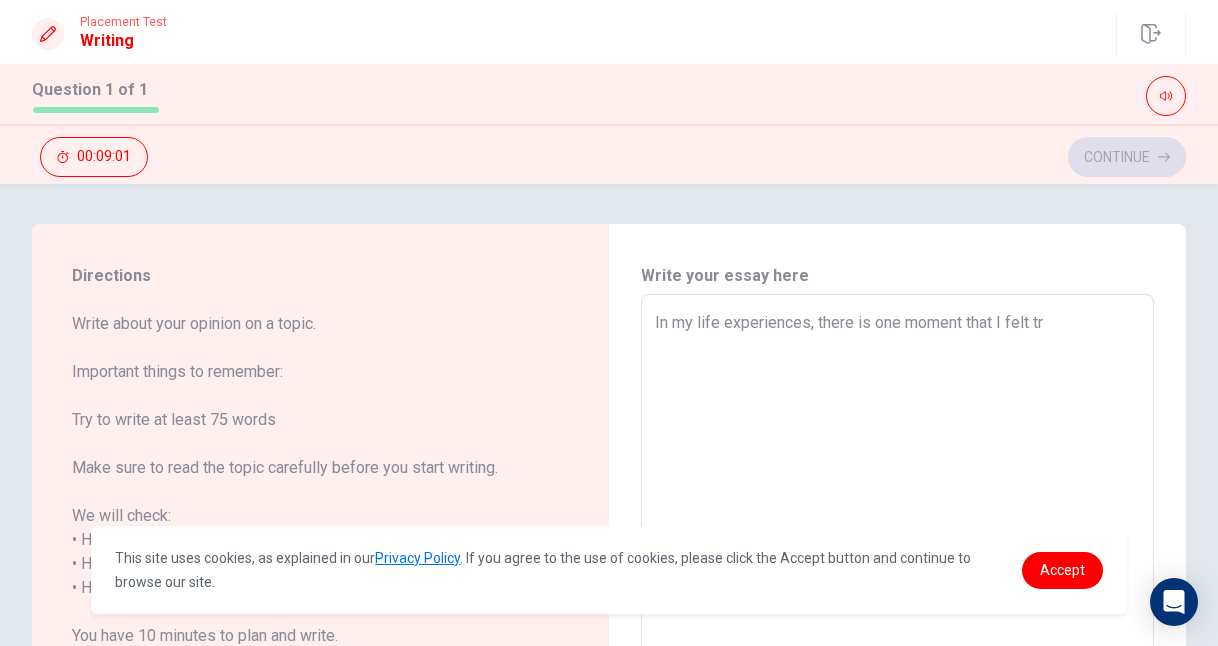 type on "x" 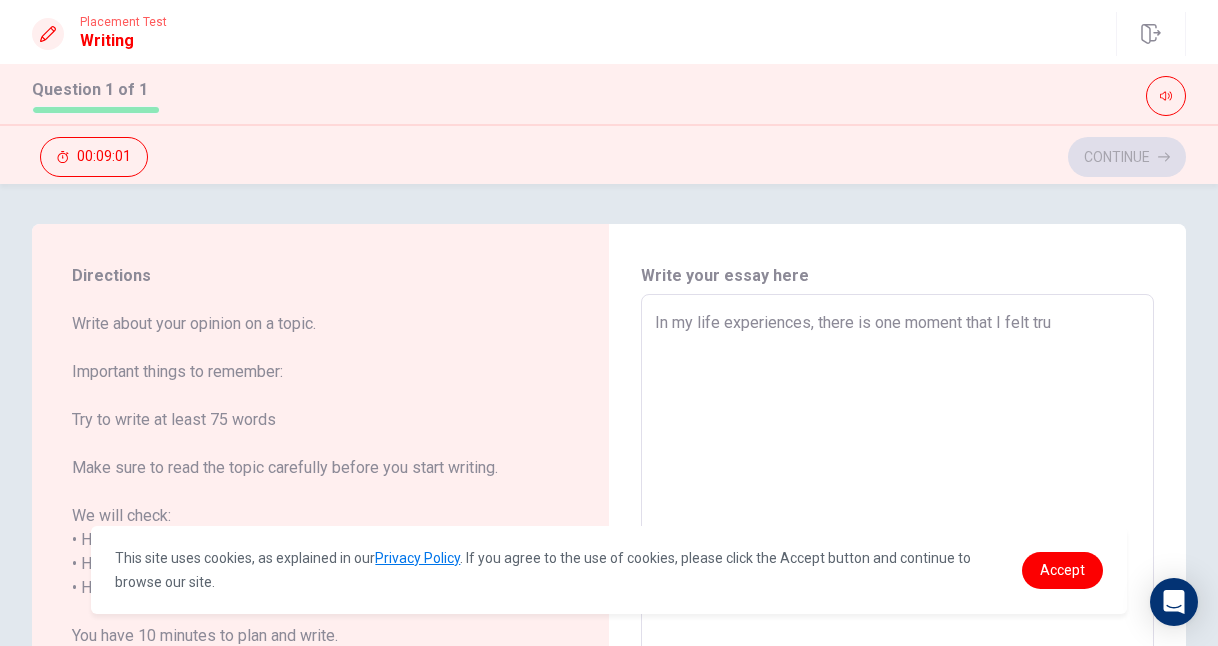 type on "x" 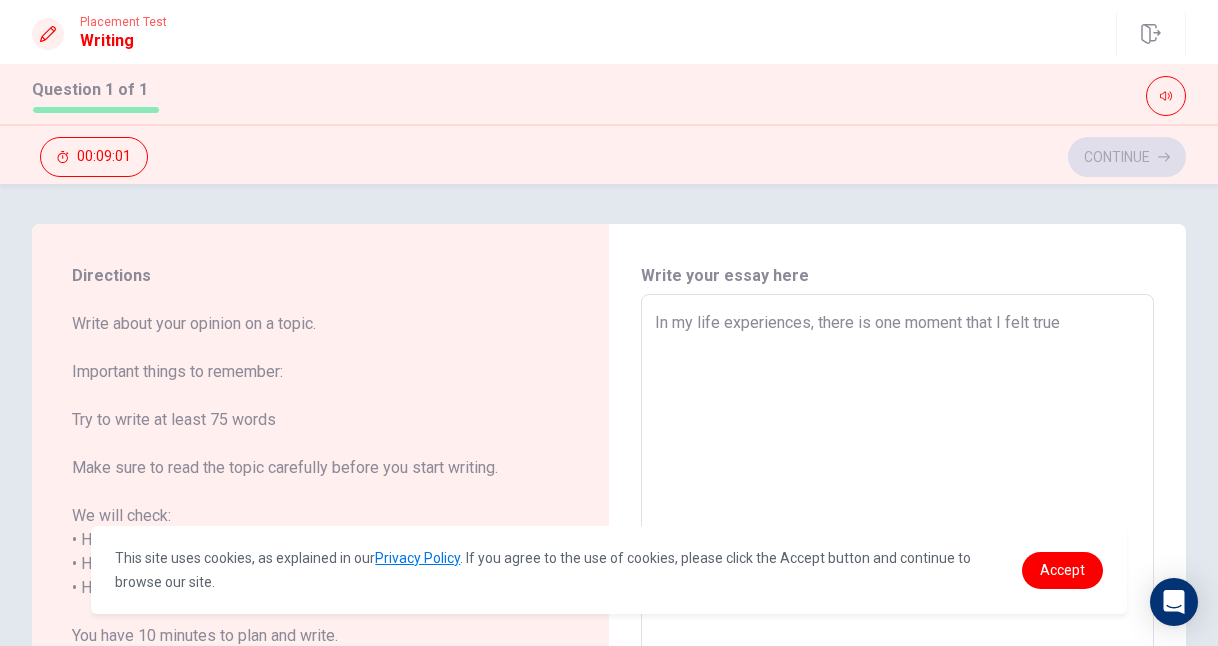 type on "In my life experiences, there is one moment that I felt truel" 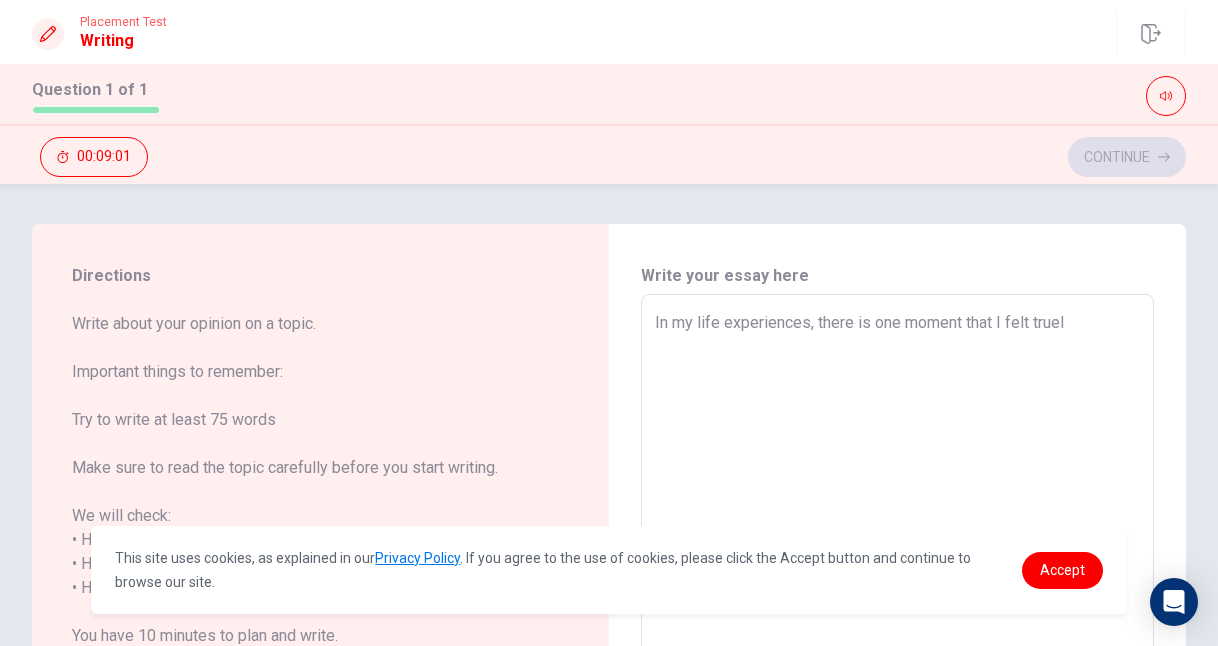 type on "x" 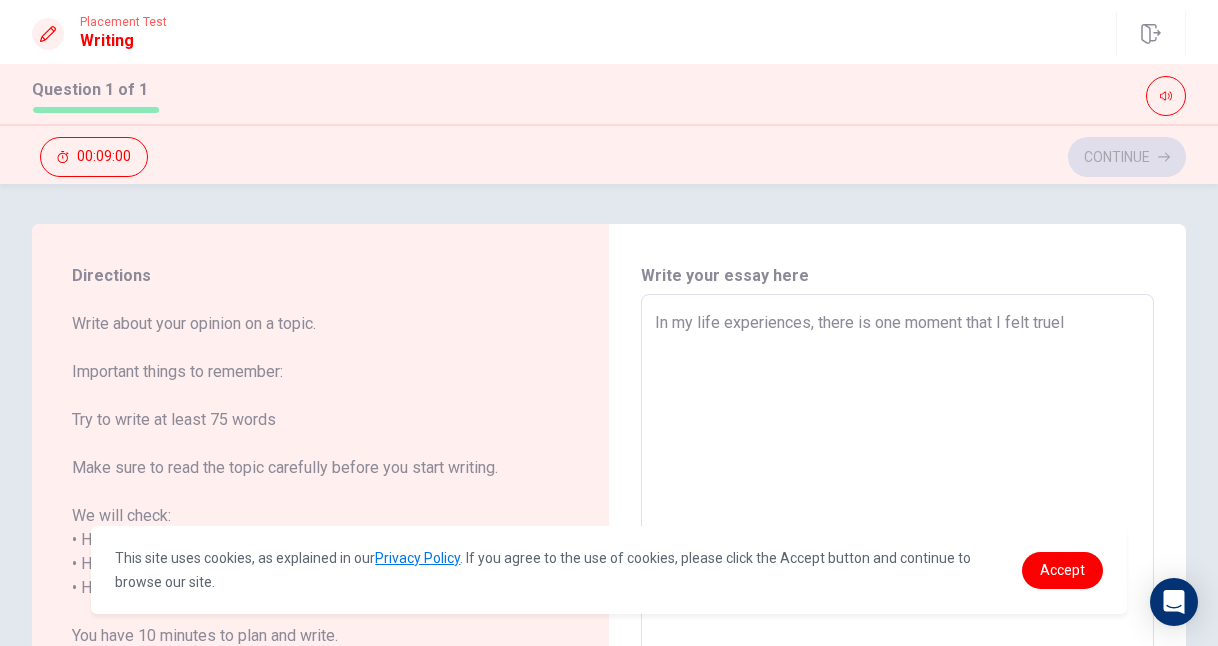 type on "In my life experiences, there is one moment that I felt truely" 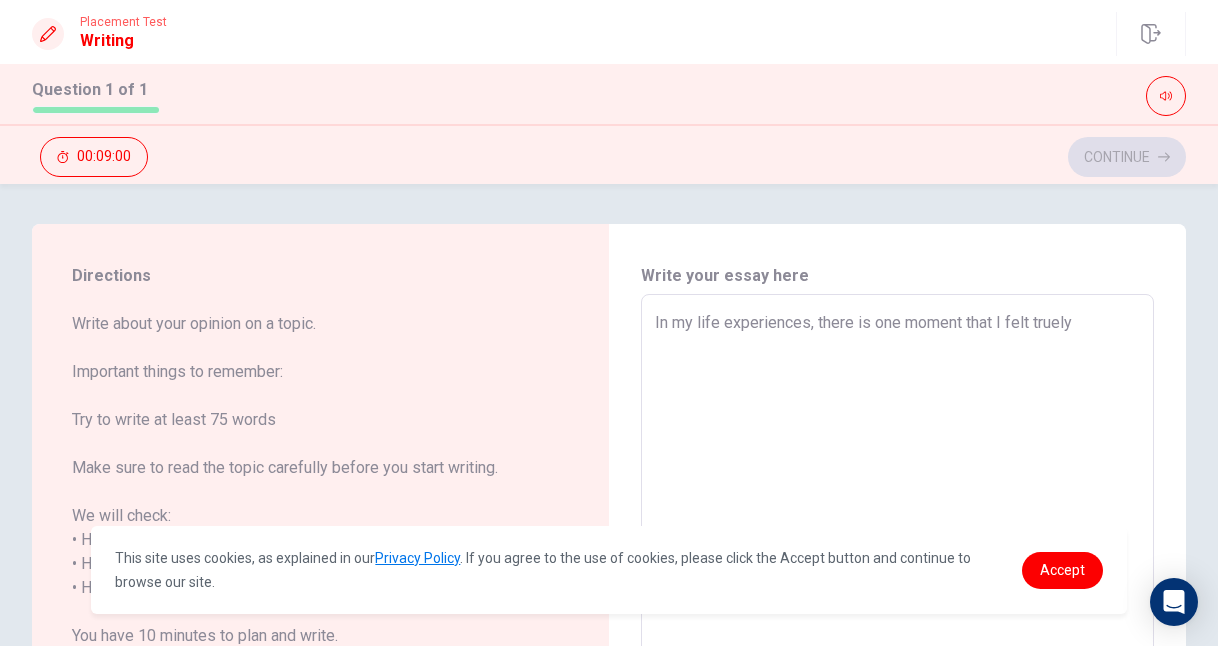 type on "x" 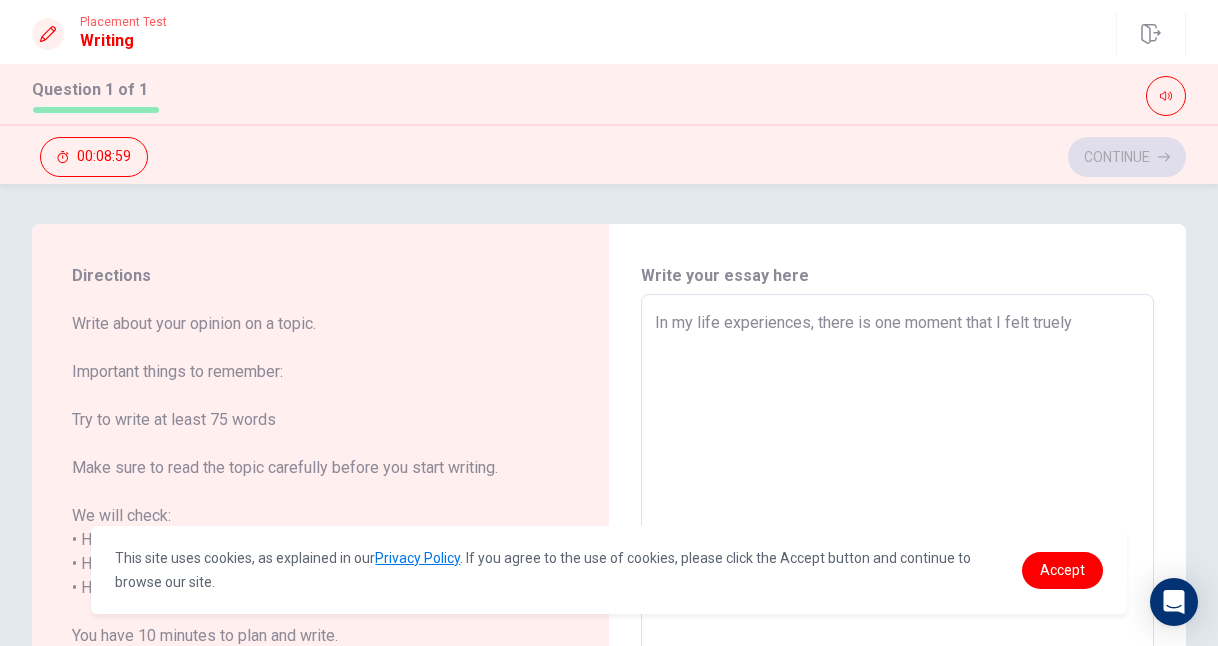 type on "In my life experiences, there is one moment that I felt truely g" 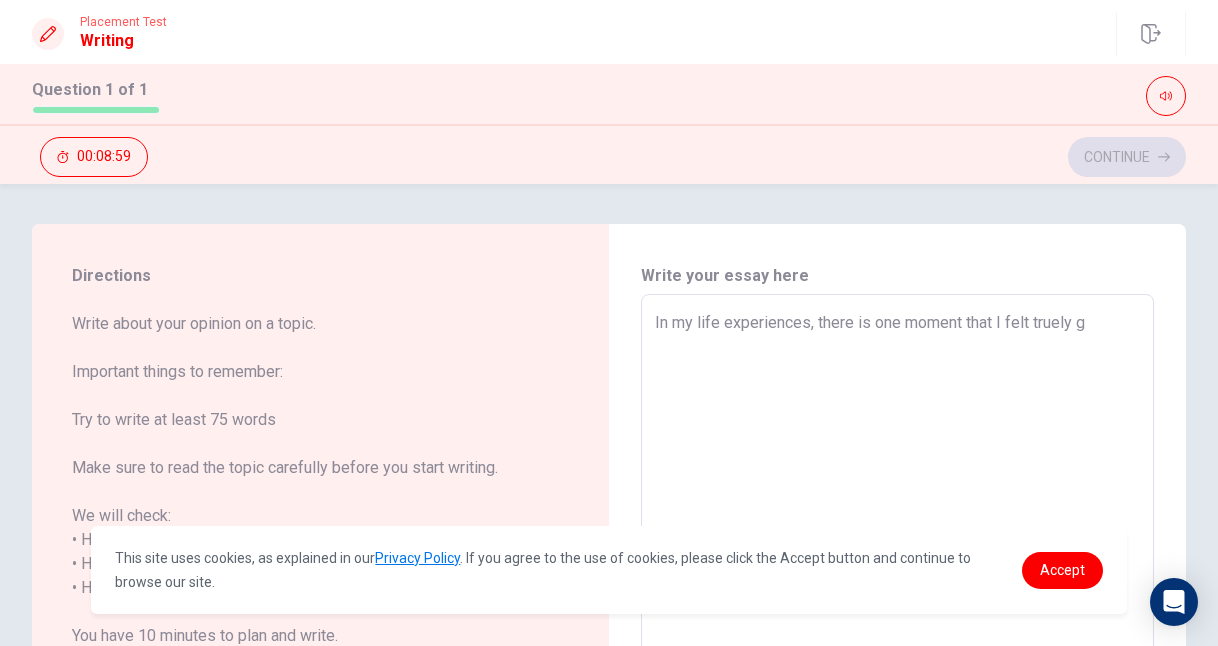 type on "x" 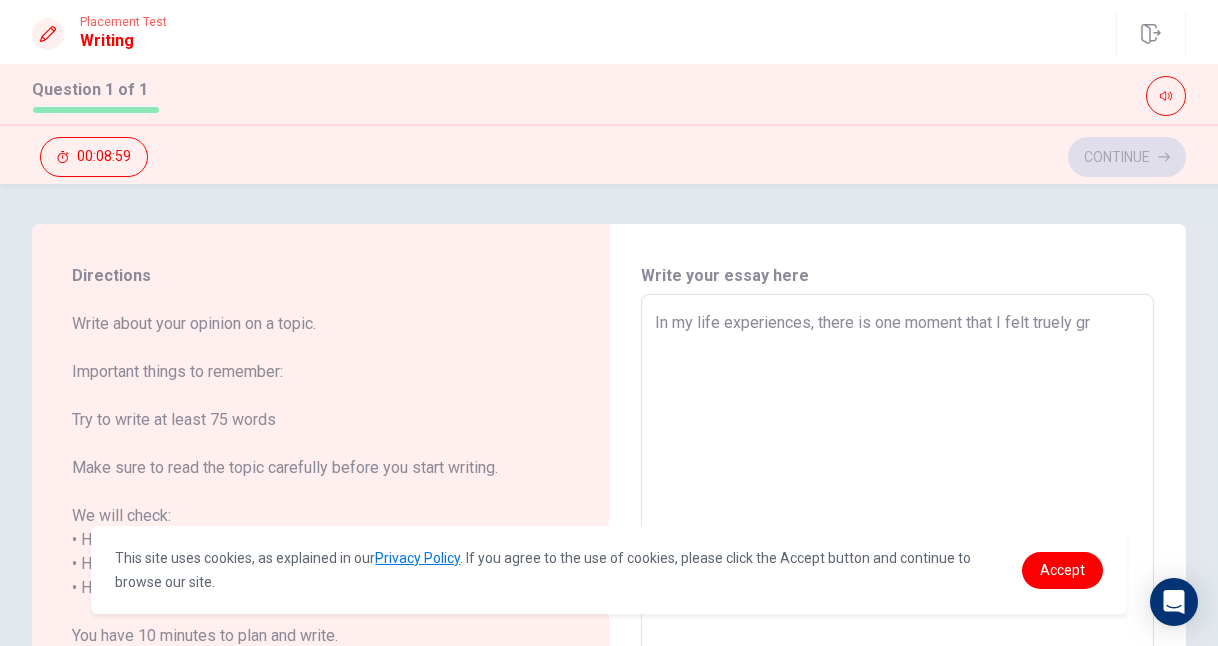 type on "x" 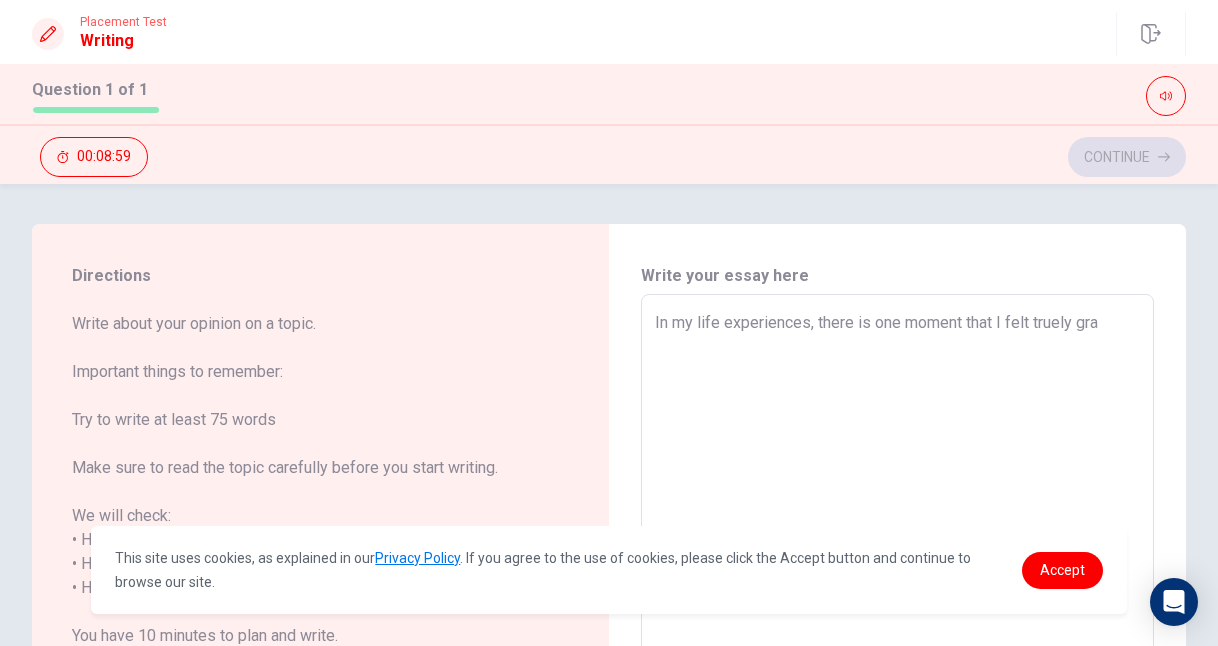 type on "x" 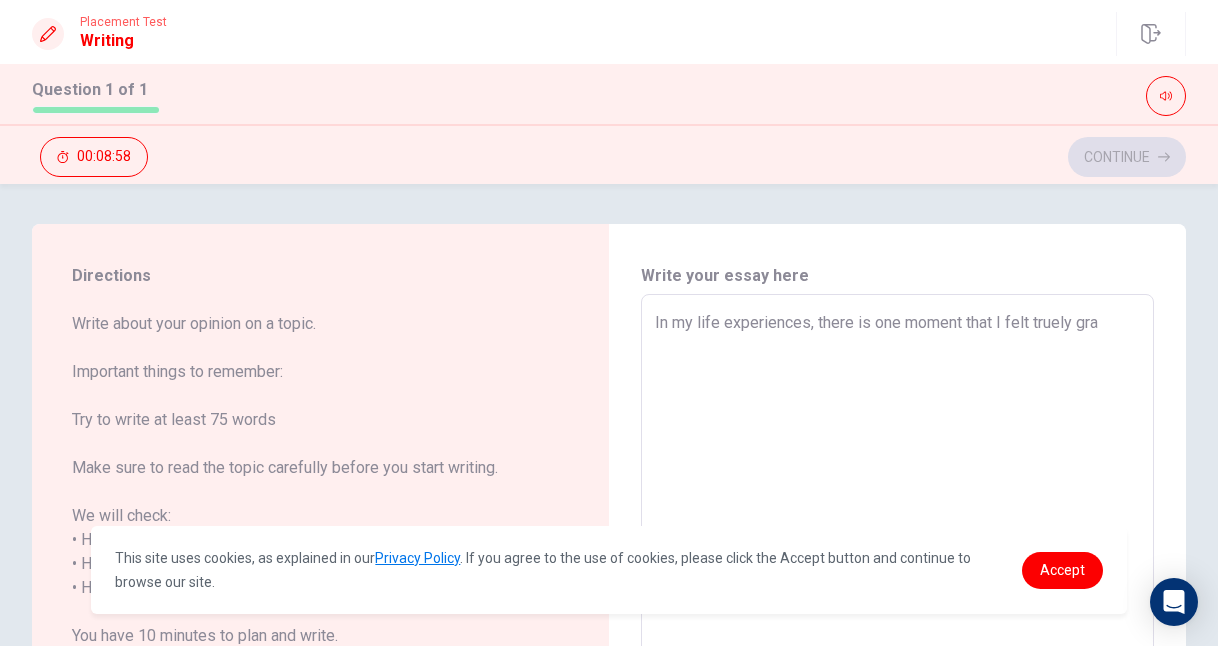 type on "In my life experiences, there is one moment that I felt truely grat" 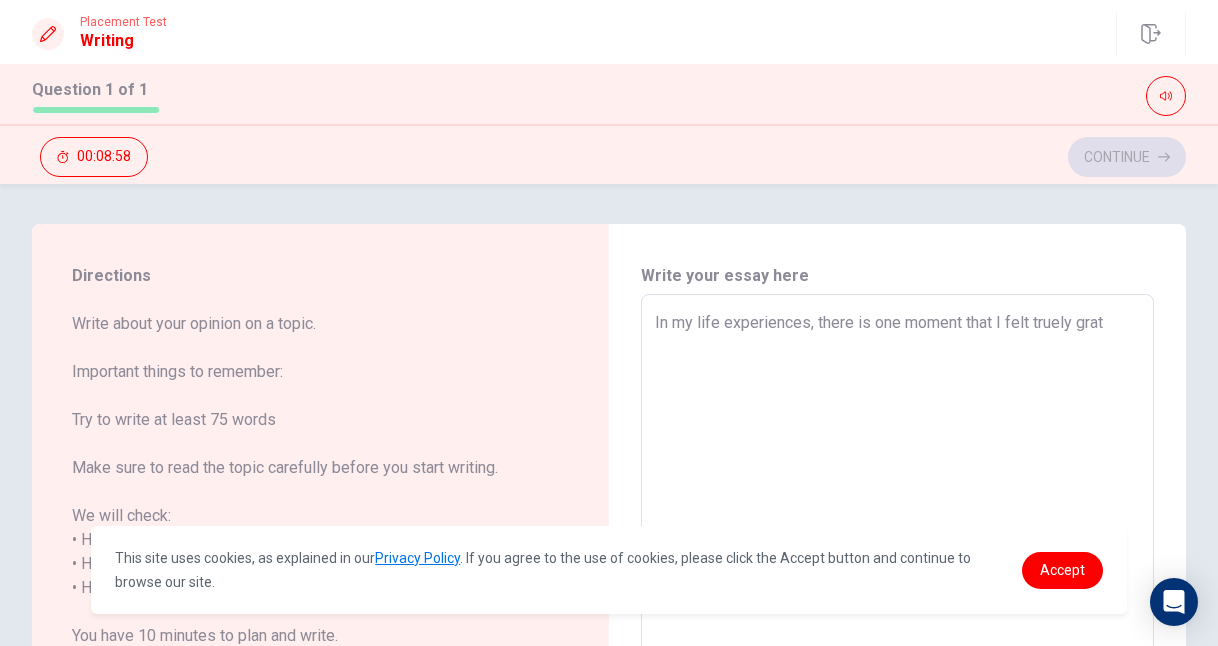 type on "x" 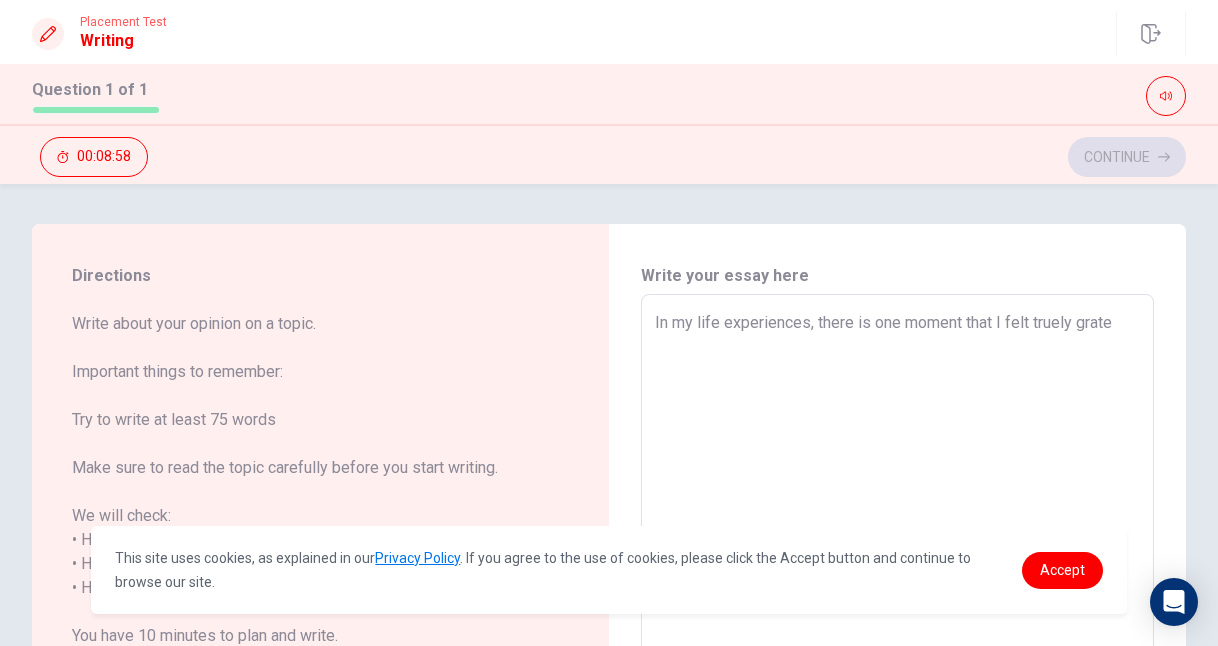 type on "x" 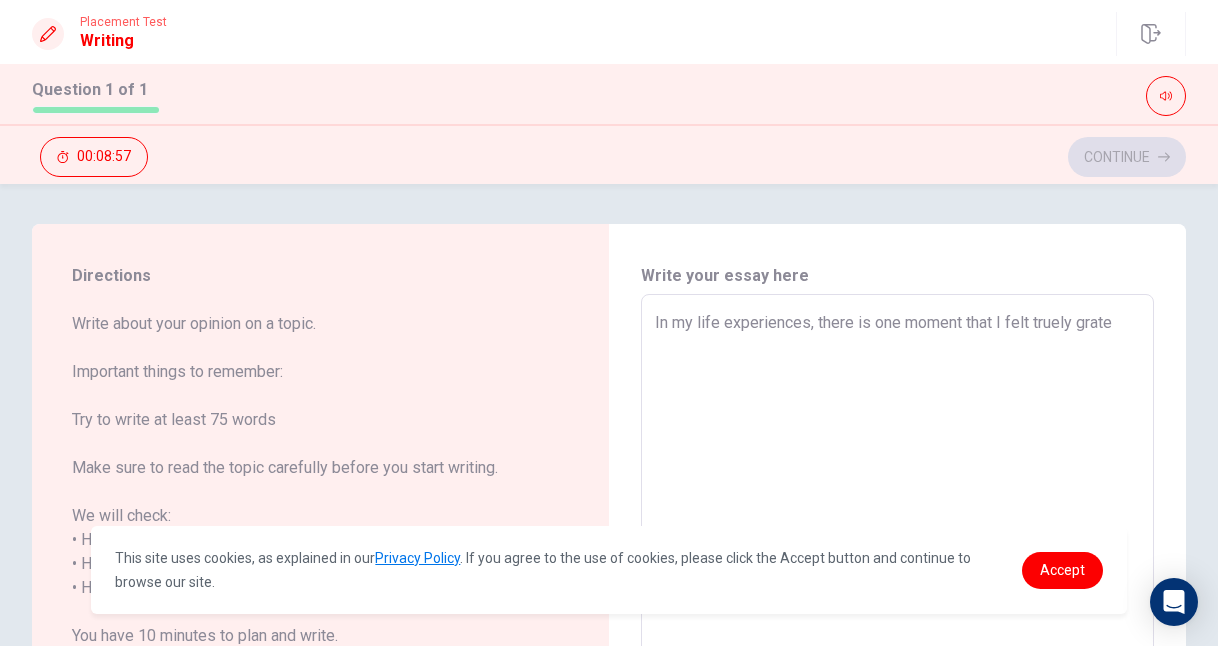 type on "In my life experiences, there is one moment that I felt truely gratef" 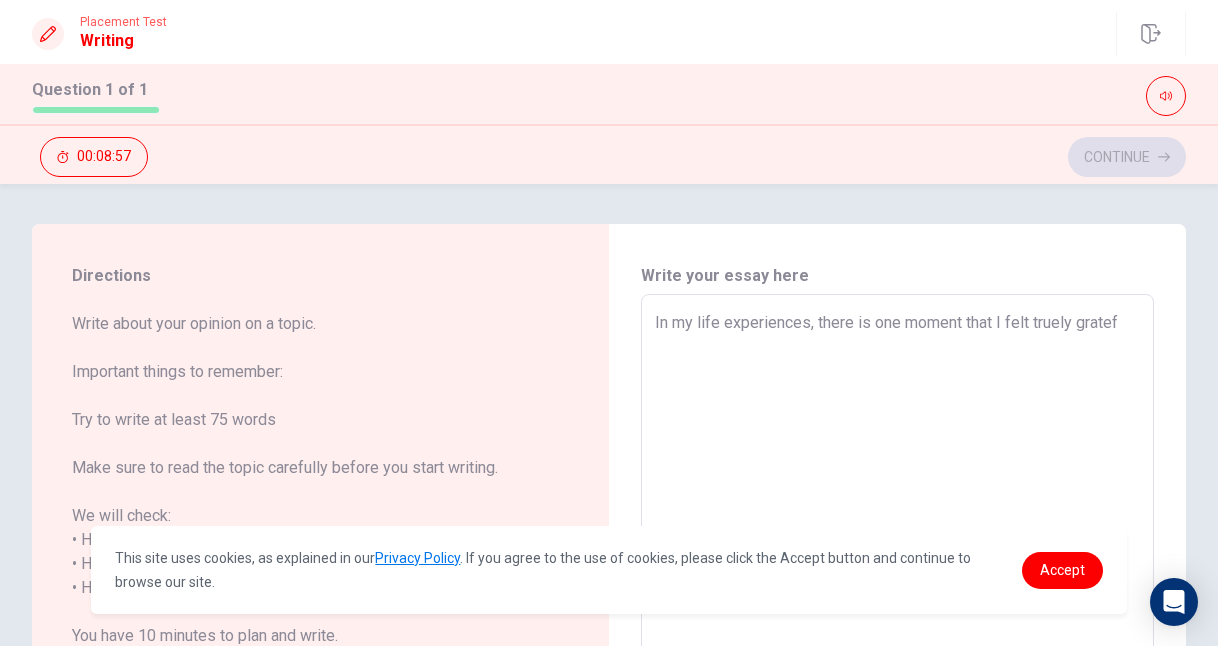 type on "x" 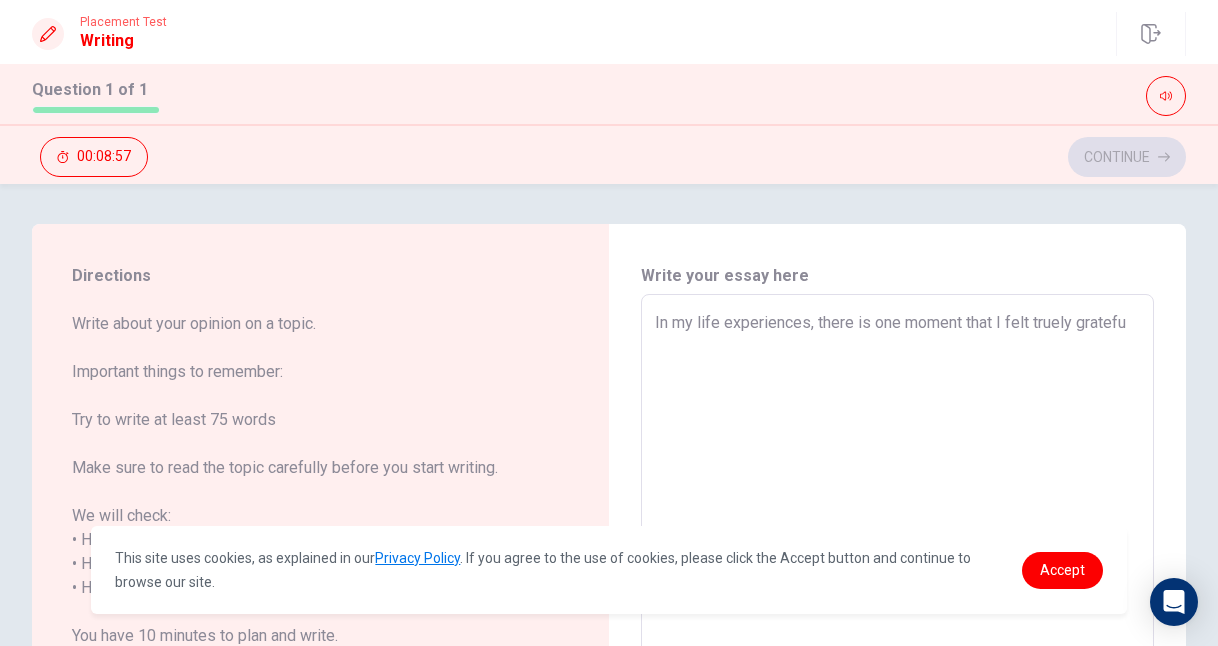 type on "x" 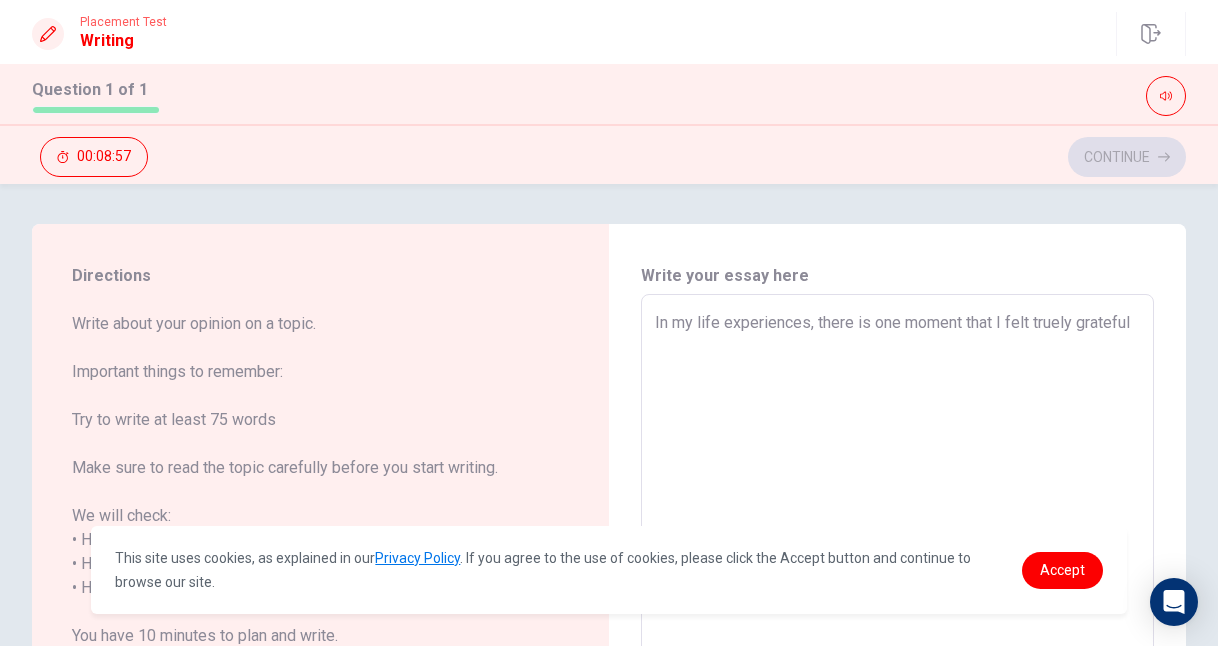 type on "x" 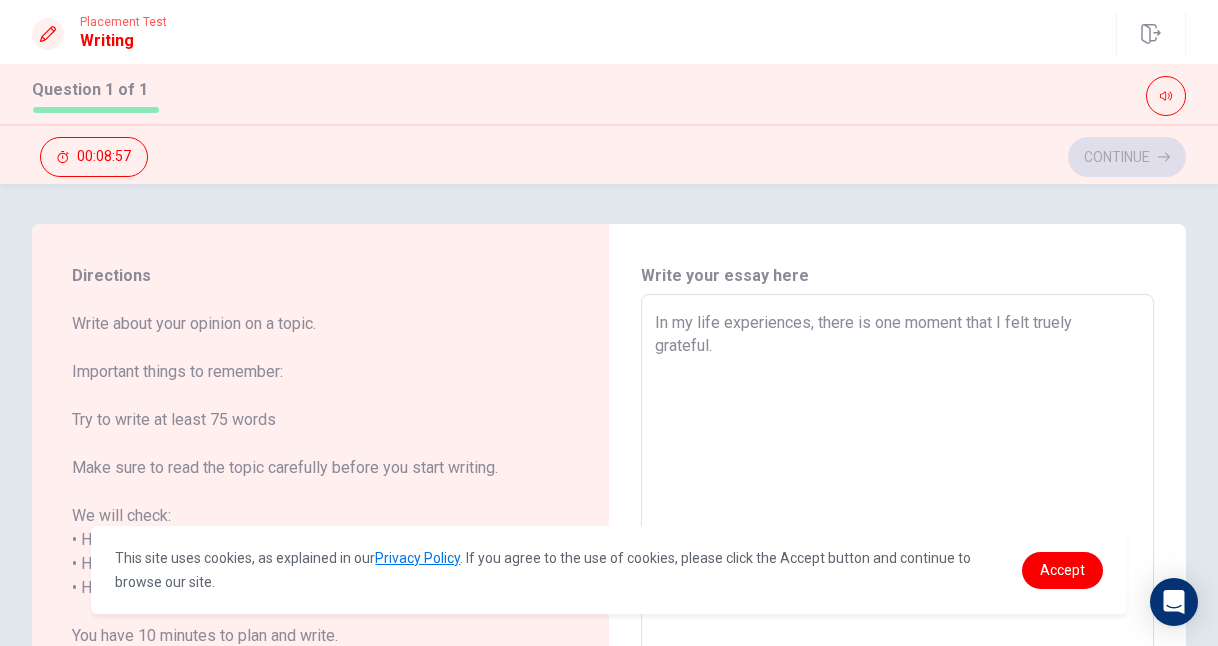 type on "x" 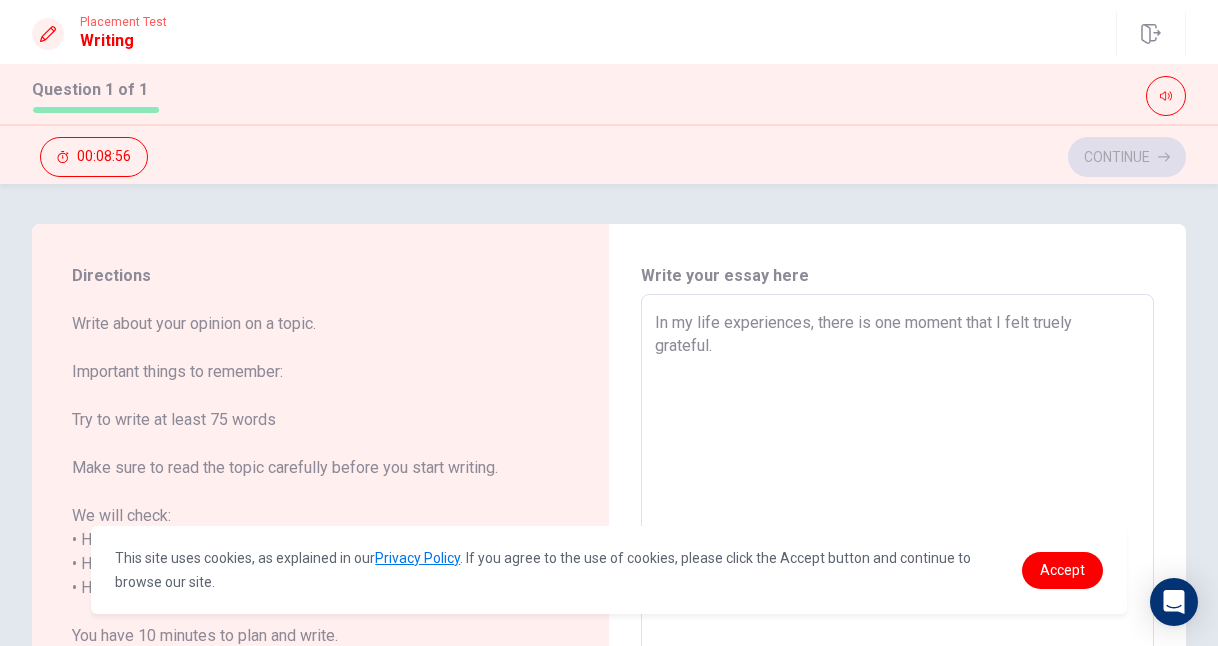 type on "In my life experiences, there is one moment that I felt truely grateful." 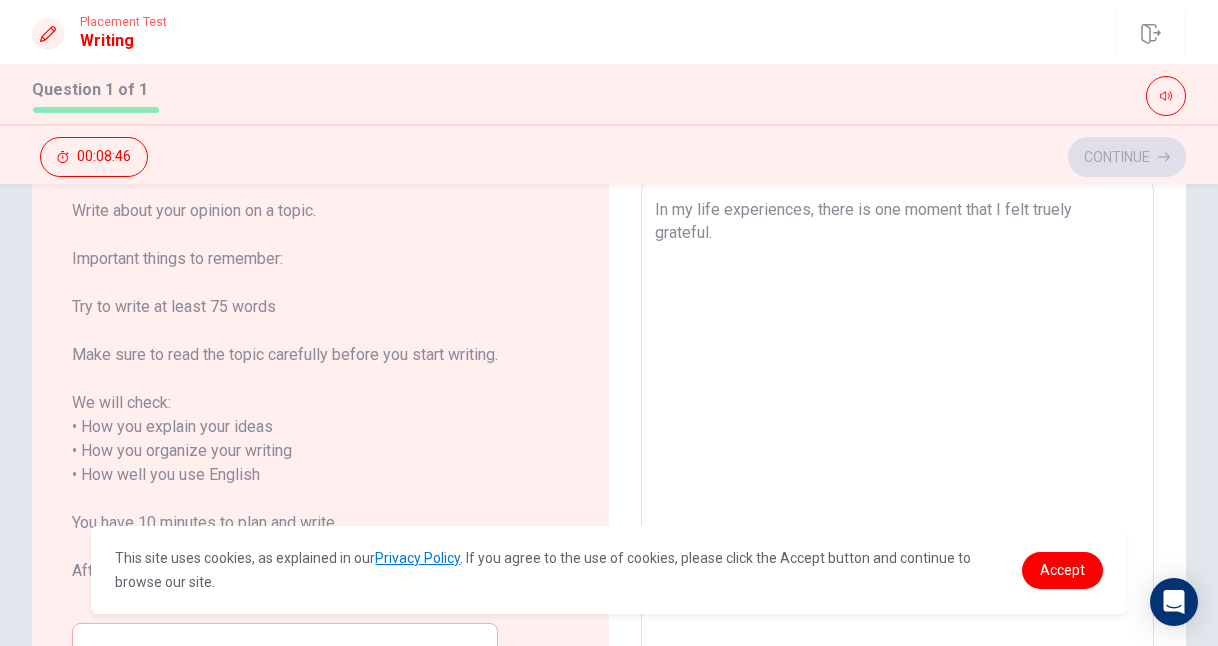 scroll, scrollTop: 115, scrollLeft: 0, axis: vertical 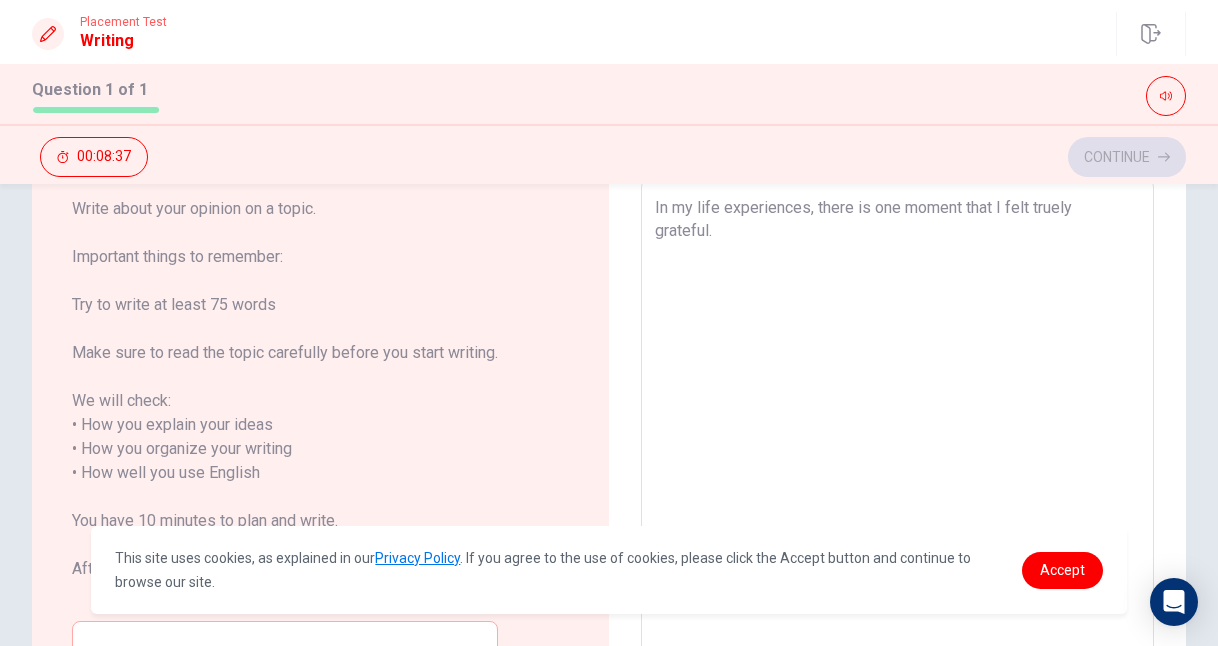click on "In my life experiences, there is one moment that I felt truely grateful." at bounding box center (897, 461) 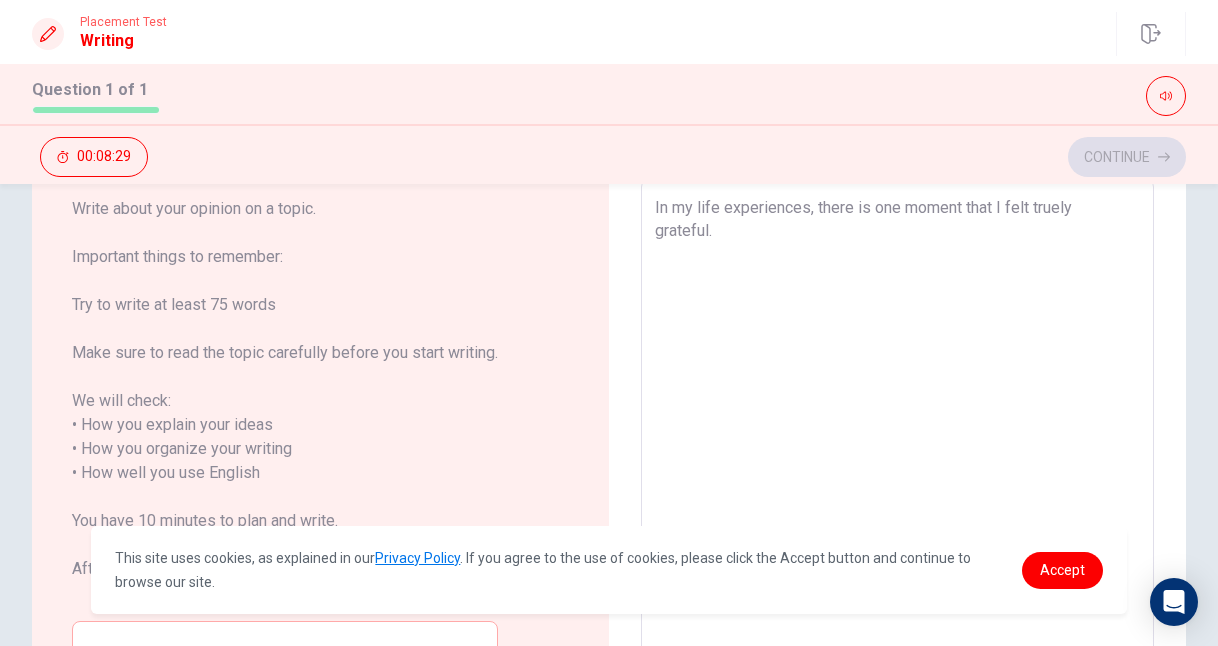 type on "x" 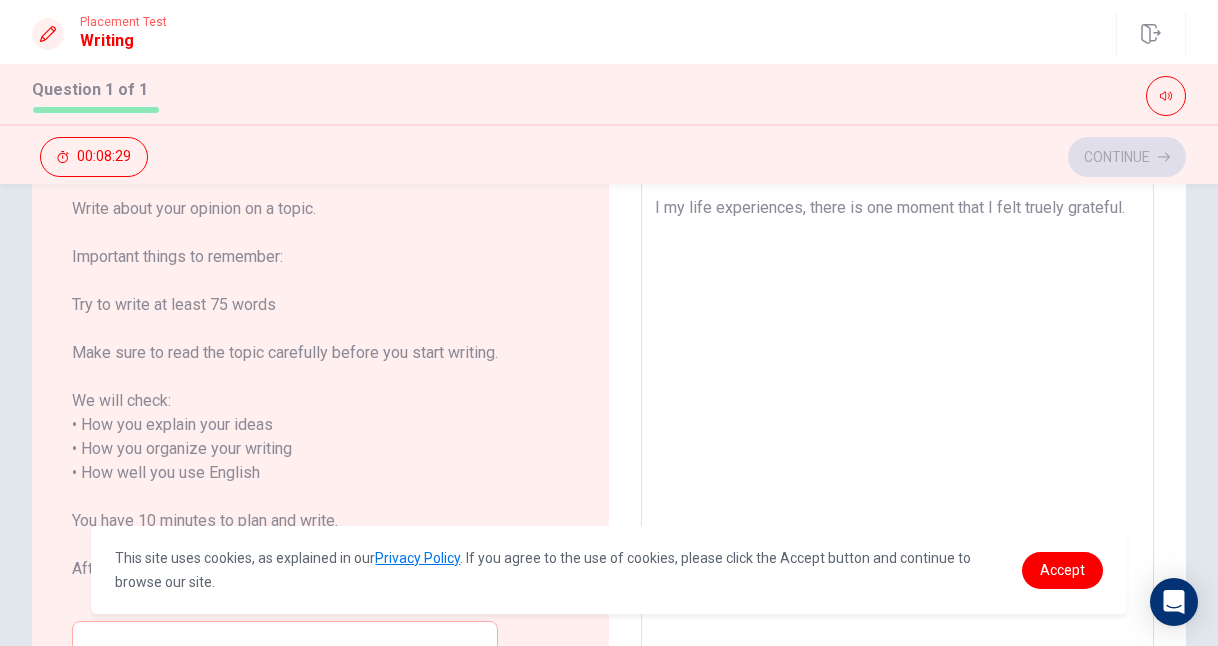 type on "x" 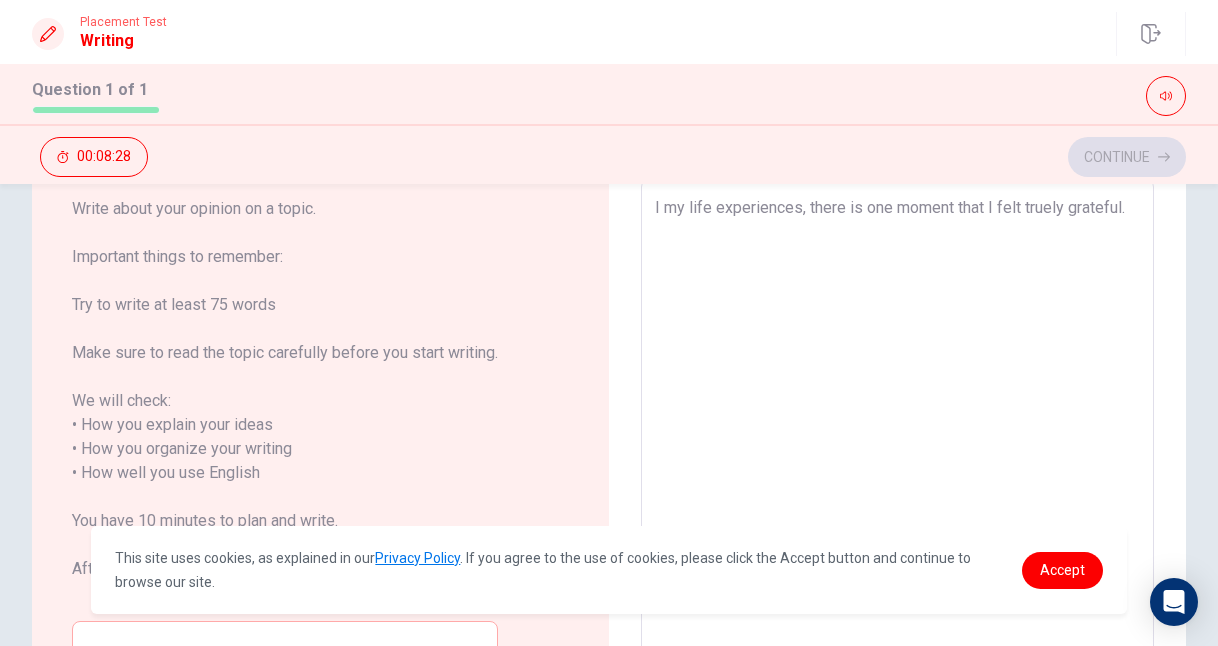 type on "my life experiences, there is one moment that I felt truely grateful." 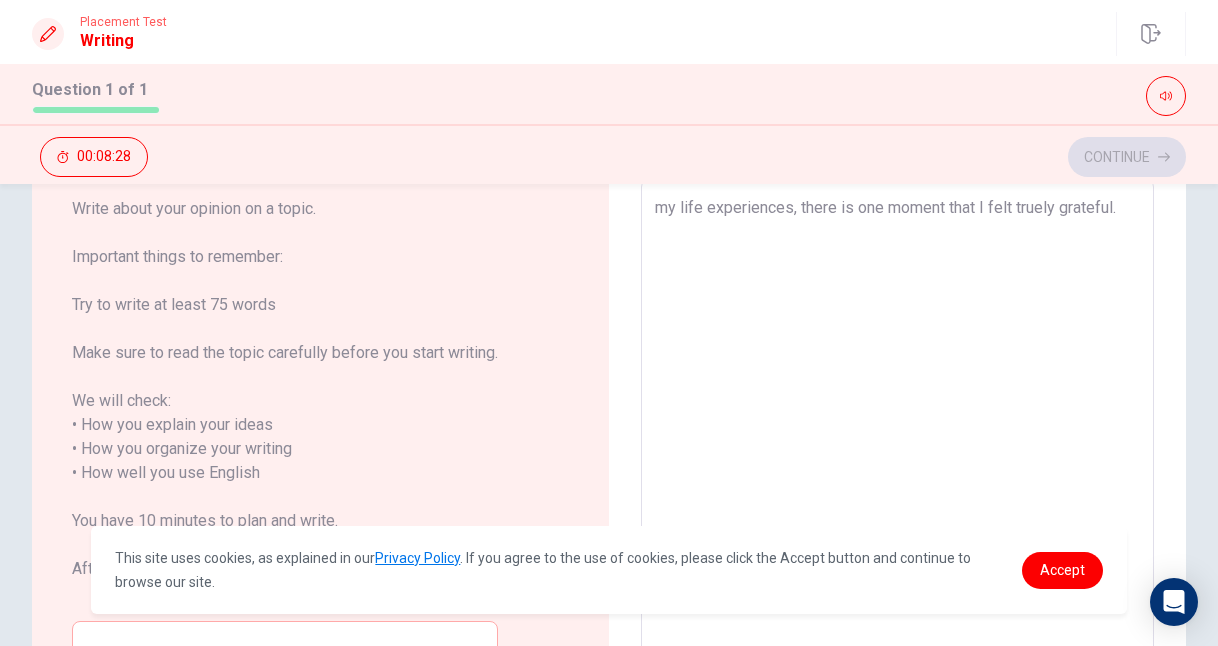 type on "x" 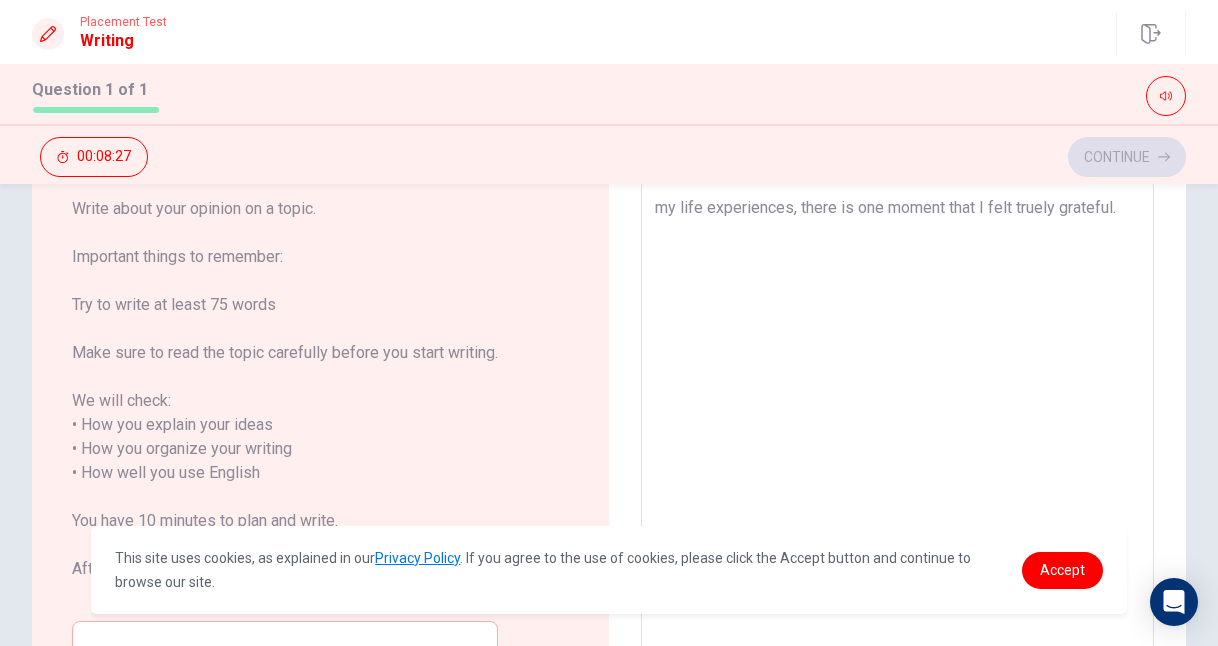 type on "A my life experiences, there is one moment that I felt truely grateful." 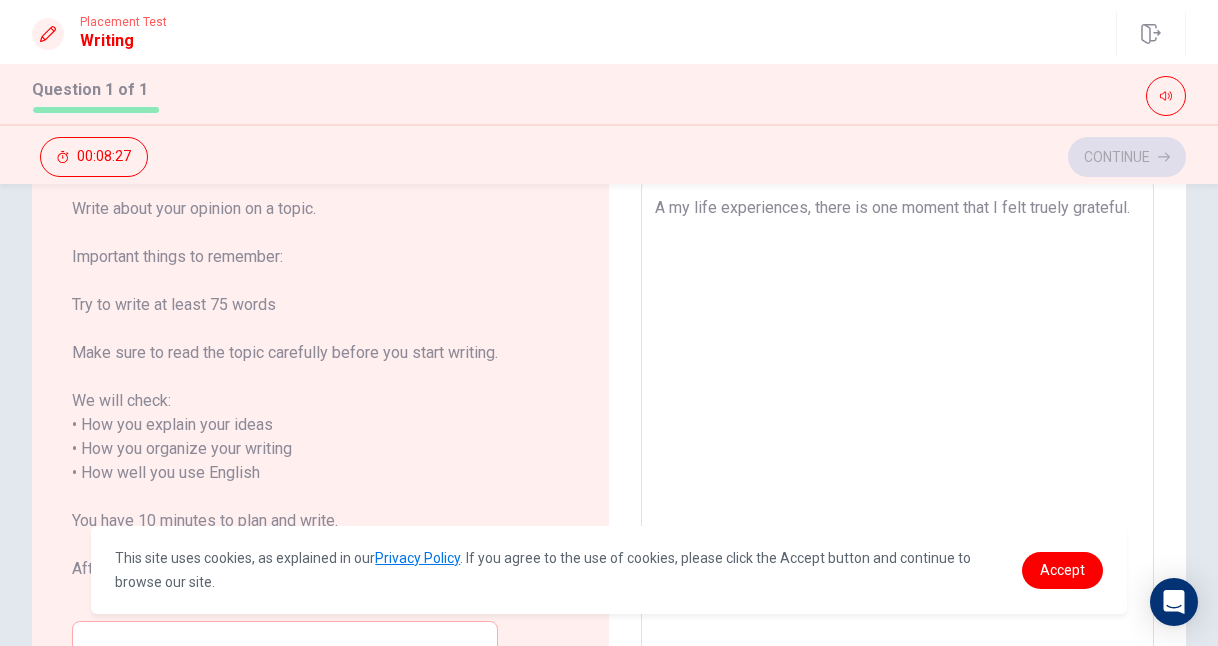 type on "x" 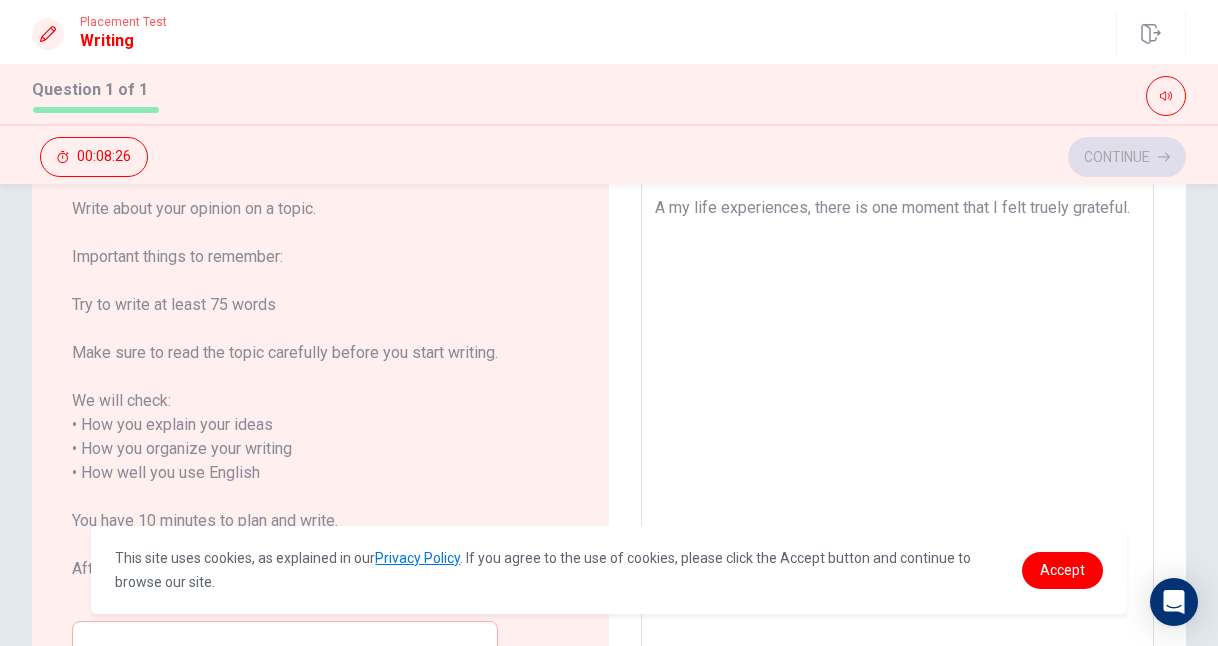 type on "Am my life experiences, there is one moment that I felt truely grateful." 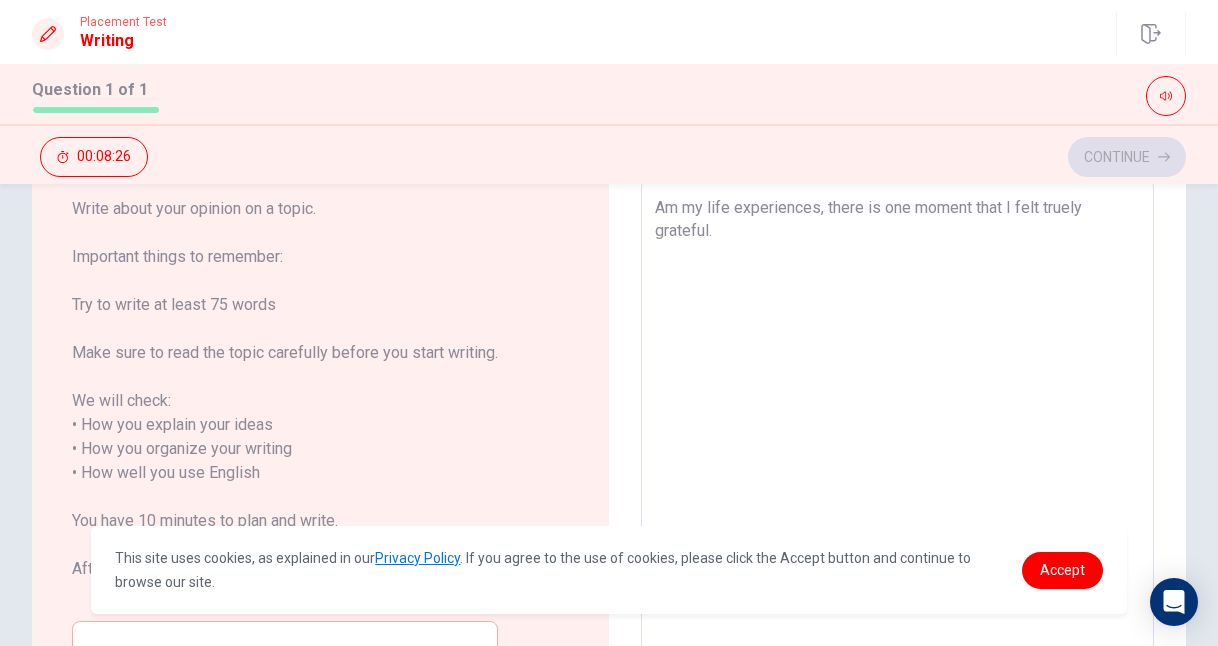 type on "x" 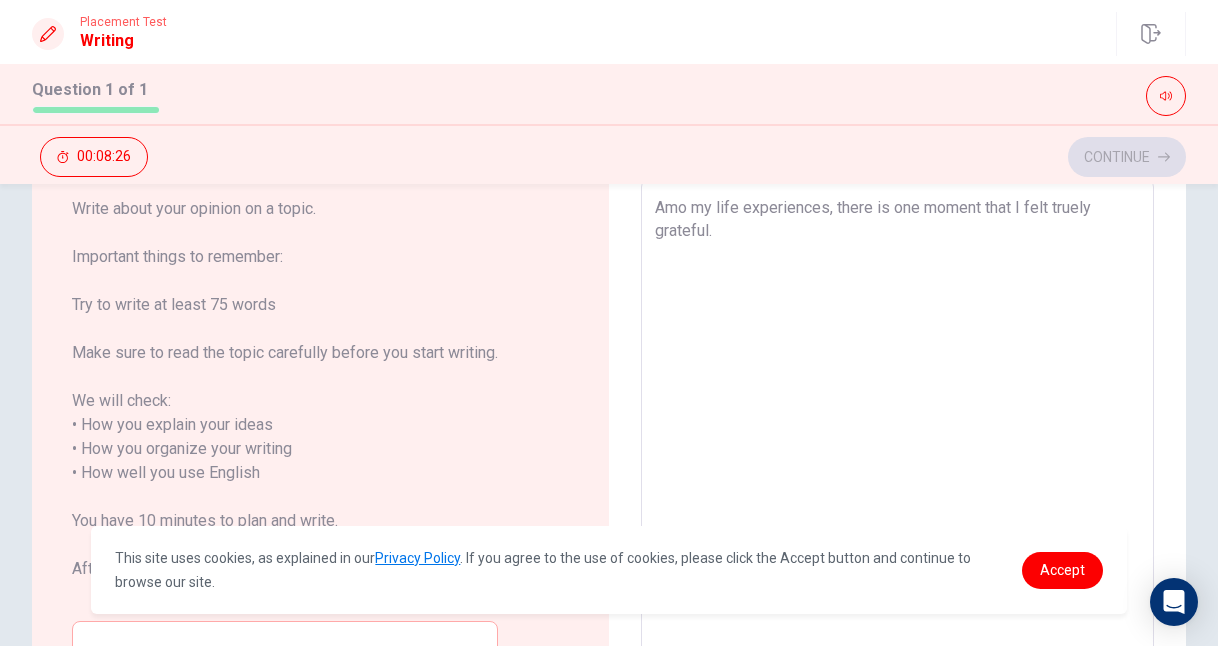 type on "x" 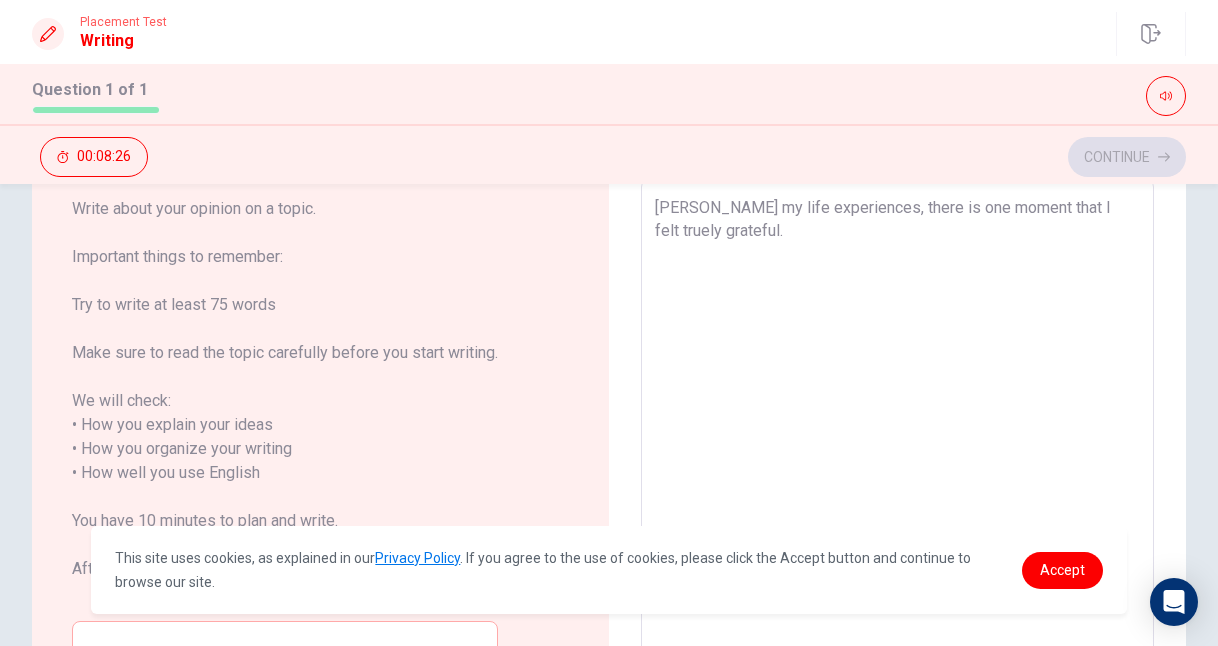 type on "x" 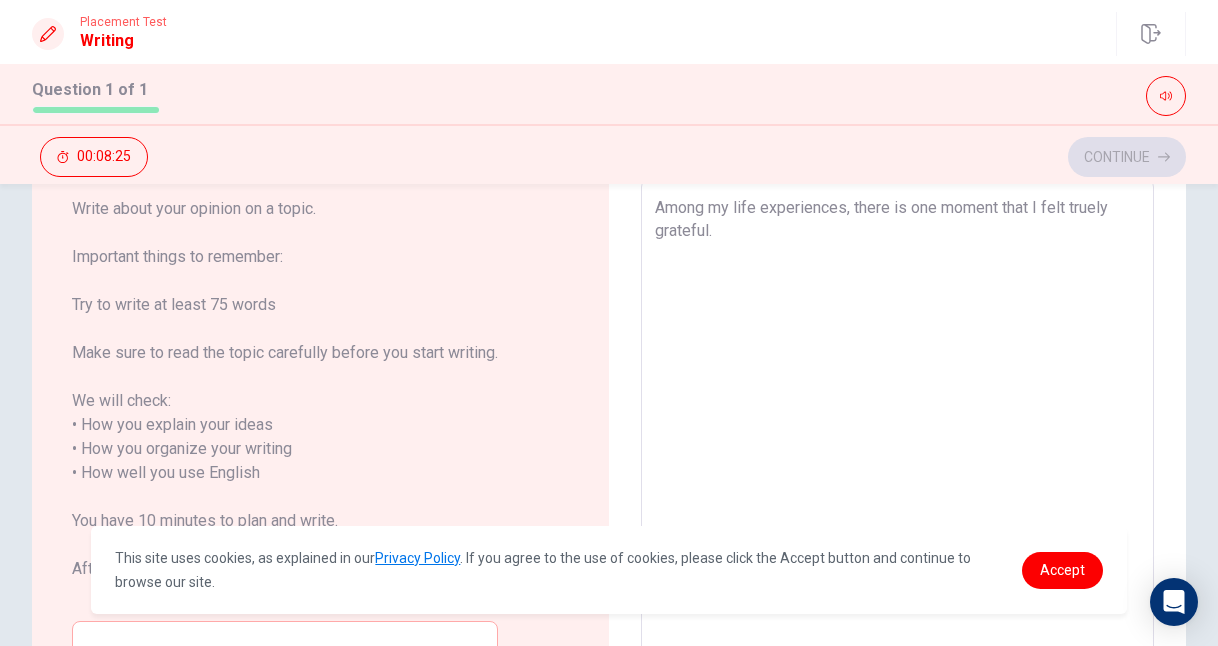 type on "x" 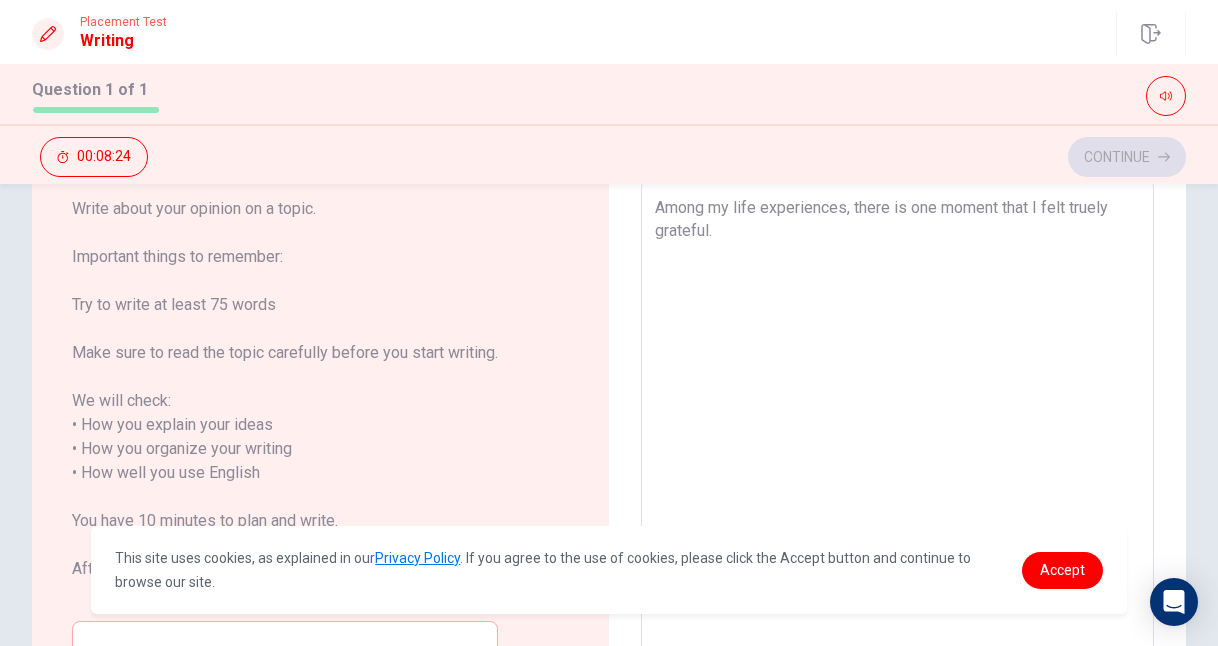 type on "Among  my life experiences, there is one moment that I felt truely grateful." 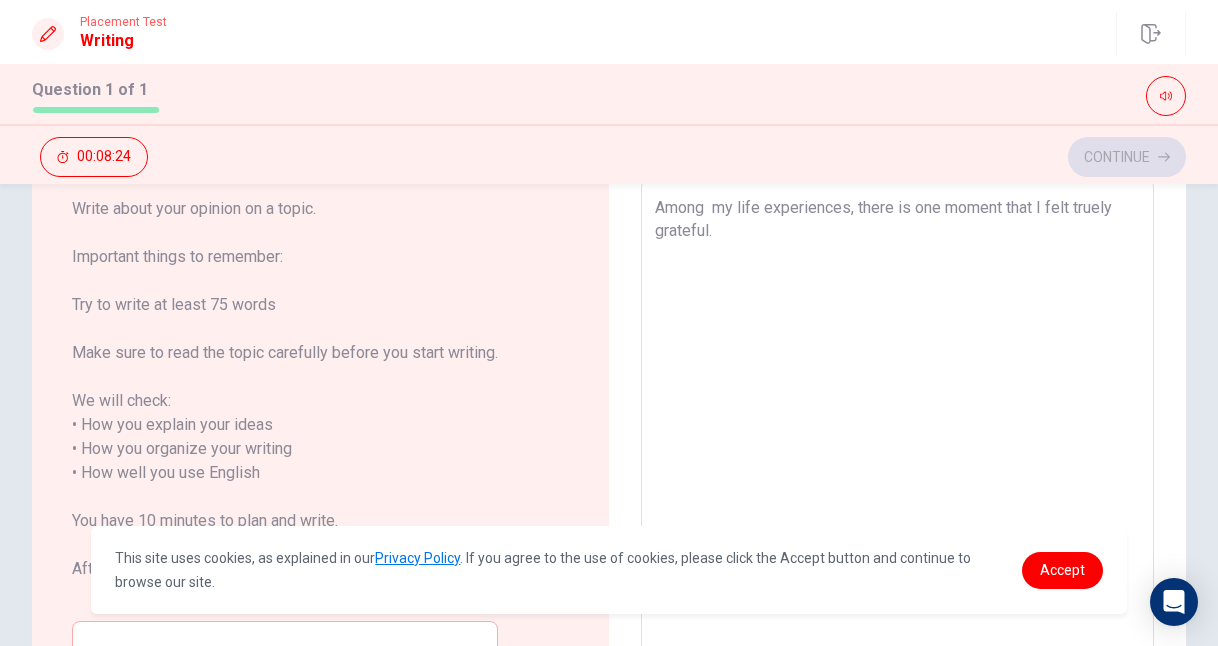type on "x" 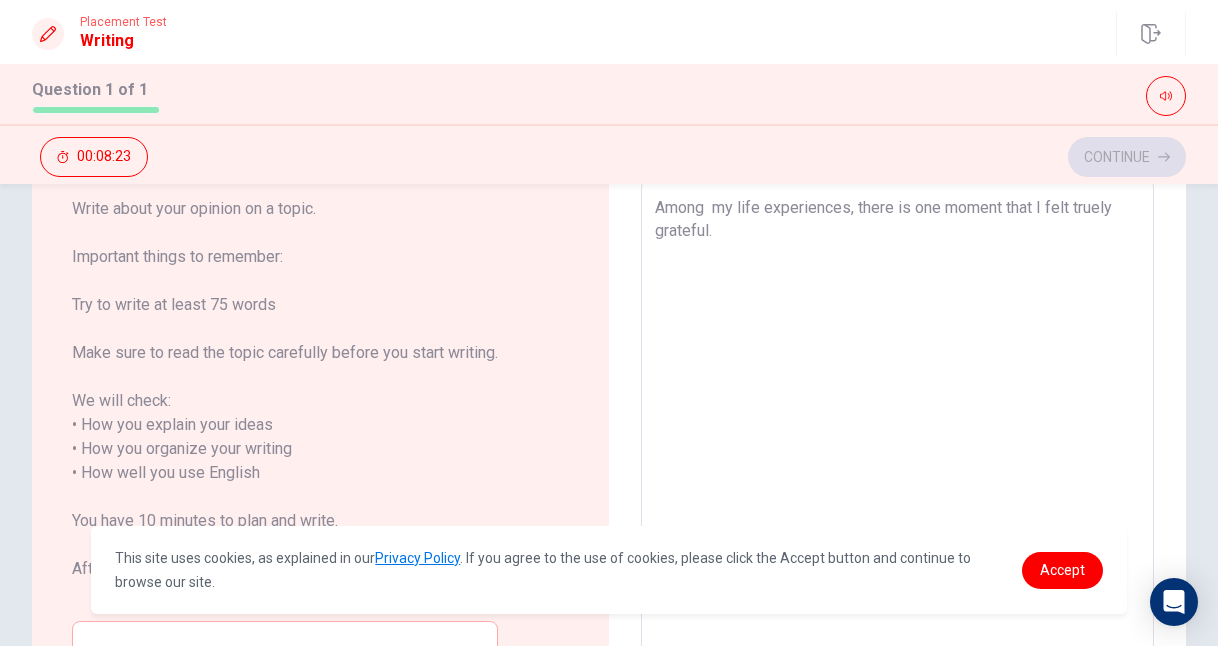 type on "Among t my life experiences, there is one moment that I felt truely grateful." 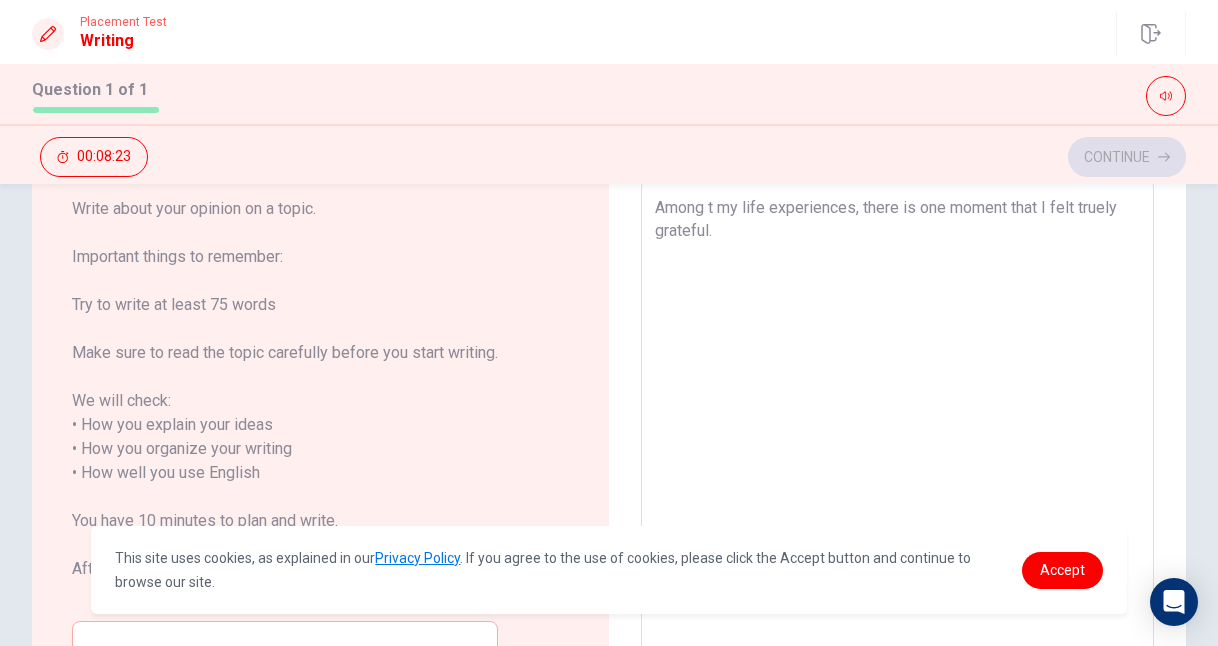 type on "x" 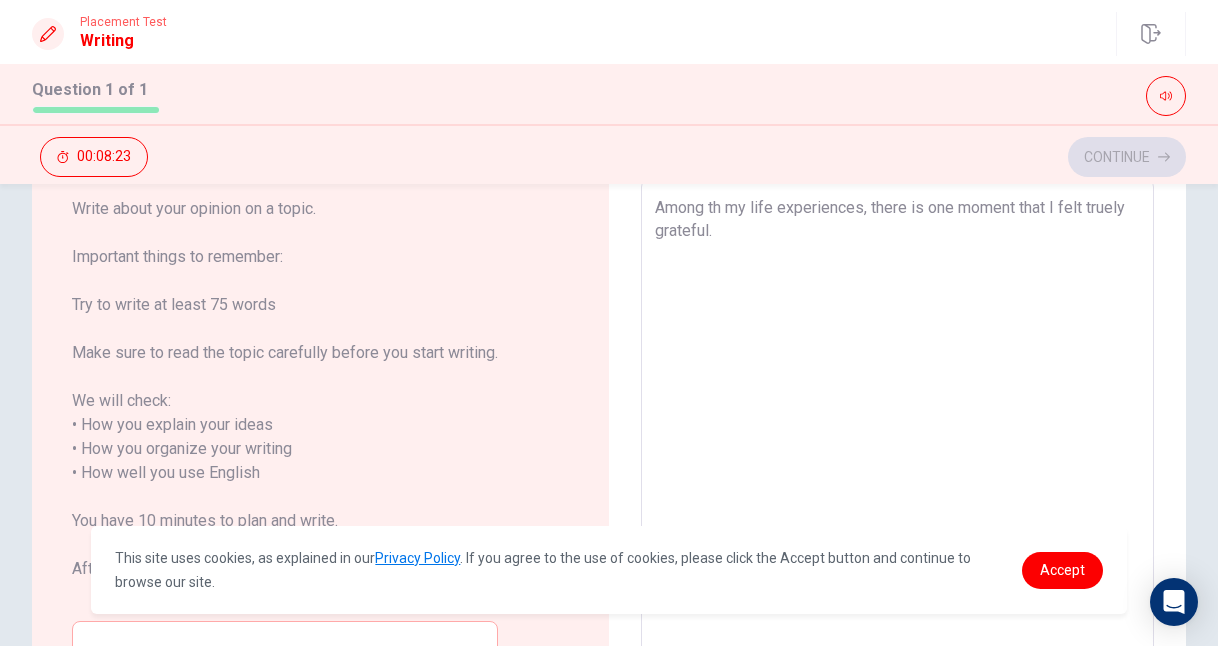 type on "x" 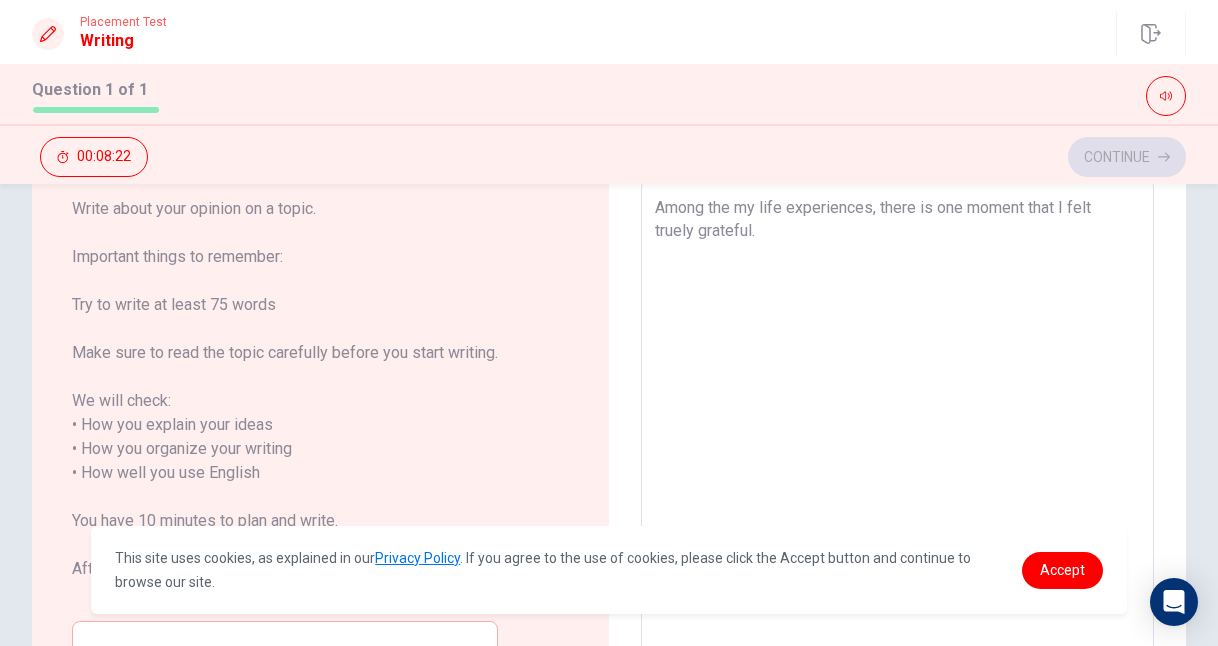 click on "Among the my life experiences, there is one moment that I felt truely grateful." at bounding box center [897, 461] 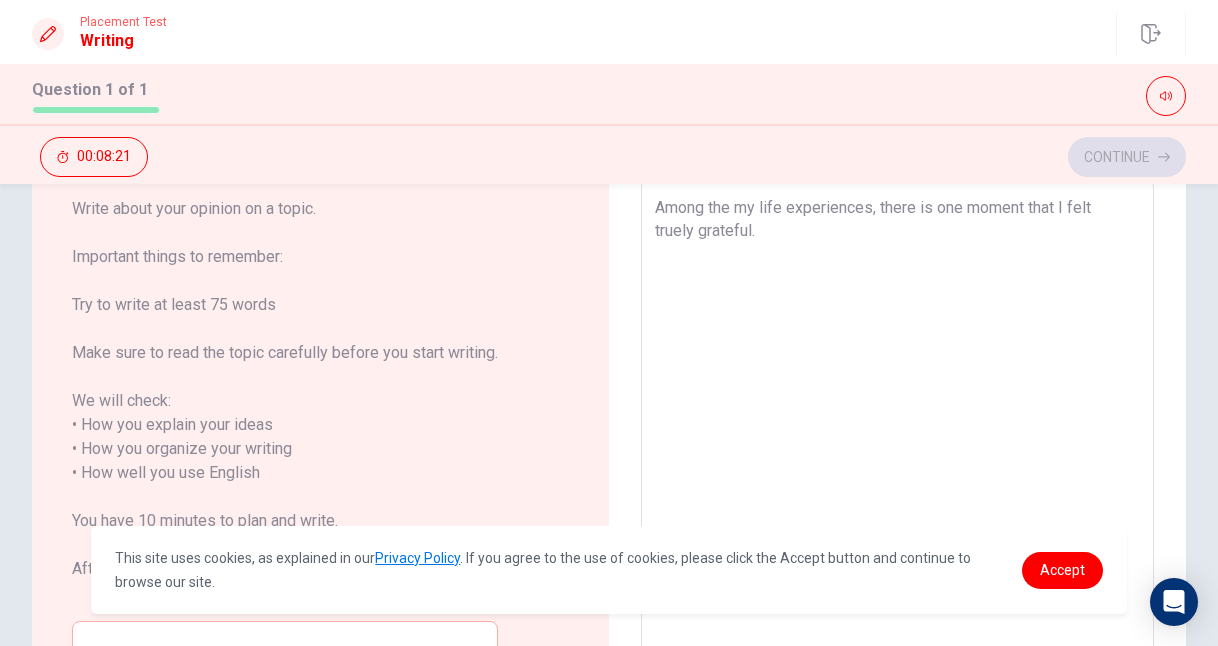 click on "Among the my life experiences, there is one moment that I felt truely grateful." at bounding box center [897, 461] 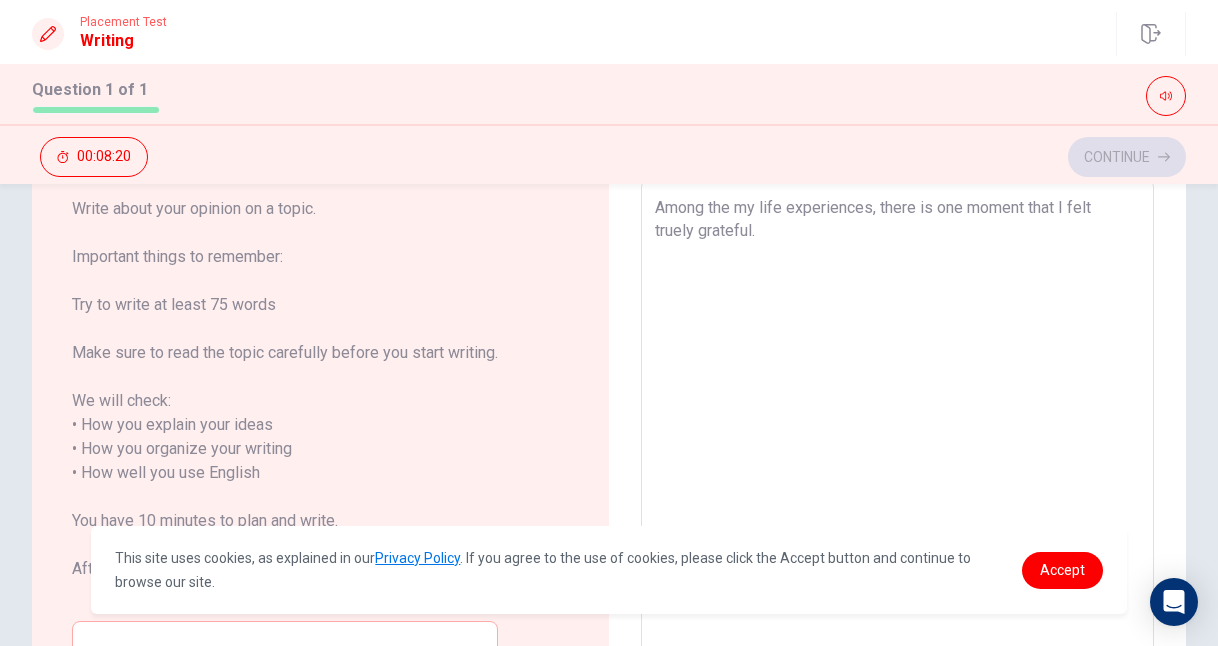 type on "x" 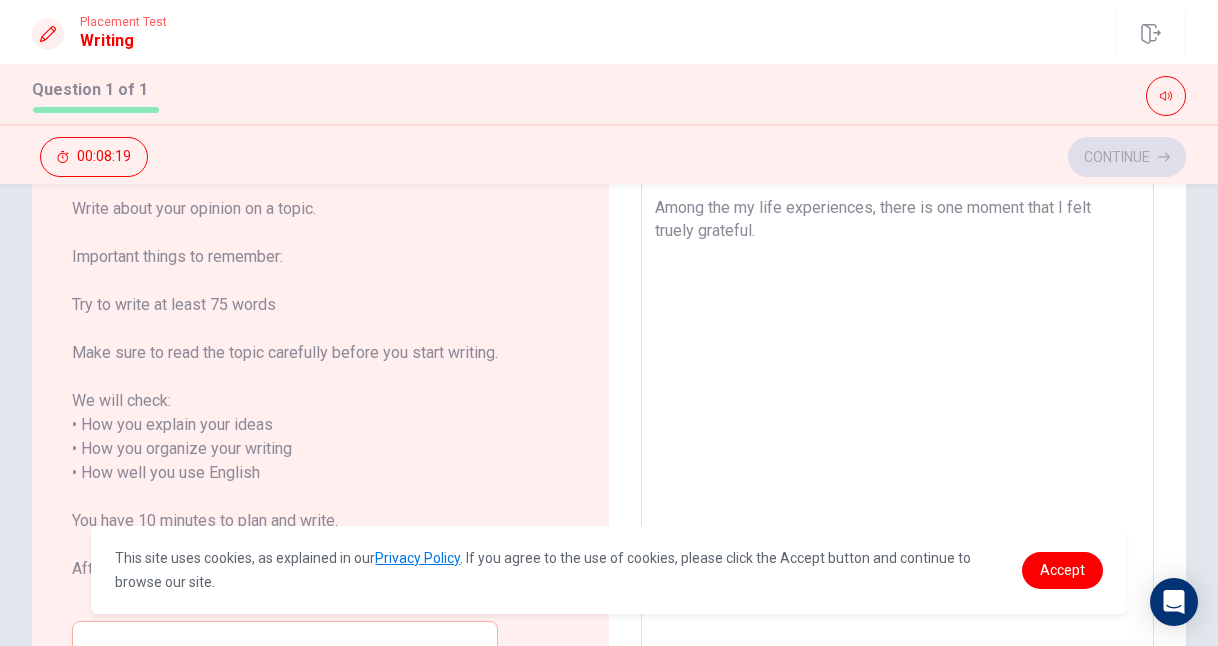 type on "Among the life experiences, there is one moment that I felt truely grateful." 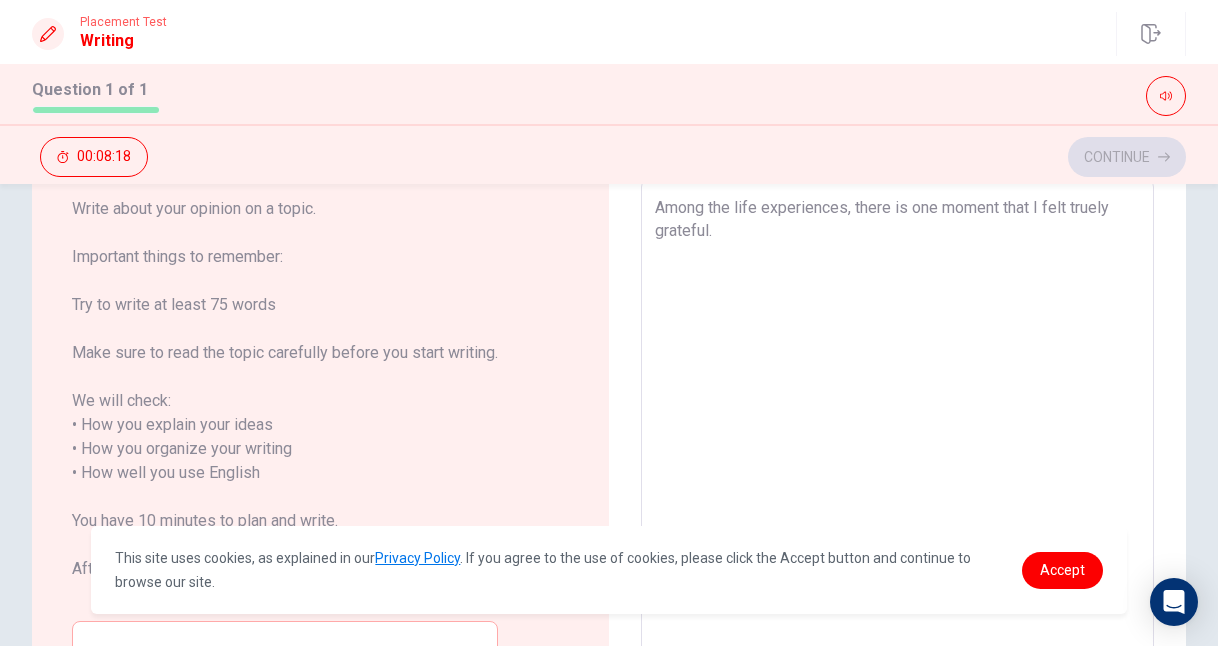 type on "x" 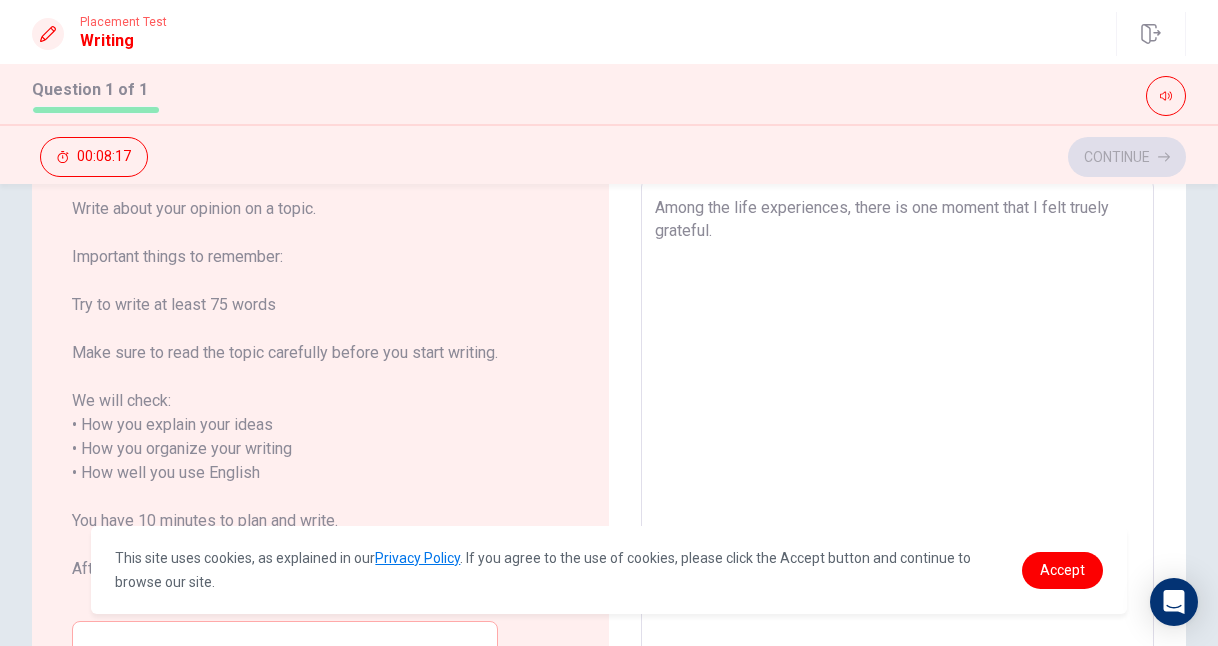 type on "Among  the life experiences, there is one moment that I felt truely grateful." 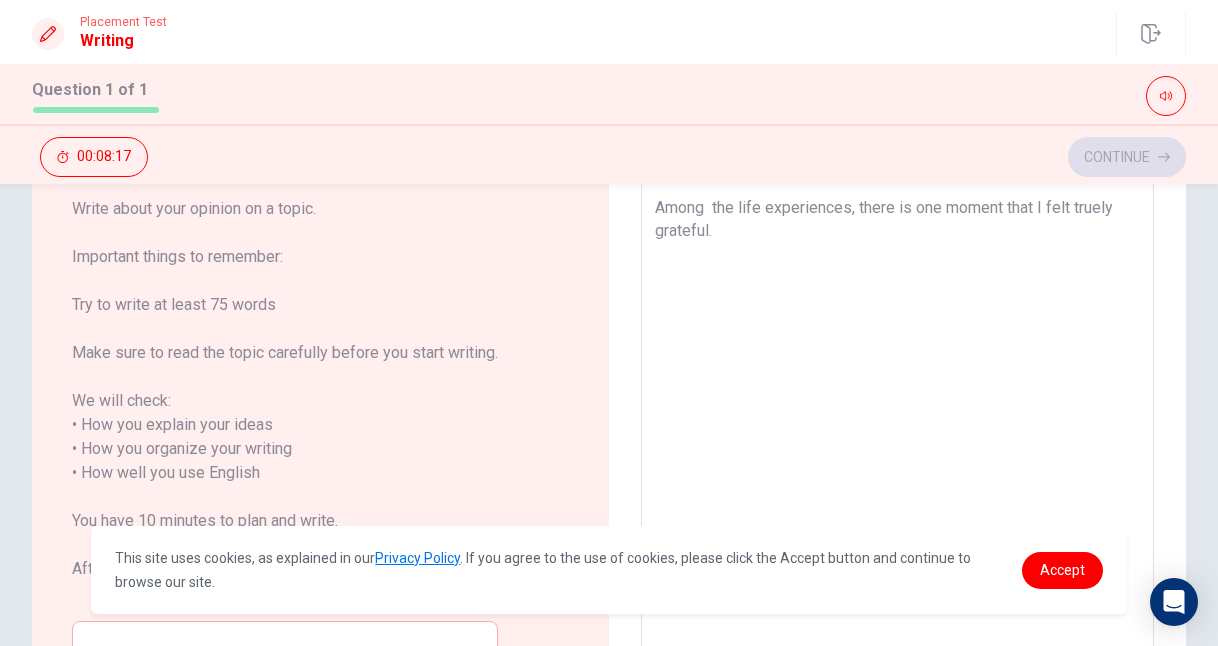 type on "x" 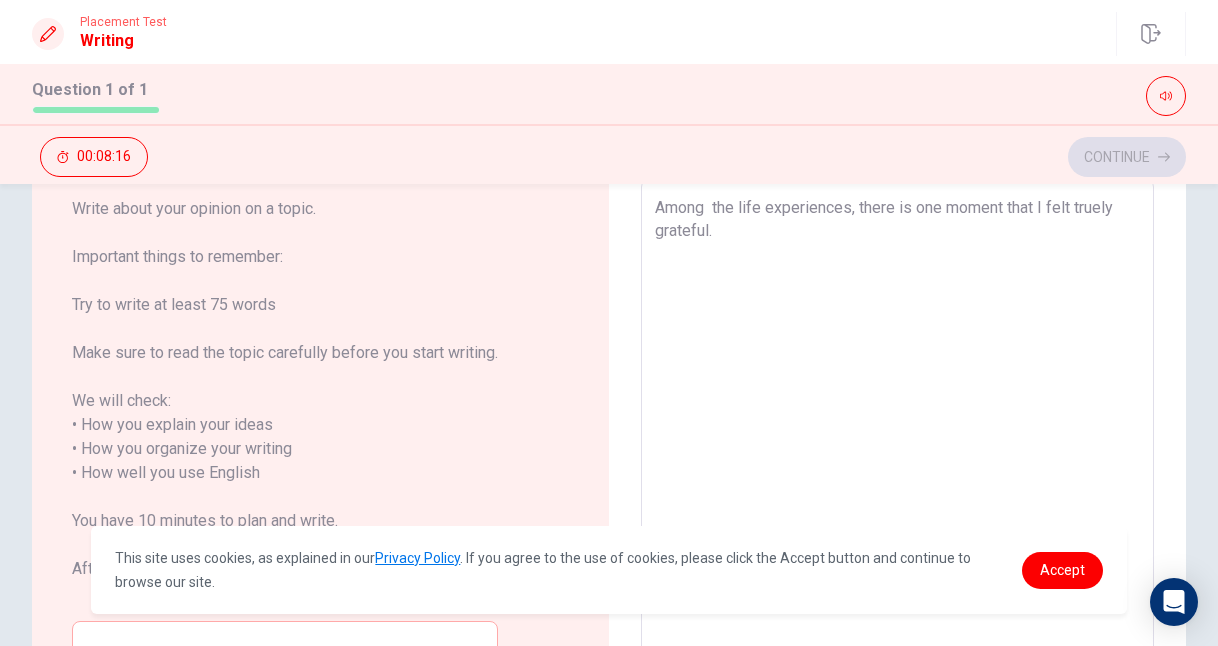type on "Among a the life experiences, there is one moment that I felt truely grateful." 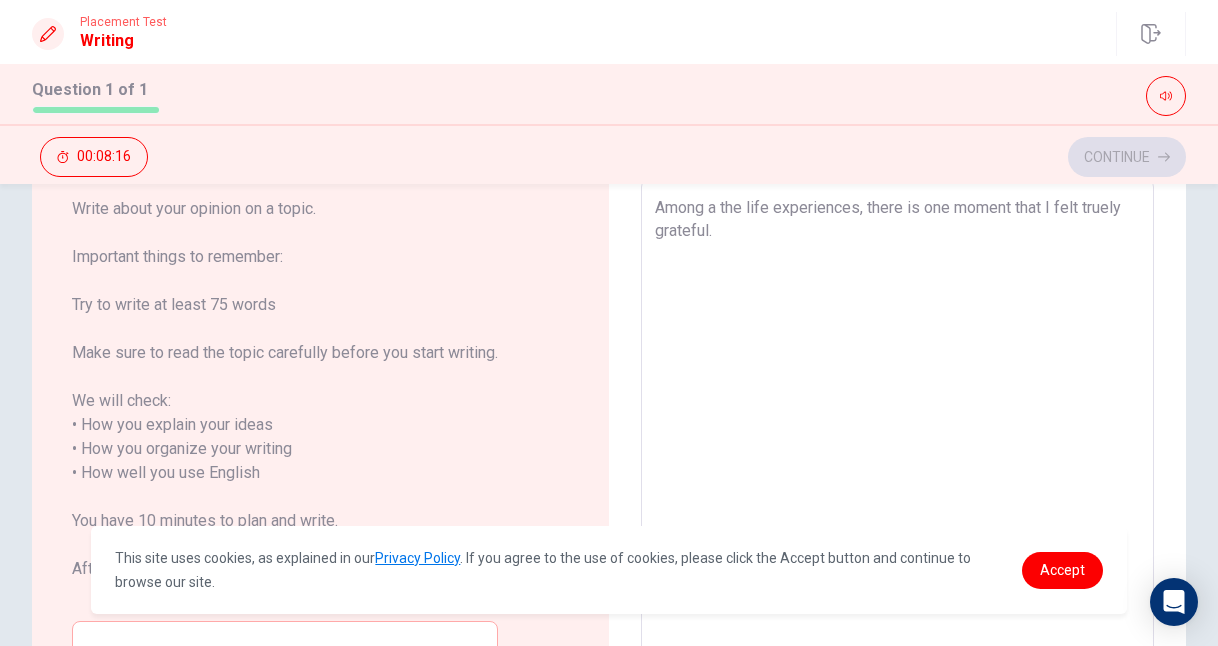 type on "x" 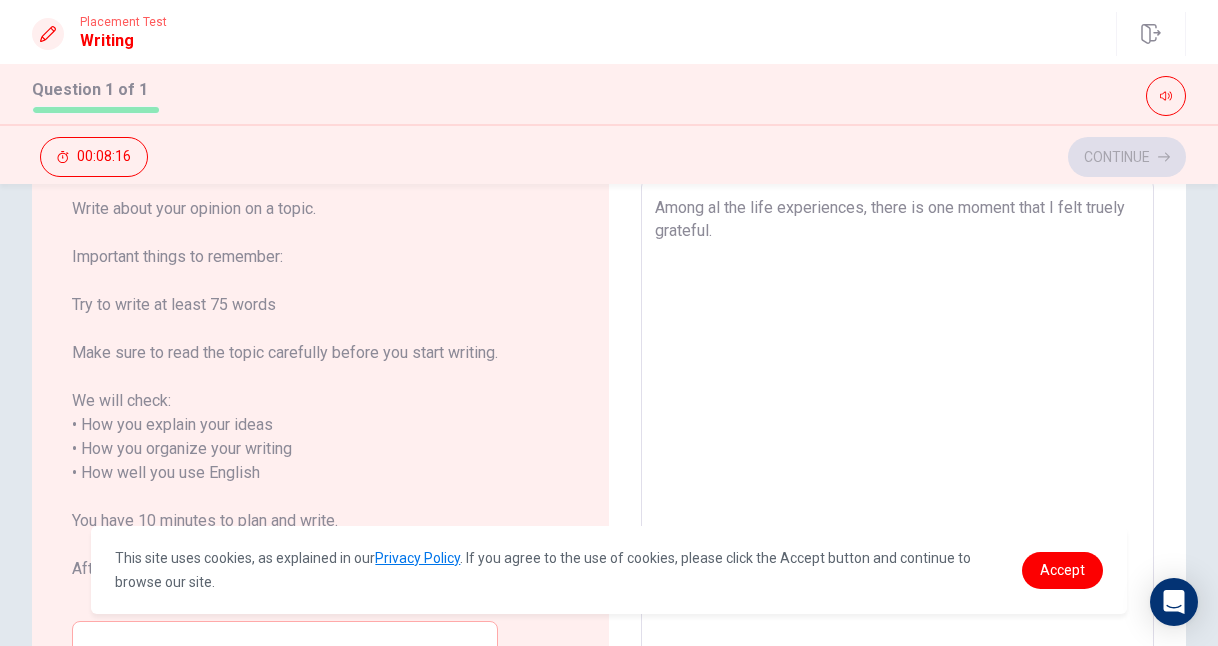 type on "x" 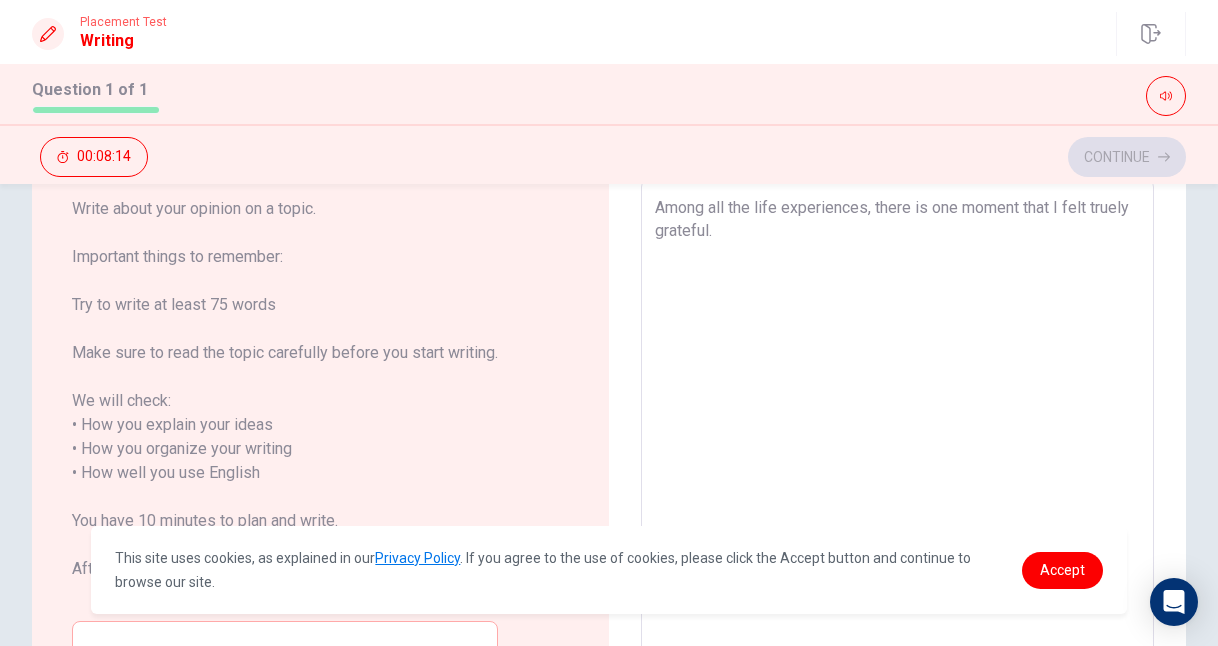 click on "Among all the life experiences, there is one moment that I felt truely grateful." at bounding box center (897, 461) 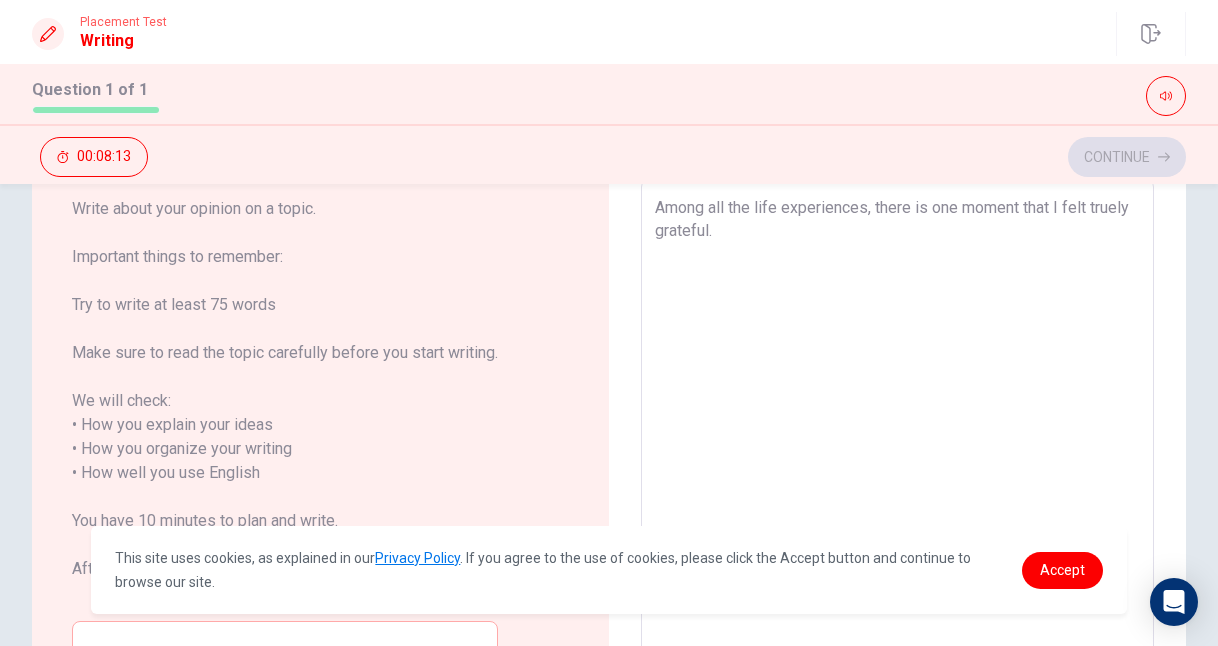 type on "Among all the experiences, there is one moment that I felt truely grateful." 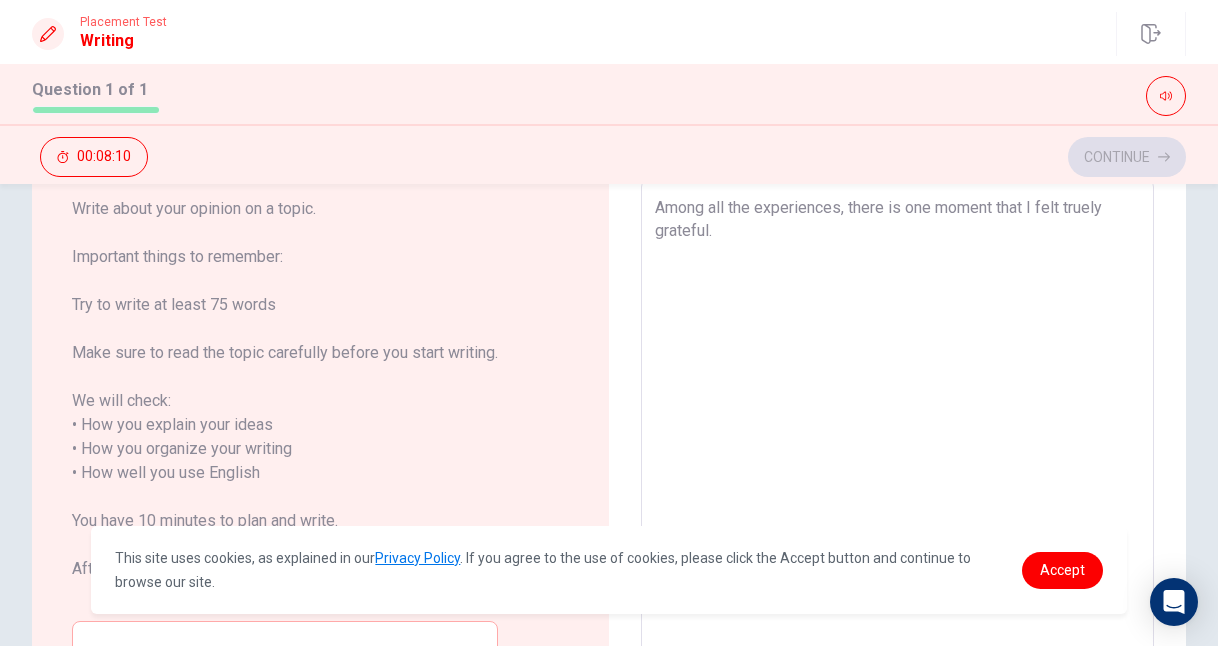 click on "Among all the experiences, there is one moment that I felt truely grateful." at bounding box center (897, 461) 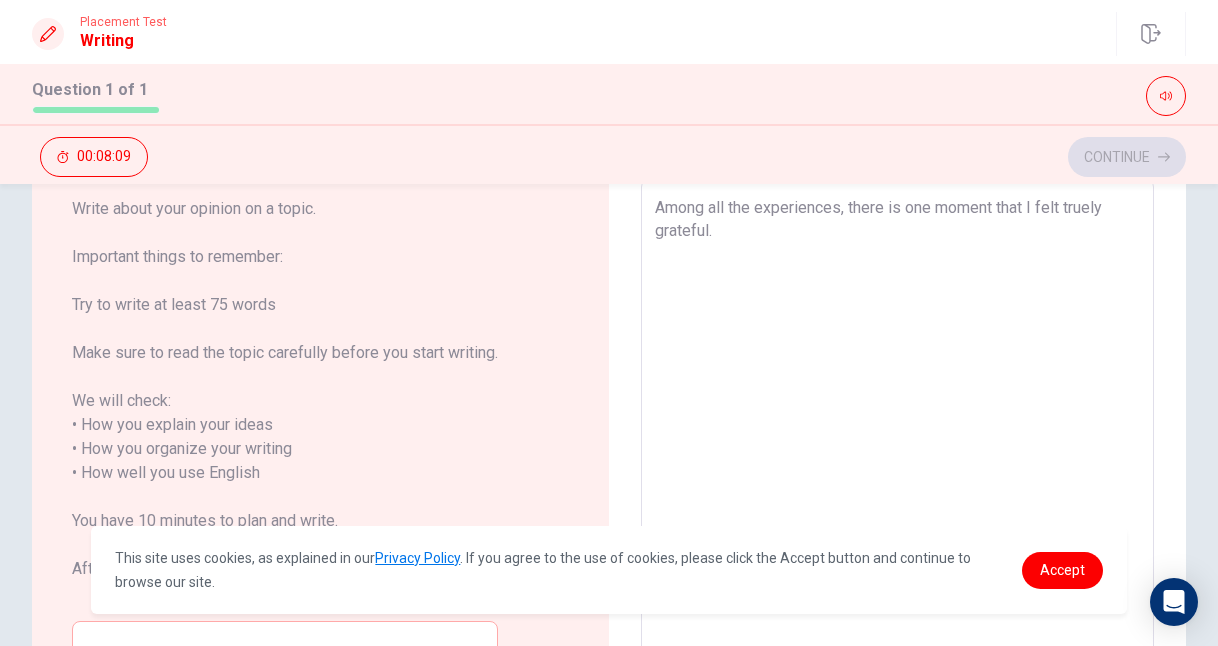 type on "Among all the experiences , there is one moment that I felt truely grateful." 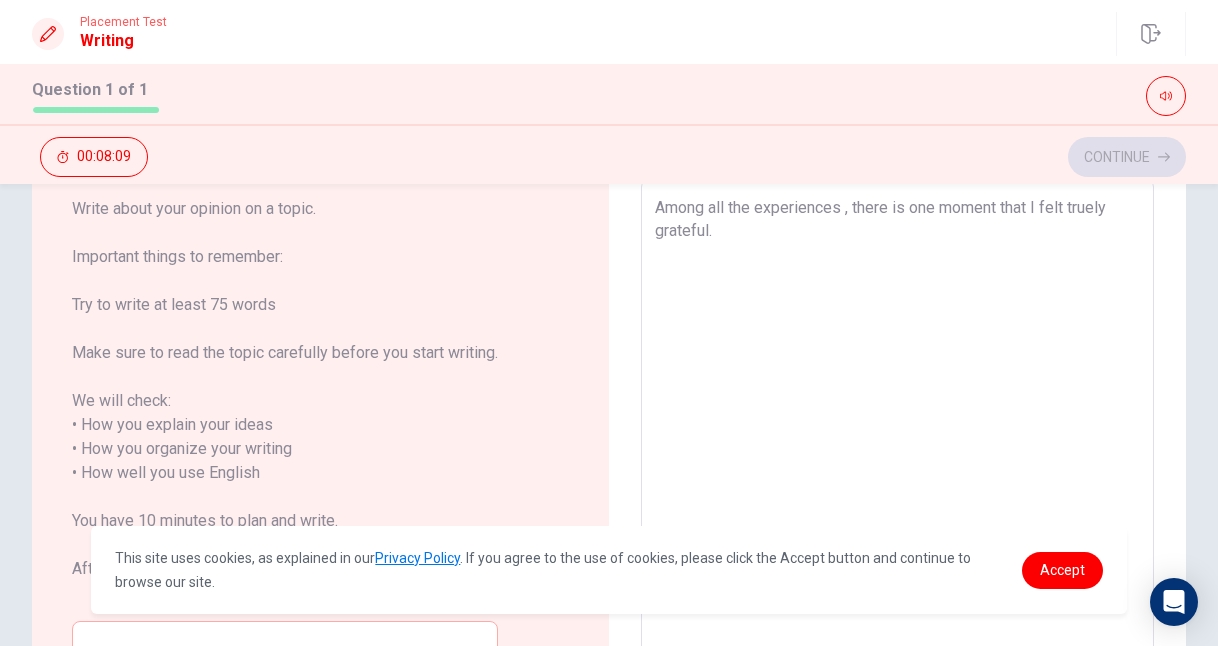 type on "x" 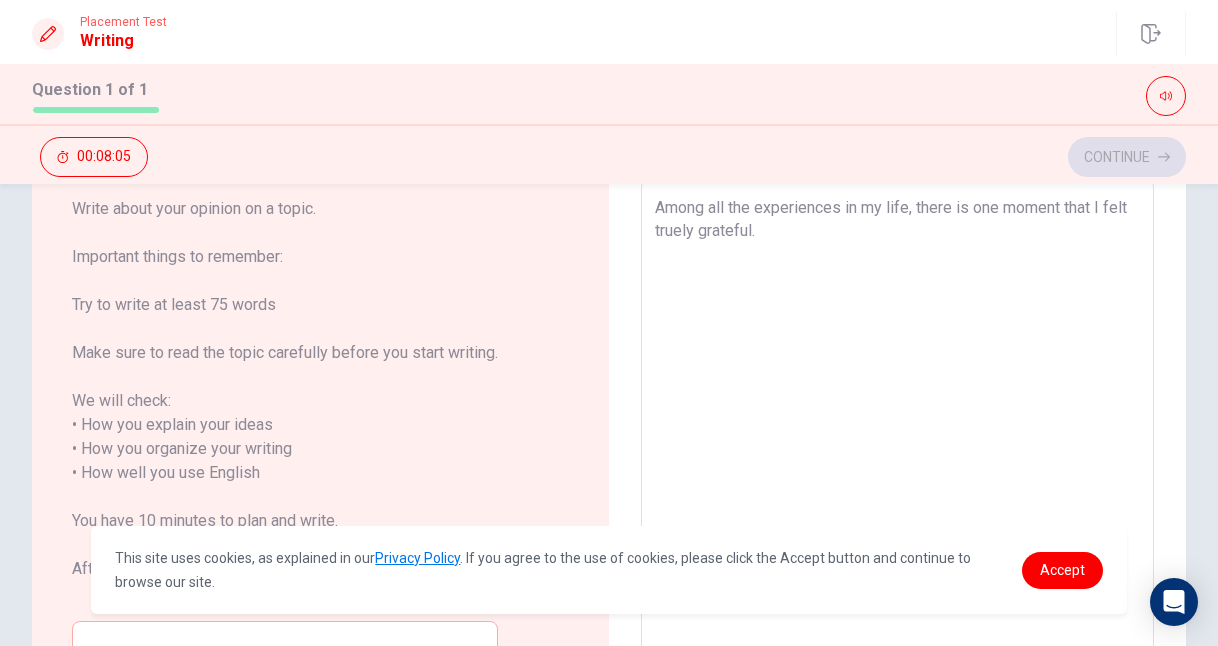 click on "Among all the experiences in my life, there is one moment that I felt truely grateful." at bounding box center [897, 461] 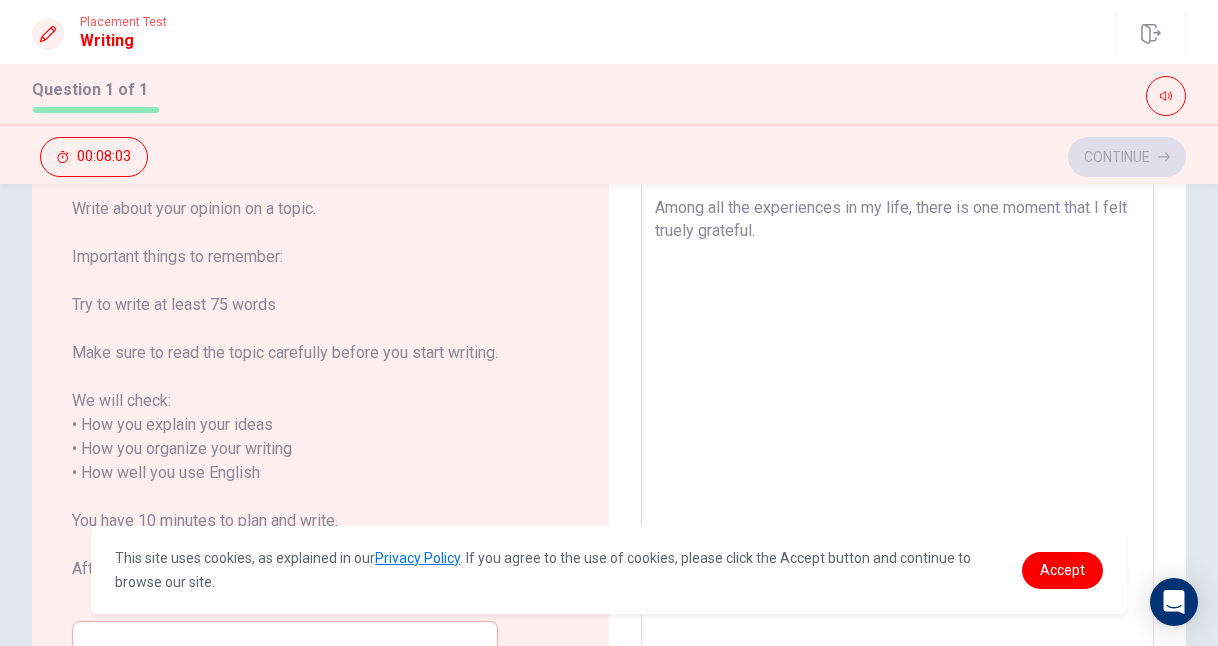 click on "Among all the experiences in my life, there is one moment that I felt truely grateful." at bounding box center (897, 461) 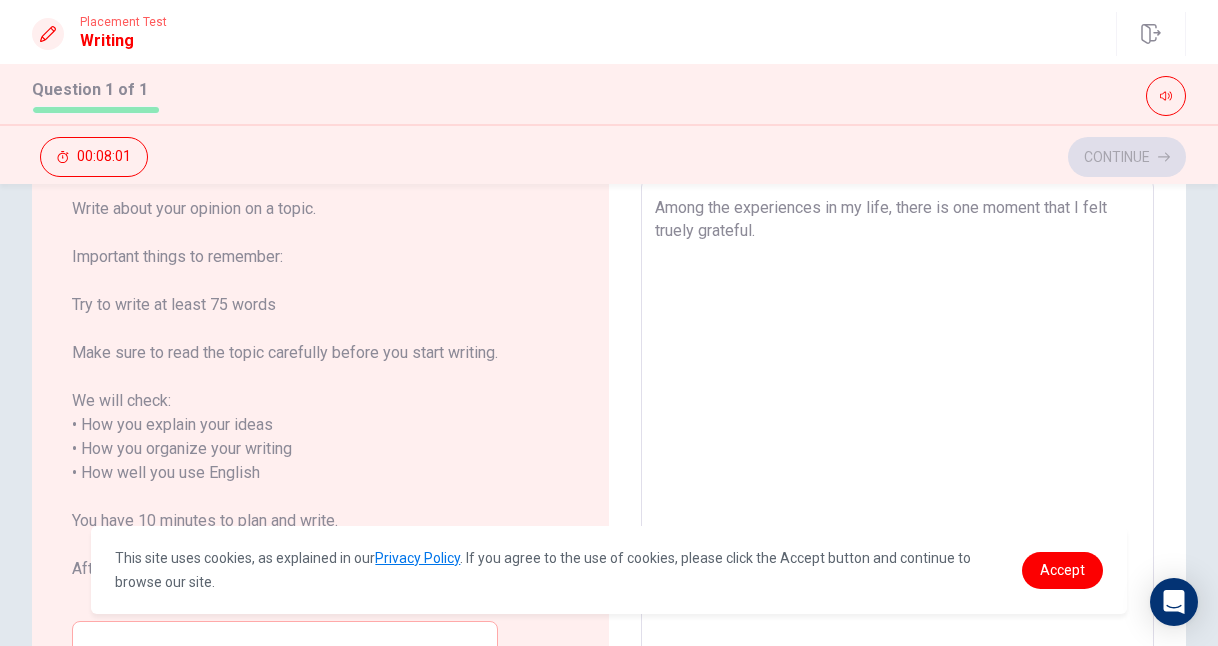 click on "Among the experiences in my life, there is one moment that I felt truely grateful." at bounding box center [897, 461] 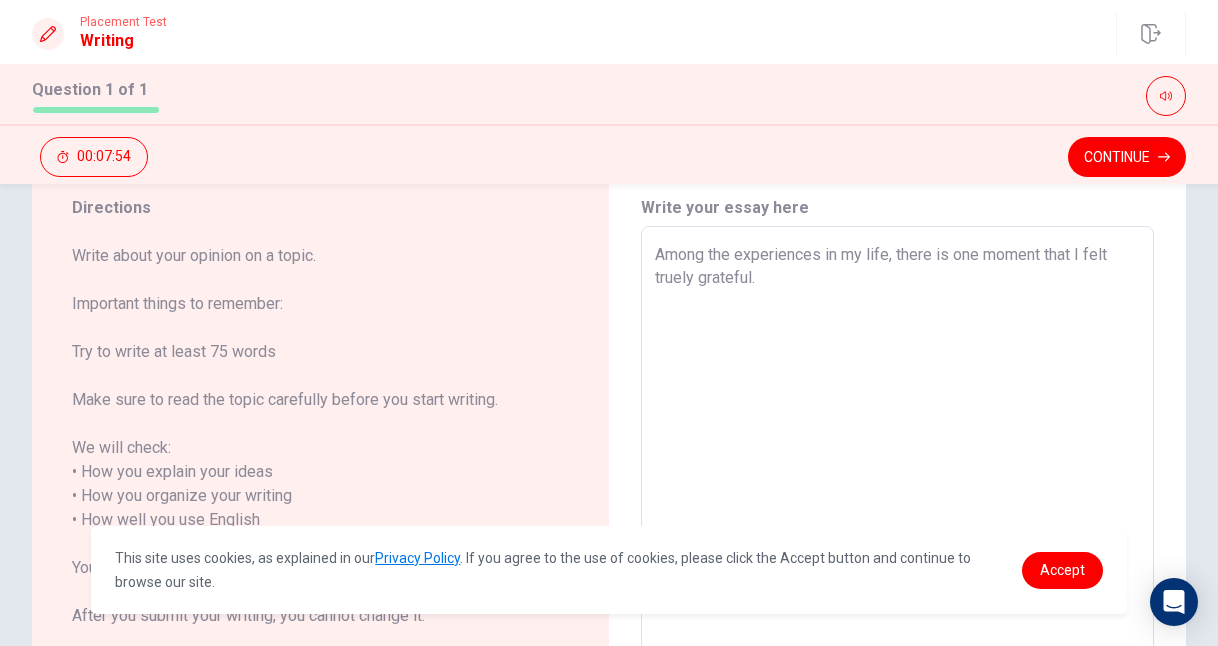 scroll, scrollTop: 108, scrollLeft: 0, axis: vertical 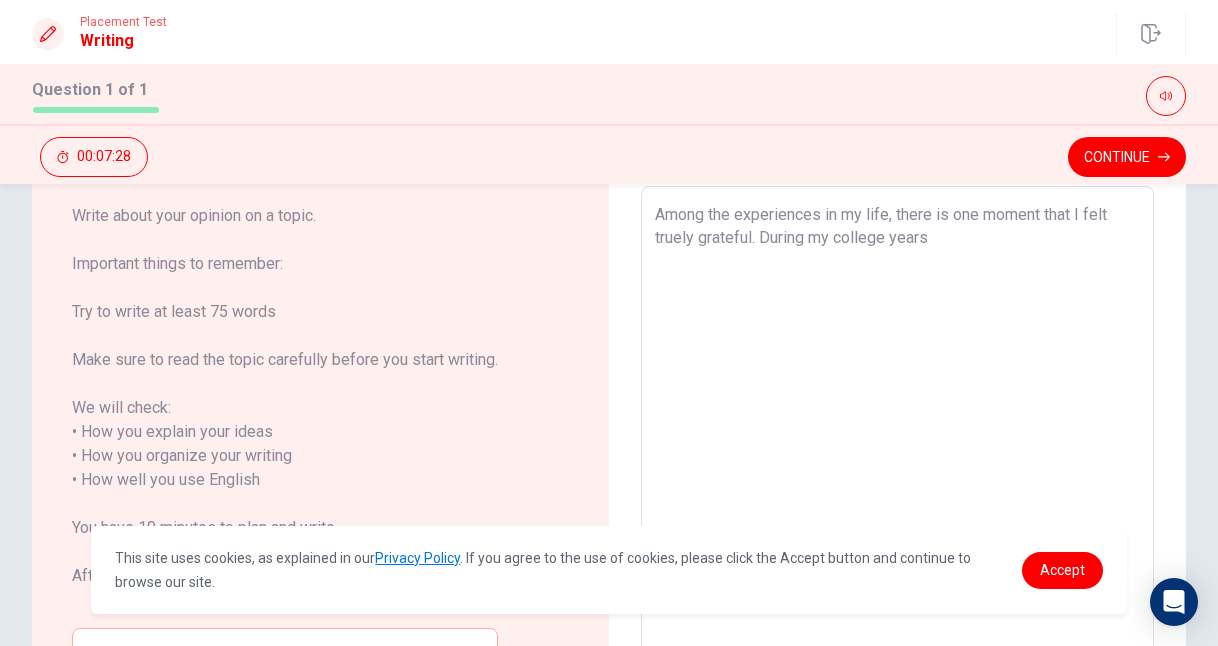 click on "Among the experiences in my life, there is one moment that I felt truely grateful. During my college years" at bounding box center [897, 468] 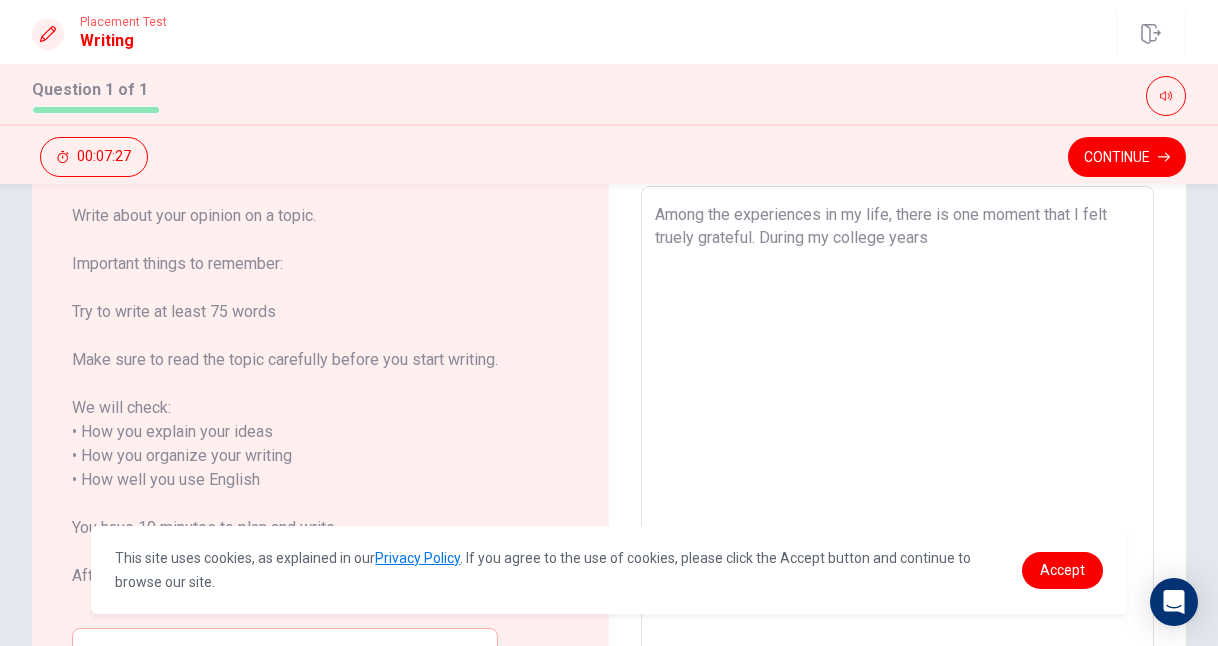 click on "Among the experiences in my life, there is one moment that I felt truely grateful. During my college years" at bounding box center (897, 468) 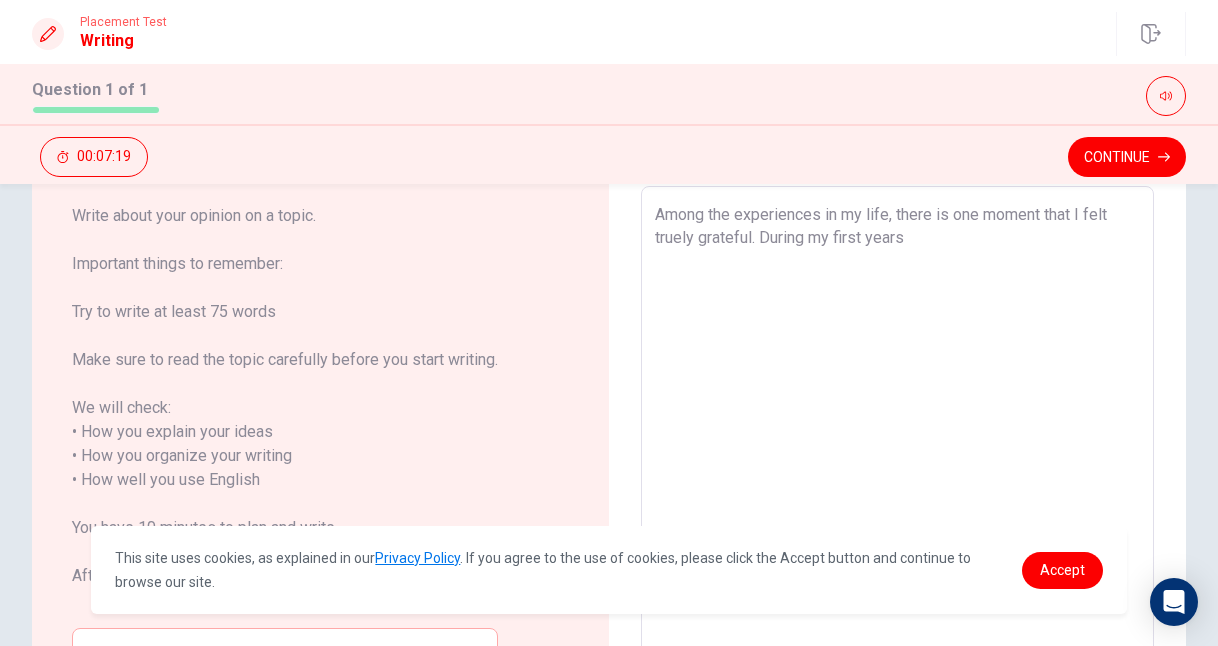 click on "Among the experiences in my life, there is one moment that I felt truely grateful. During my first years" at bounding box center (897, 468) 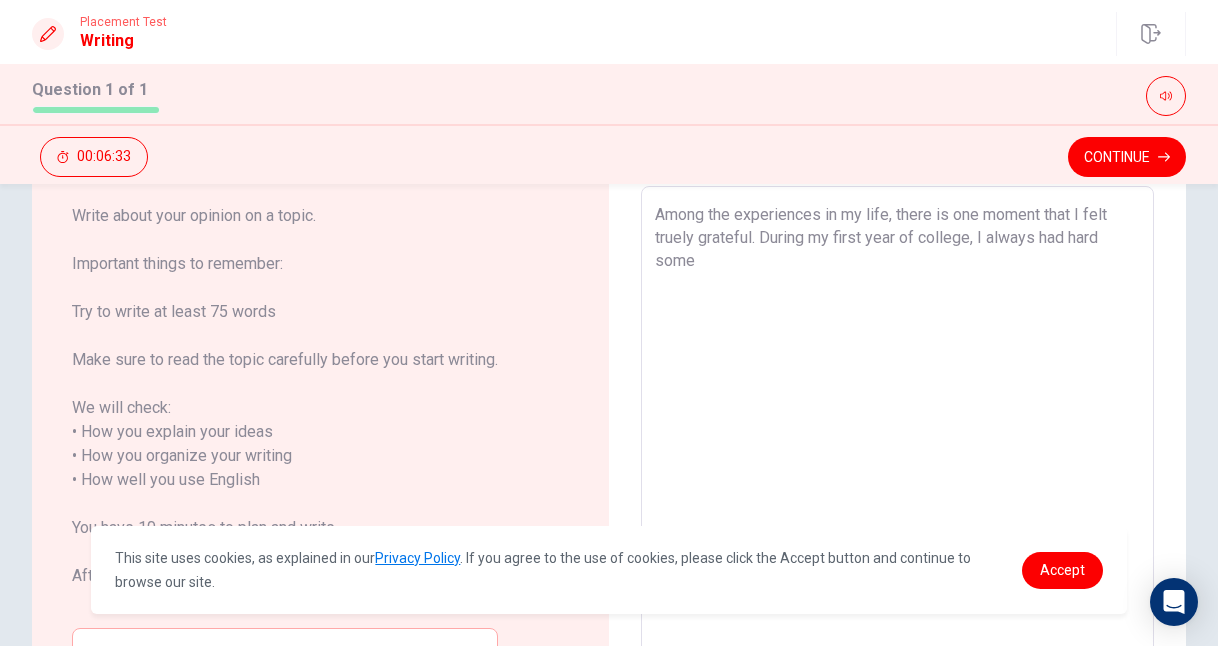 click on "Among the experiences in my life, there is one moment that I felt truely grateful. During my first year of college, I always had hard some" at bounding box center (897, 468) 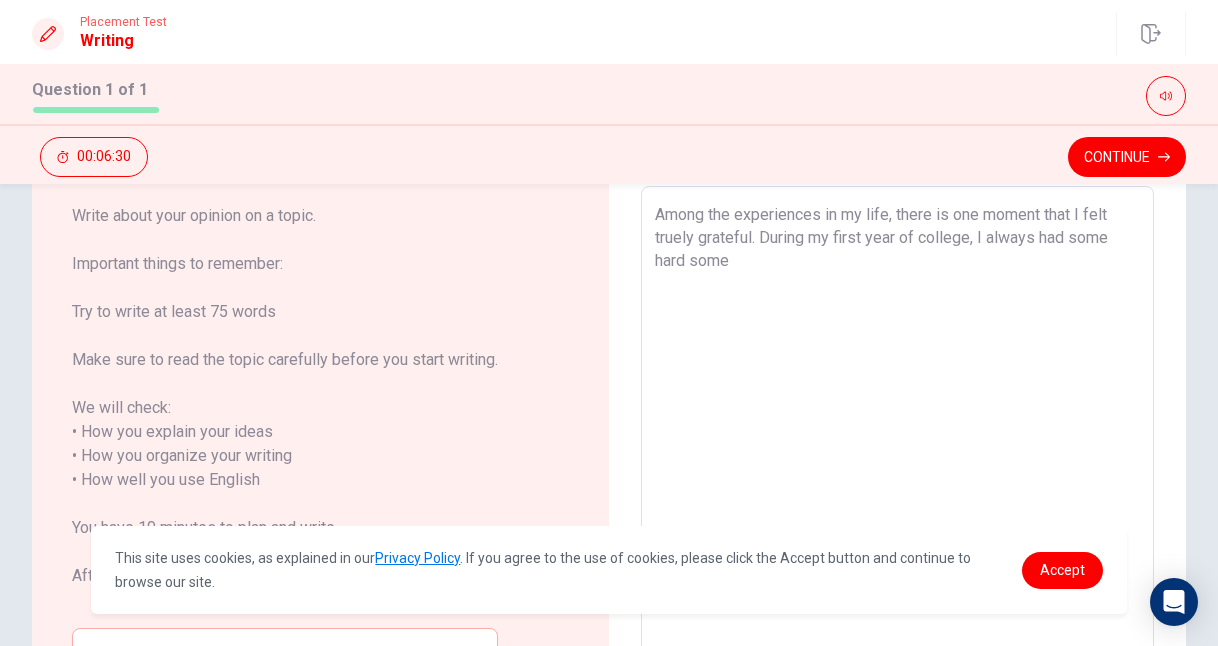 click on "Among the experiences in my life, there is one moment that I felt truely grateful. During my first year of college, I always had some hard some" at bounding box center [897, 468] 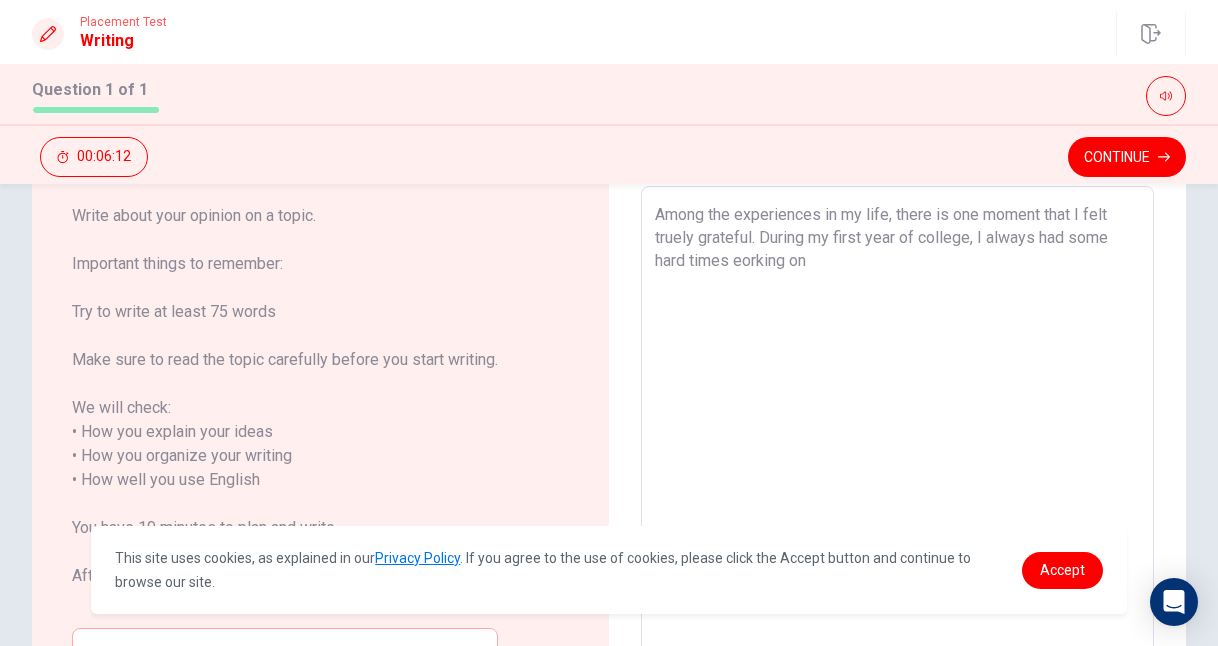 click on "Among the experiences in my life, there is one moment that I felt truely grateful. During my first year of college, I always had some hard times eorking on" at bounding box center (897, 468) 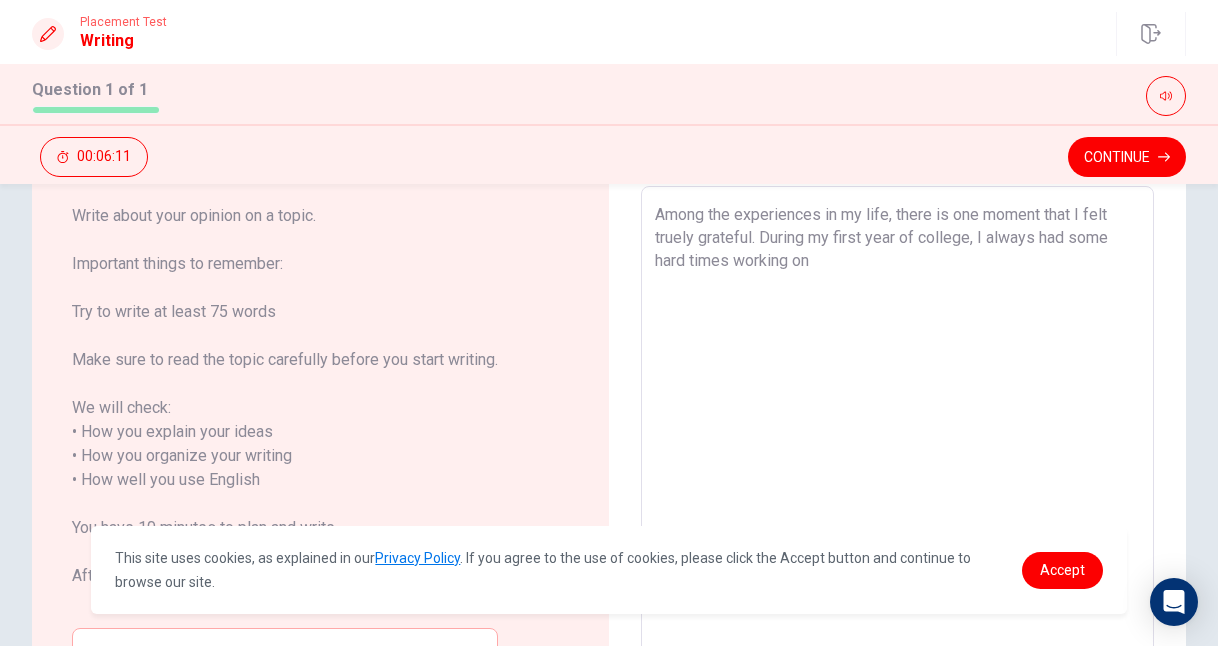 click on "Among the experiences in my life, there is one moment that I felt truely grateful. During my first year of college, I always had some hard times working on" at bounding box center [897, 468] 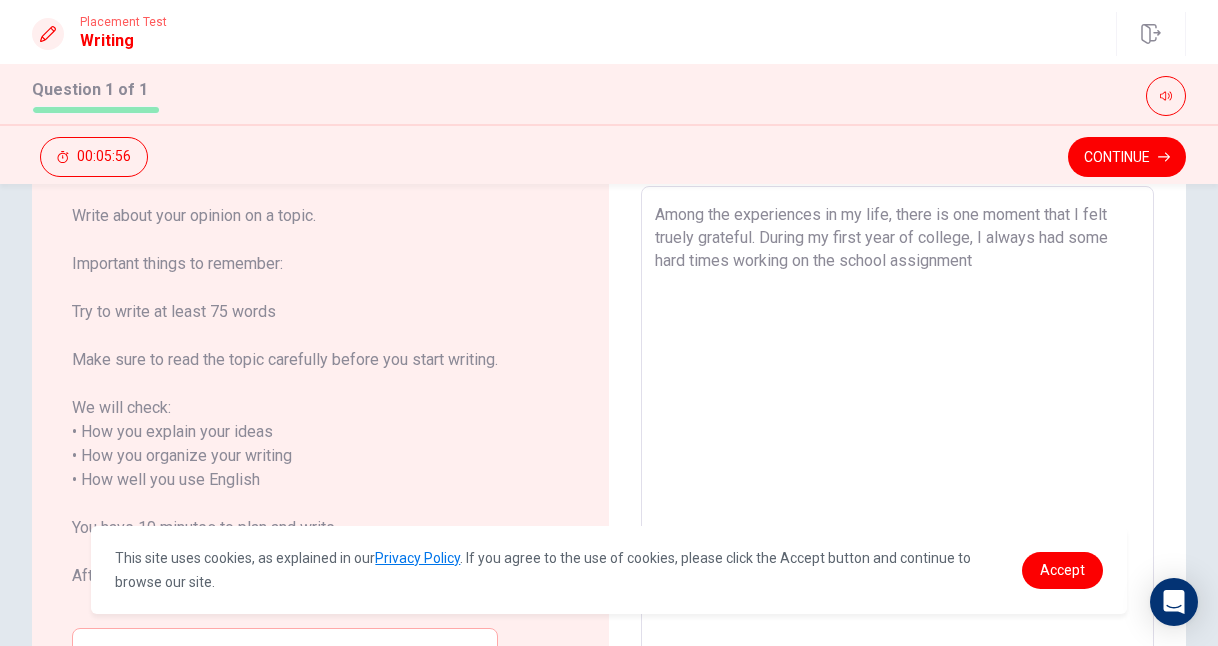 drag, startPoint x: 983, startPoint y: 261, endPoint x: 734, endPoint y: 265, distance: 249.03212 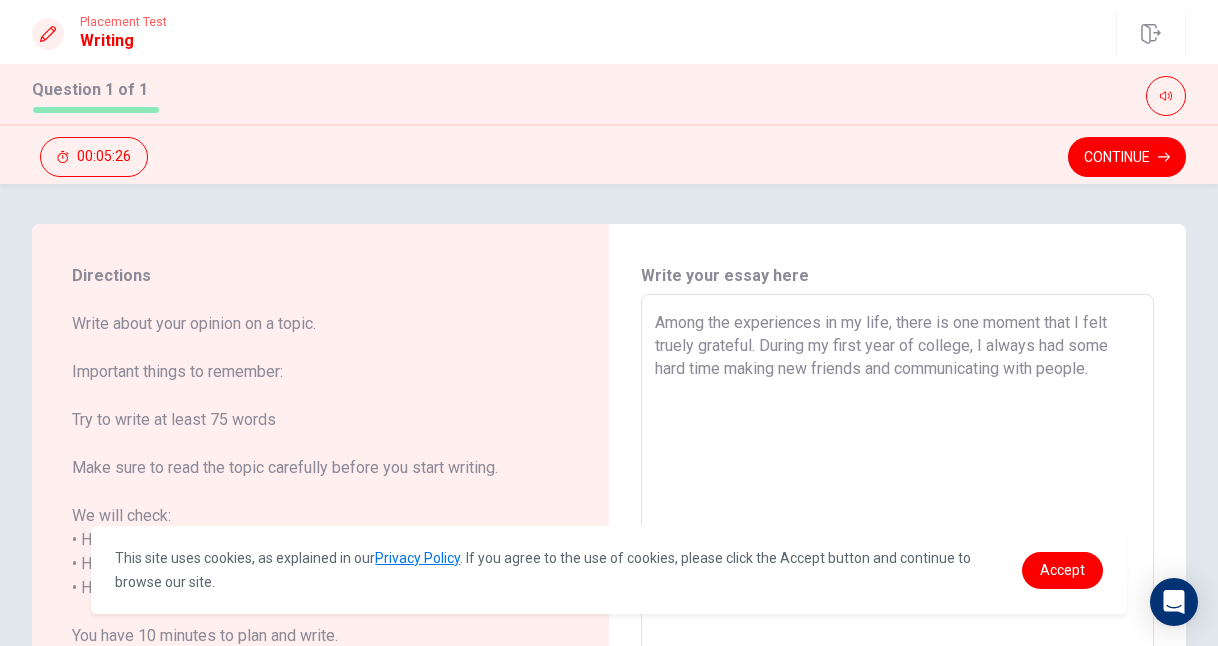 scroll, scrollTop: 0, scrollLeft: 0, axis: both 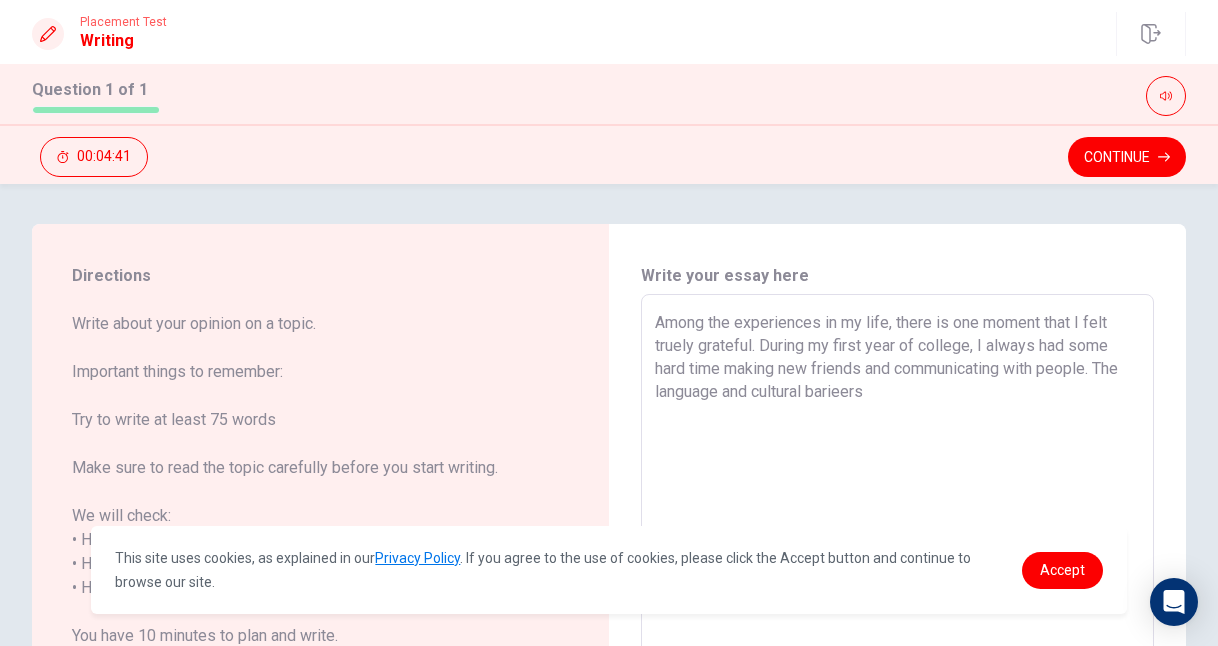 click on "Among the experiences in my life, there is one moment that I felt truely grateful. During my first year of college, I always had some hard time making new friends and communicating with people. The language and cultural barieers" at bounding box center (897, 576) 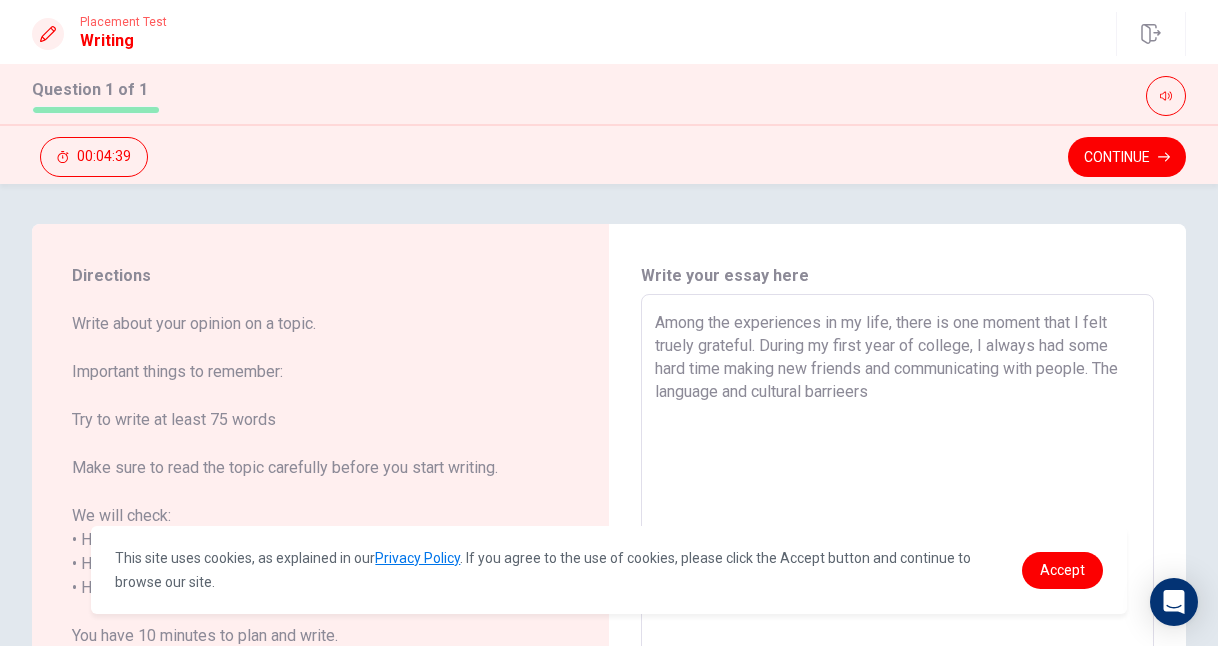 click on "Among the experiences in my life, there is one moment that I felt truely grateful. During my first year of college, I always had some hard time making new friends and communicating with people. The language and cultural barrieers" at bounding box center (897, 576) 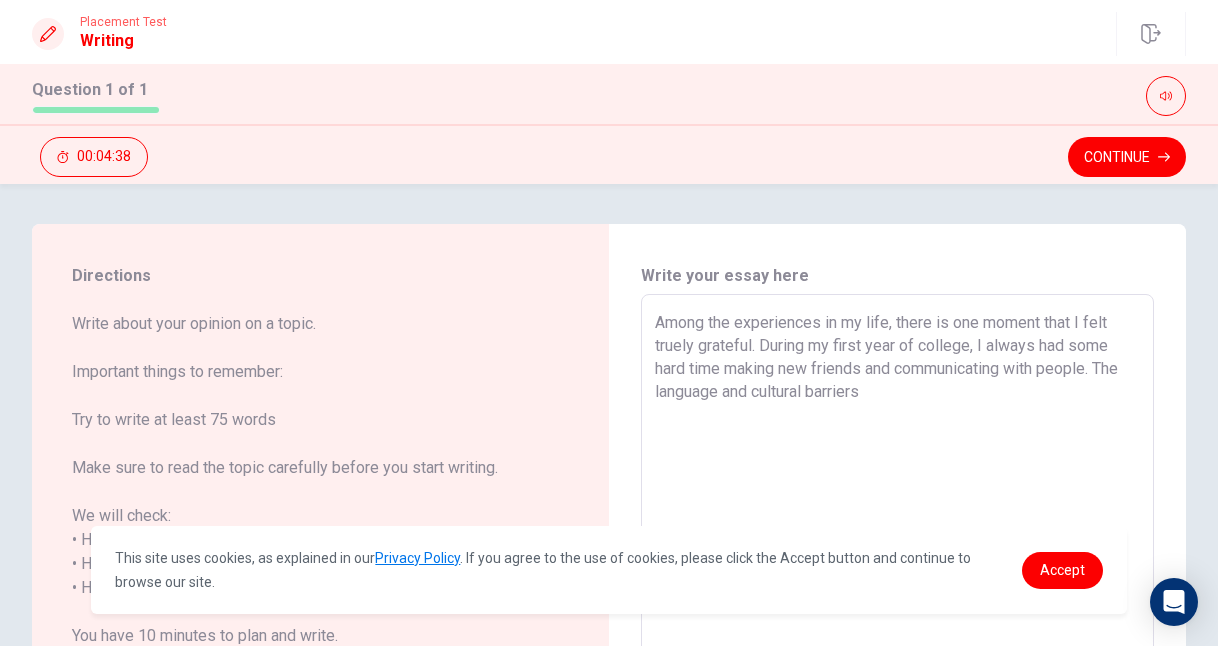 click on "Among the experiences in my life, there is one moment that I felt truely grateful. During my first year of college, I always had some hard time making new friends and communicating with people. The language and cultural barriers" at bounding box center (897, 576) 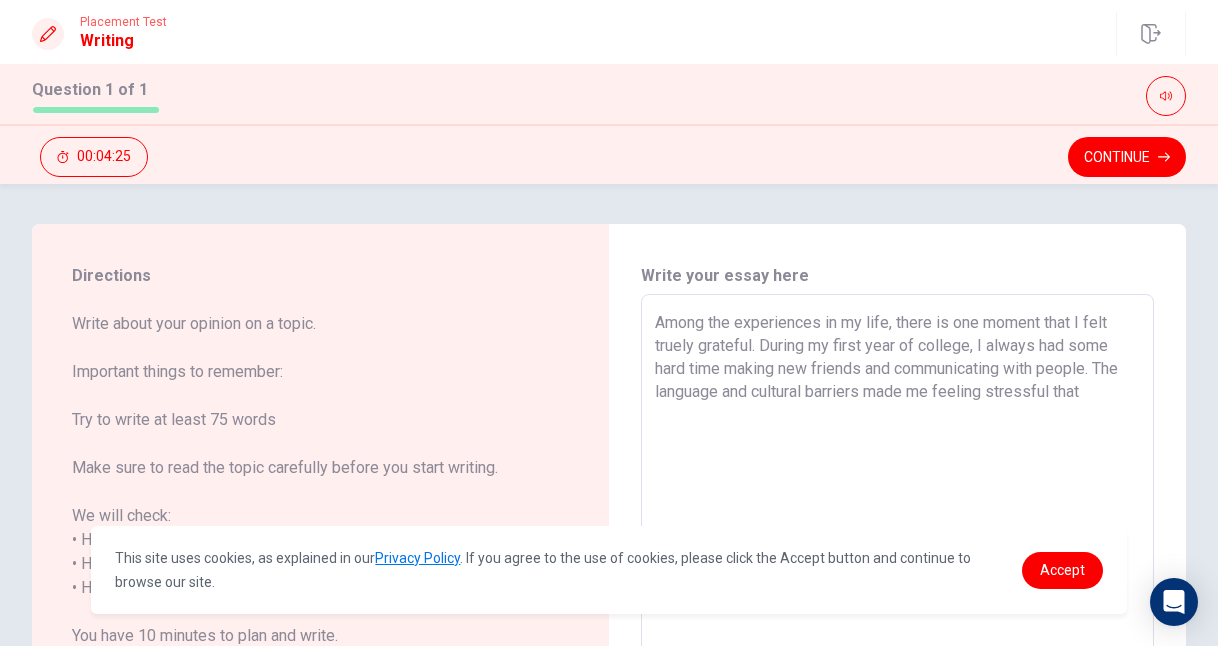 click on "Among the experiences in my life, there is one moment that I felt truely grateful. During my first year of college, I always had some hard time making new friends and communicating with people. The language and cultural barriers made me feeling stressful that" at bounding box center [897, 576] 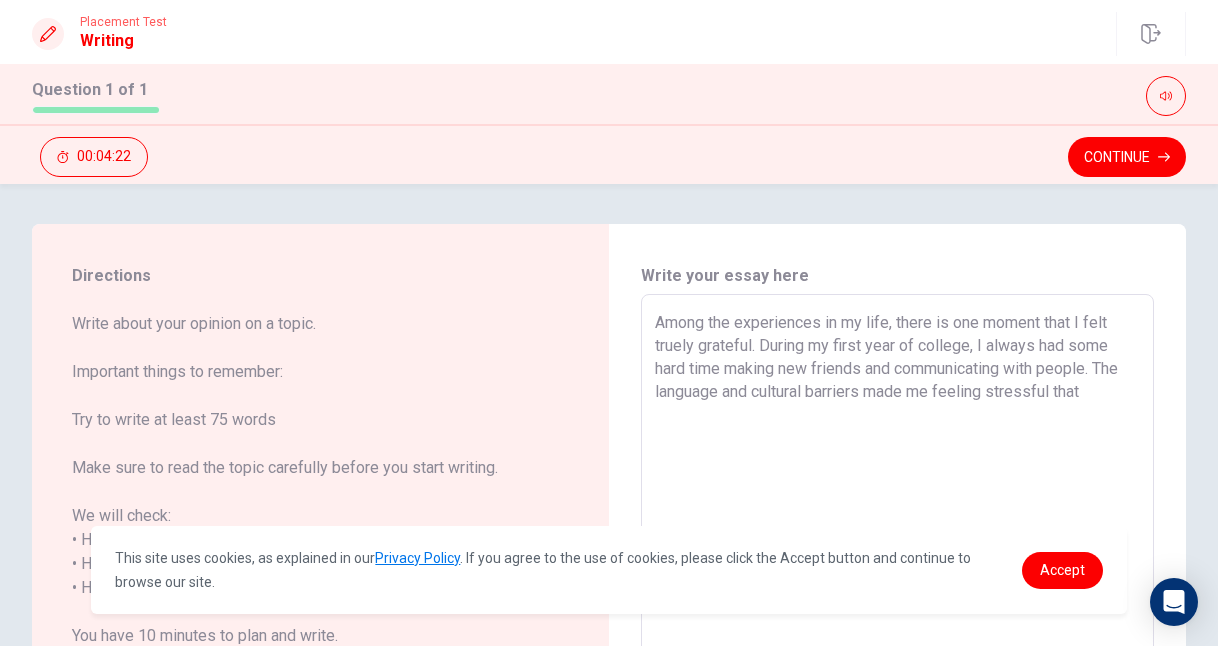 click on "Among the experiences in my life, there is one moment that I felt truely grateful. During my first year of college, I always had some hard time making new friends and communicating with people. The language and cultural barriers made me feeling stressful that" at bounding box center (897, 576) 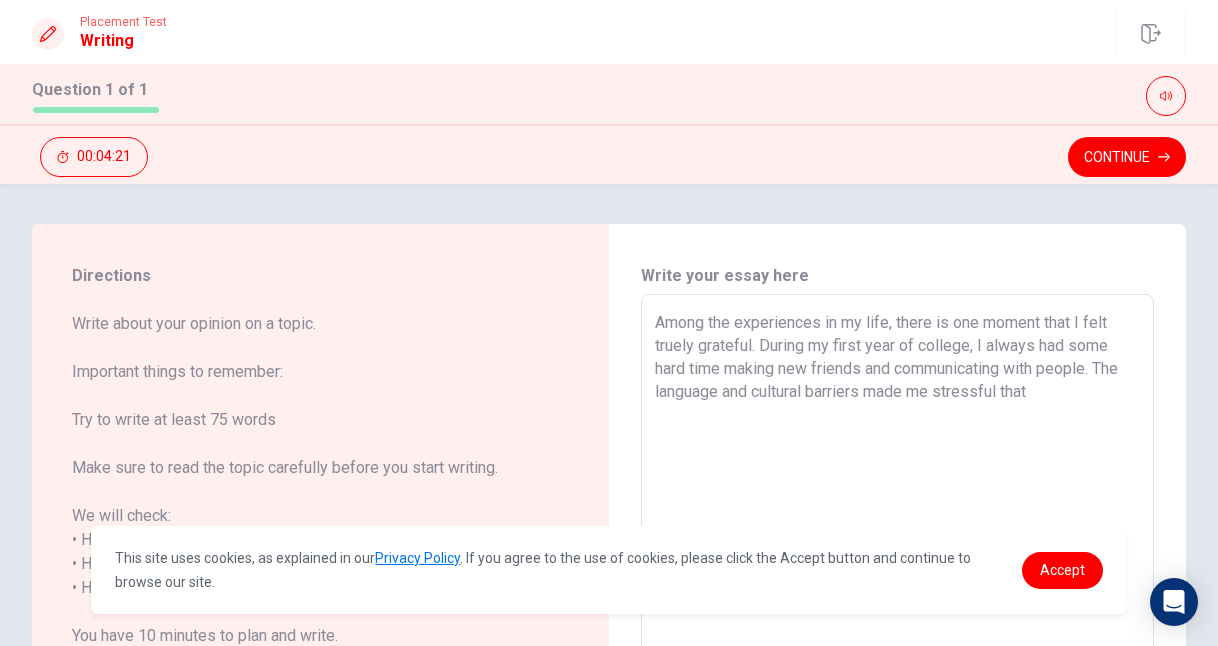 click on "Among the experiences in my life, there is one moment that I felt truely grateful. During my first year of college, I always had some hard time making new friends and communicating with people. The language and cultural barriers made me stressful that" at bounding box center [897, 576] 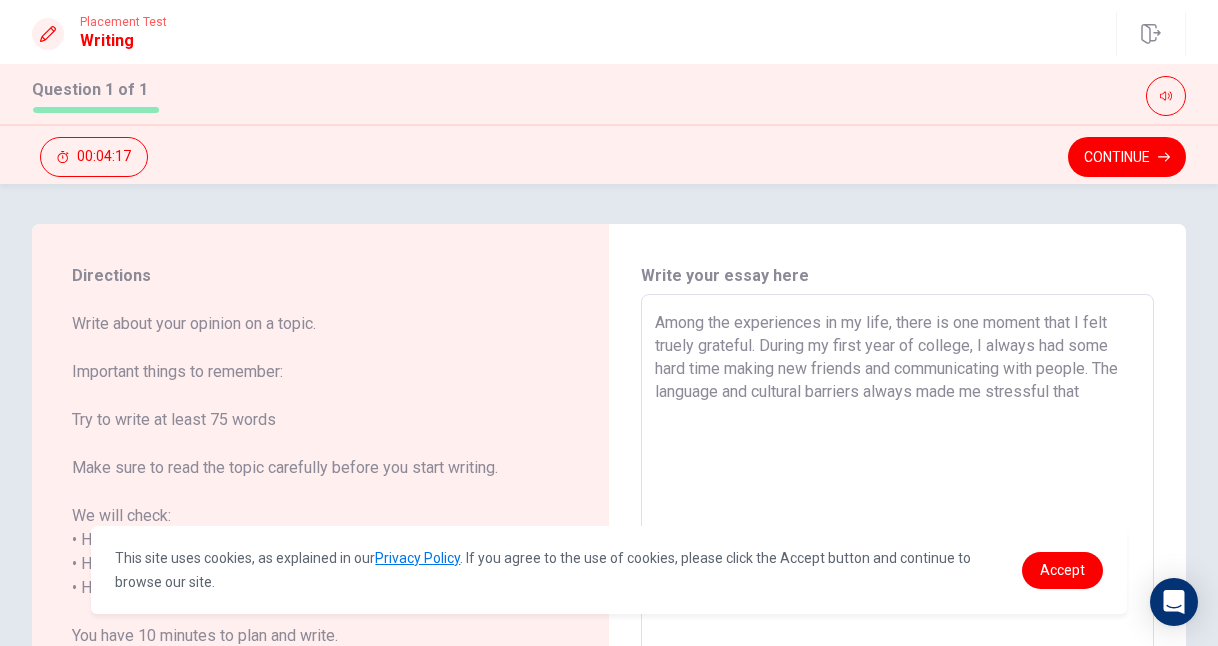 click on "Among the experiences in my life, there is one moment that I felt truely grateful. During my first year of college, I always had some hard time making new friends and communicating with people. The language and cultural barriers always made me stressful that" at bounding box center [897, 576] 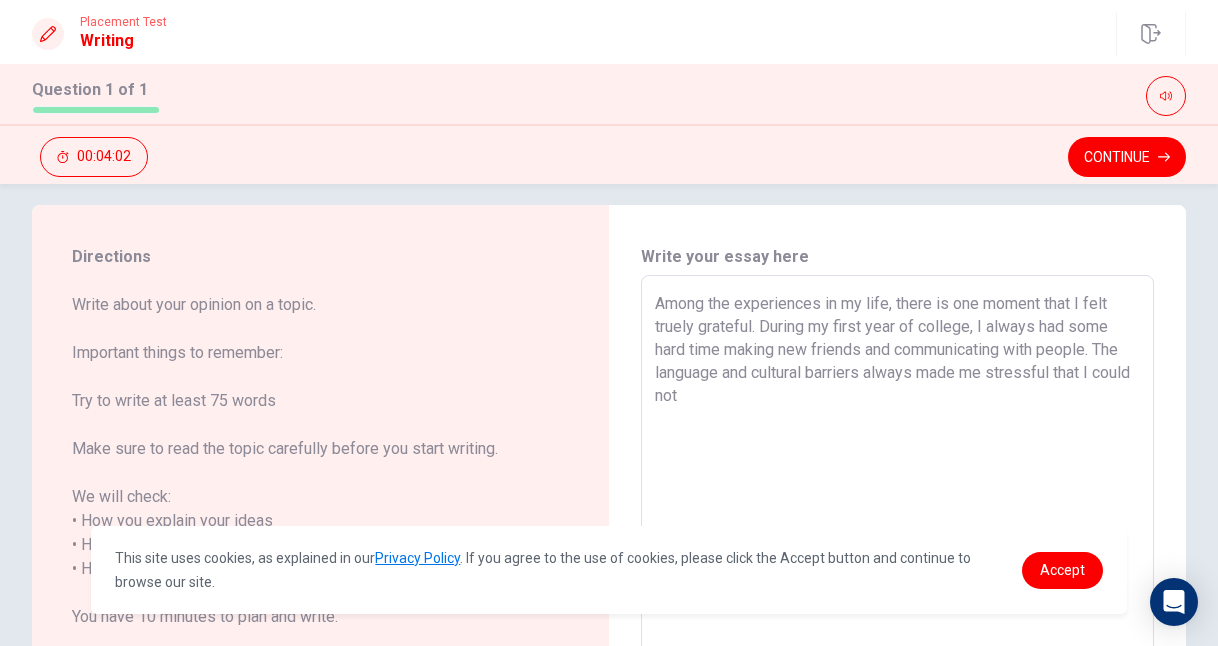 scroll, scrollTop: 22, scrollLeft: 0, axis: vertical 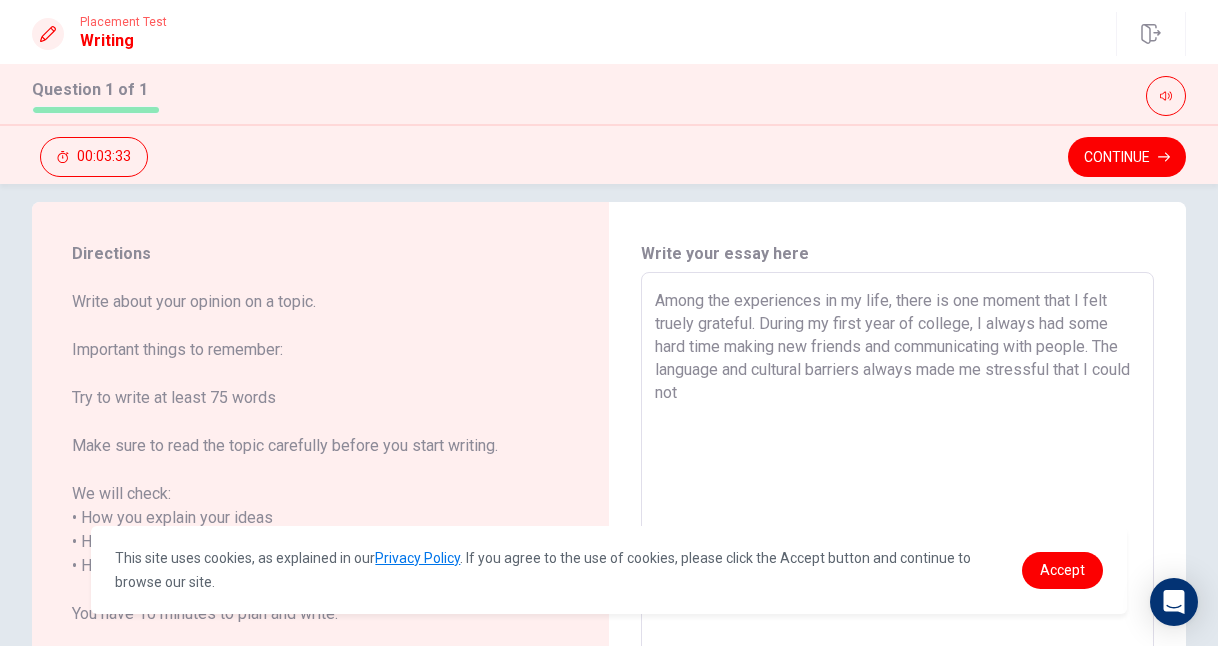 drag, startPoint x: 728, startPoint y: 393, endPoint x: 653, endPoint y: 392, distance: 75.00667 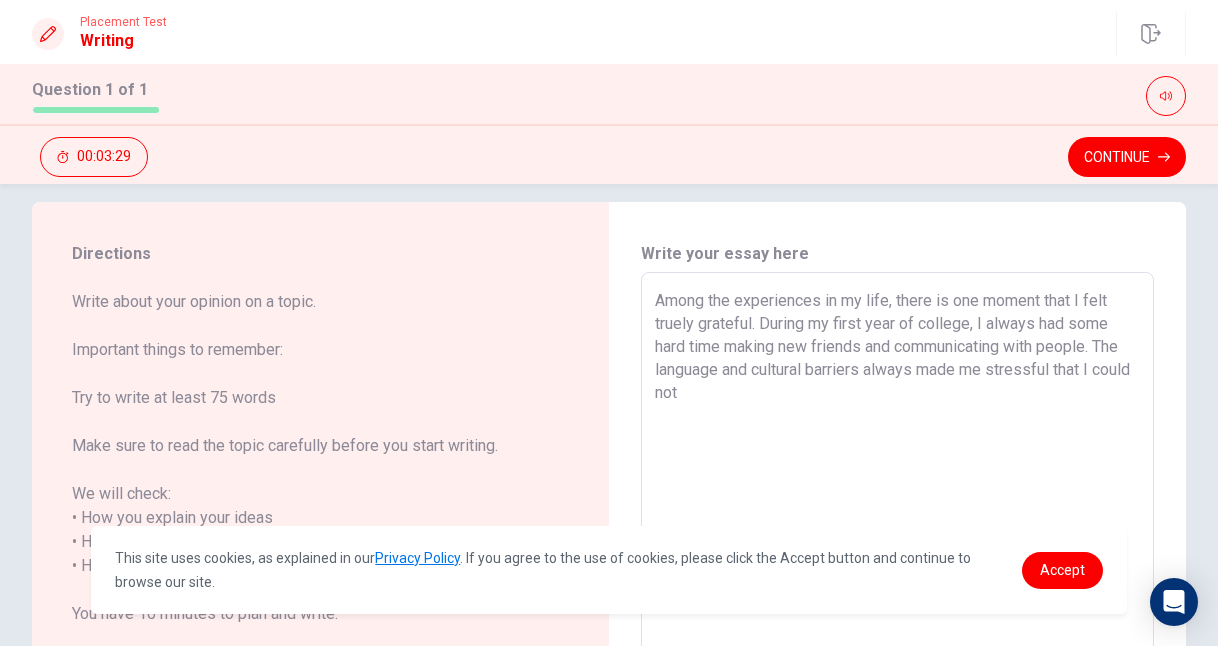 click on "Among the experiences in my life, there is one moment that I felt truely grateful. During my first year of college, I always had some hard time making new friends and communicating with people. The language and cultural barriers always made me stressful that I could not" at bounding box center [897, 554] 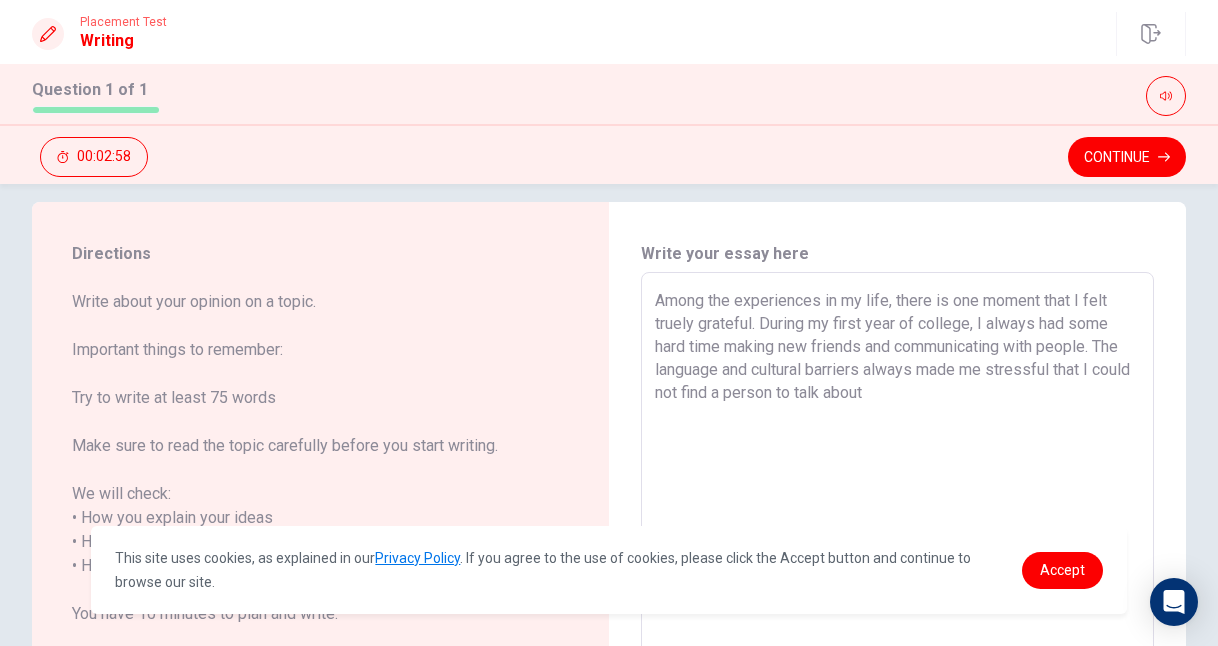 drag, startPoint x: 841, startPoint y: 393, endPoint x: 913, endPoint y: 402, distance: 72.56032 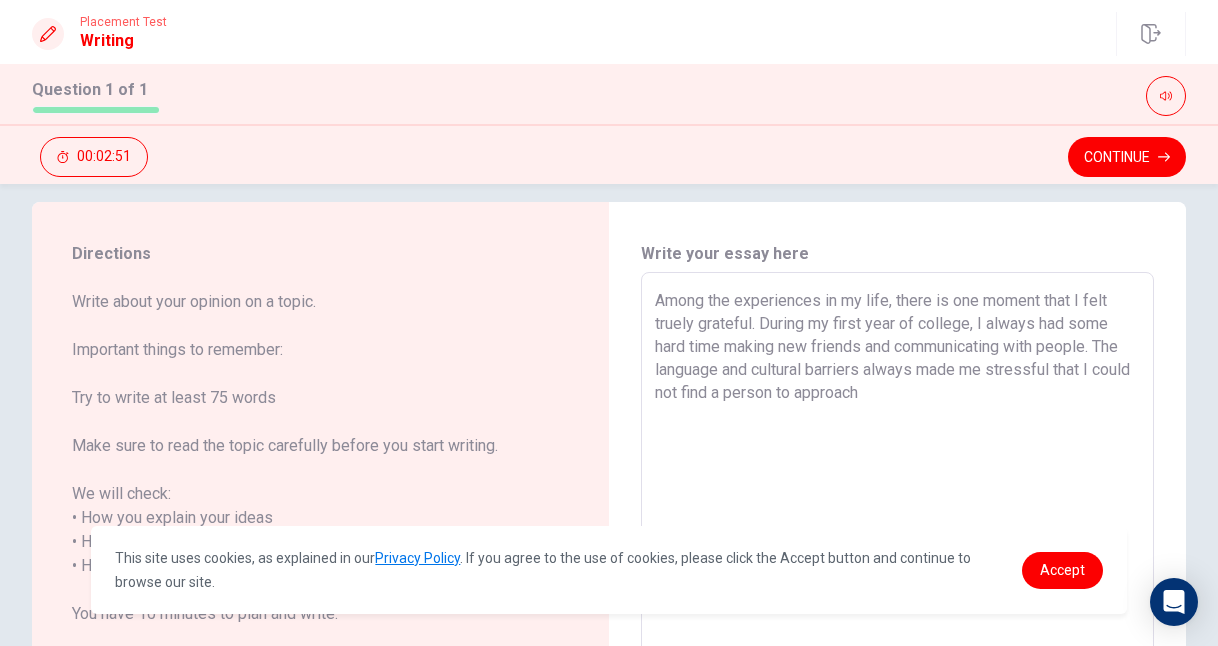 click on "Among the experiences in my life, there is one moment that I felt truely grateful. During my first year of college, I always had some hard time making new friends and communicating with people. The language and cultural barriers always made me stressful that I could not find a person to approach" at bounding box center (897, 554) 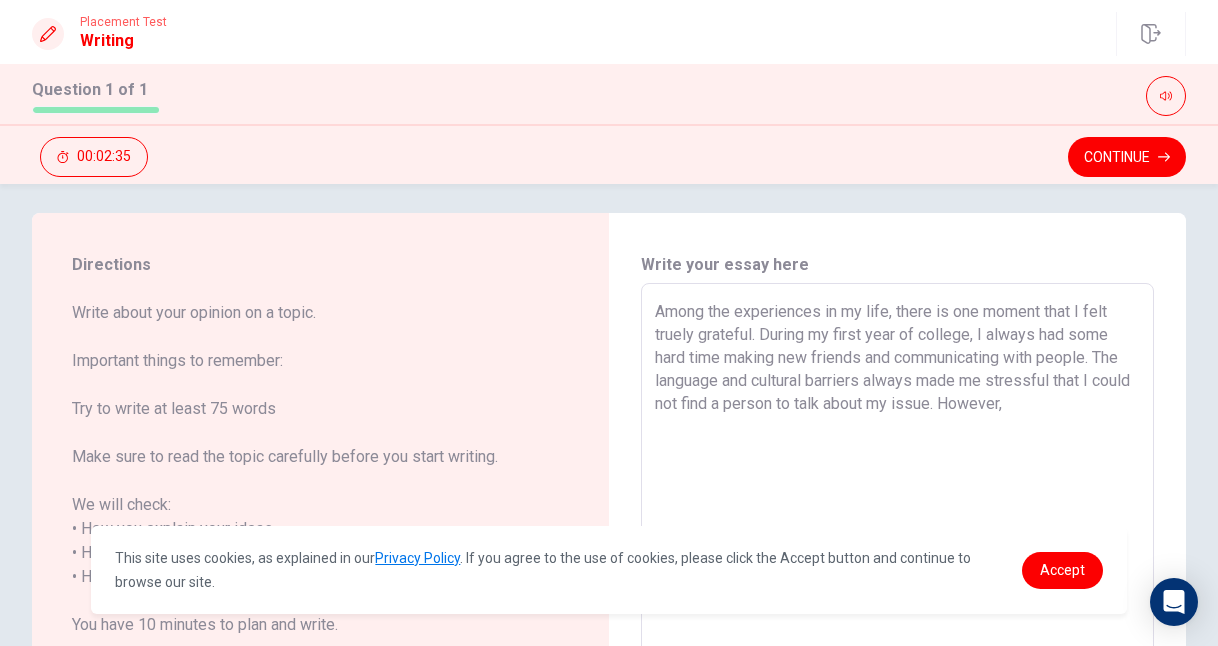 scroll, scrollTop: 10, scrollLeft: 0, axis: vertical 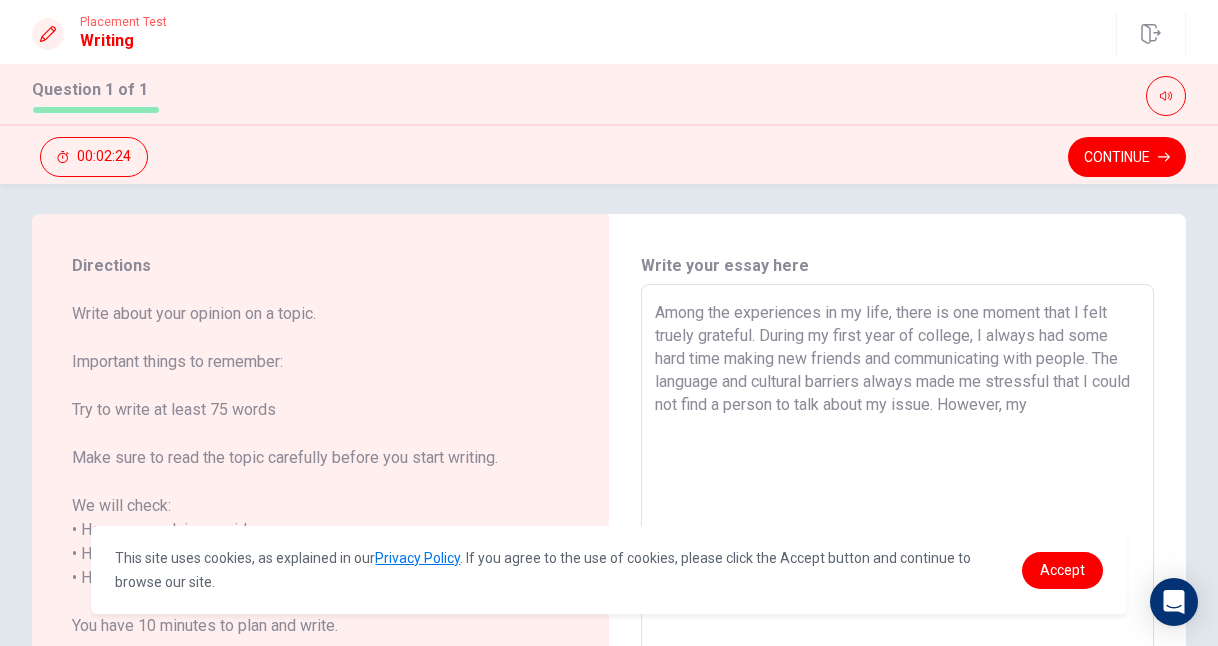 click on "Among the experiences in my life, there is one moment that I felt truely grateful. During my first year of college, I always had some hard time making new friends and communicating with people. The language and cultural barriers always made me stressful that I could not find a person to talk about my issue. However, my" at bounding box center [897, 566] 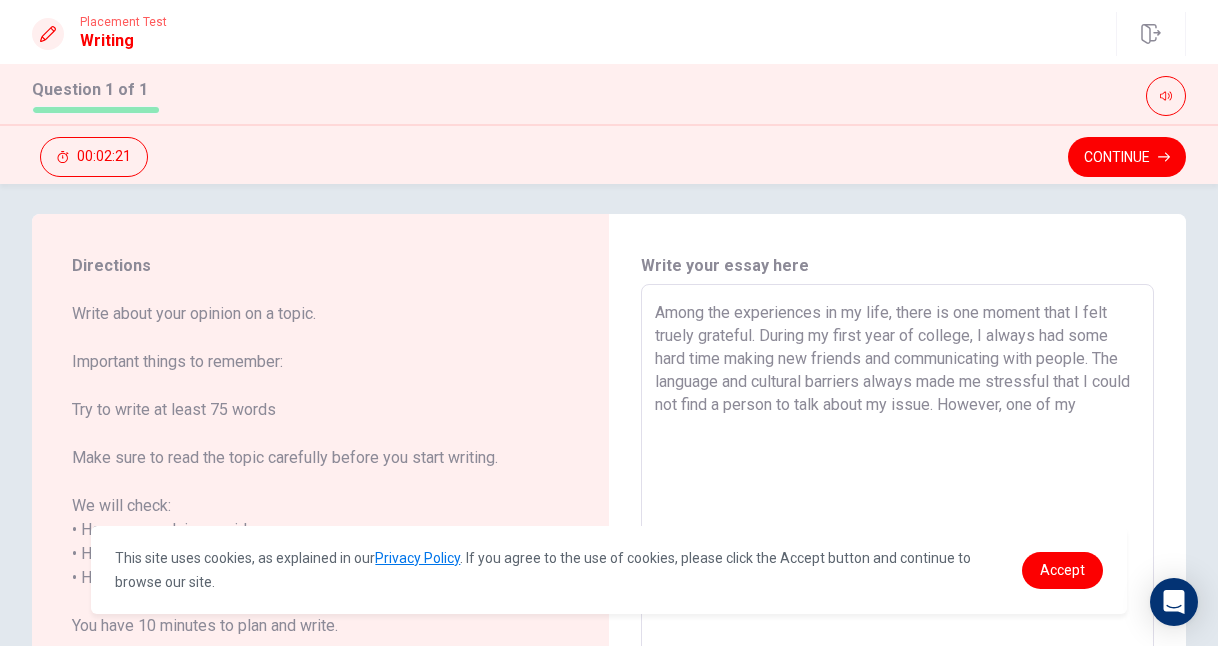 click on "Among the experiences in my life, there is one moment that I felt truely grateful. During my first year of college, I always had some hard time making new friends and communicating with people. The language and cultural barriers always made me stressful that I could not find a person to talk about my issue. However, one of my" at bounding box center [897, 566] 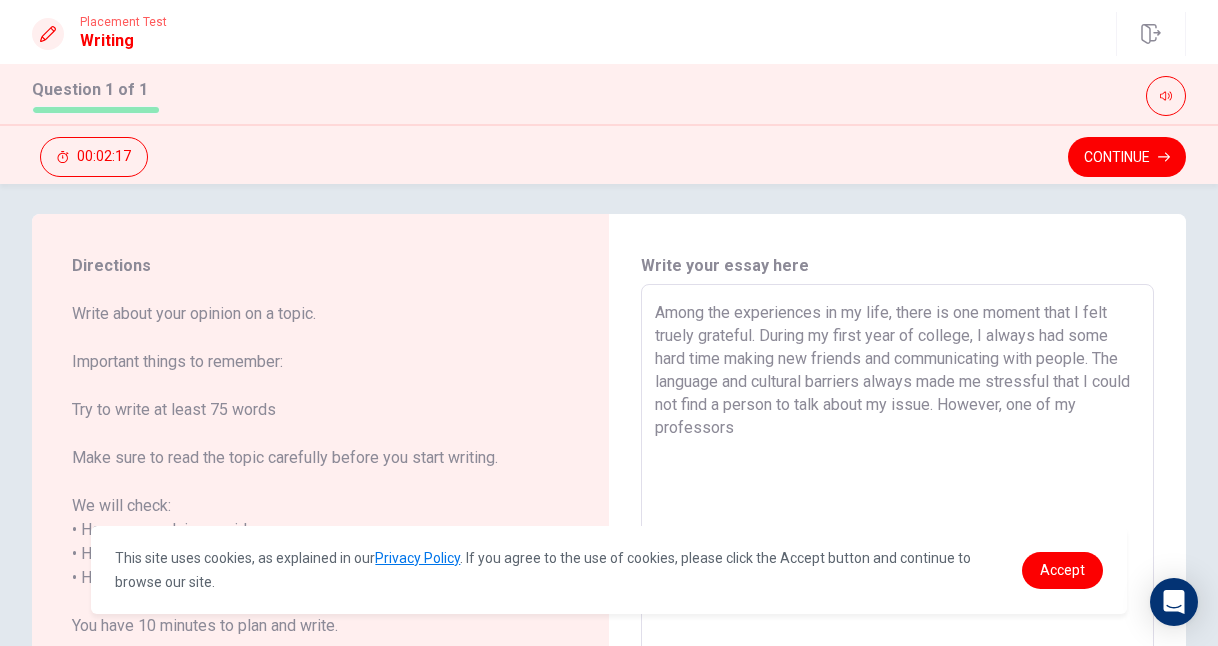 click on "Among the experiences in my life, there is one moment that I felt truely grateful. During my first year of college, I always had some hard time making new friends and communicating with people. The language and cultural barriers always made me stressful that I could not find a person to talk about my issue. However, one of my professors" at bounding box center (897, 566) 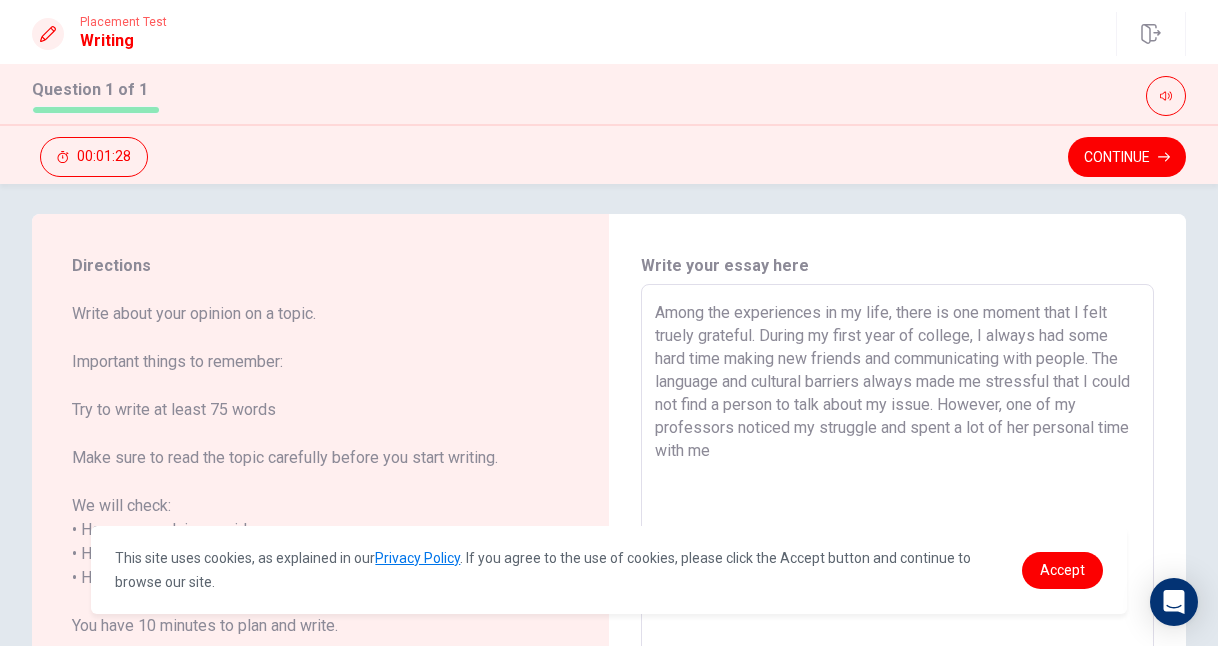 click on "Among the experiences in my life, there is one moment that I felt truely grateful. During my first year of college, I always had some hard time making new friends and communicating with people. The language and cultural barriers always made me stressful that I could not find a person to talk about my issue. However, one of my professors noticed my struggle and spent a lot of her personal time with me" at bounding box center (897, 566) 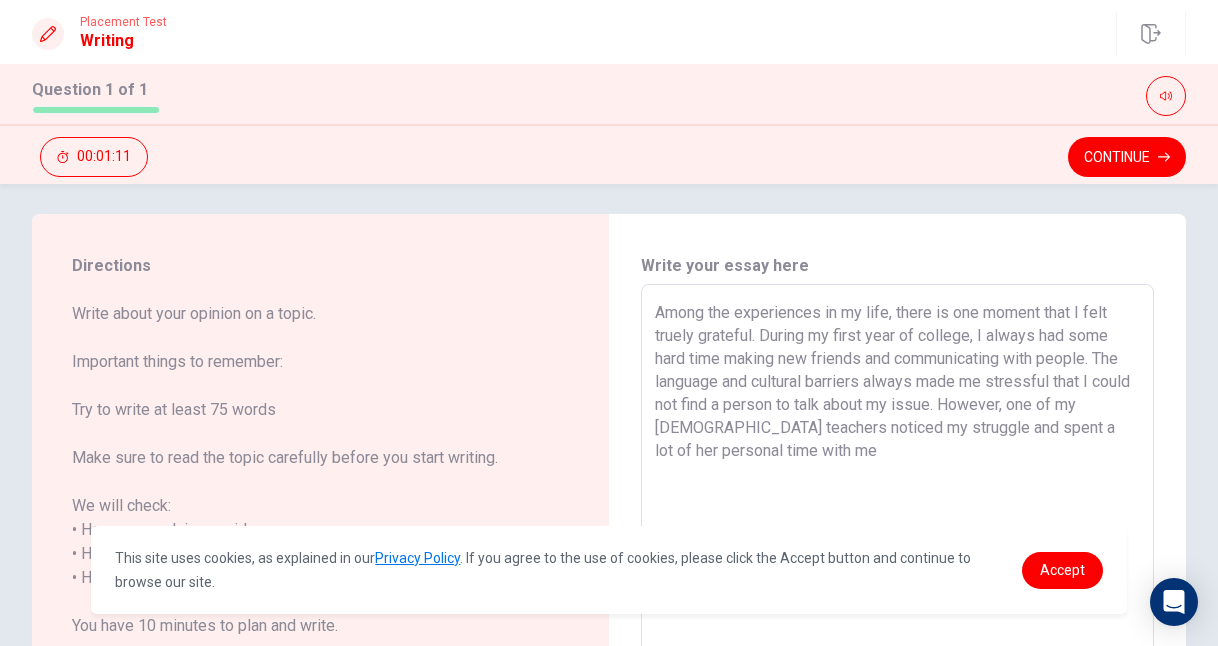 drag, startPoint x: 890, startPoint y: 313, endPoint x: 827, endPoint y: 311, distance: 63.03174 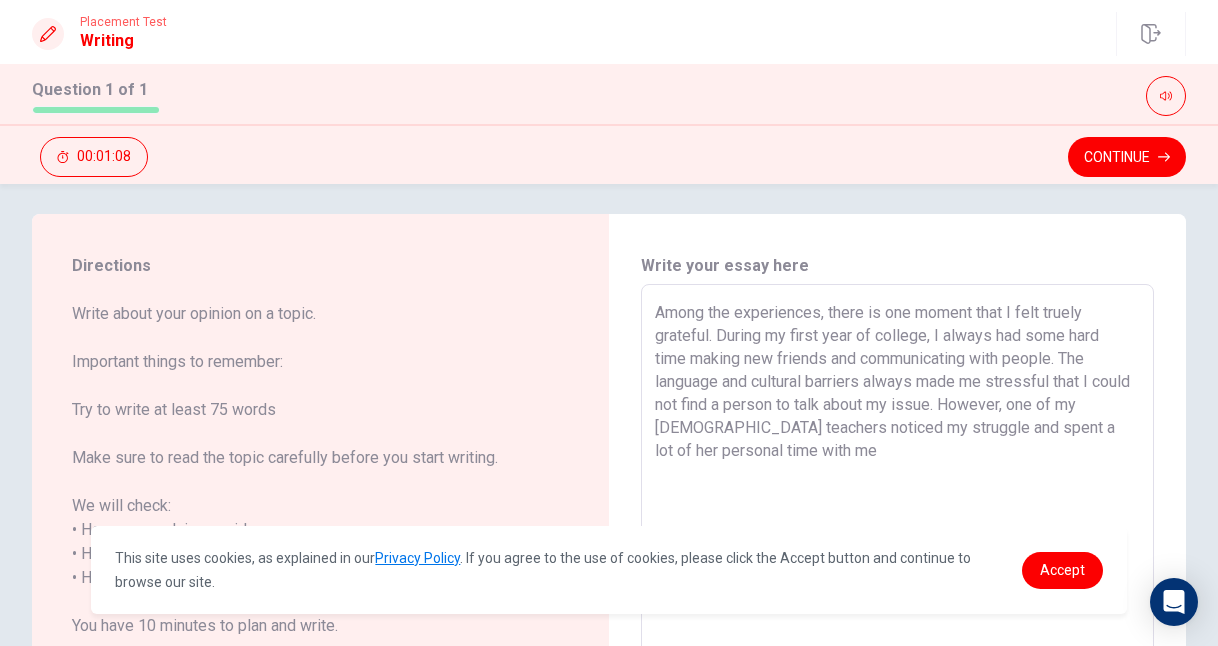 click on "Among the experiences, there is one moment that I felt truely grateful. During my first year of college, I always had some hard time making new friends and communicating with people. The language and cultural barriers always made me stressful that I could not find a person to talk about my issue. However, one of my [DEMOGRAPHIC_DATA] teachers noticed my struggle and spent a lot of her personal time with me" at bounding box center (897, 566) 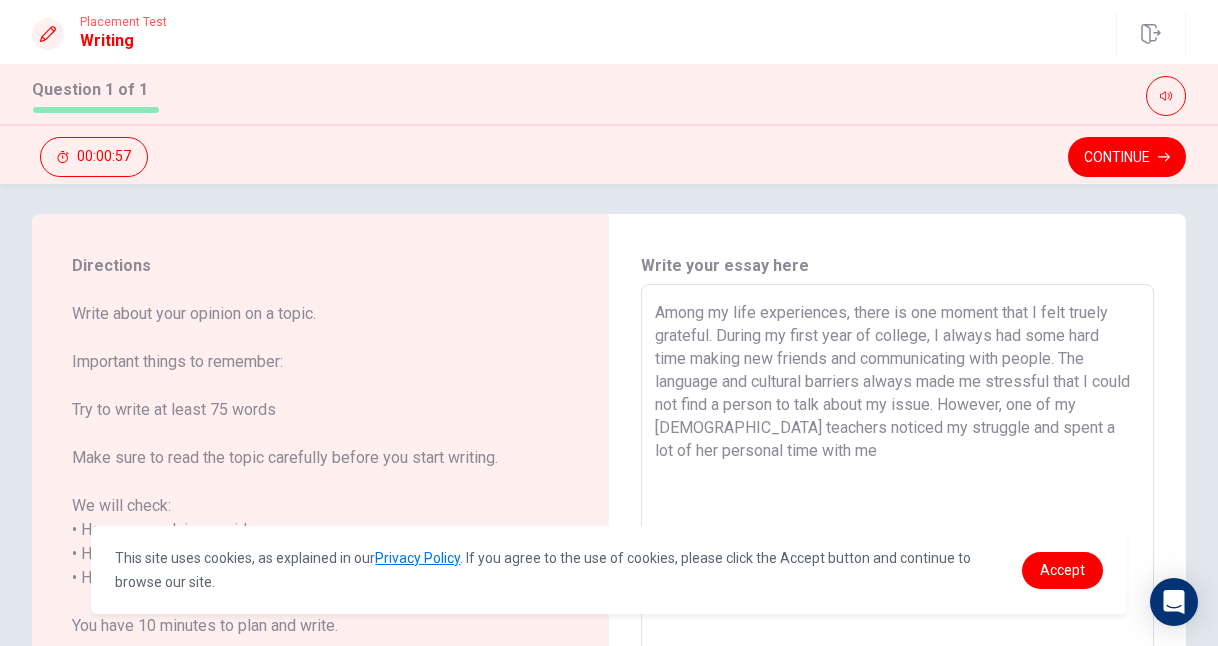 click on "Among my life experiences, there is one moment that I felt truely grateful. During my first year of college, I always had some hard time making new friends and communicating with people. The language and cultural barriers always made me stressful that I could not find a person to talk about my issue. However, one of my [DEMOGRAPHIC_DATA] teachers noticed my struggle and spent a lot of her personal time with me" at bounding box center [897, 566] 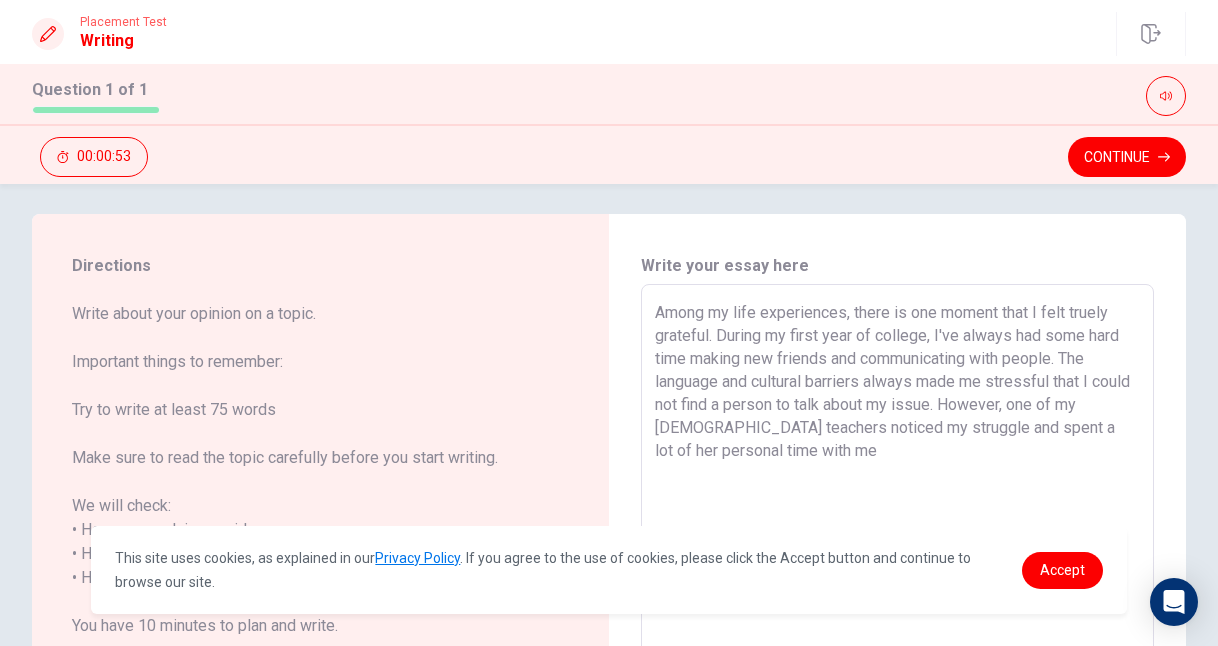 click on "Among my life experiences, there is one moment that I felt truely grateful. During my first year of college, I've always had some hard time making new friends and communicating with people. The language and cultural barriers always made me stressful that I could not find a person to talk about my issue. However, one of my [DEMOGRAPHIC_DATA] teachers noticed my struggle and spent a lot of her personal time with me" at bounding box center [897, 566] 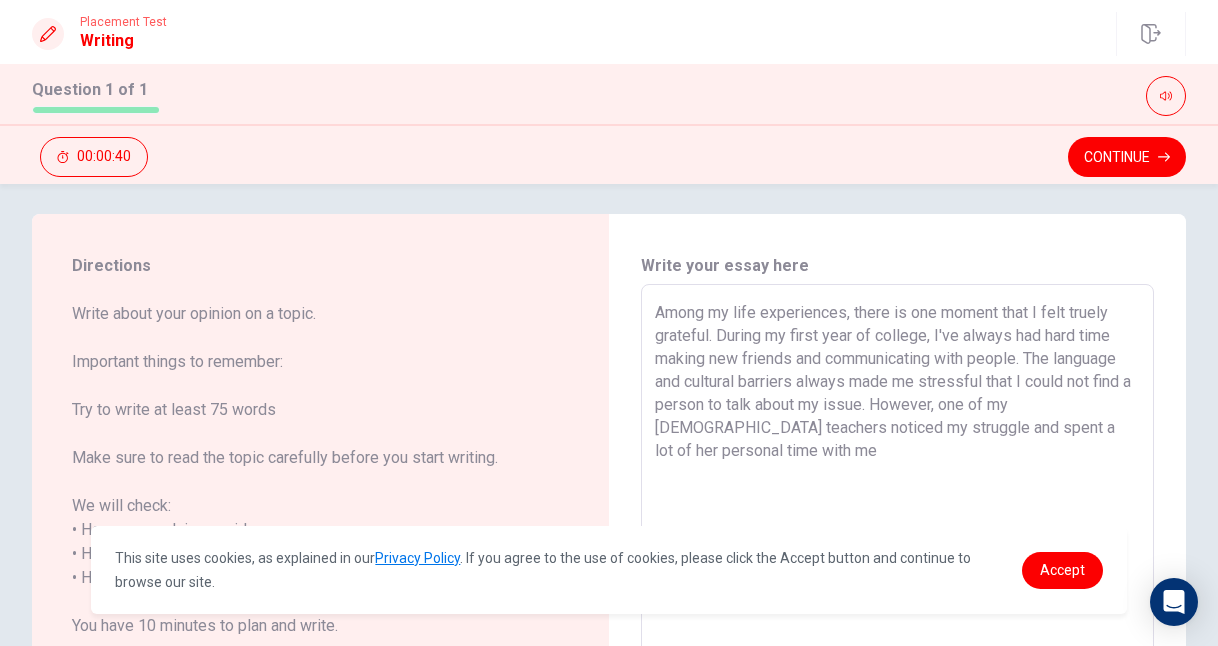 scroll, scrollTop: 19, scrollLeft: 0, axis: vertical 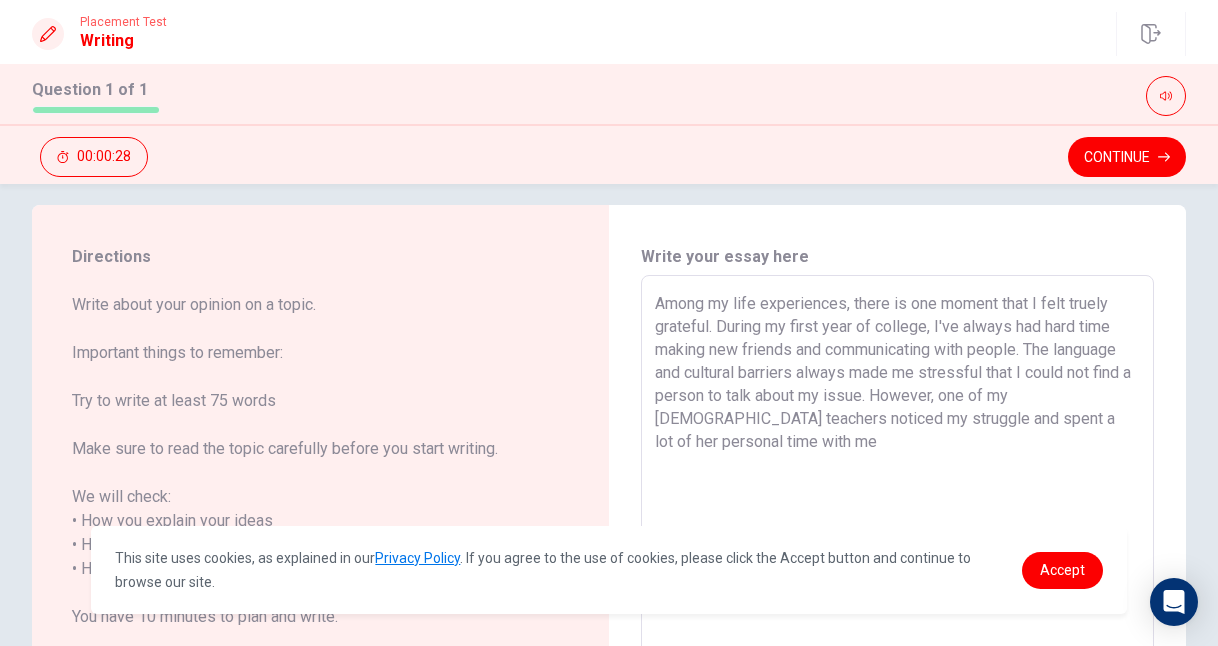 click on "Among my life experiences, there is one moment that I felt truely grateful. During my first year of college, I've always had hard time making new friends and communicating with people. The language and cultural barriers always made me stressful that I could not find a person to talk about my issue. However, one of my [DEMOGRAPHIC_DATA] teachers noticed my struggle and spent a lot of her personal time with me" at bounding box center (897, 557) 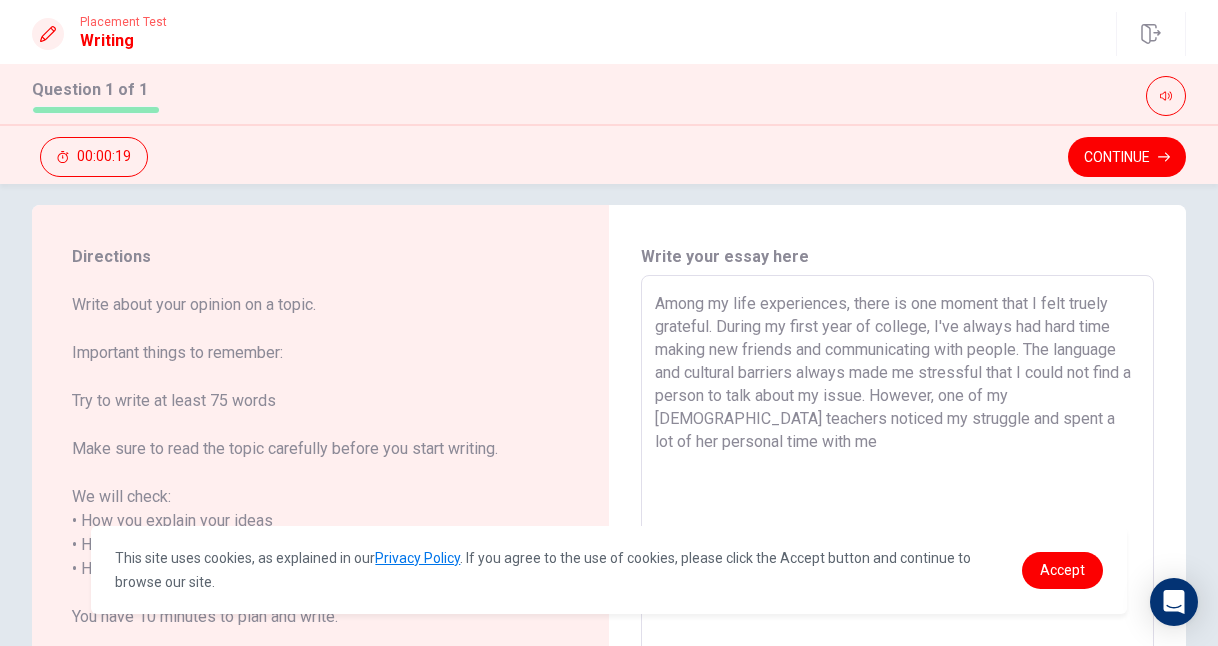 drag, startPoint x: 716, startPoint y: 444, endPoint x: 653, endPoint y: 440, distance: 63.126858 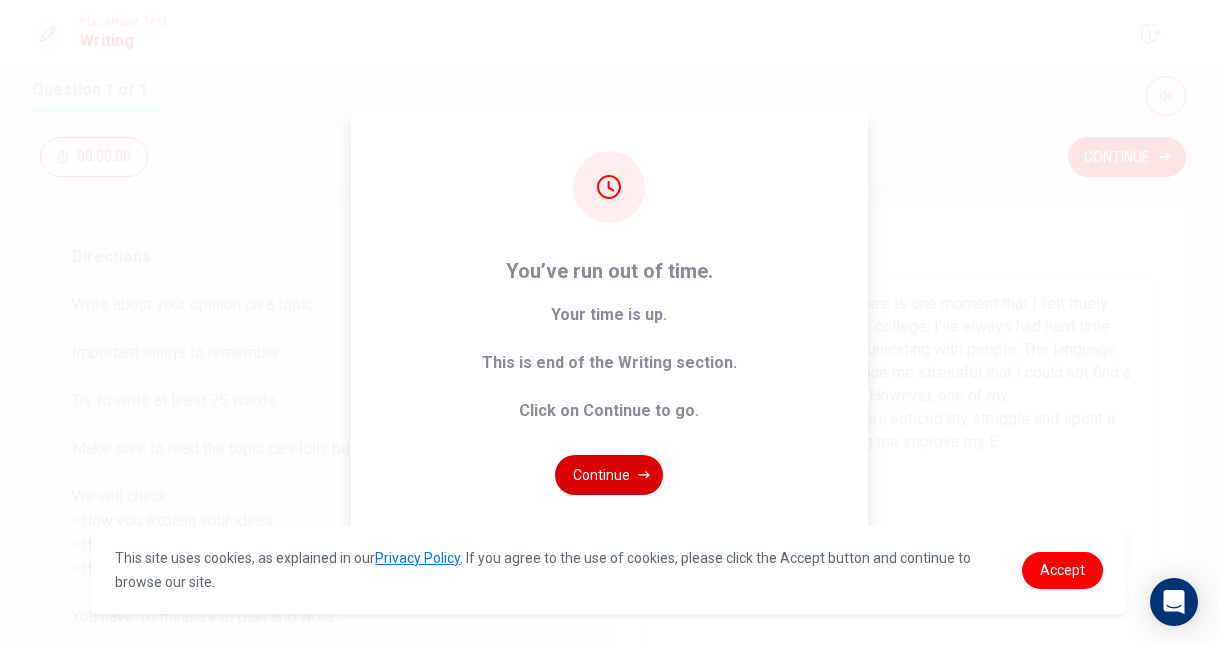 click on "Continue" at bounding box center (609, 475) 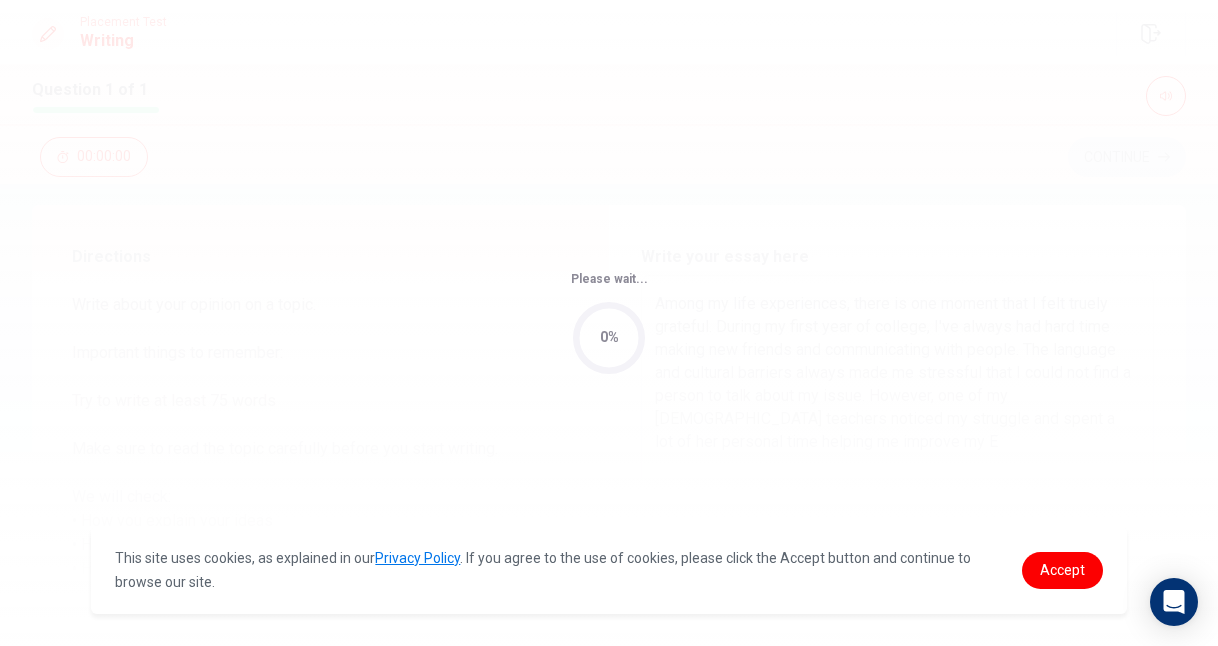 scroll, scrollTop: 0, scrollLeft: 0, axis: both 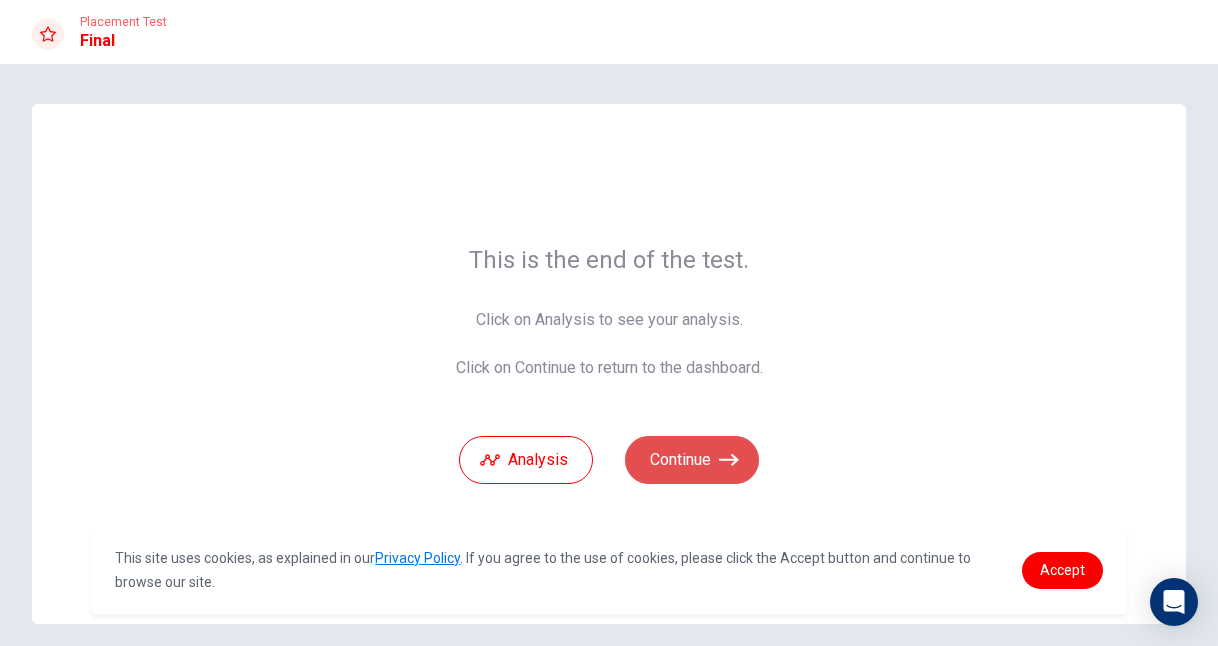 click on "Continue" at bounding box center (692, 460) 